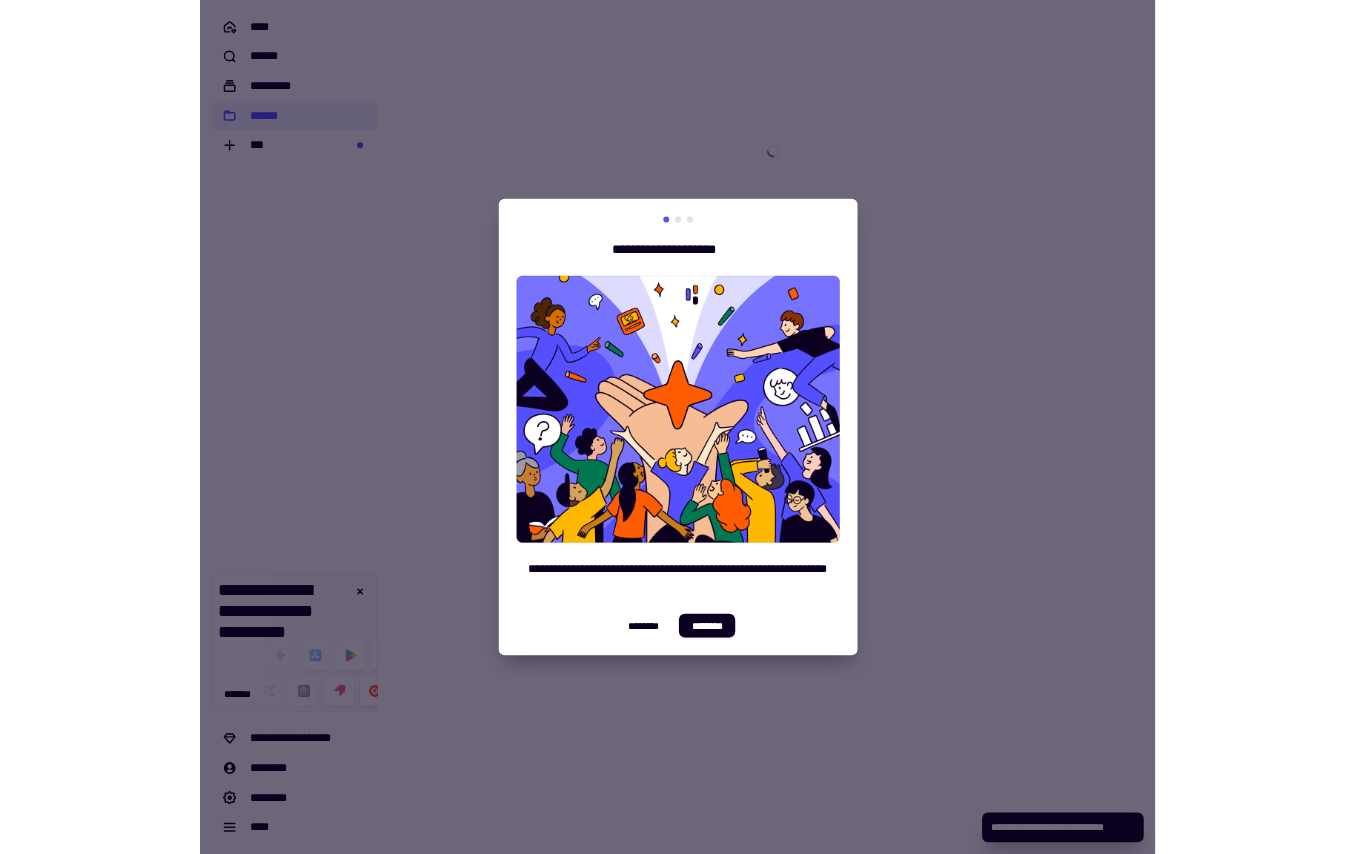 scroll, scrollTop: 0, scrollLeft: 0, axis: both 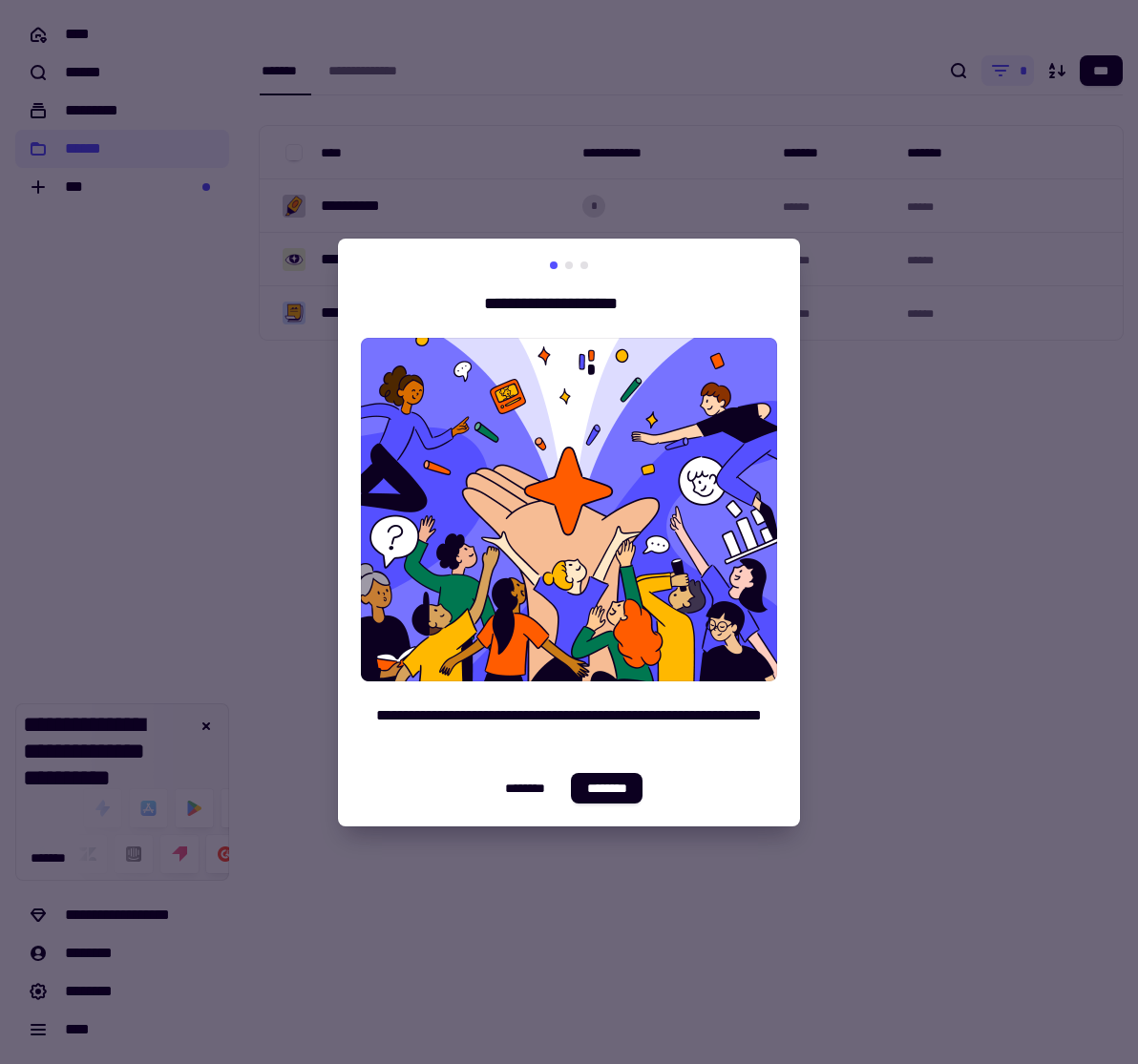 click at bounding box center (569, 532) 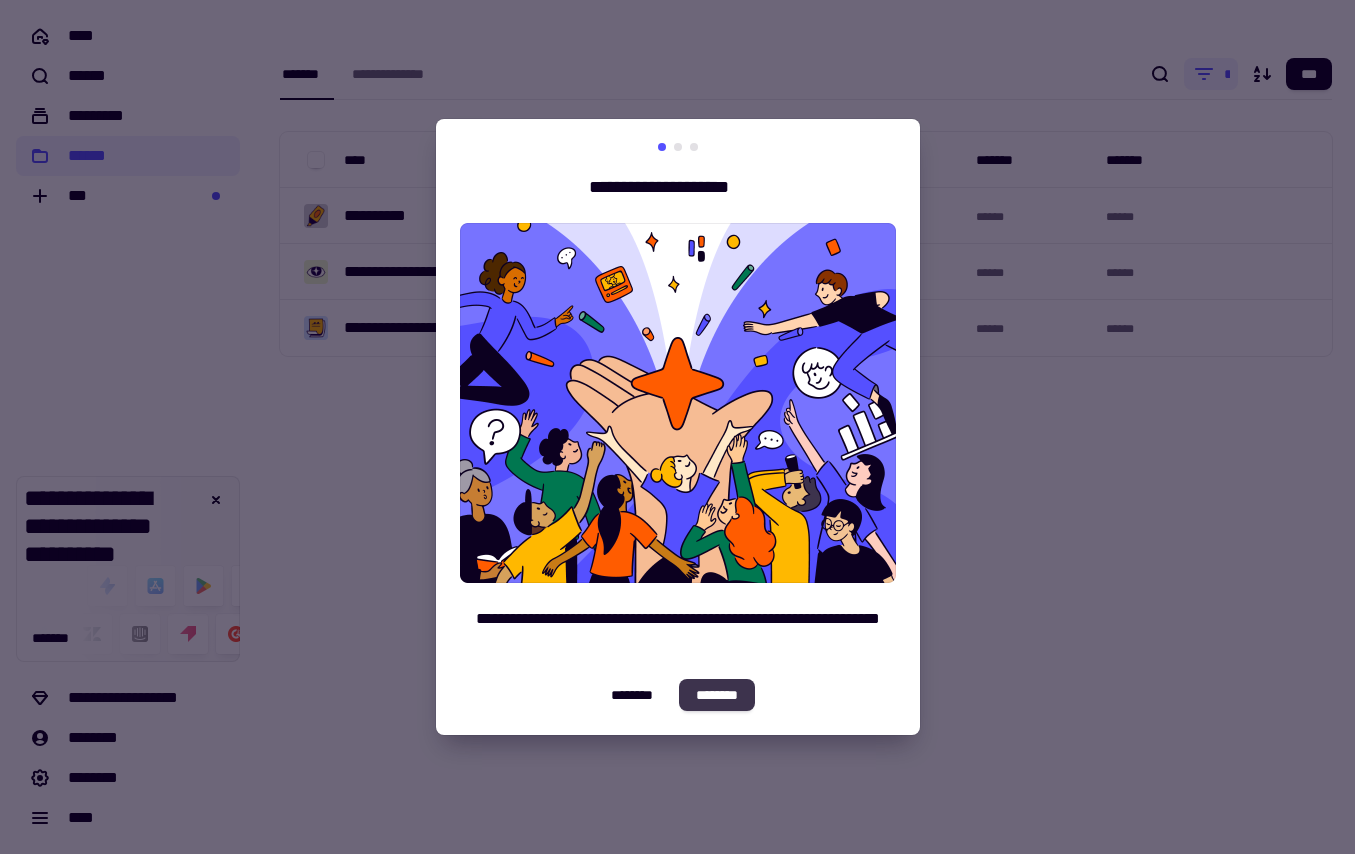 click on "********" 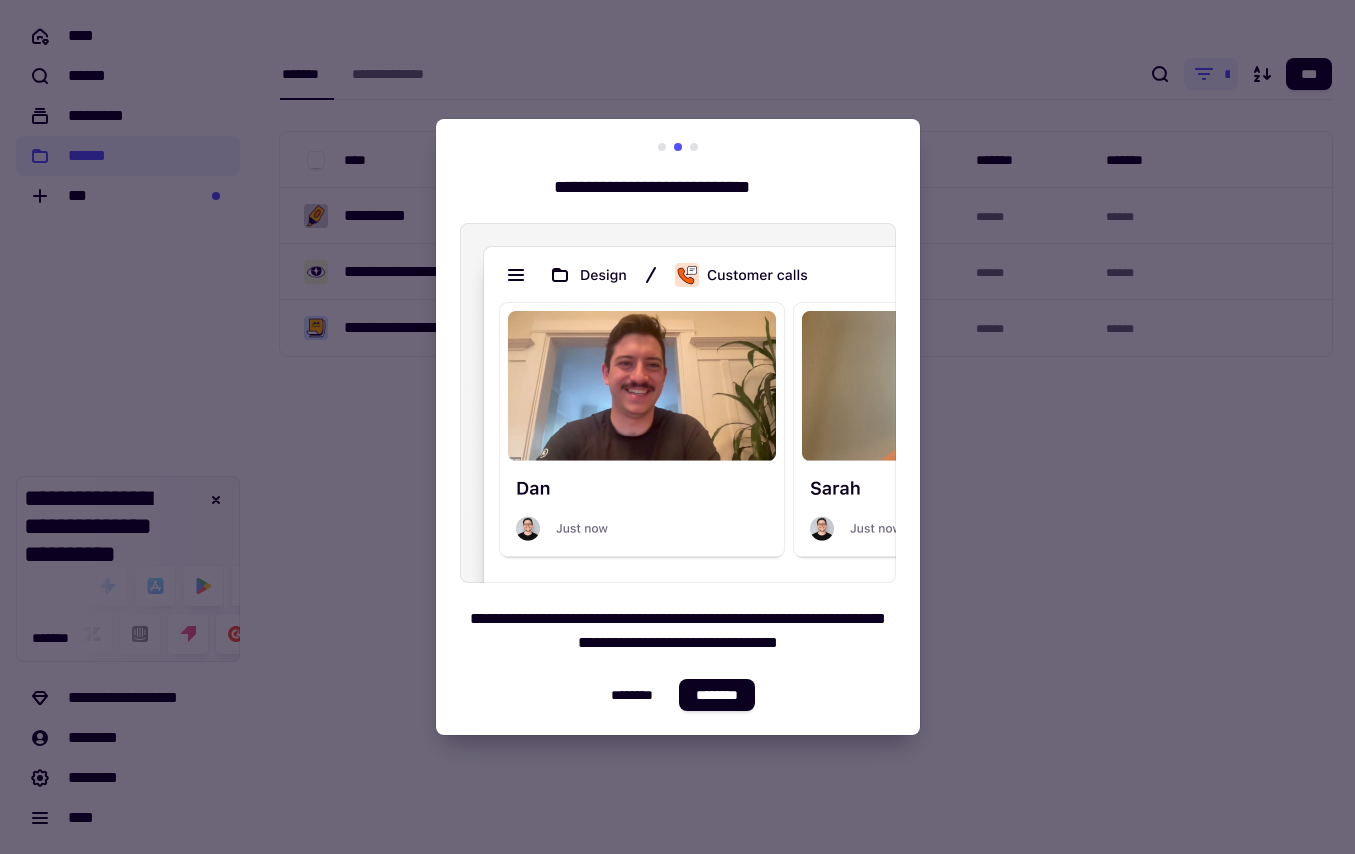 click on "********" 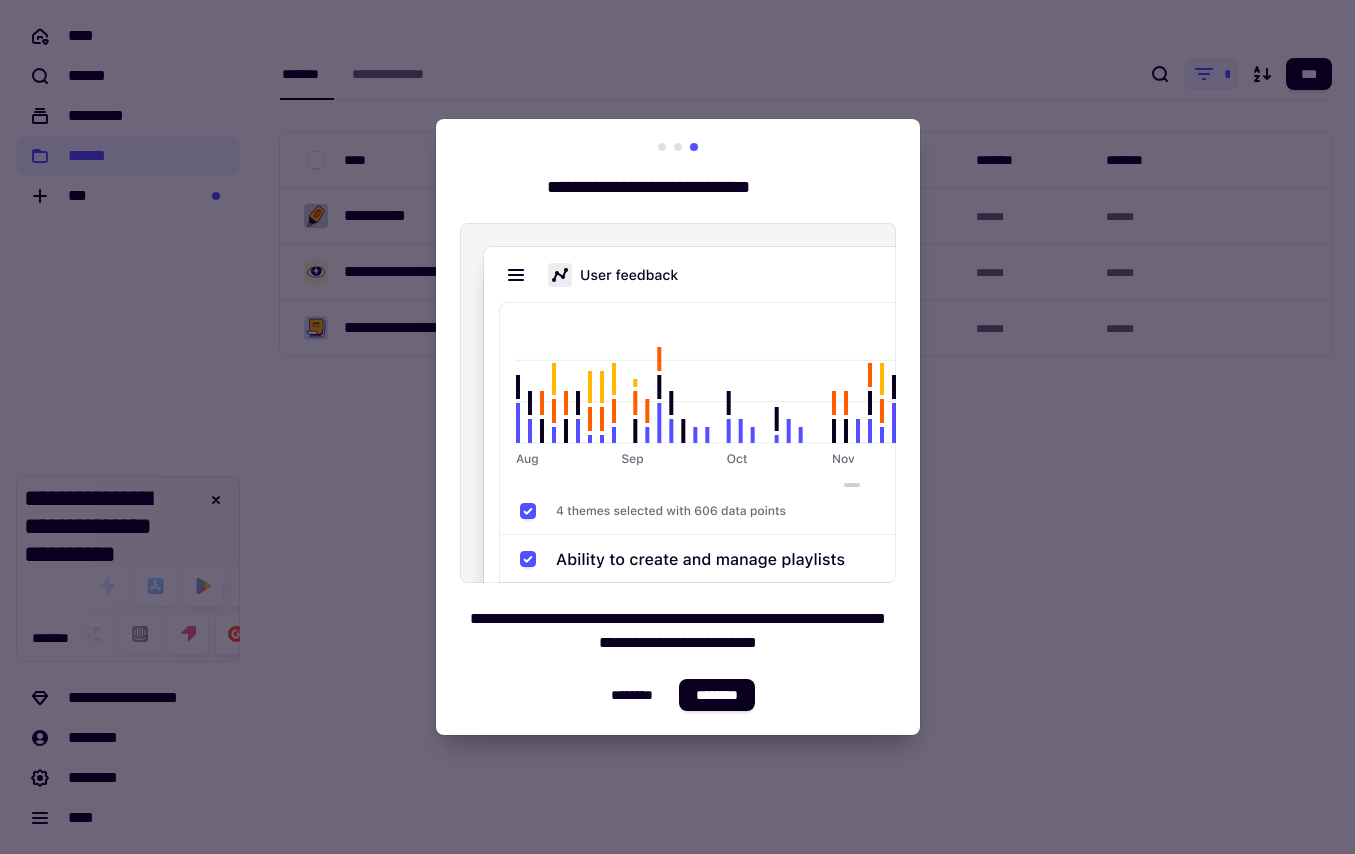 click on "********" 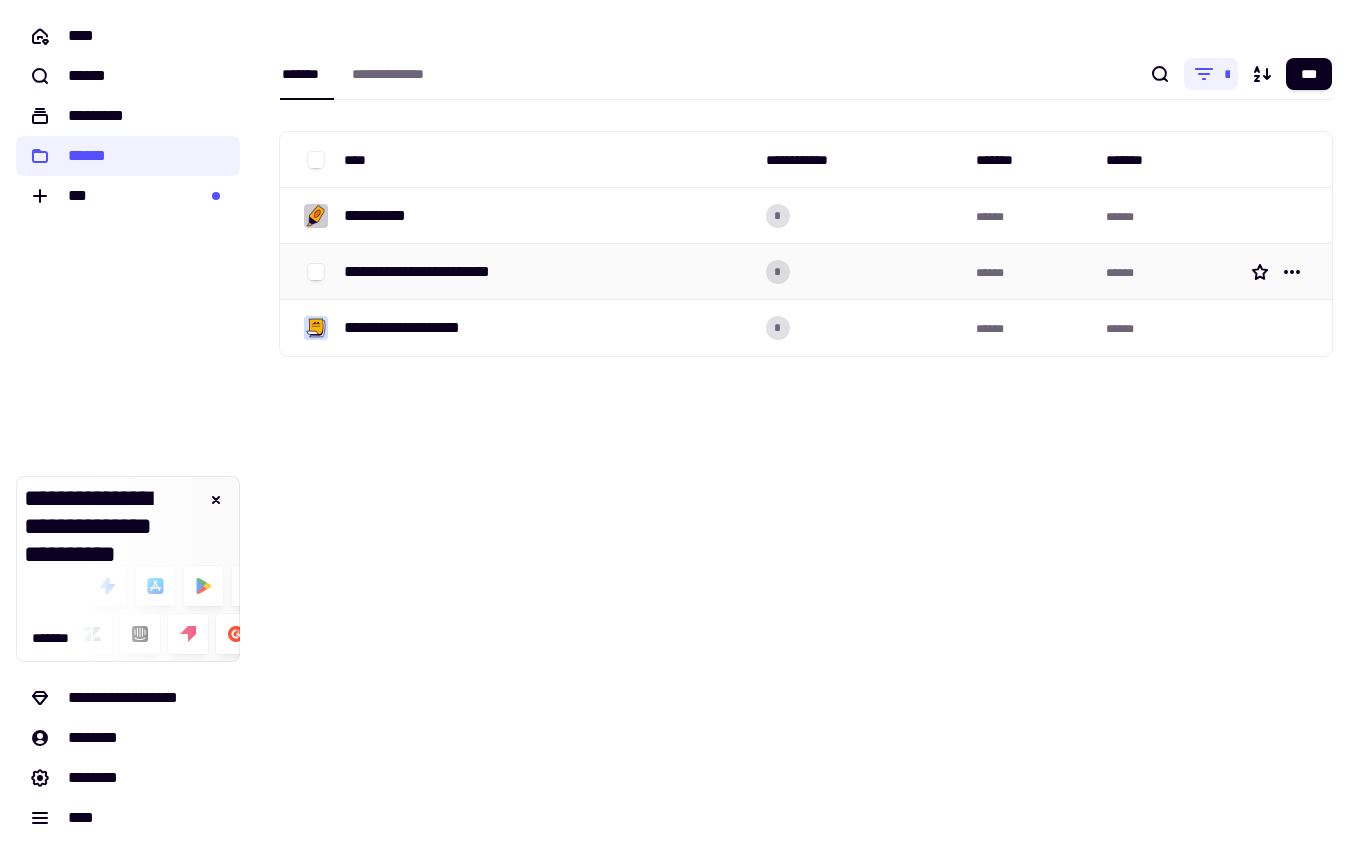 click on "**********" at bounding box center (547, 272) 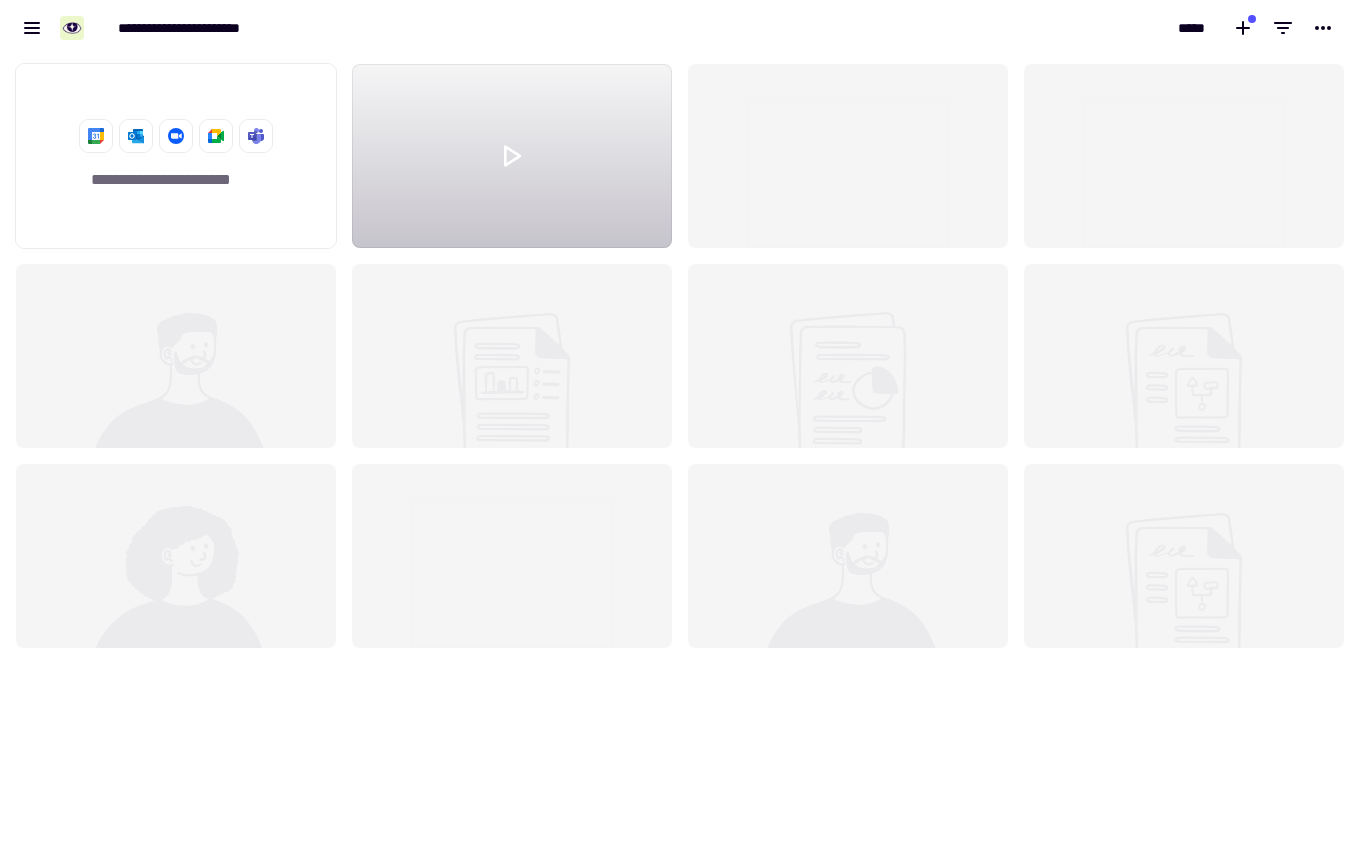 scroll, scrollTop: 16, scrollLeft: 16, axis: both 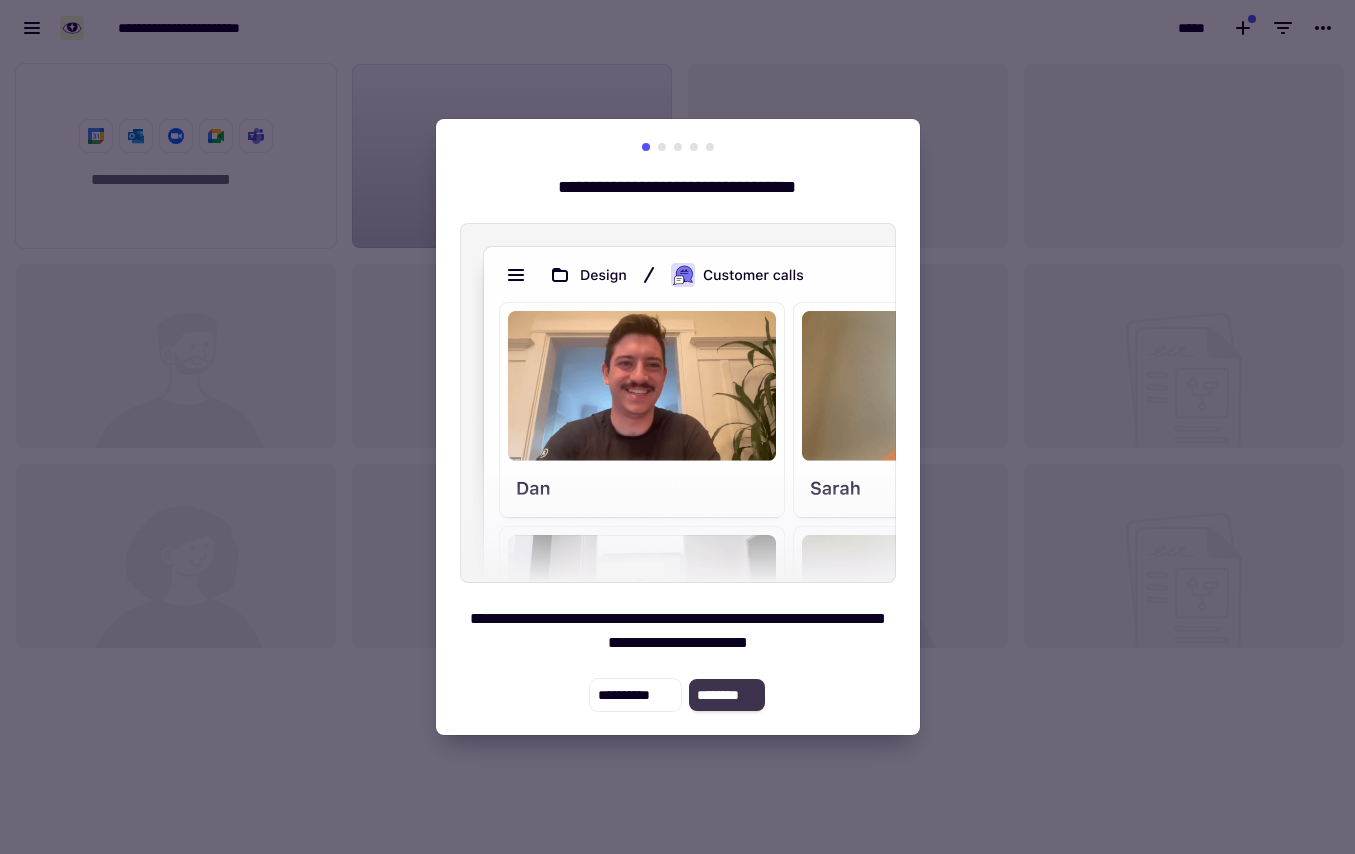 click on "********" 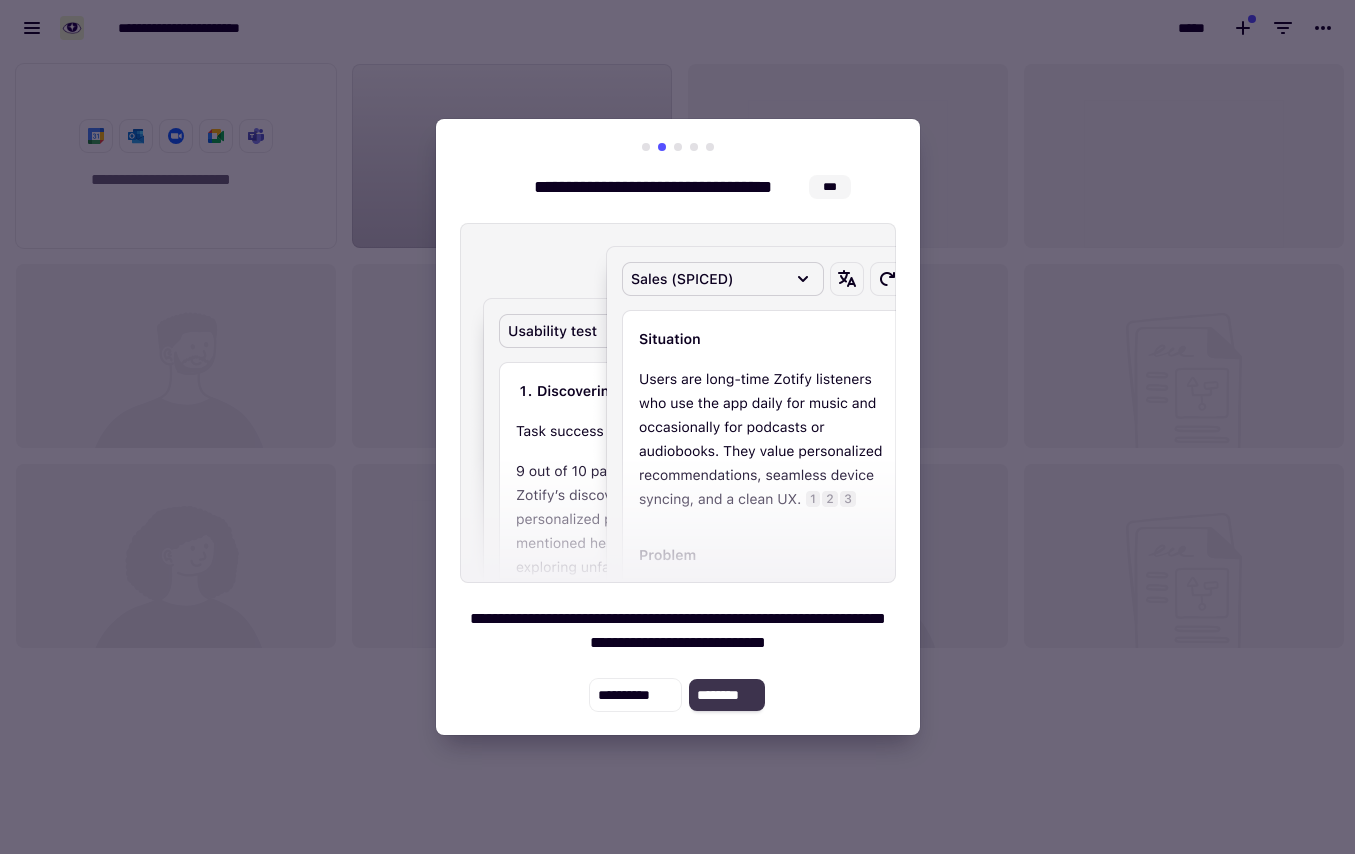 click on "********" 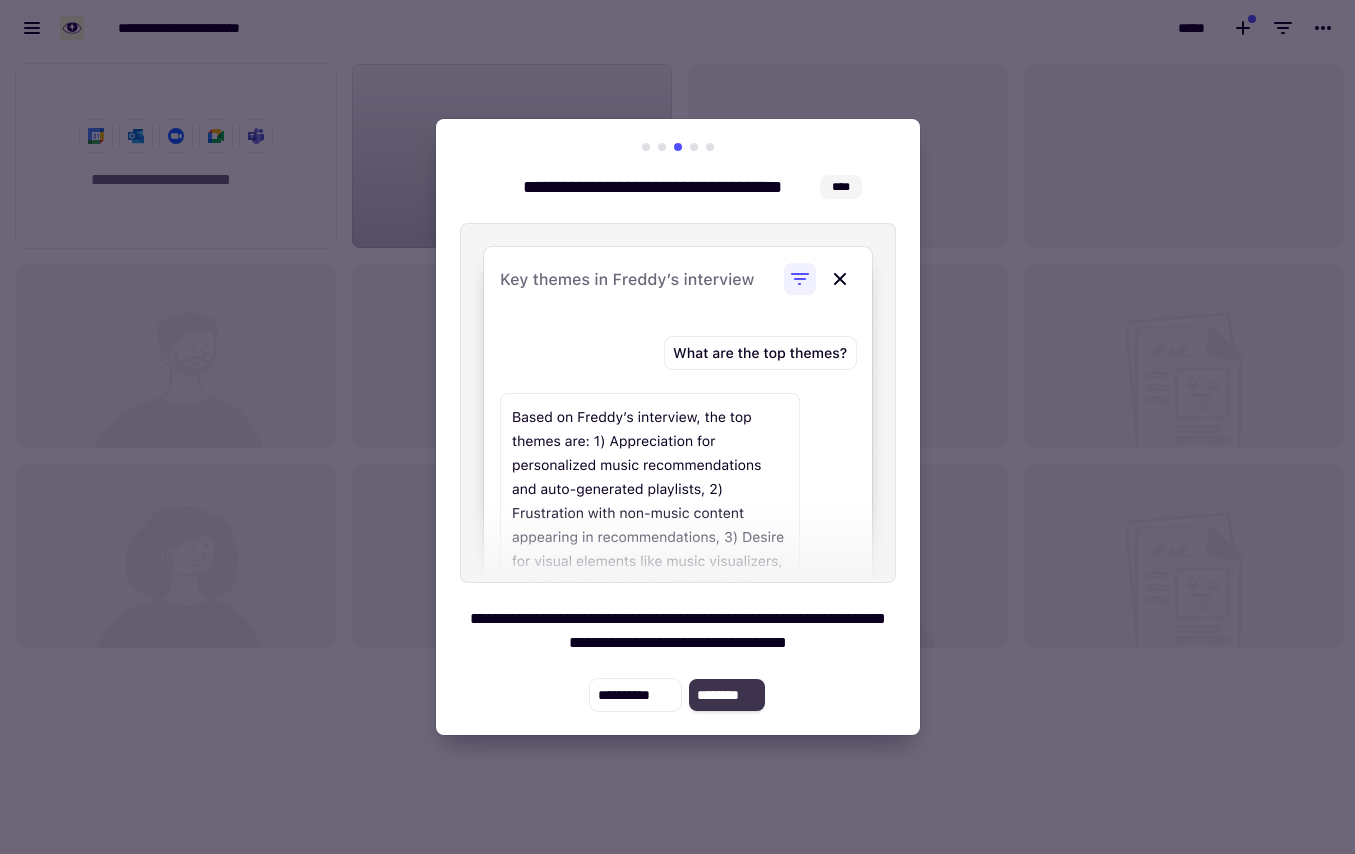 click on "********" 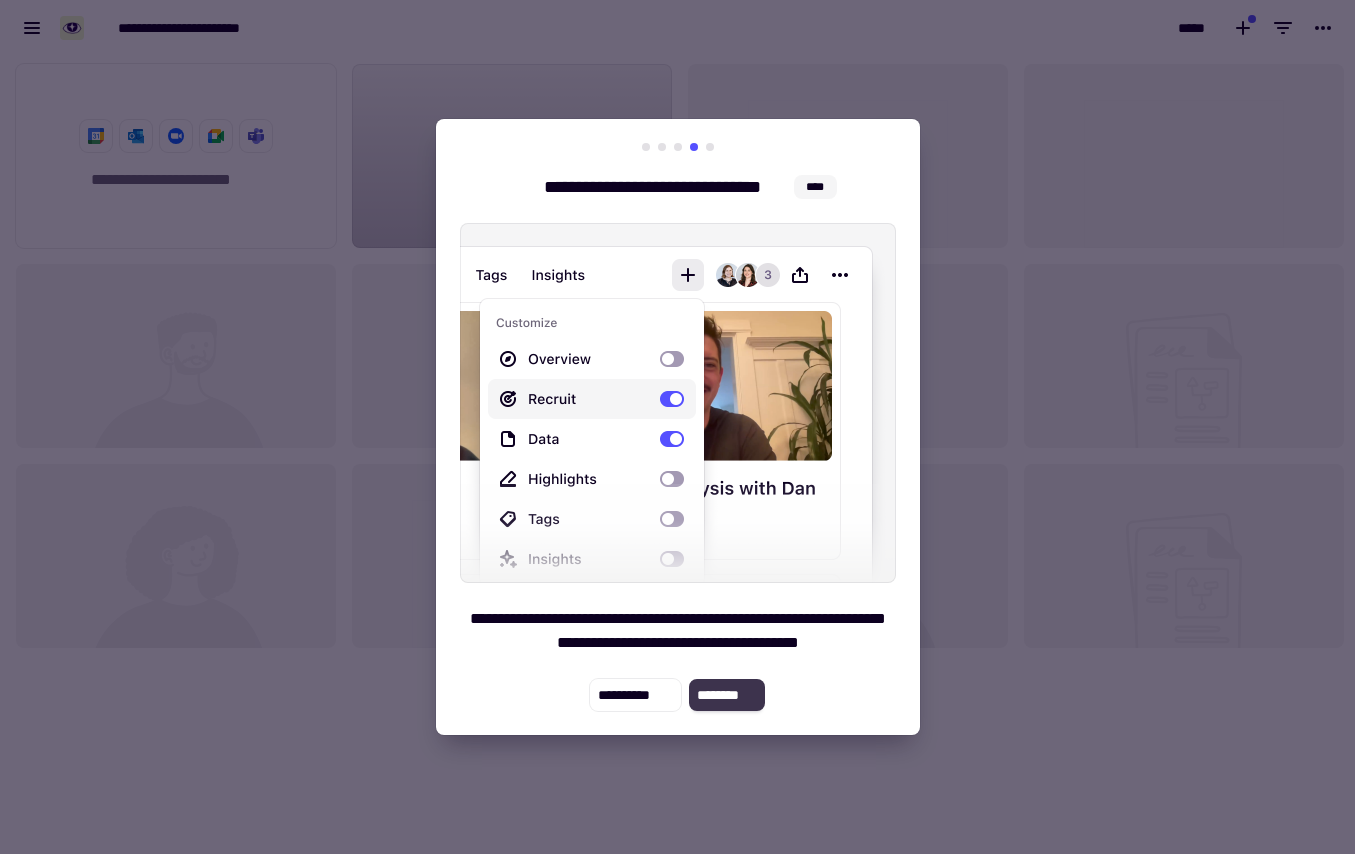 click on "********" 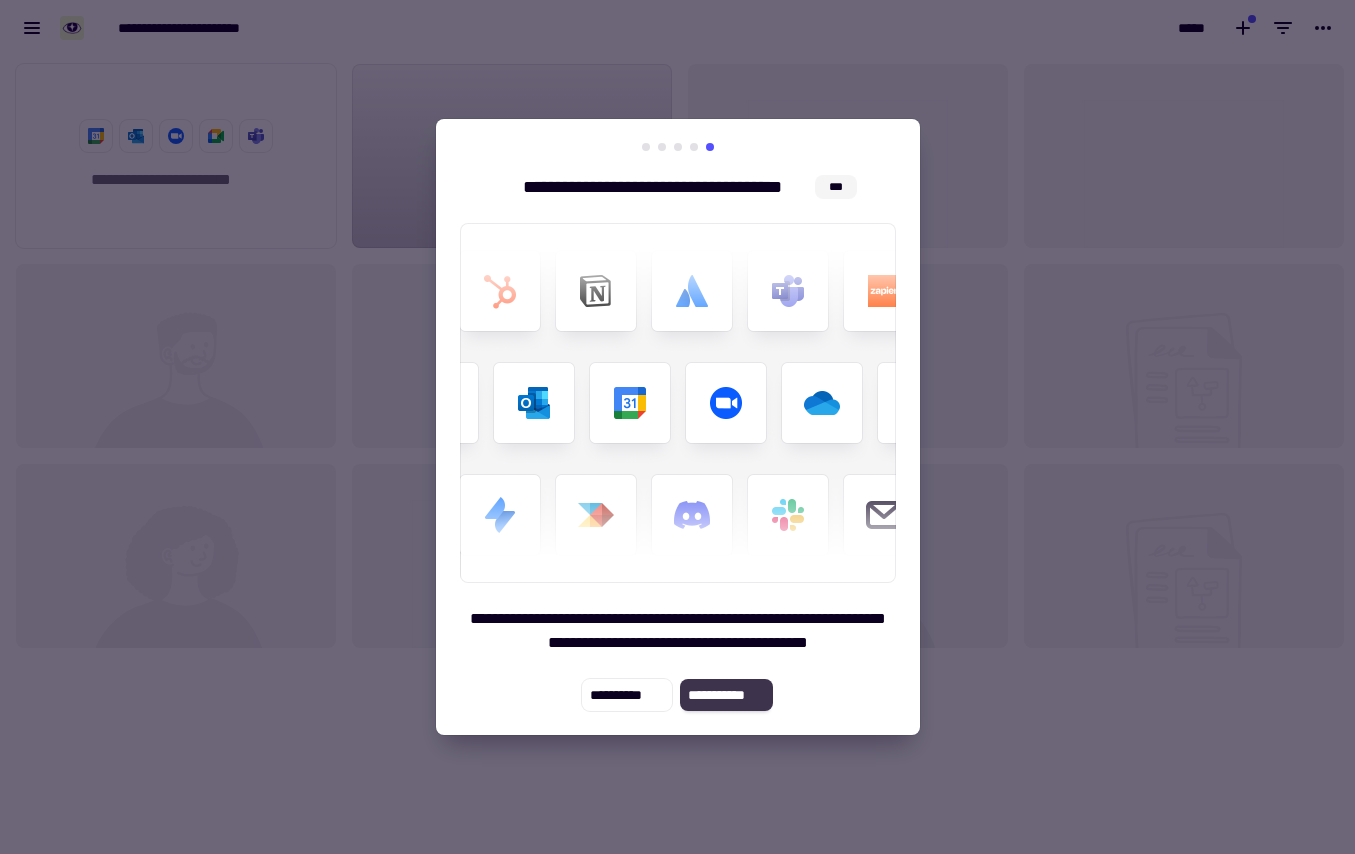 click on "**********" 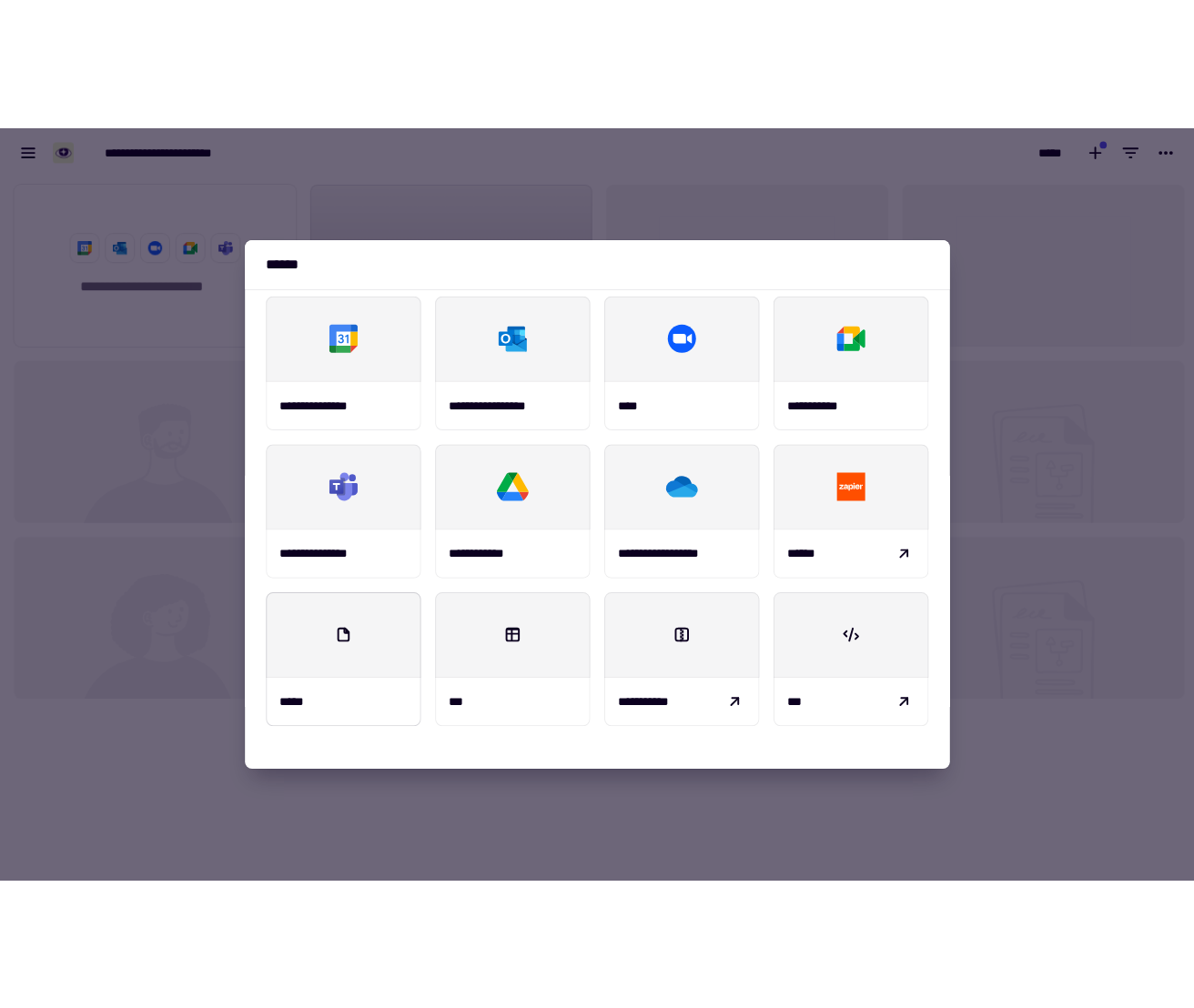 scroll, scrollTop: 0, scrollLeft: 0, axis: both 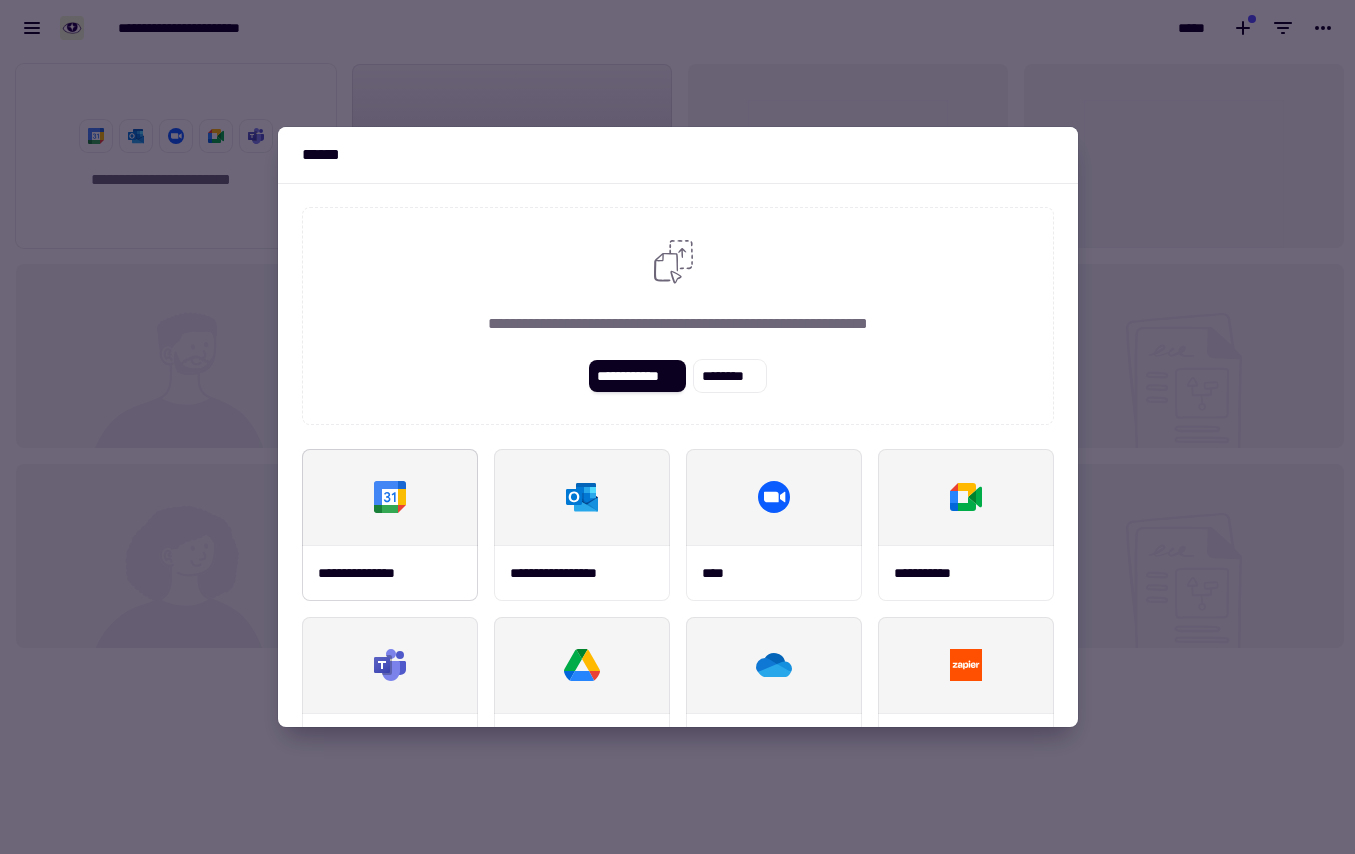click on "**********" at bounding box center (390, 573) 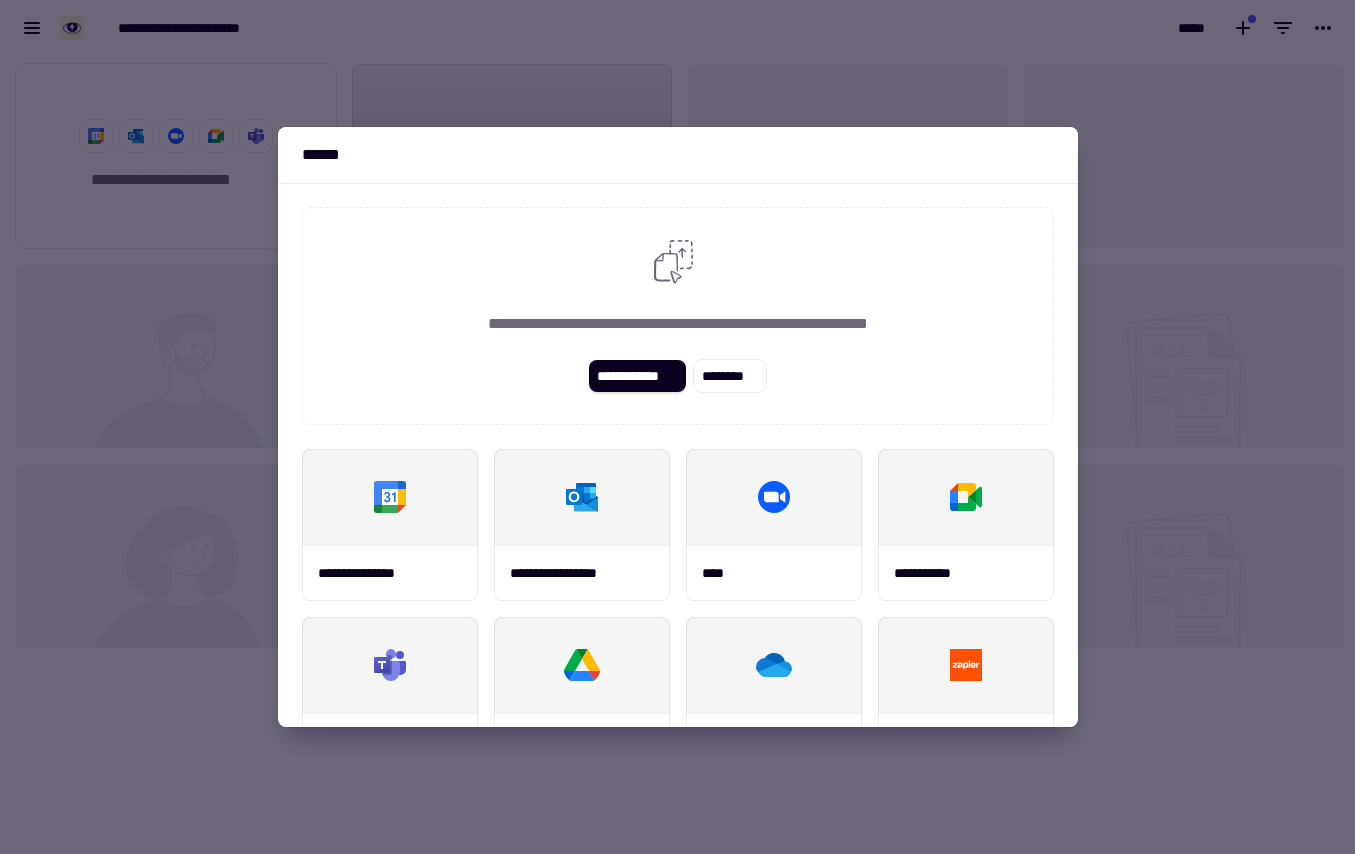 click on "**********" at bounding box center [678, 316] 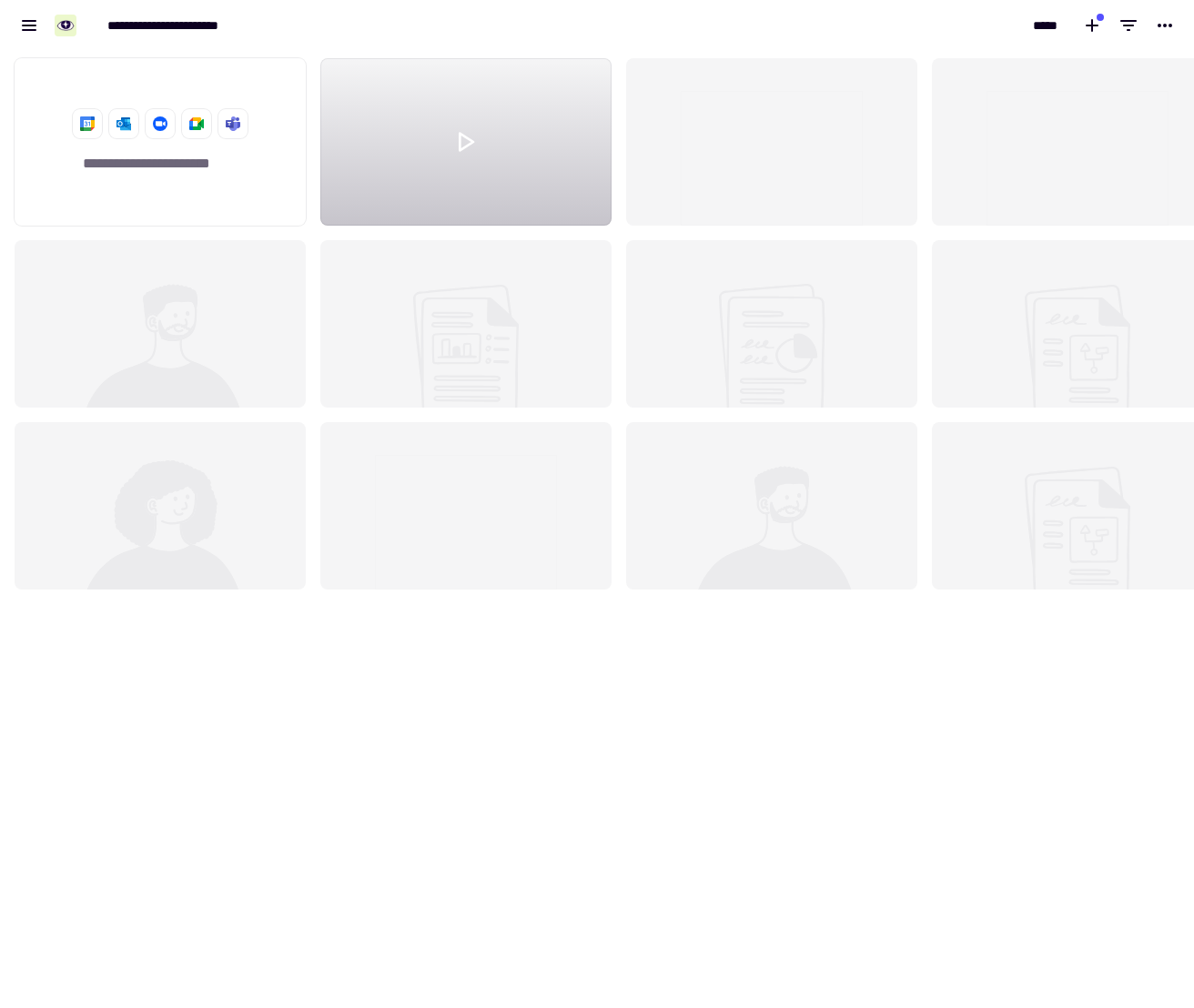 scroll, scrollTop: 15, scrollLeft: 15, axis: both 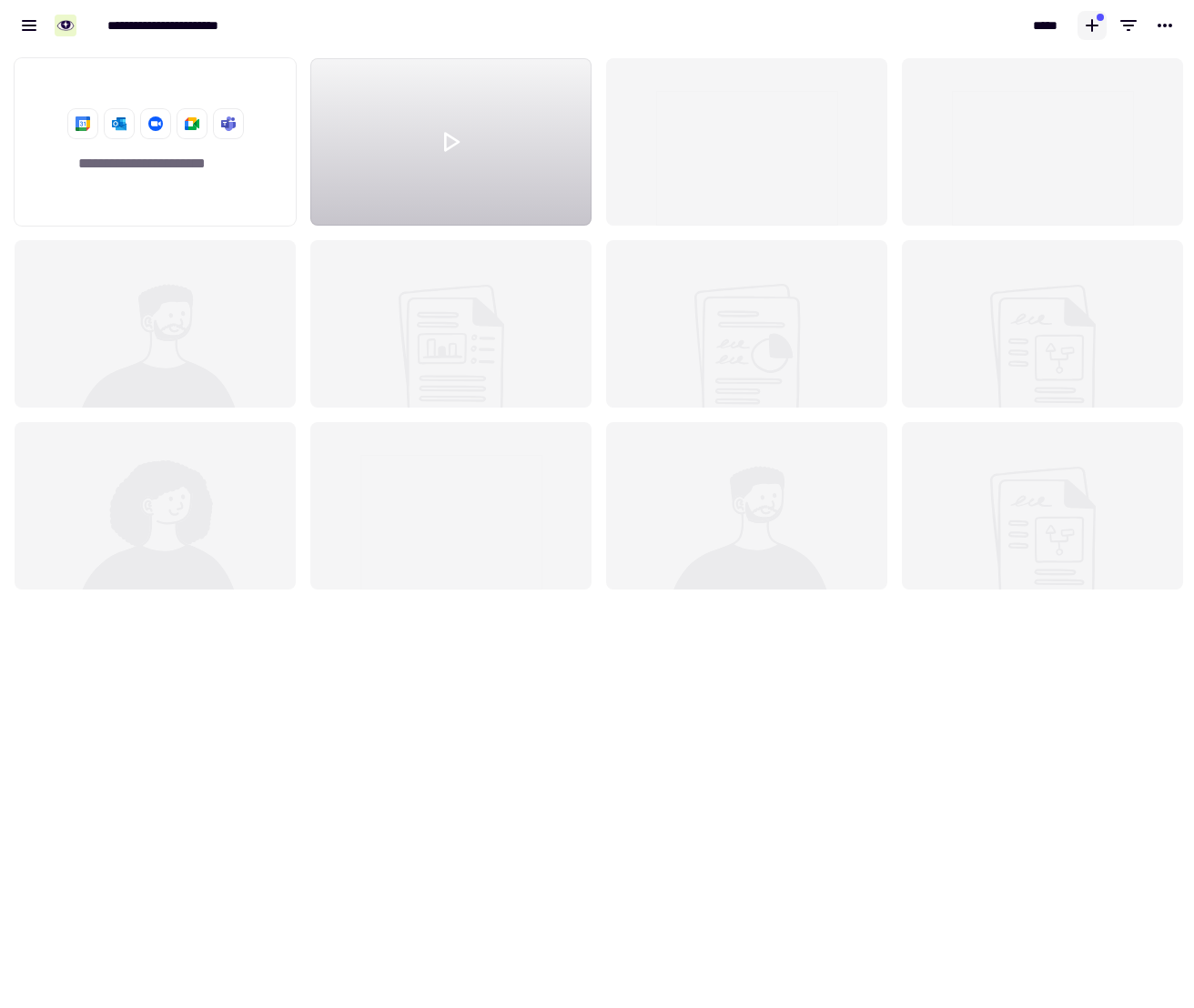 click 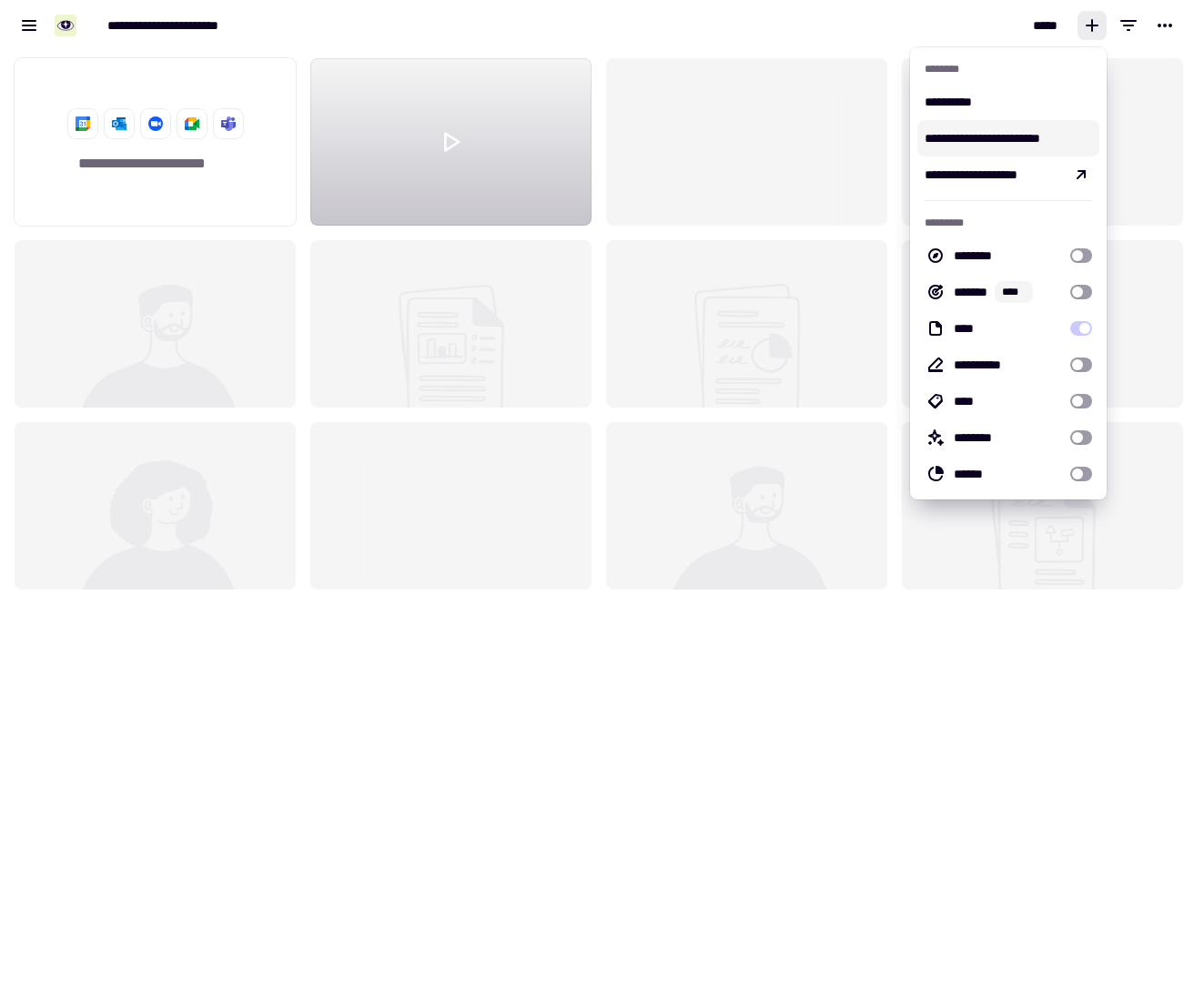 click on "**********" at bounding box center (1008, 138) 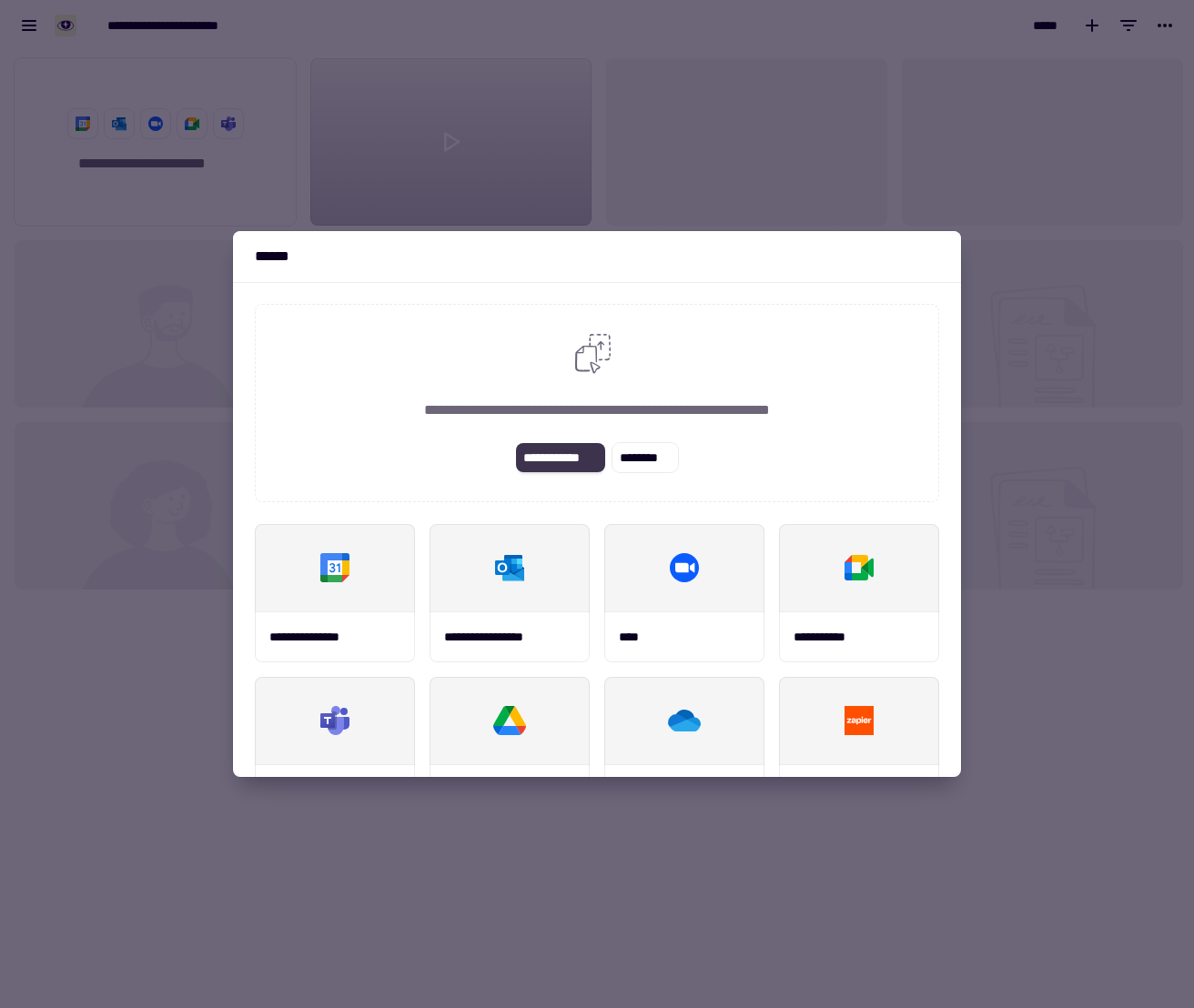 click on "**********" 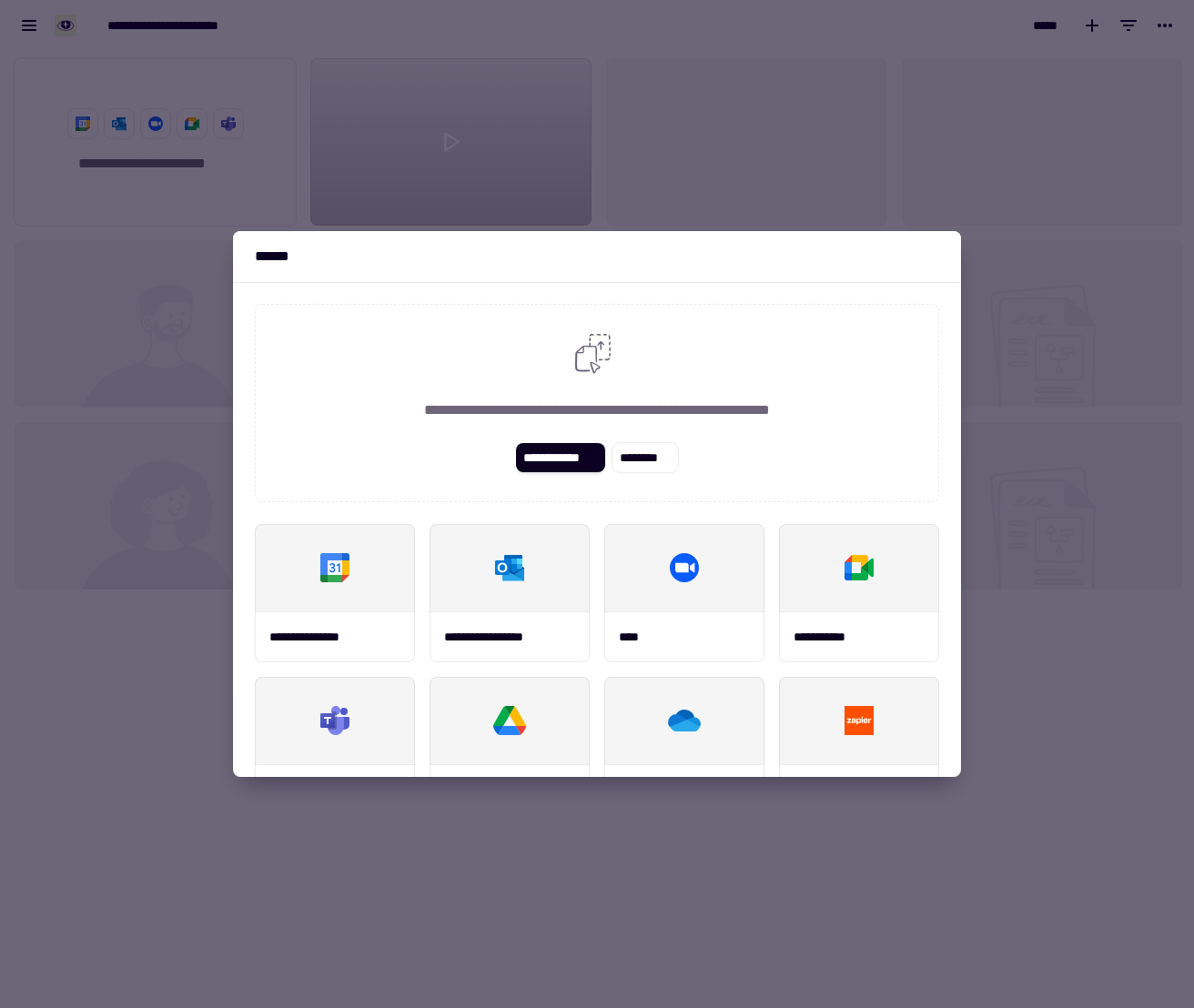 scroll, scrollTop: 235, scrollLeft: 0, axis: vertical 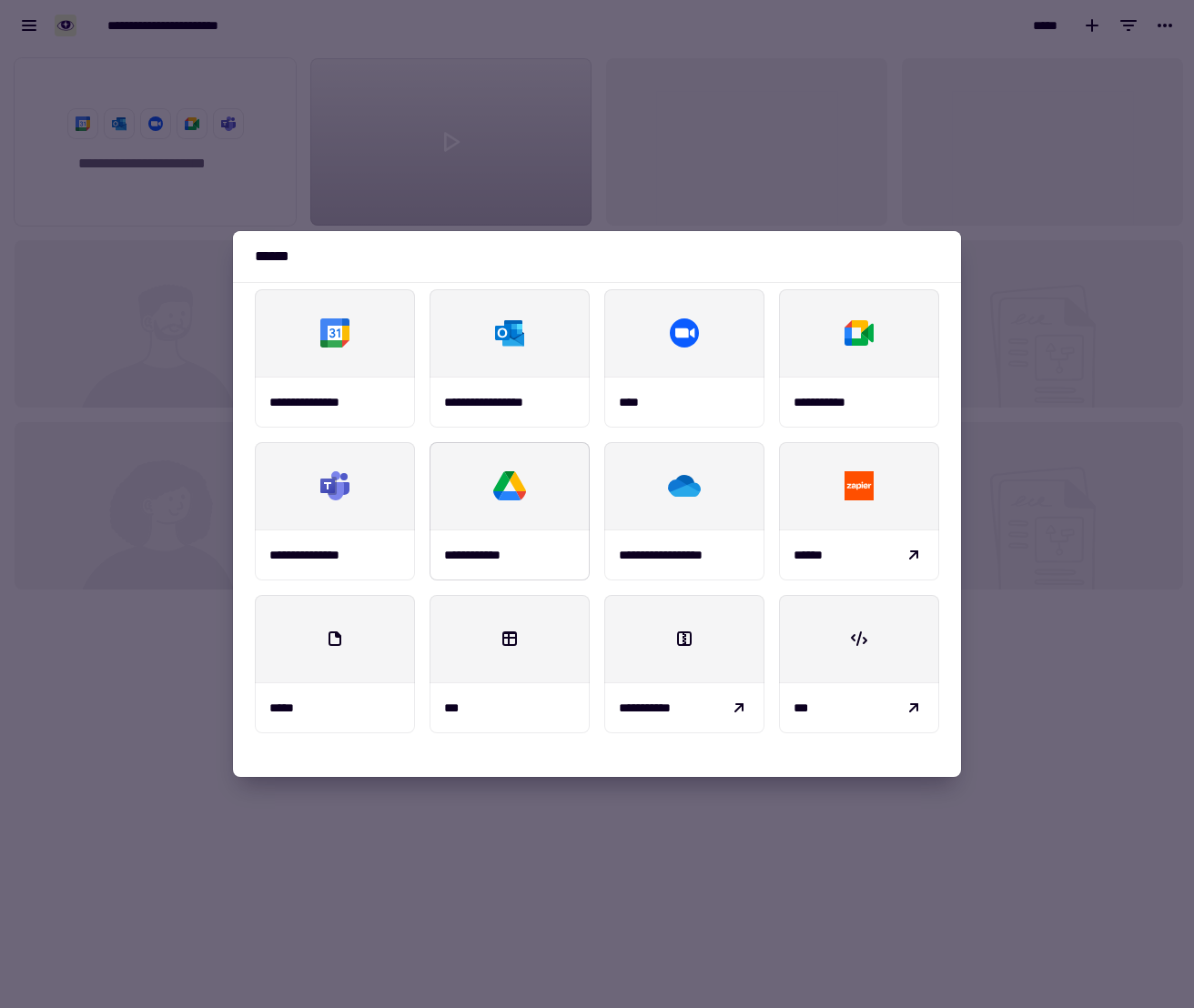 click 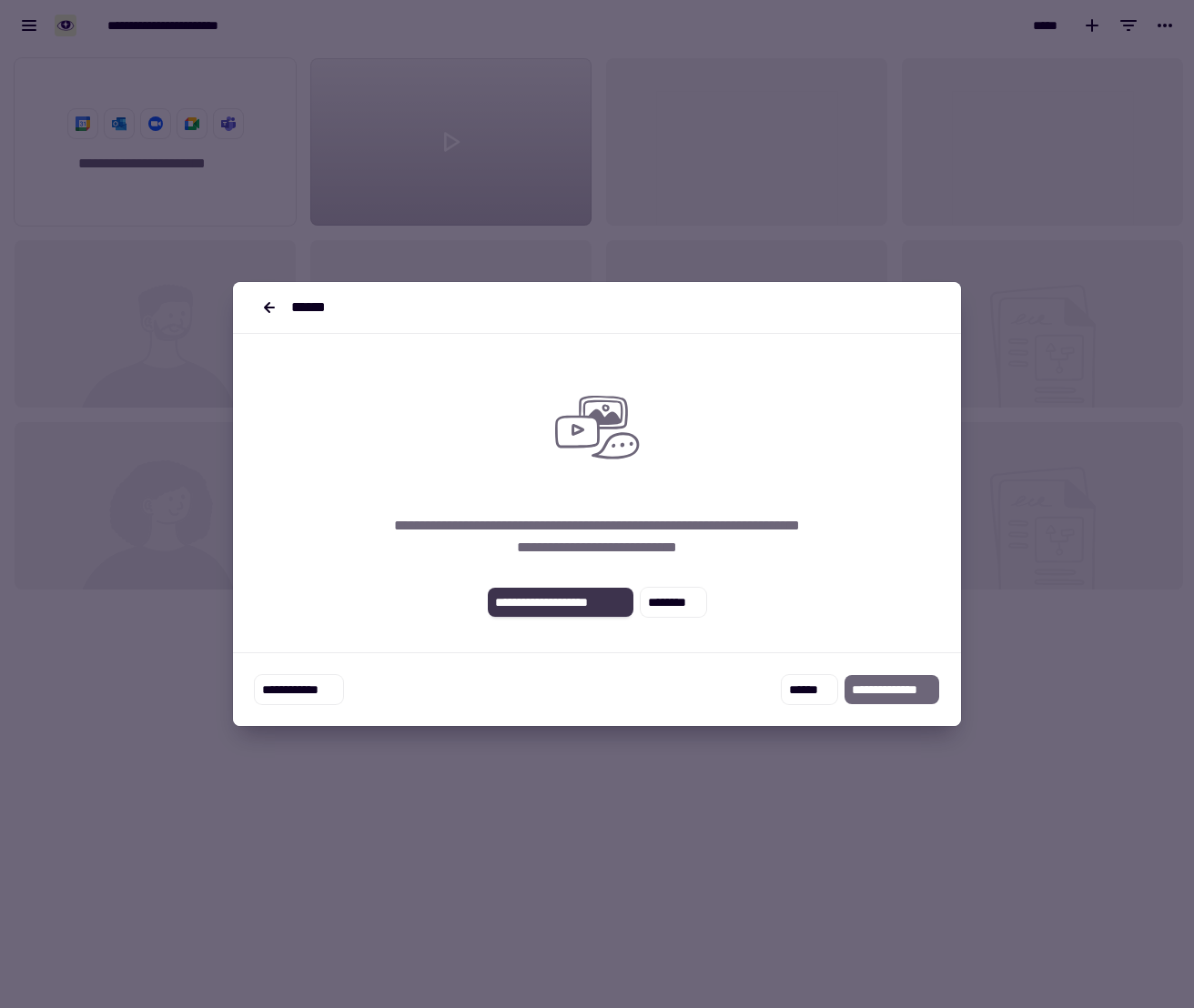 click on "**********" 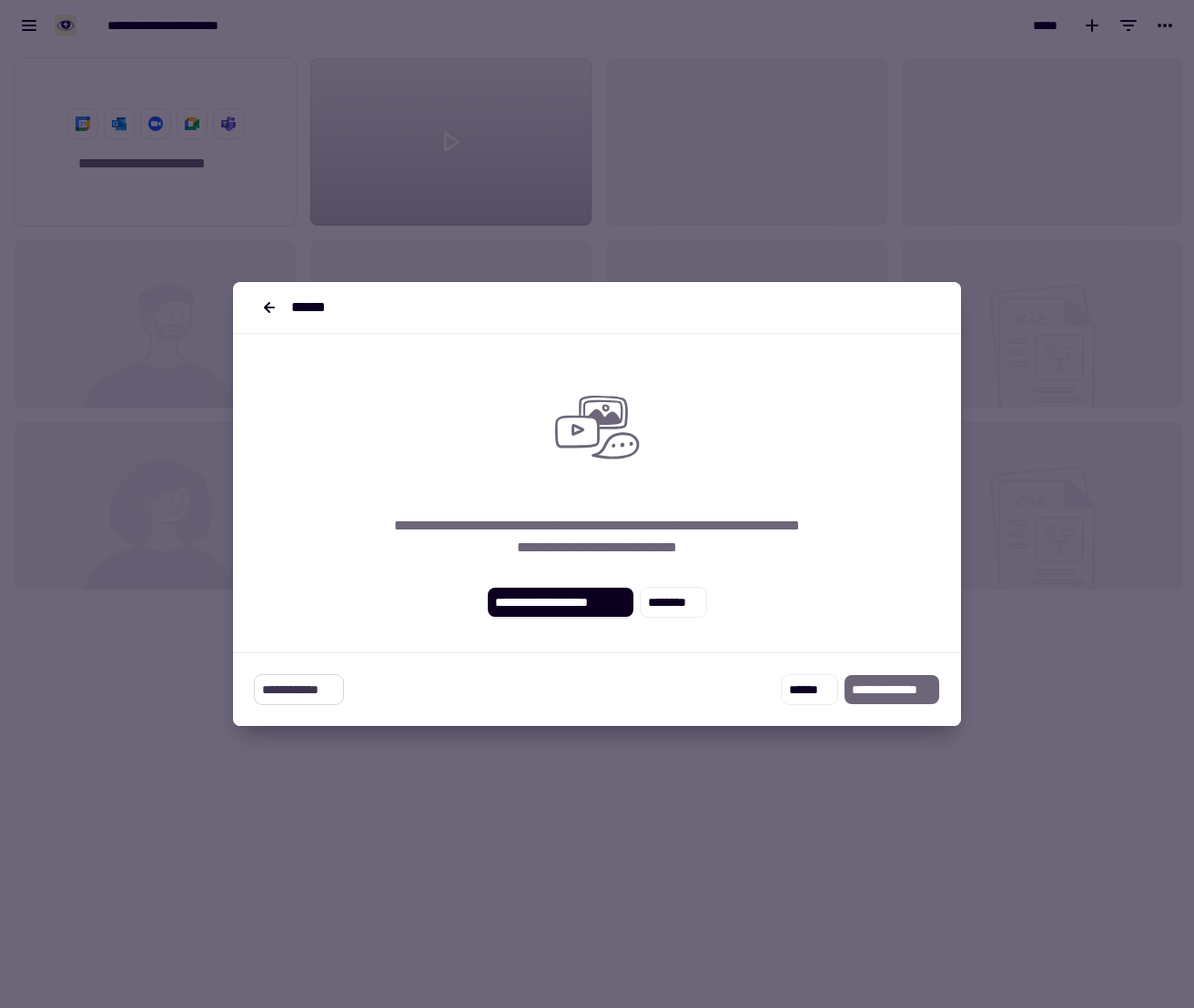 click on "**********" 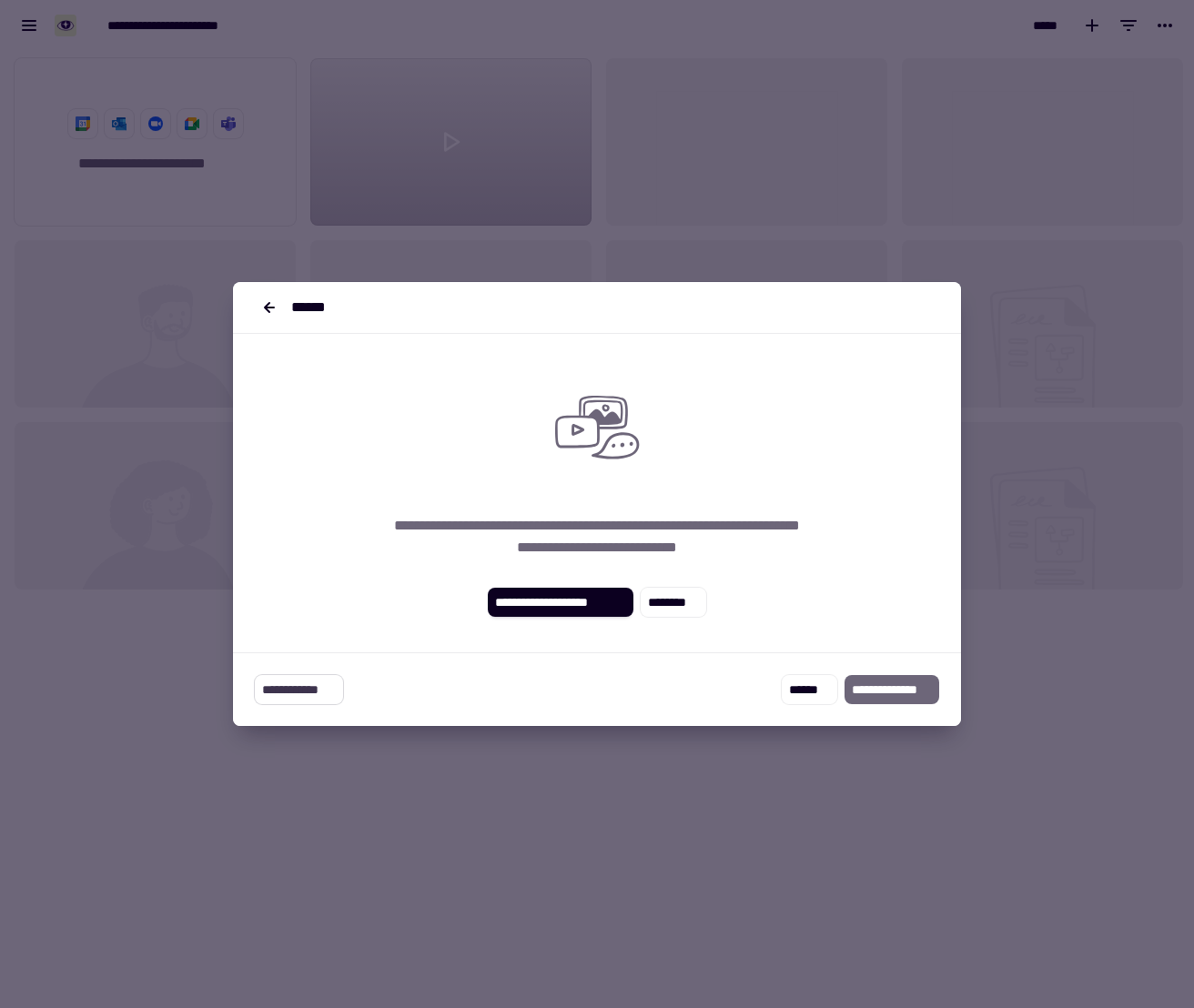 click on "**********" 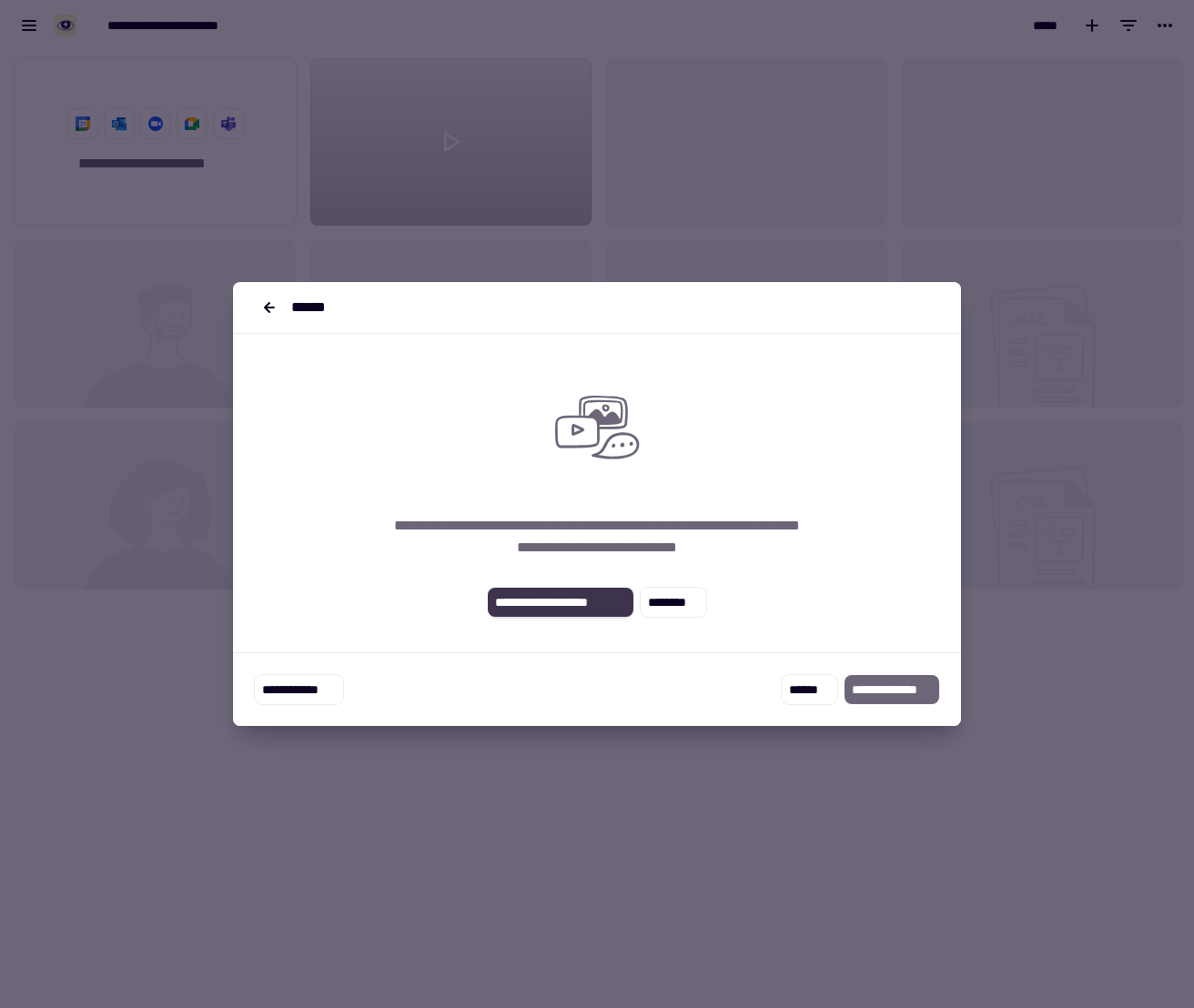 click on "**********" 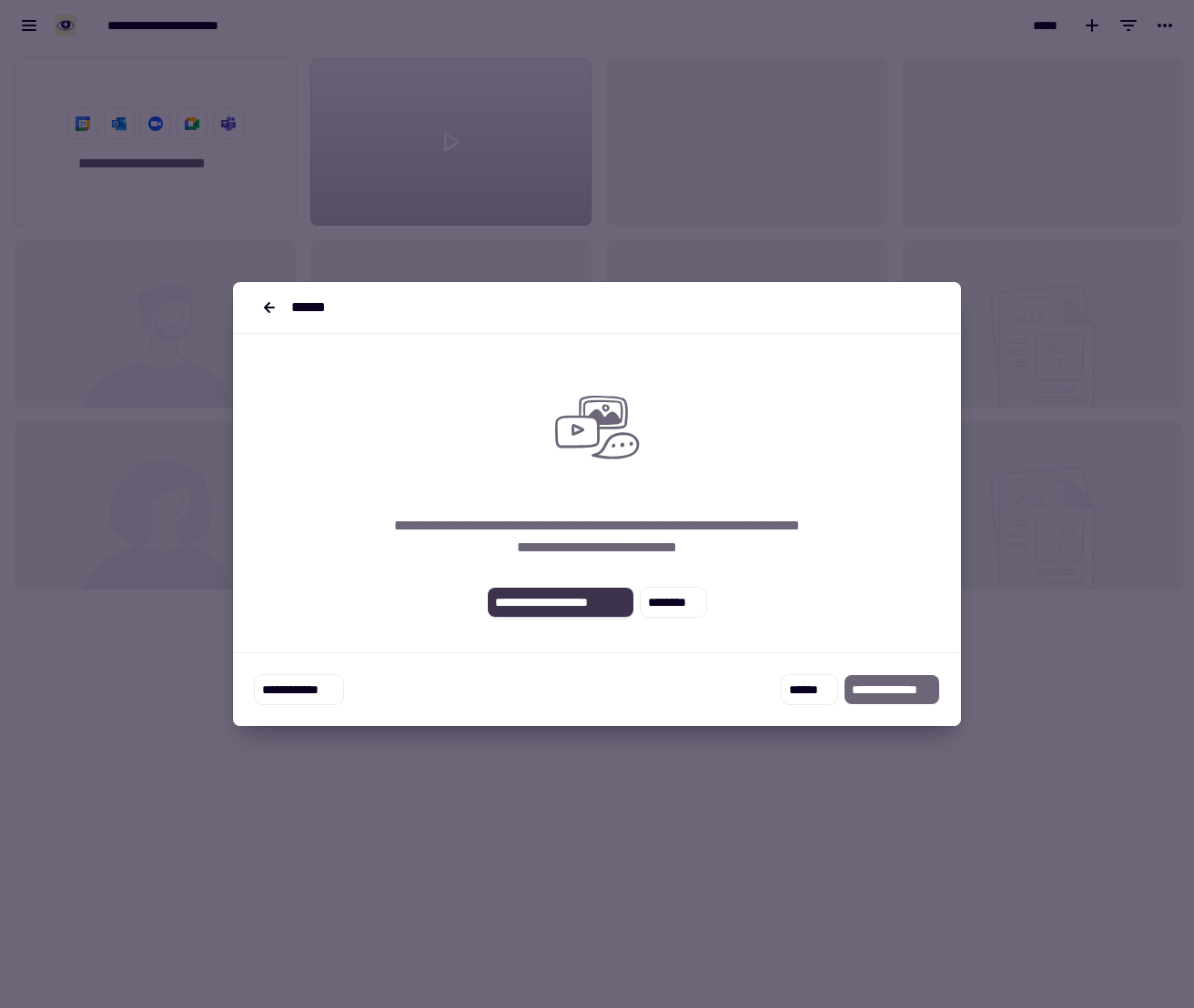 click on "**********" 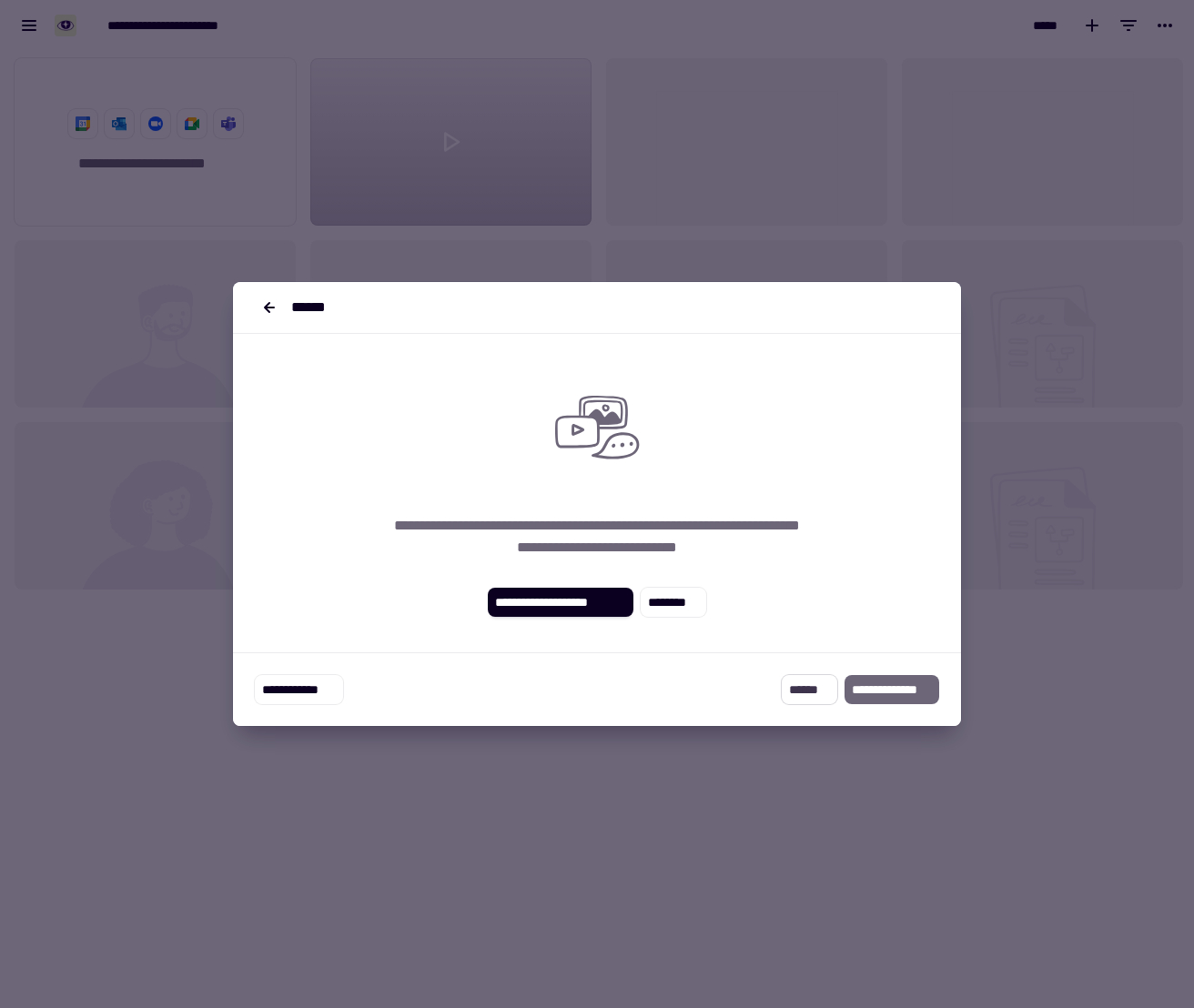 click on "******" 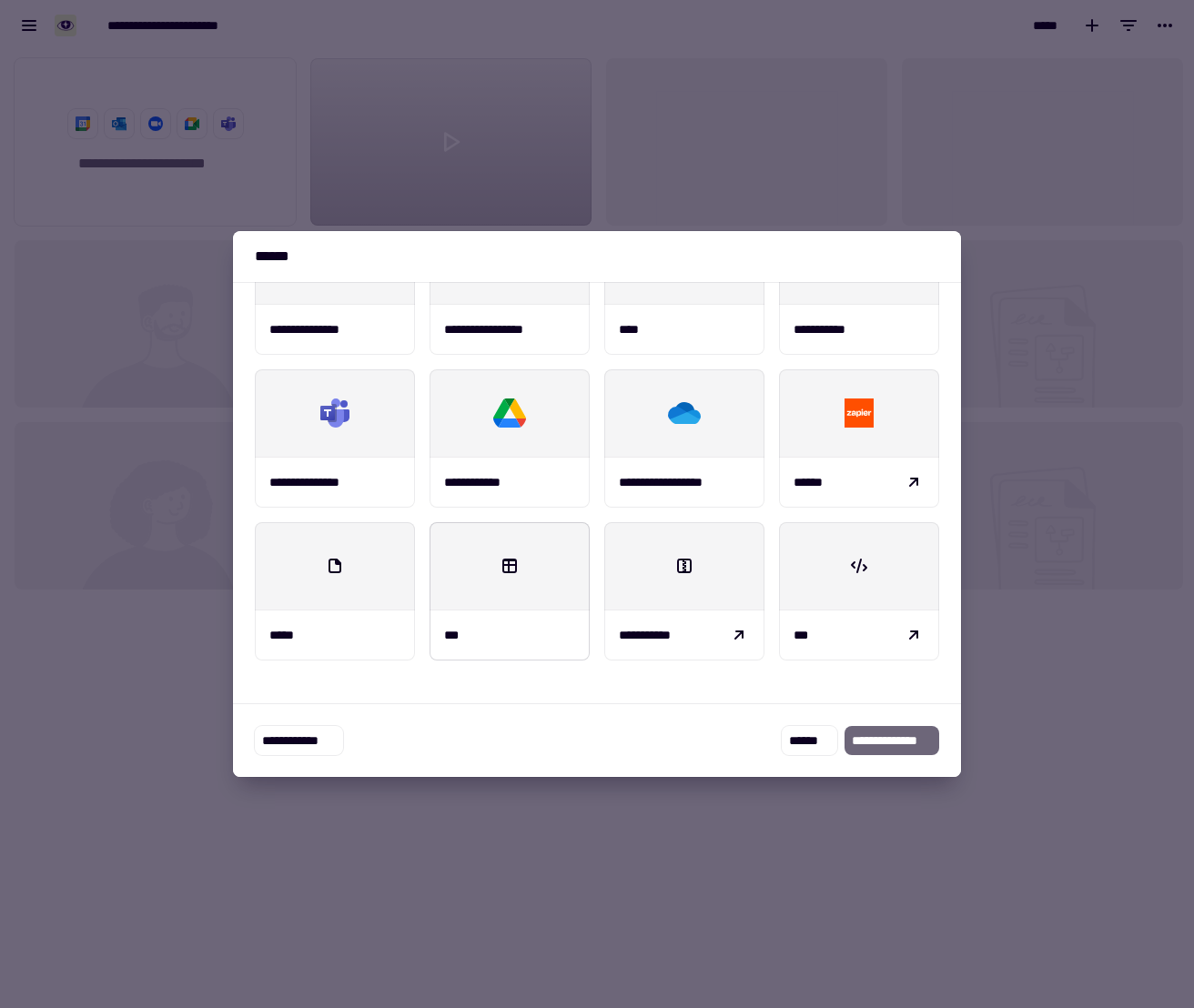 scroll, scrollTop: 0, scrollLeft: 0, axis: both 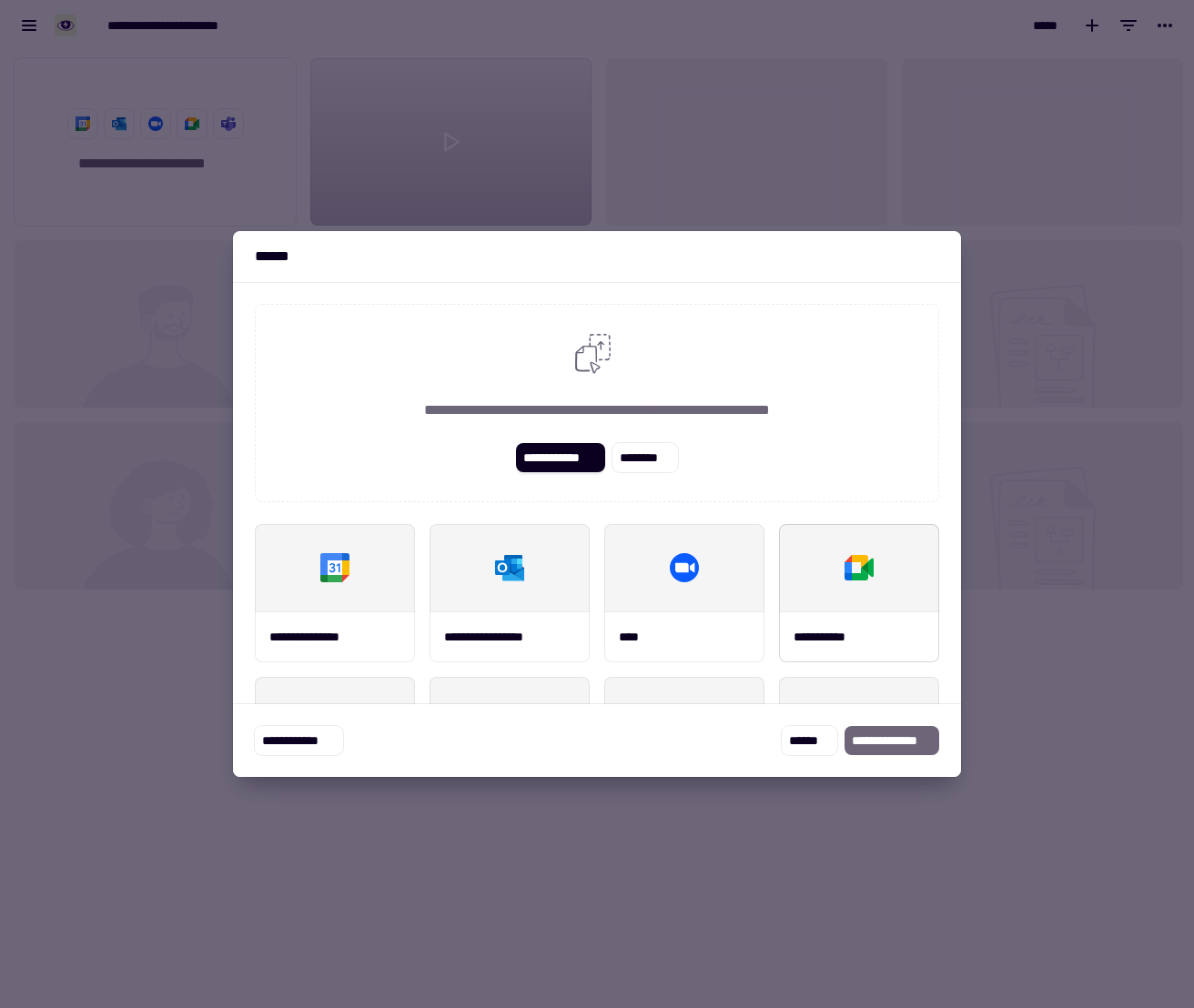 click at bounding box center (859, 568) 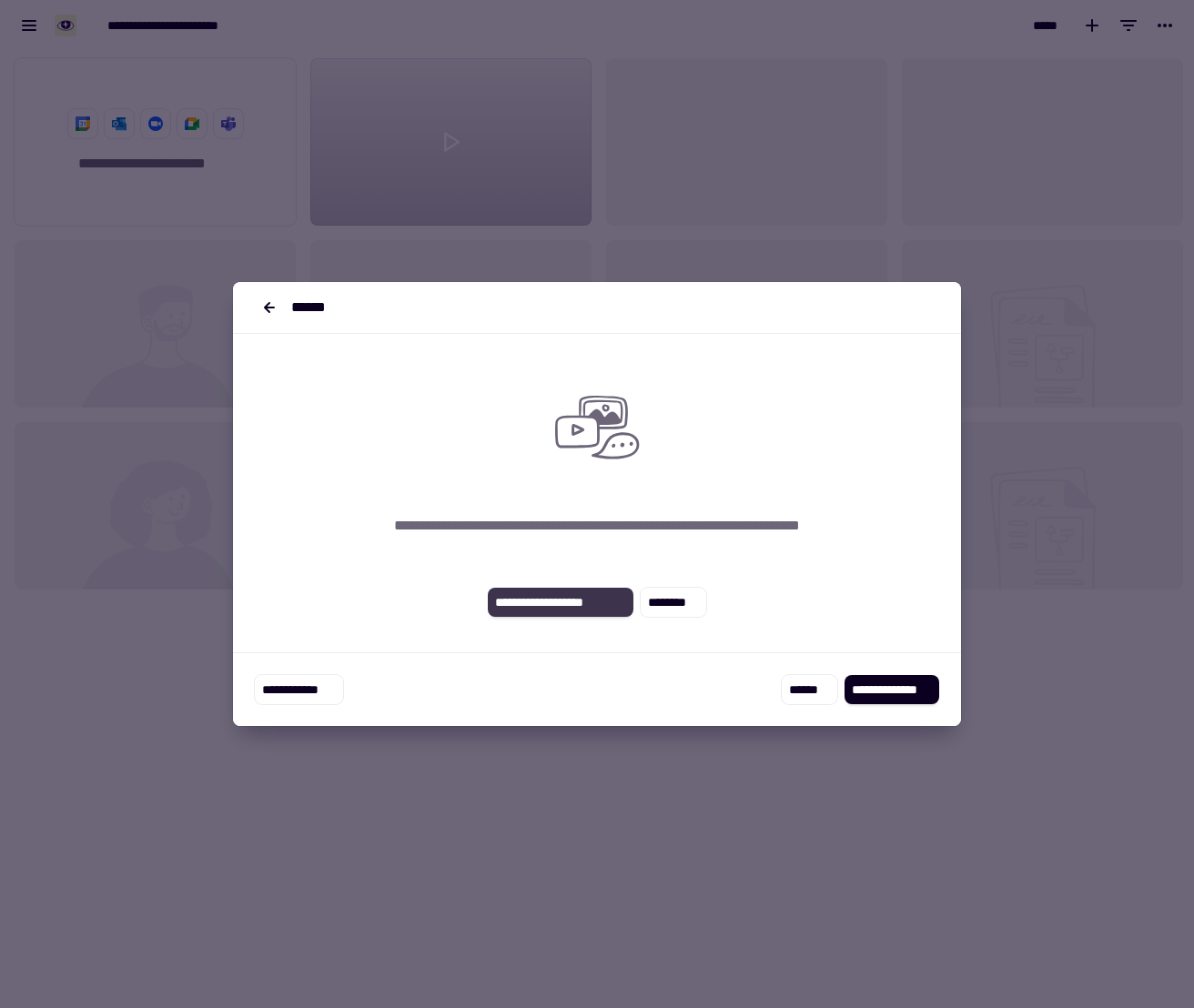 click on "**********" 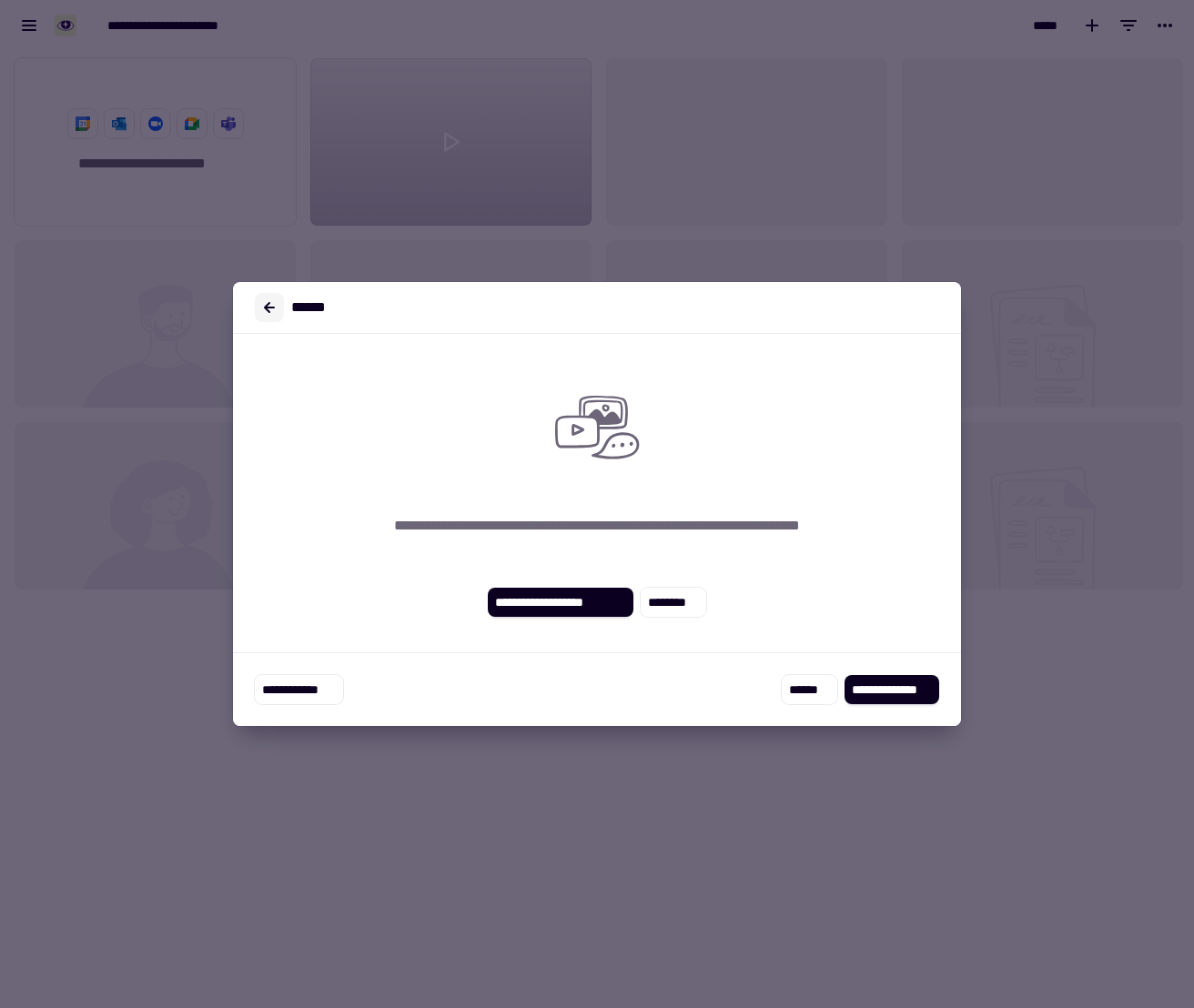 click 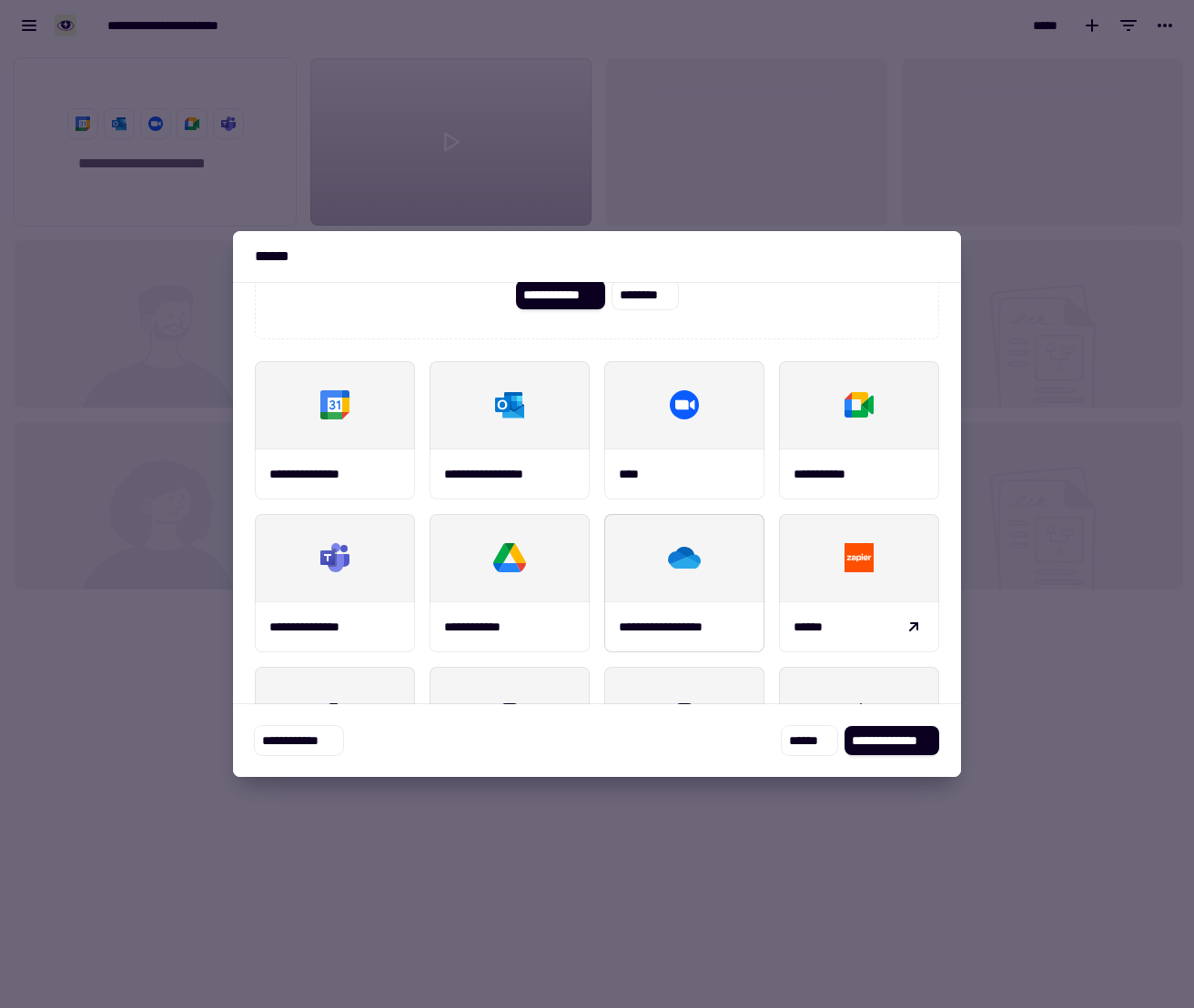 scroll, scrollTop: 307, scrollLeft: 0, axis: vertical 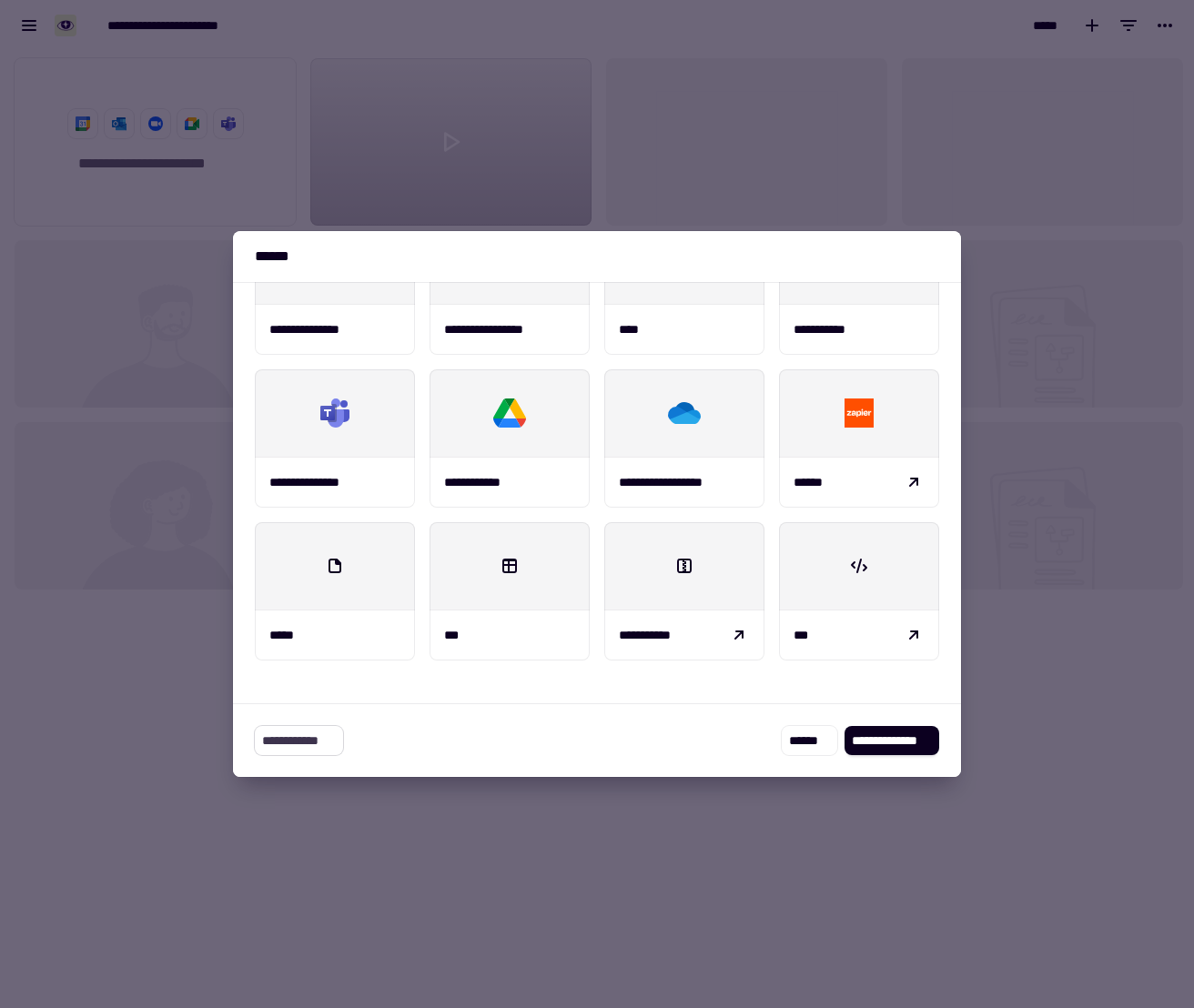 click on "**********" 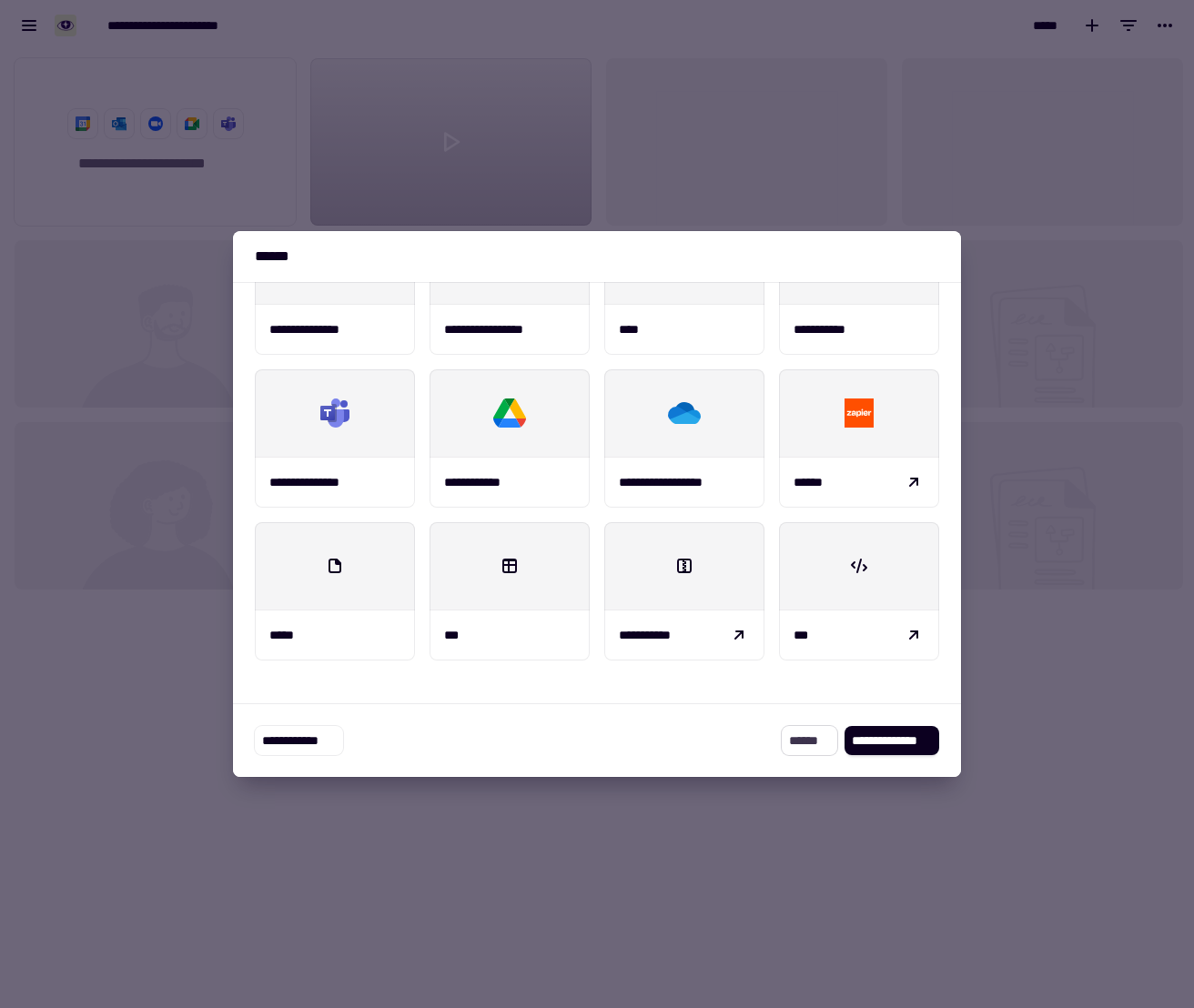 click on "******" 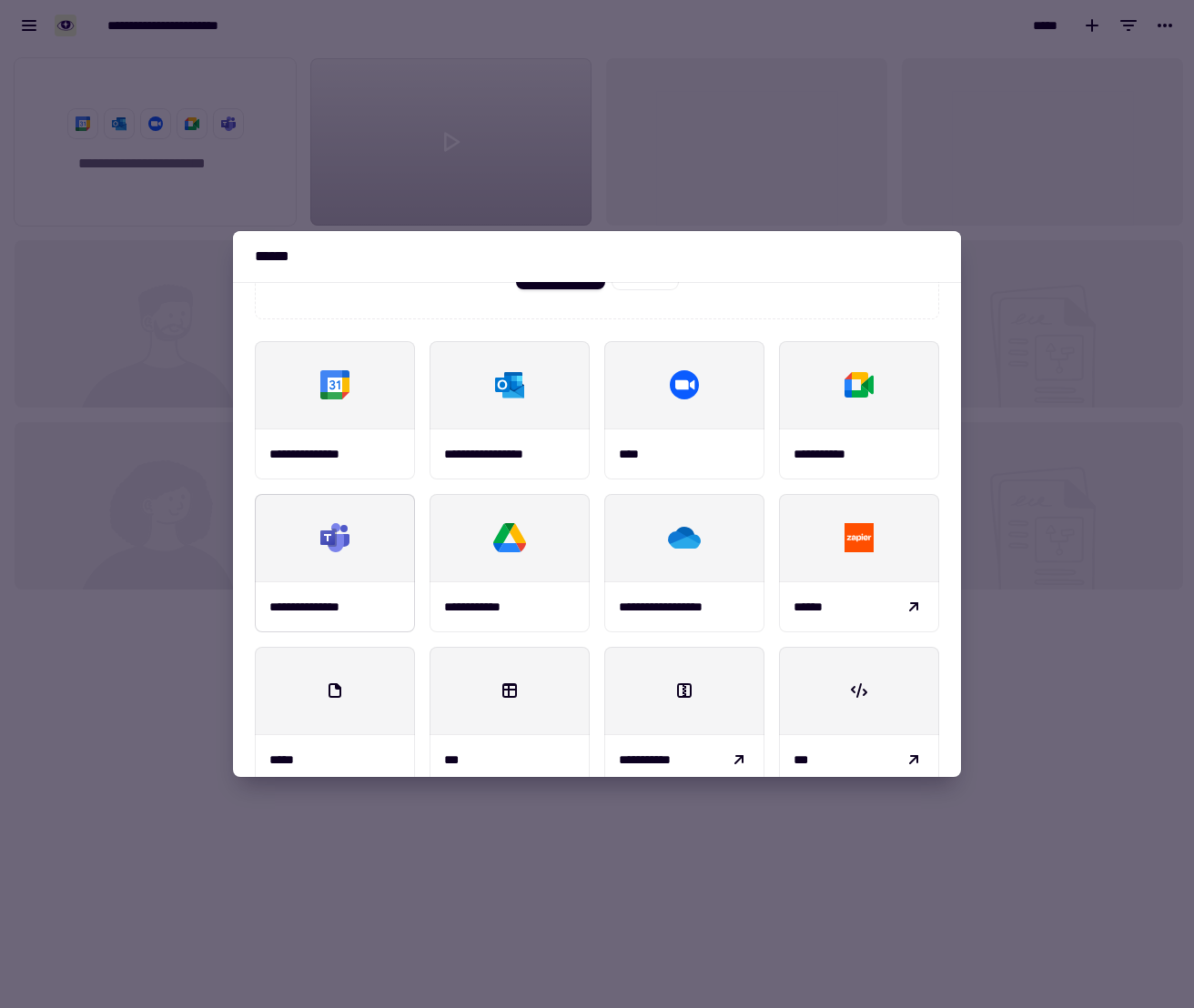 scroll, scrollTop: 235, scrollLeft: 0, axis: vertical 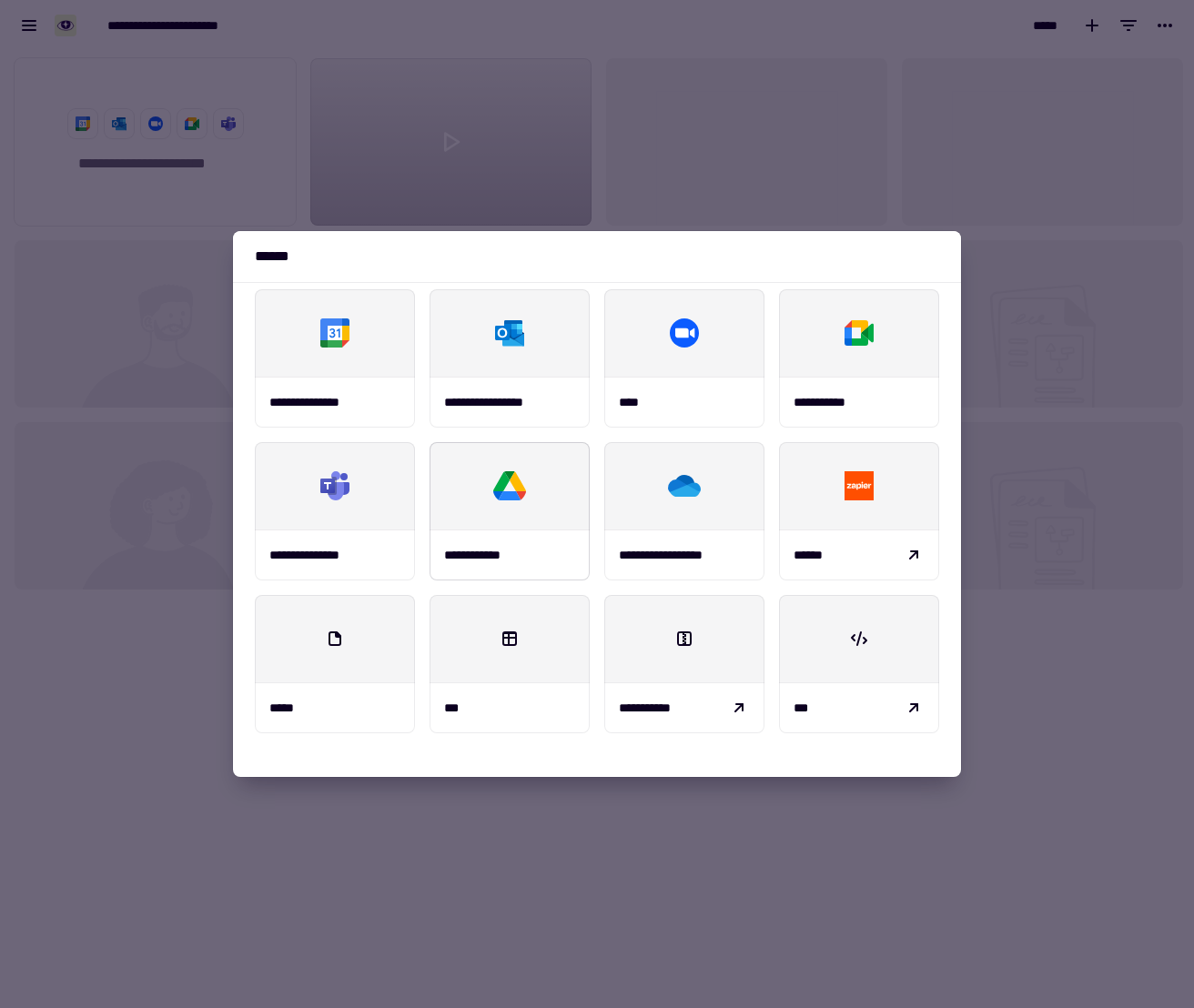 click on "**********" at bounding box center (510, 555) 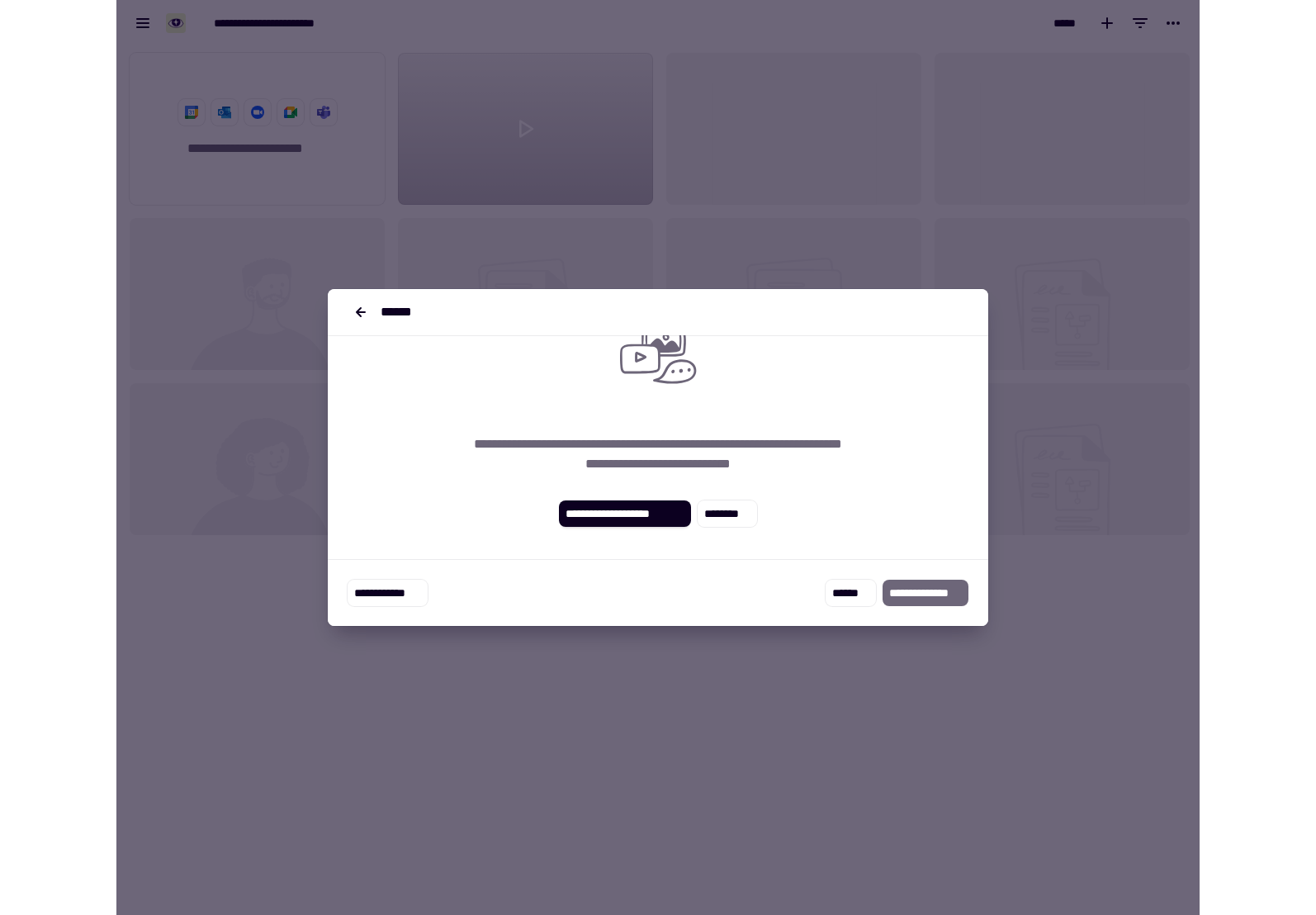 scroll, scrollTop: 0, scrollLeft: 0, axis: both 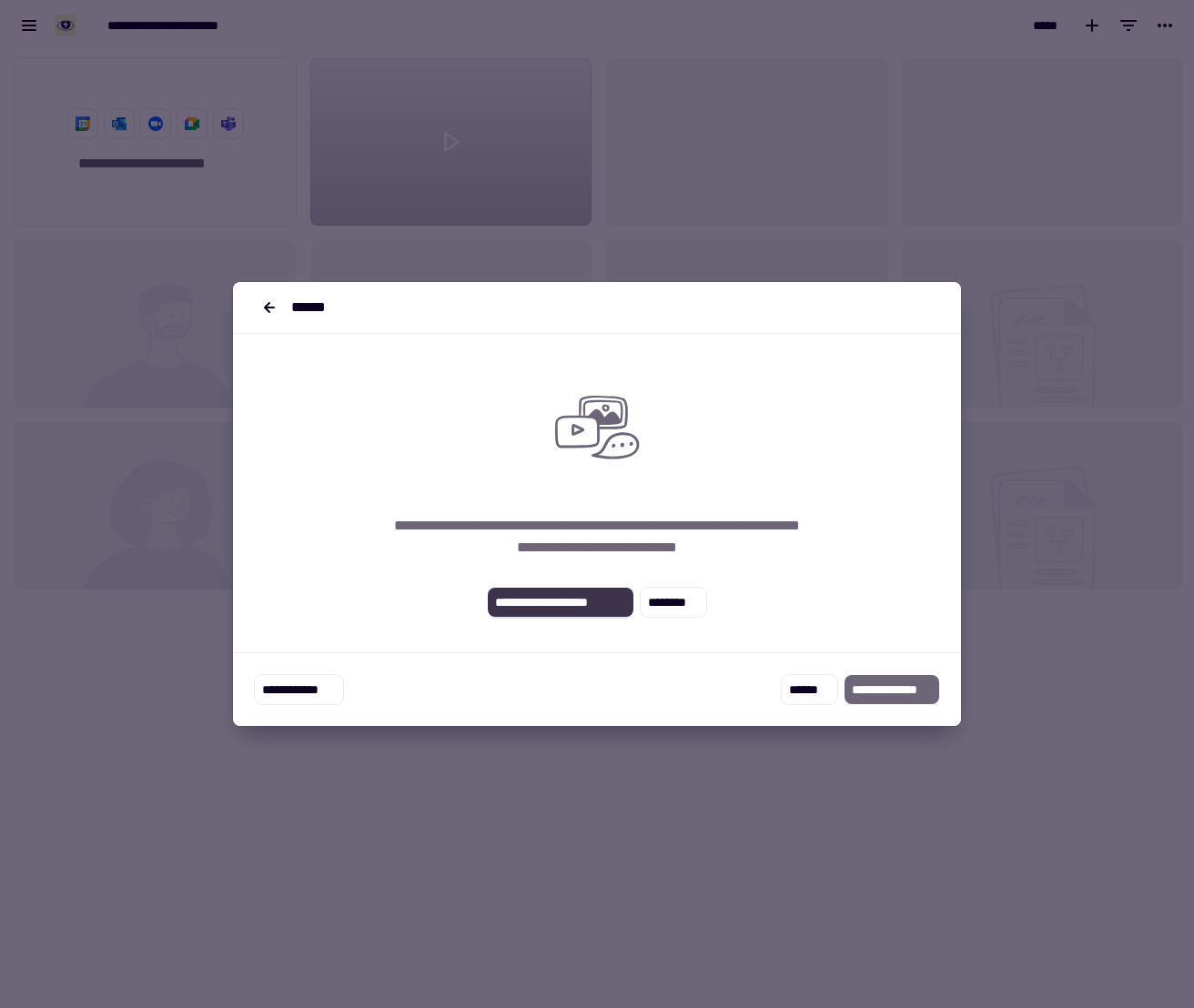 click on "**********" 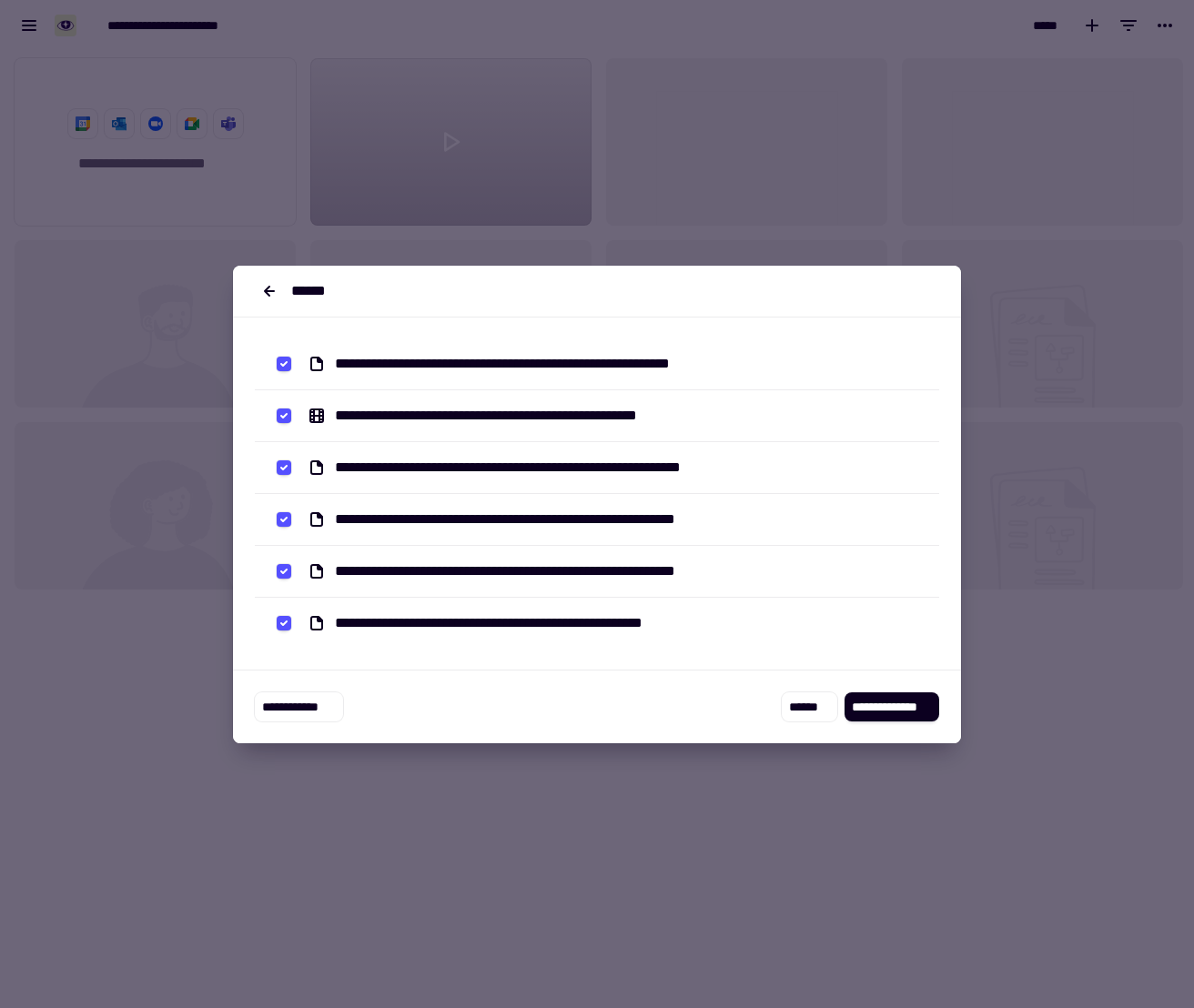 click on "**********" at bounding box center [597, 416] 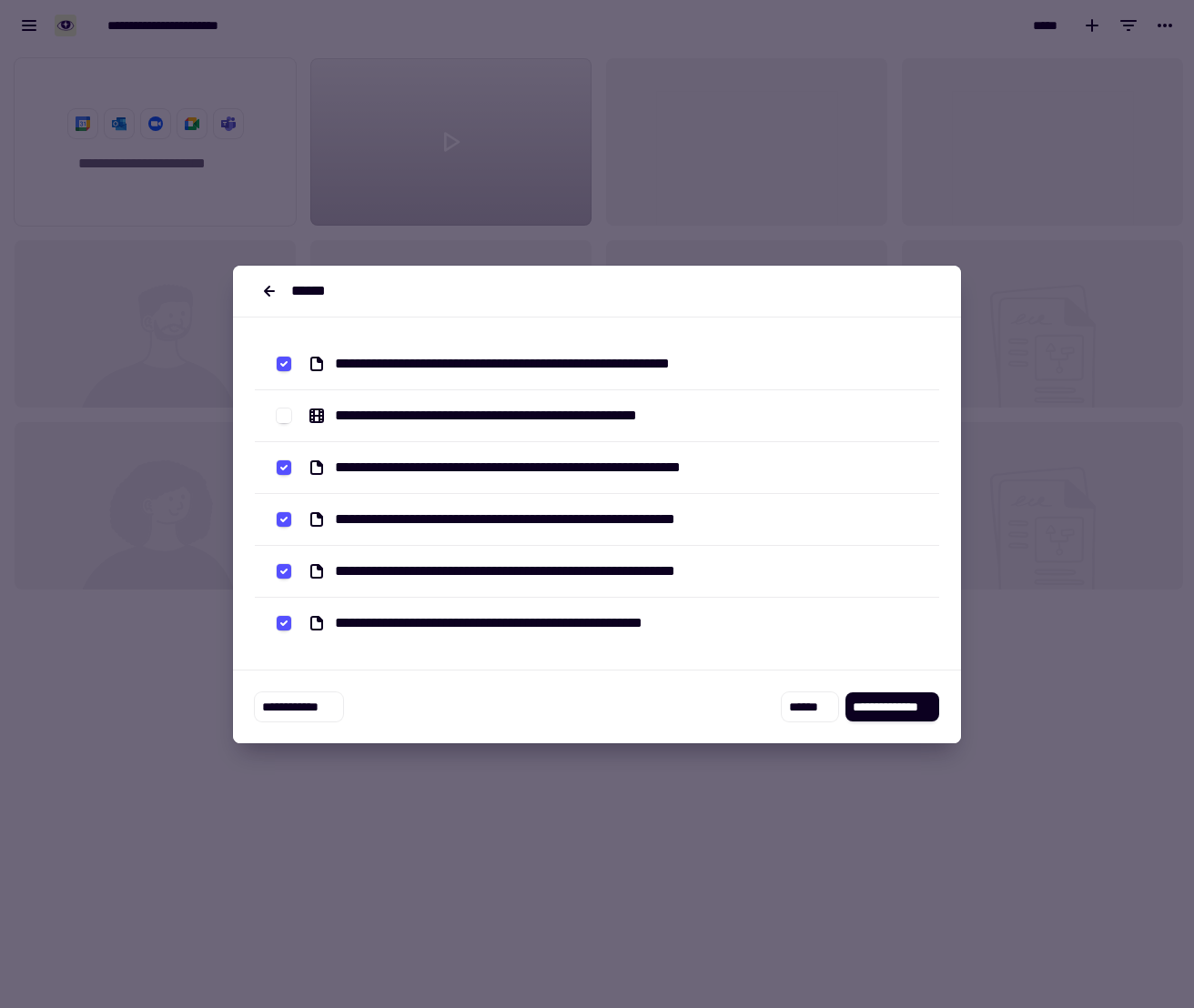 click on "**********" at bounding box center (597, 364) 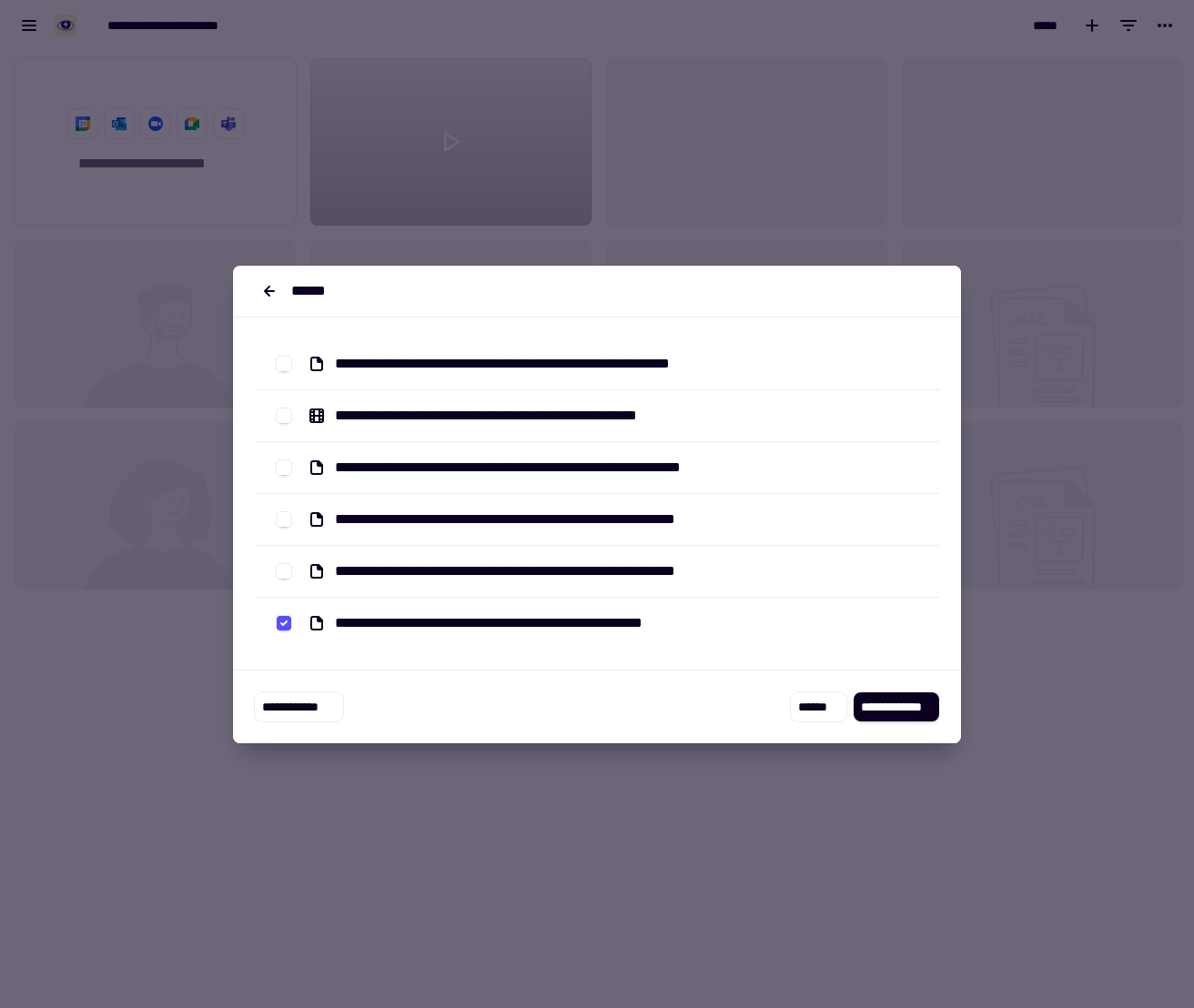 click on "**********" at bounding box center [597, 623] 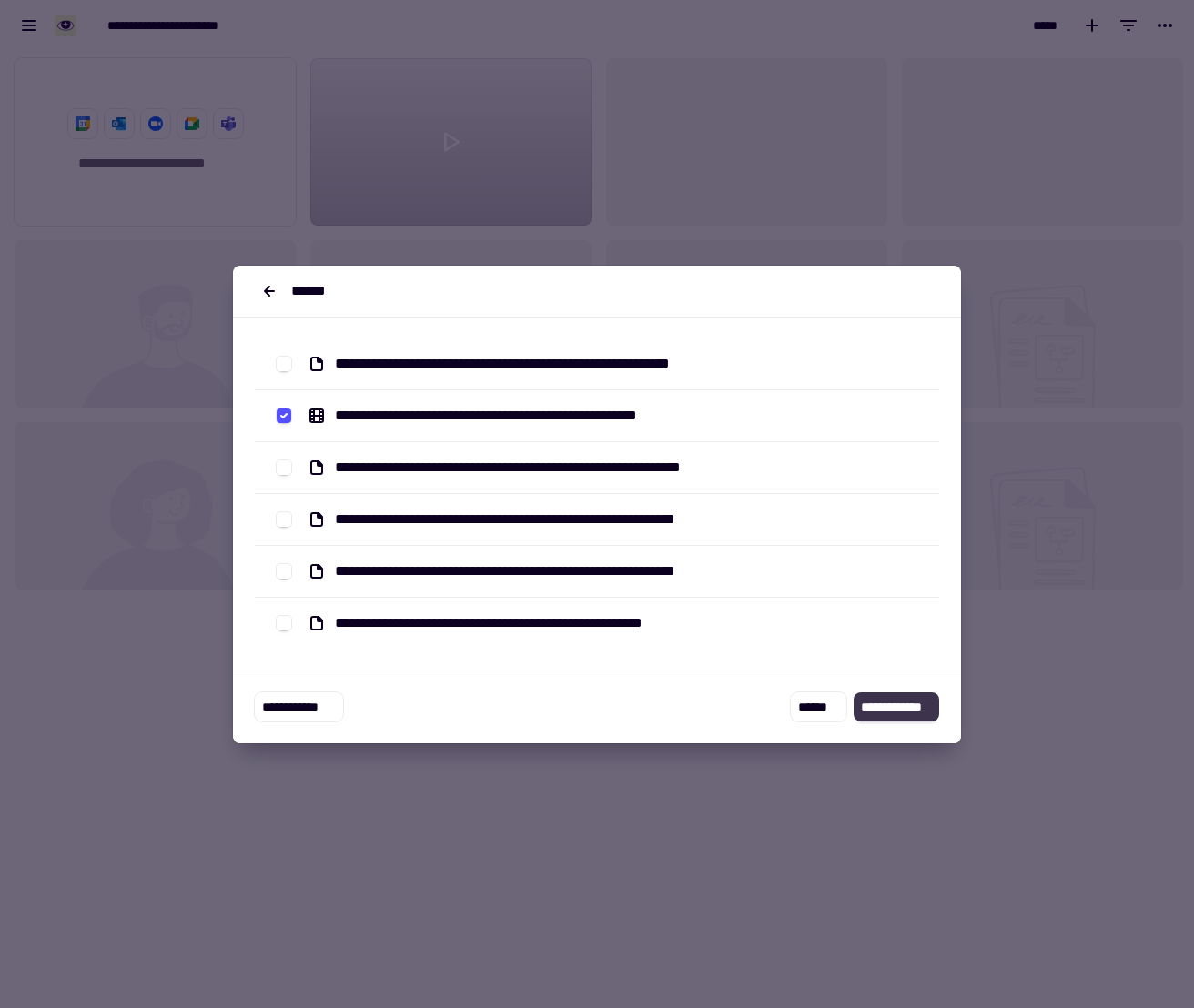 click on "**********" 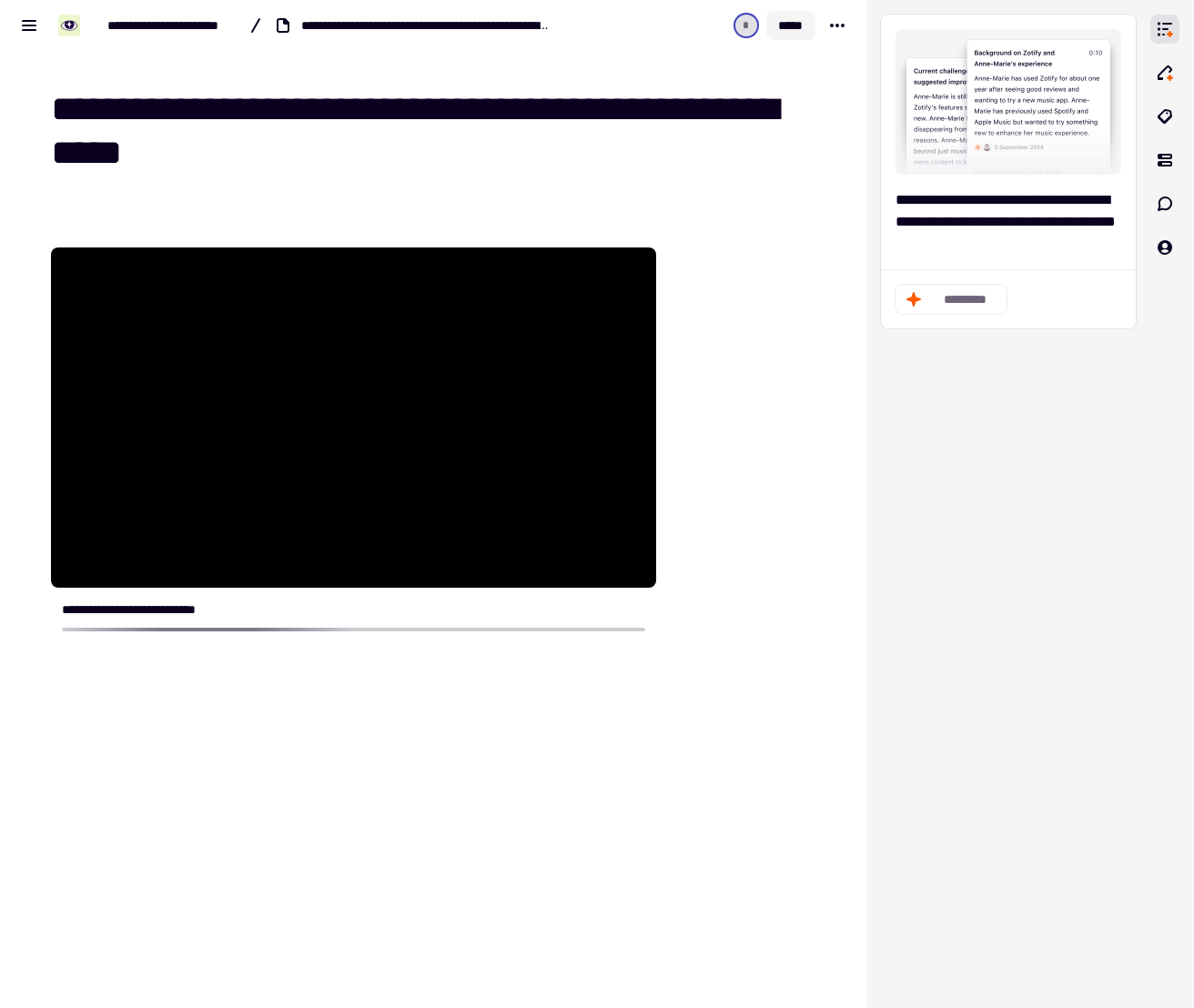 click on "*****" 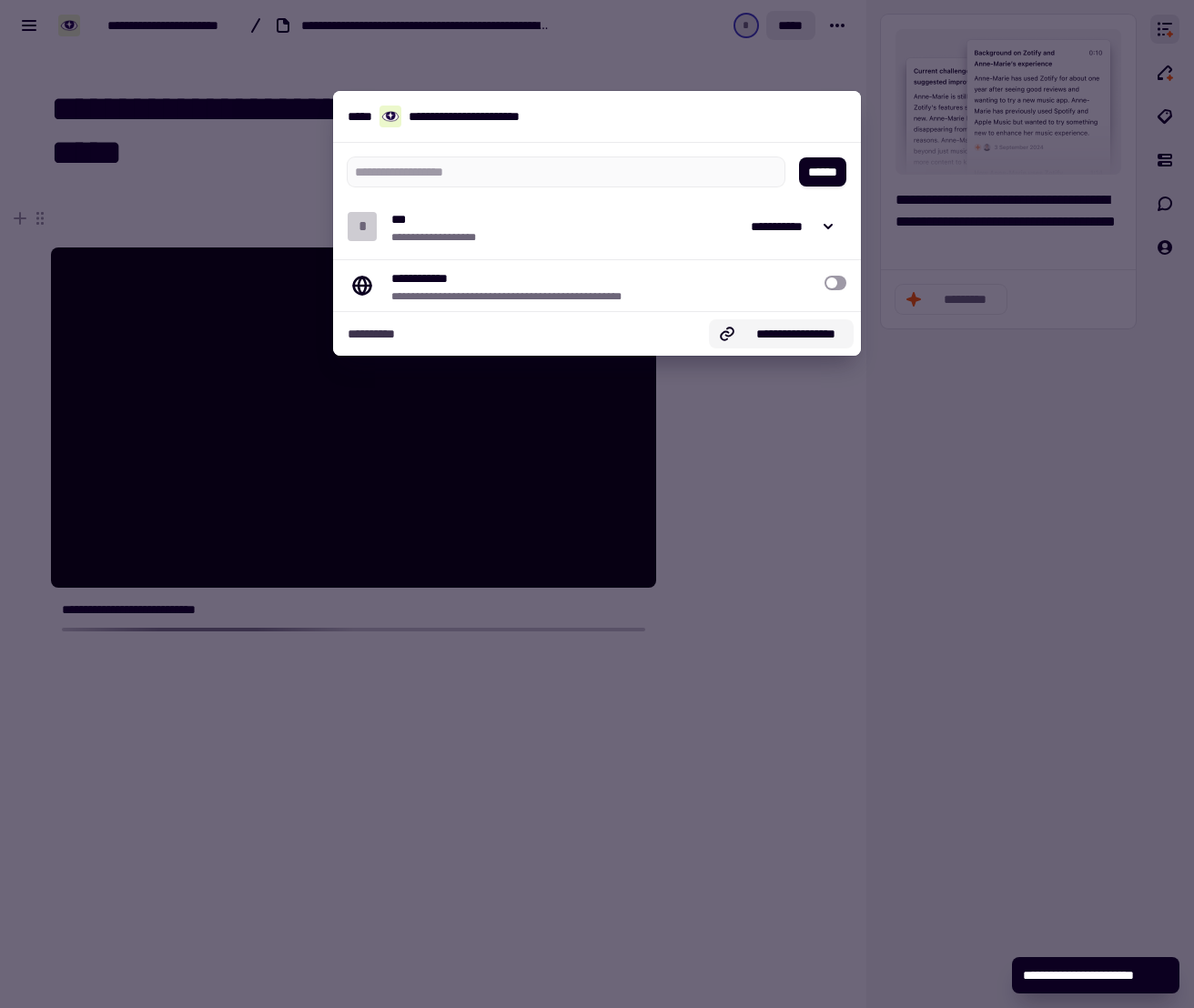click on "**********" 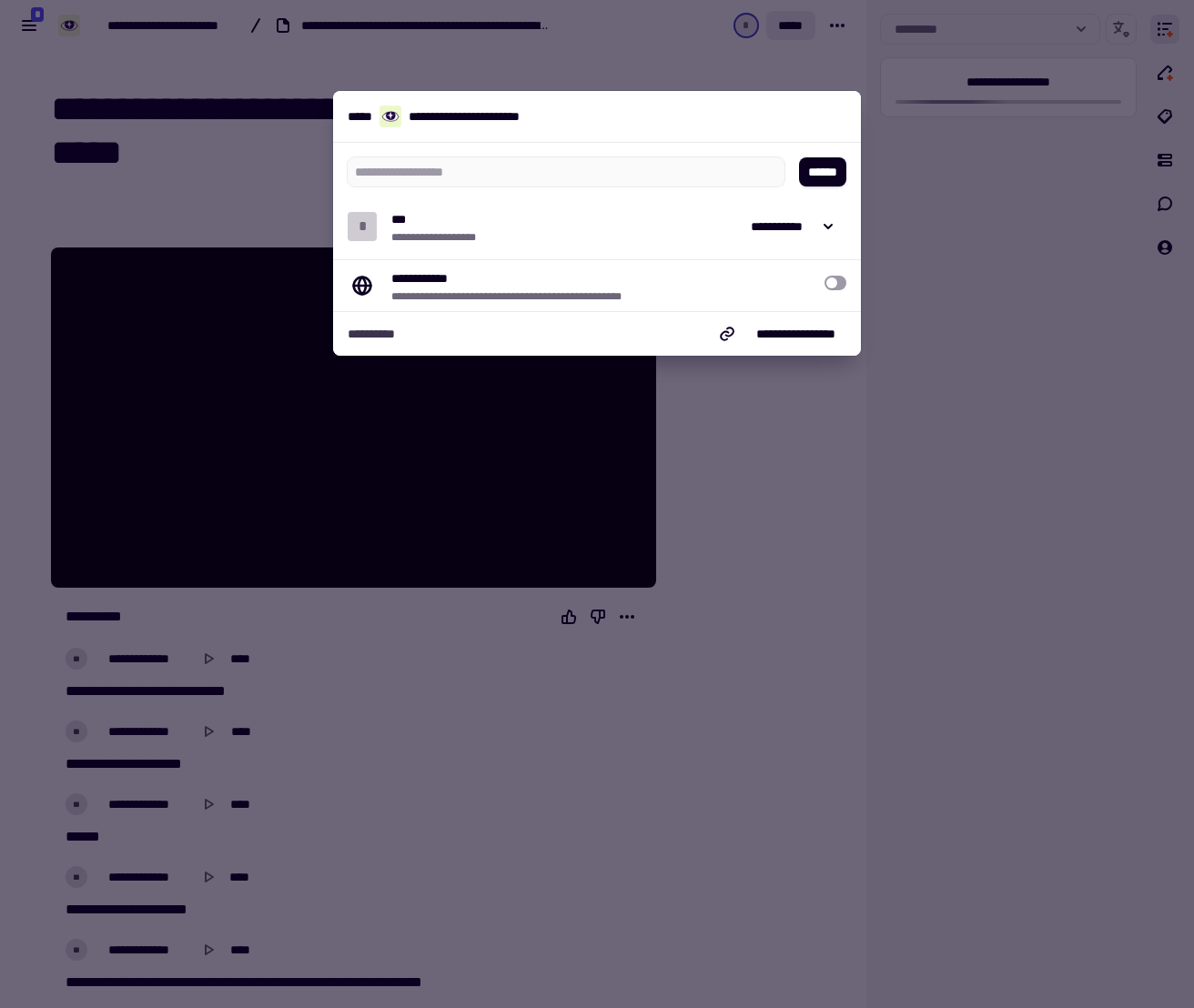click at bounding box center [597, 504] 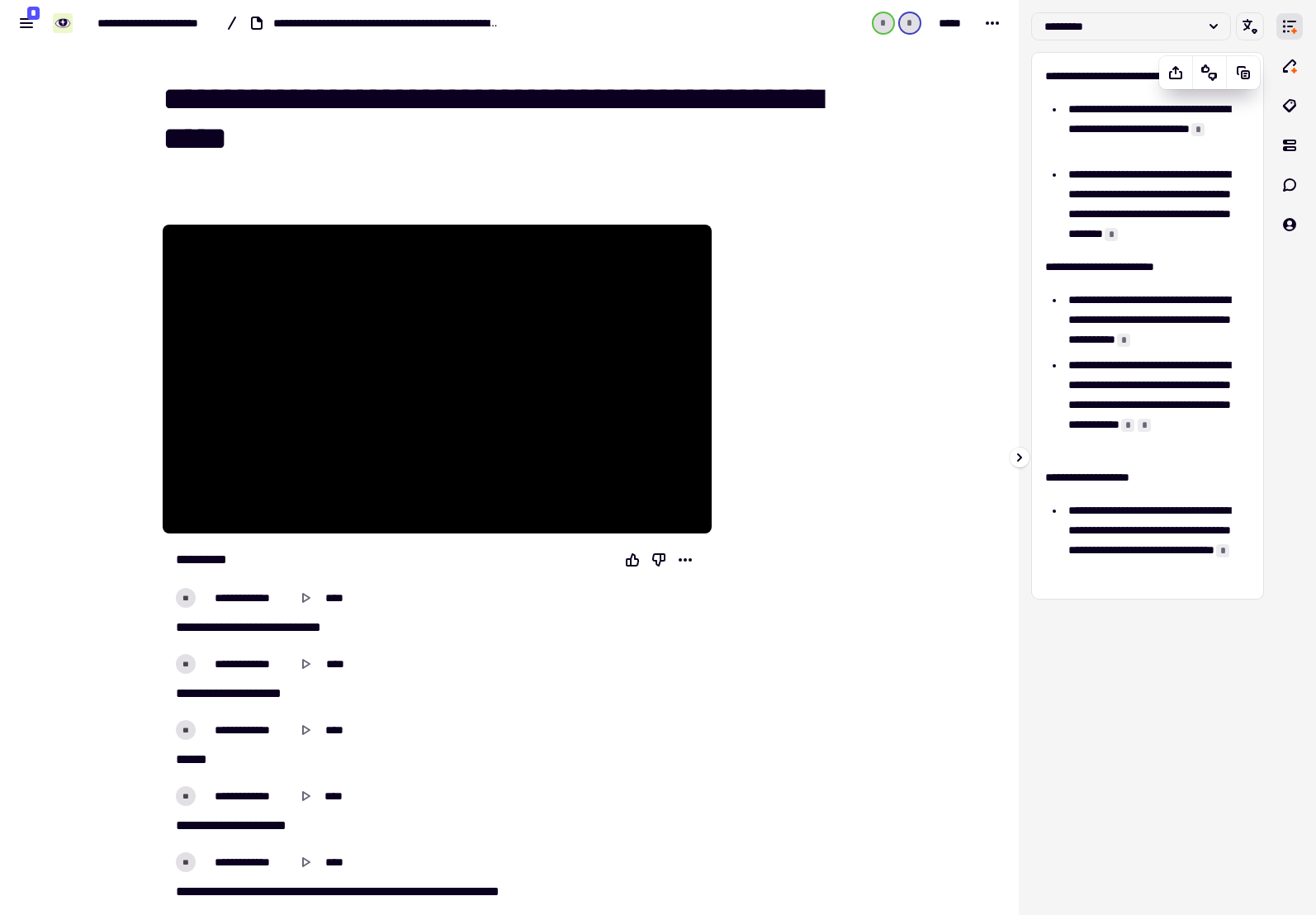 click on "*" at bounding box center [1144, 425] 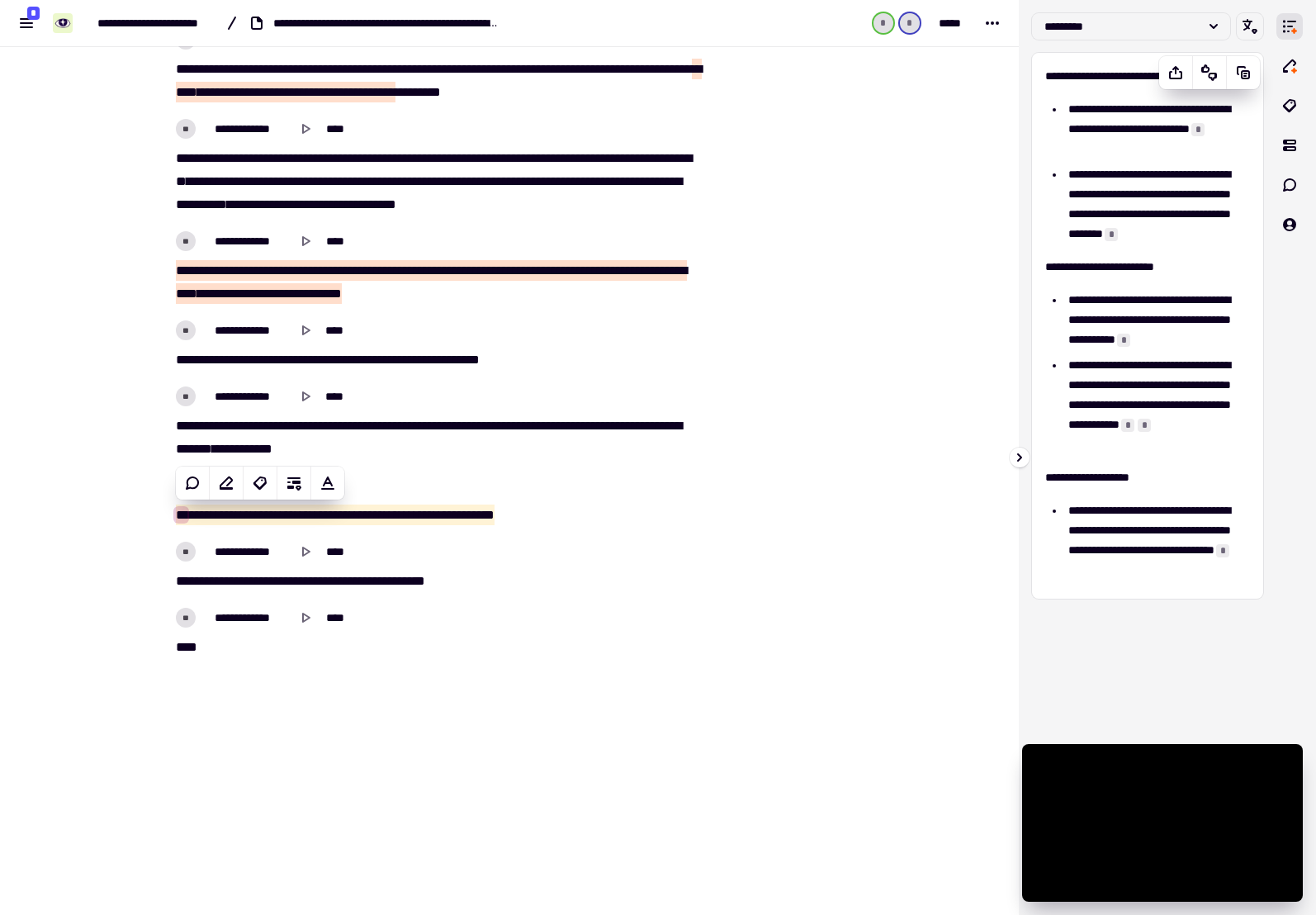 scroll, scrollTop: 1031, scrollLeft: 0, axis: vertical 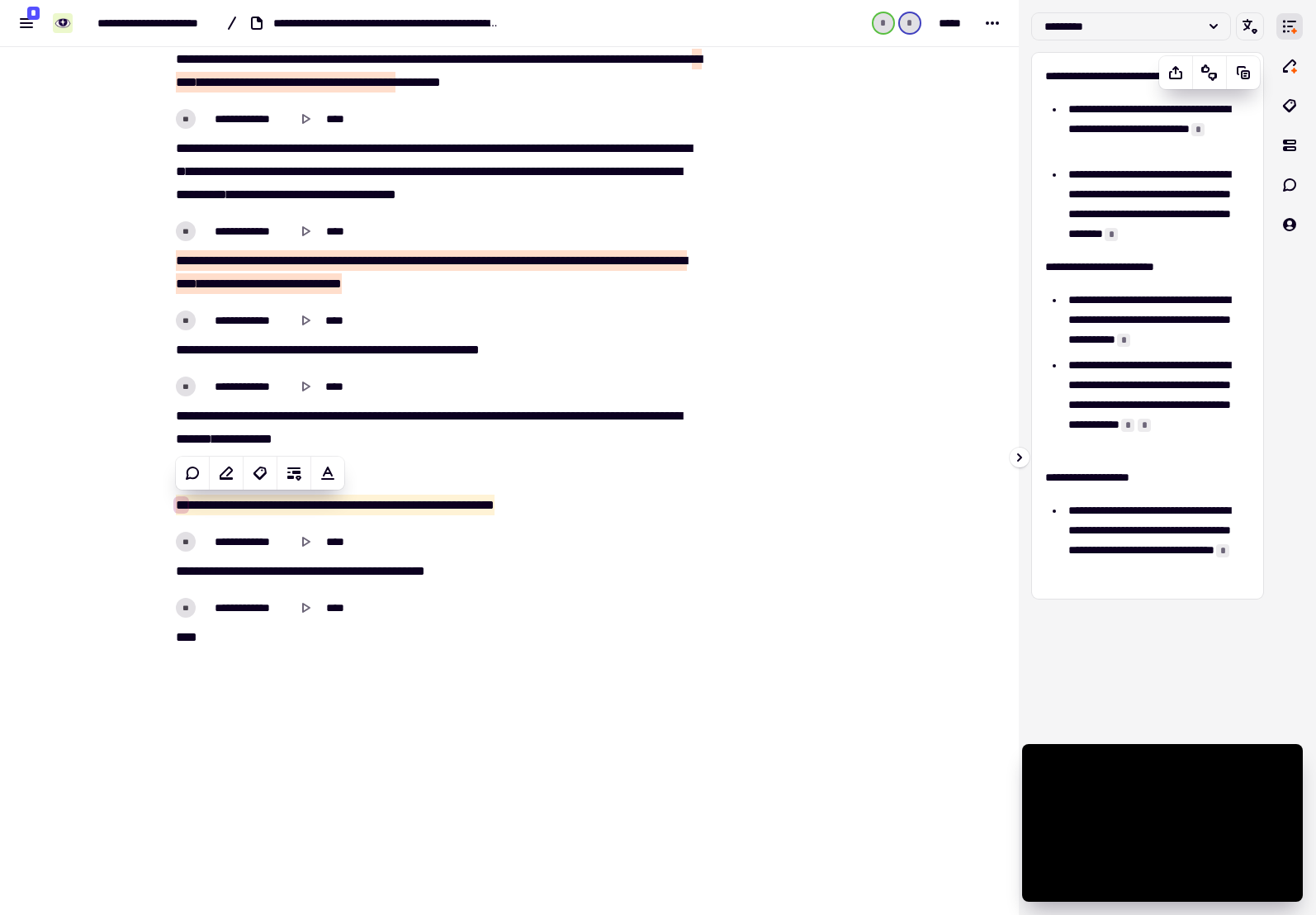 click on "*" at bounding box center [1128, 425] 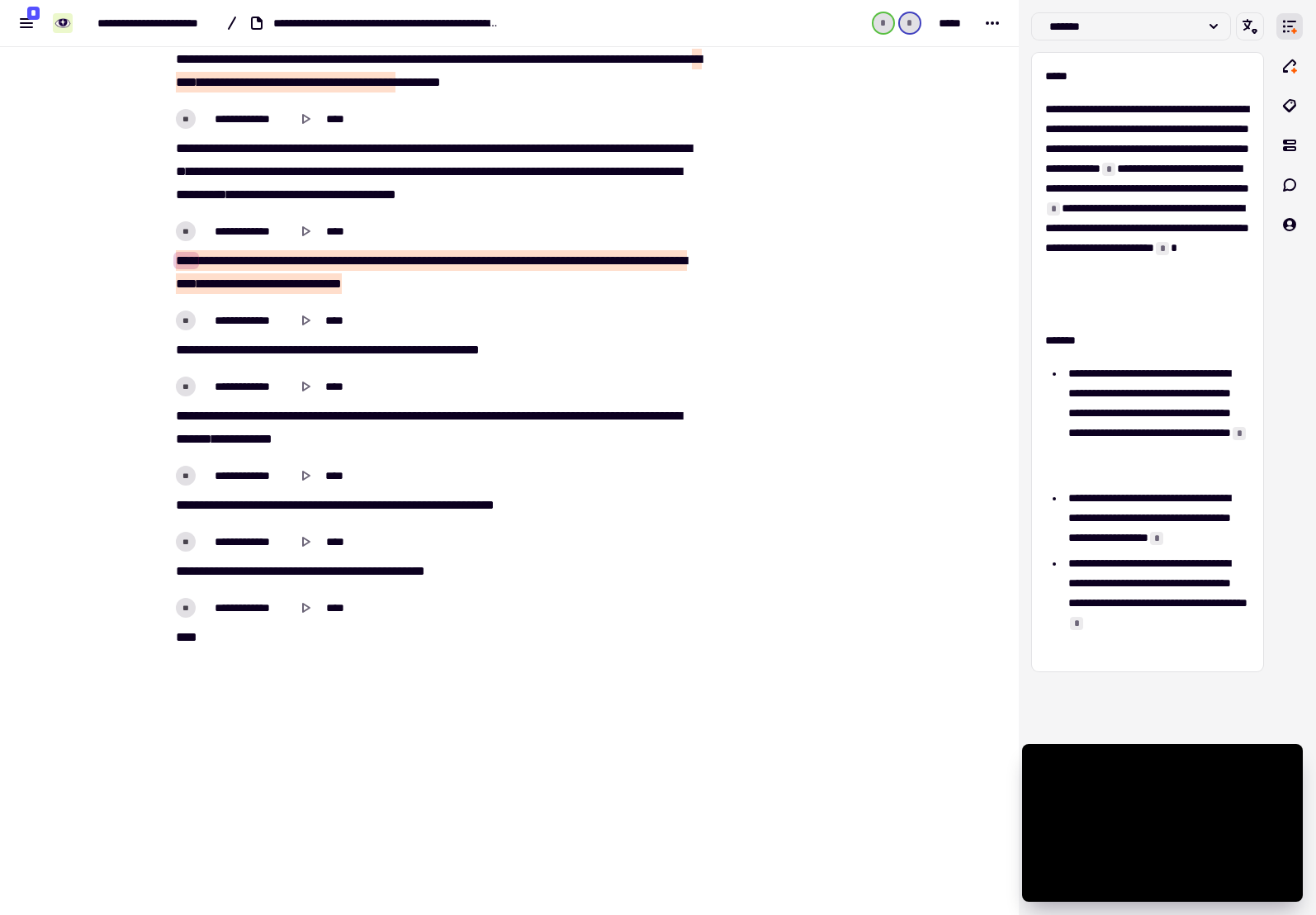 click on "*********" at bounding box center (263, 349) 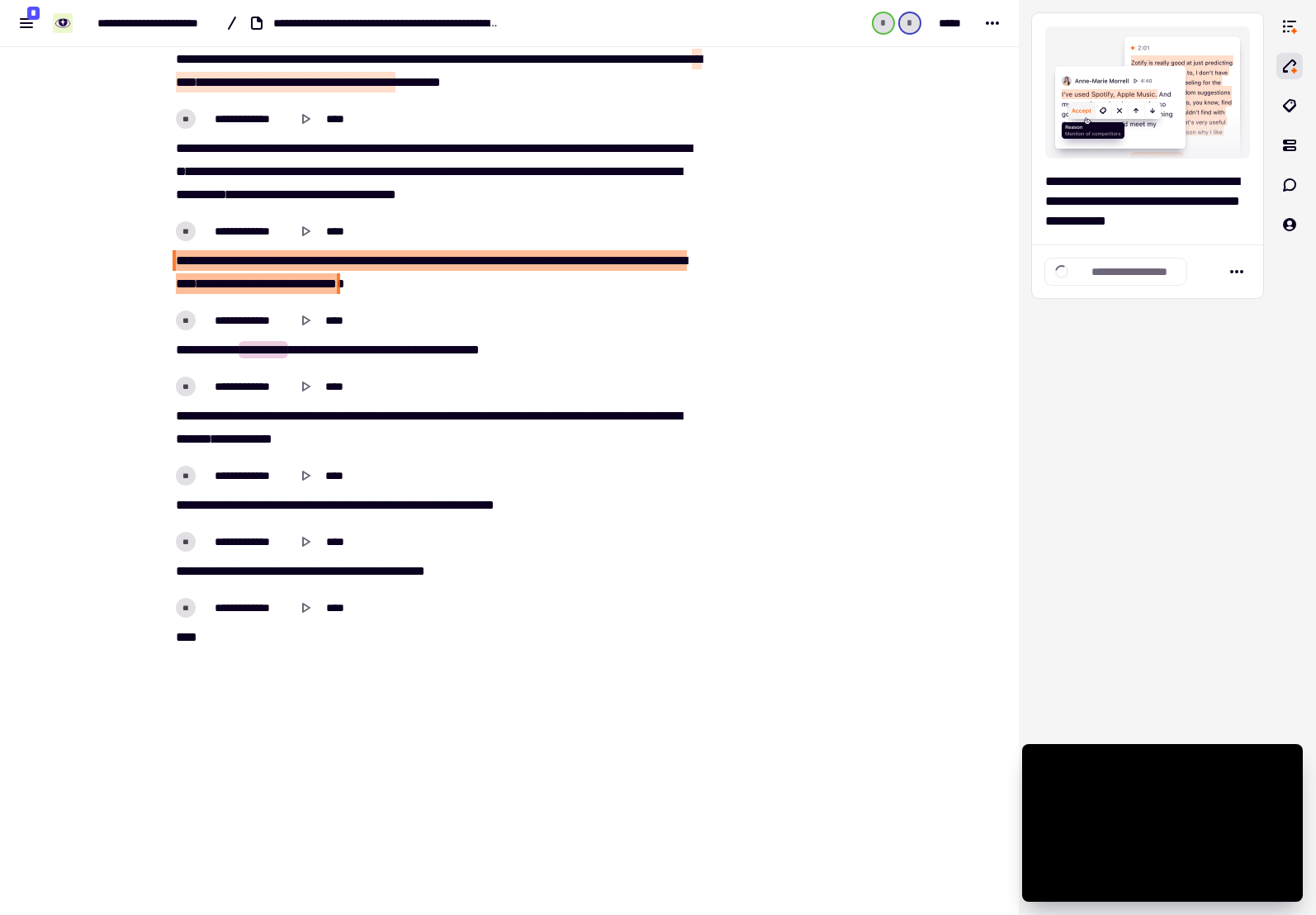 click on "**********" at bounding box center [437, 273] 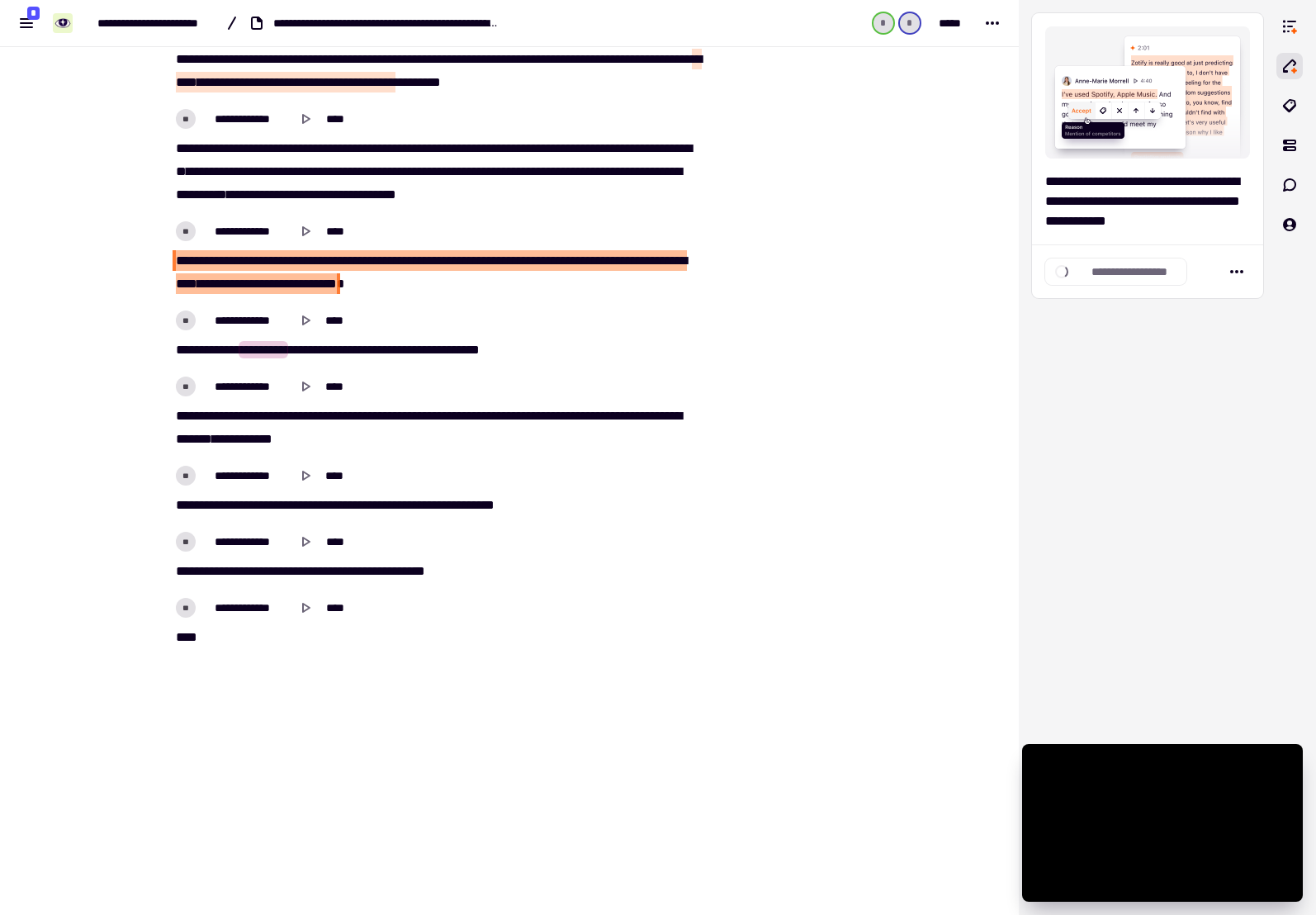 type on "*****" 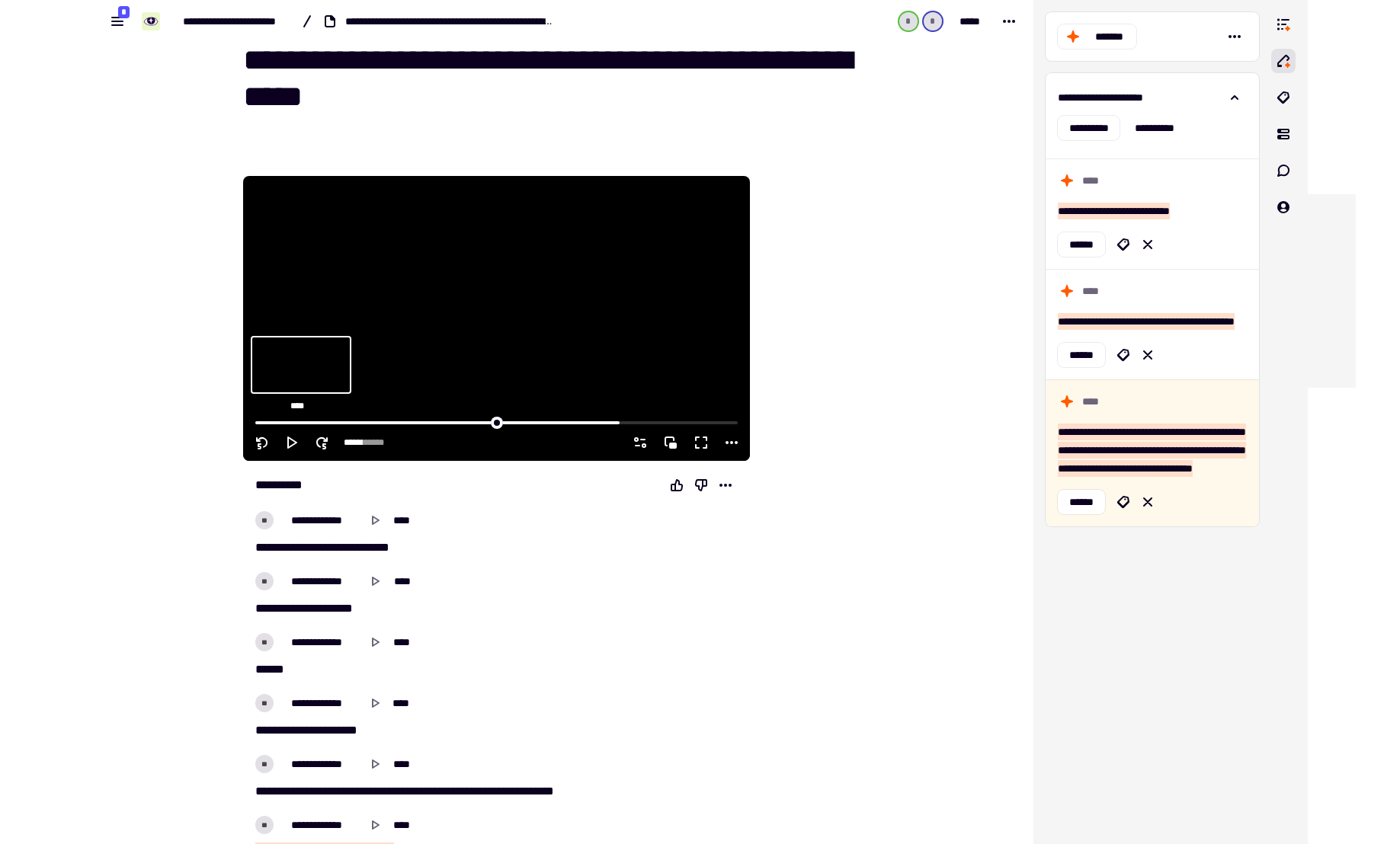 scroll, scrollTop: 0, scrollLeft: 0, axis: both 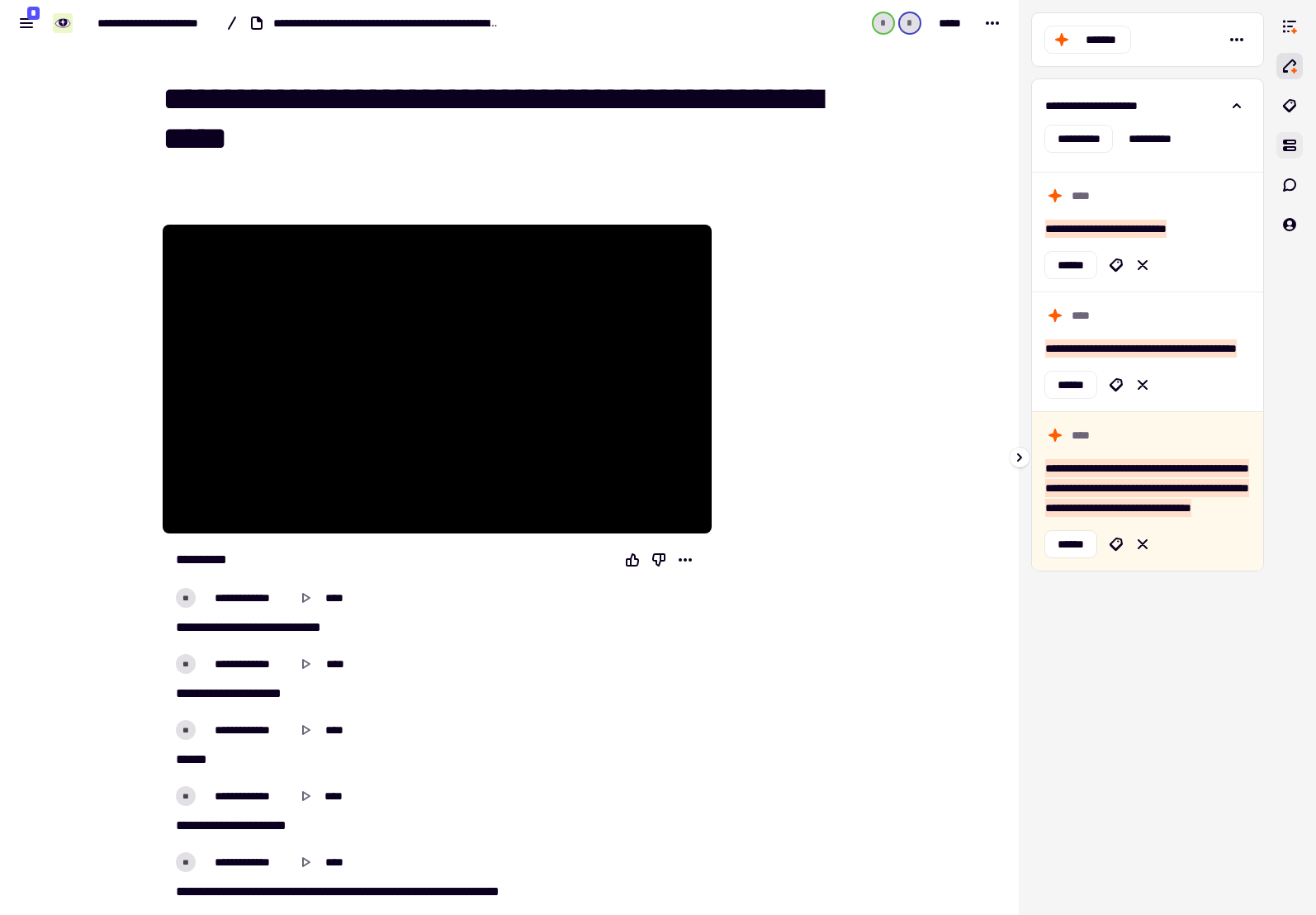 click 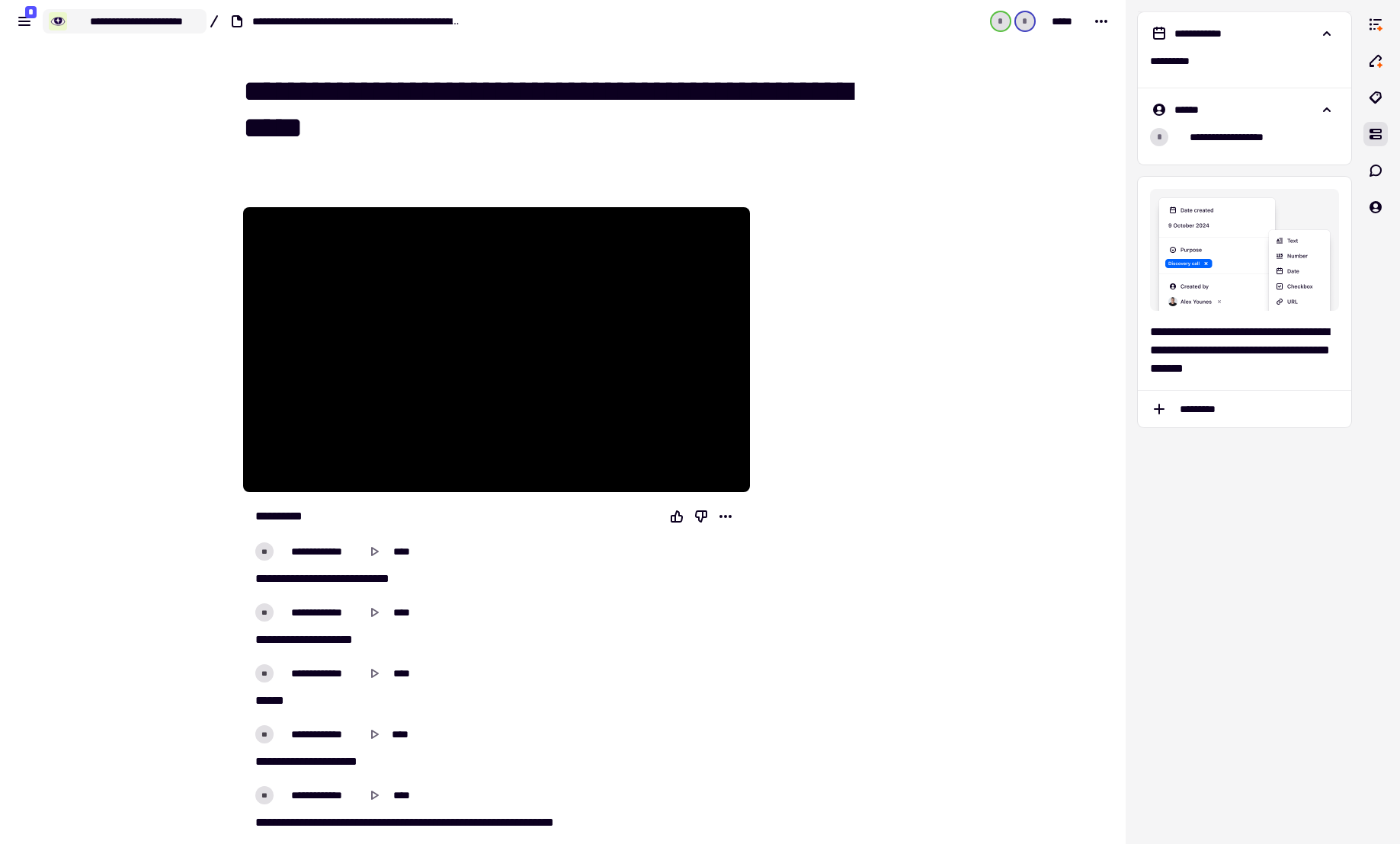 click on "**********" 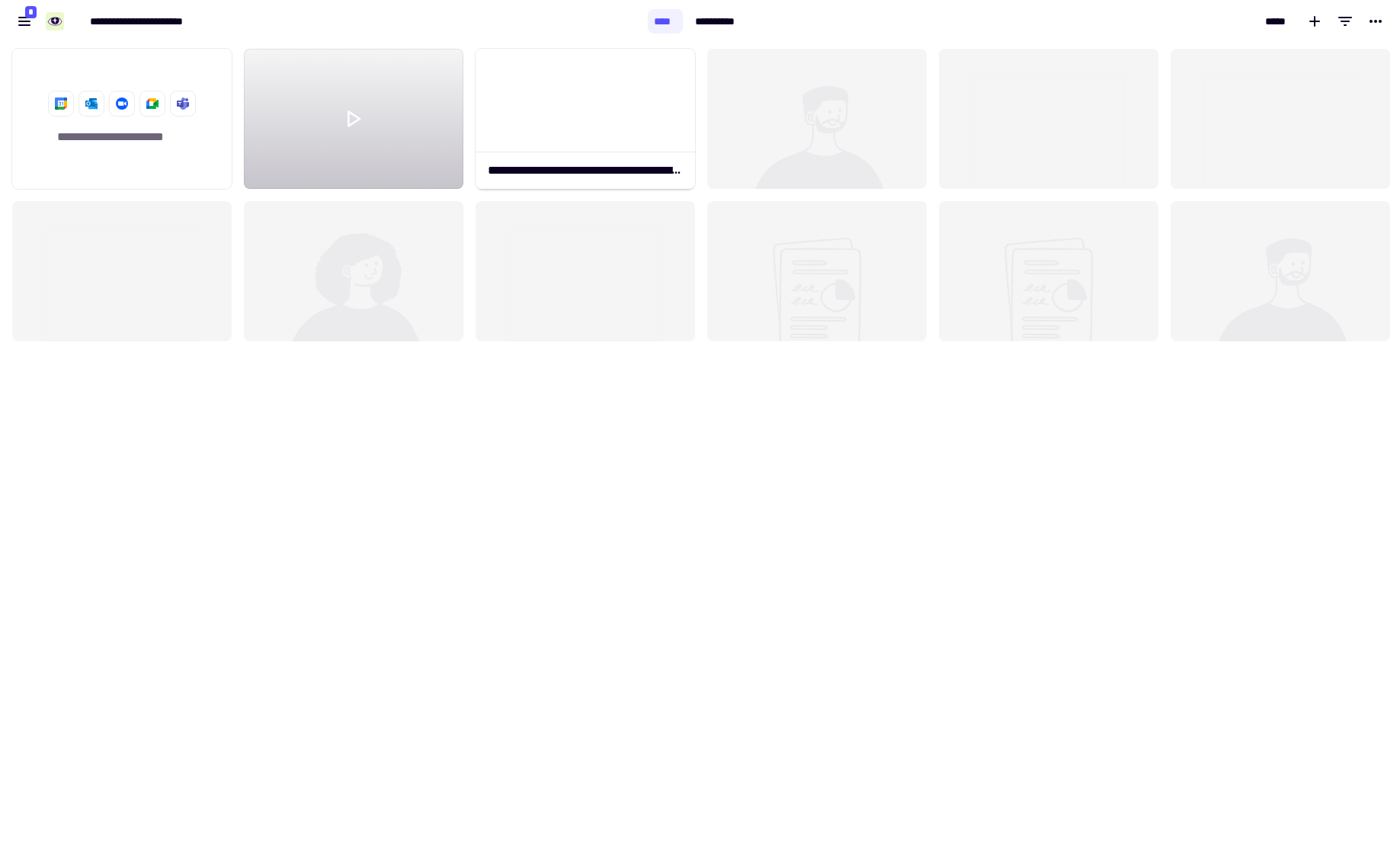 scroll, scrollTop: 12, scrollLeft: 12, axis: both 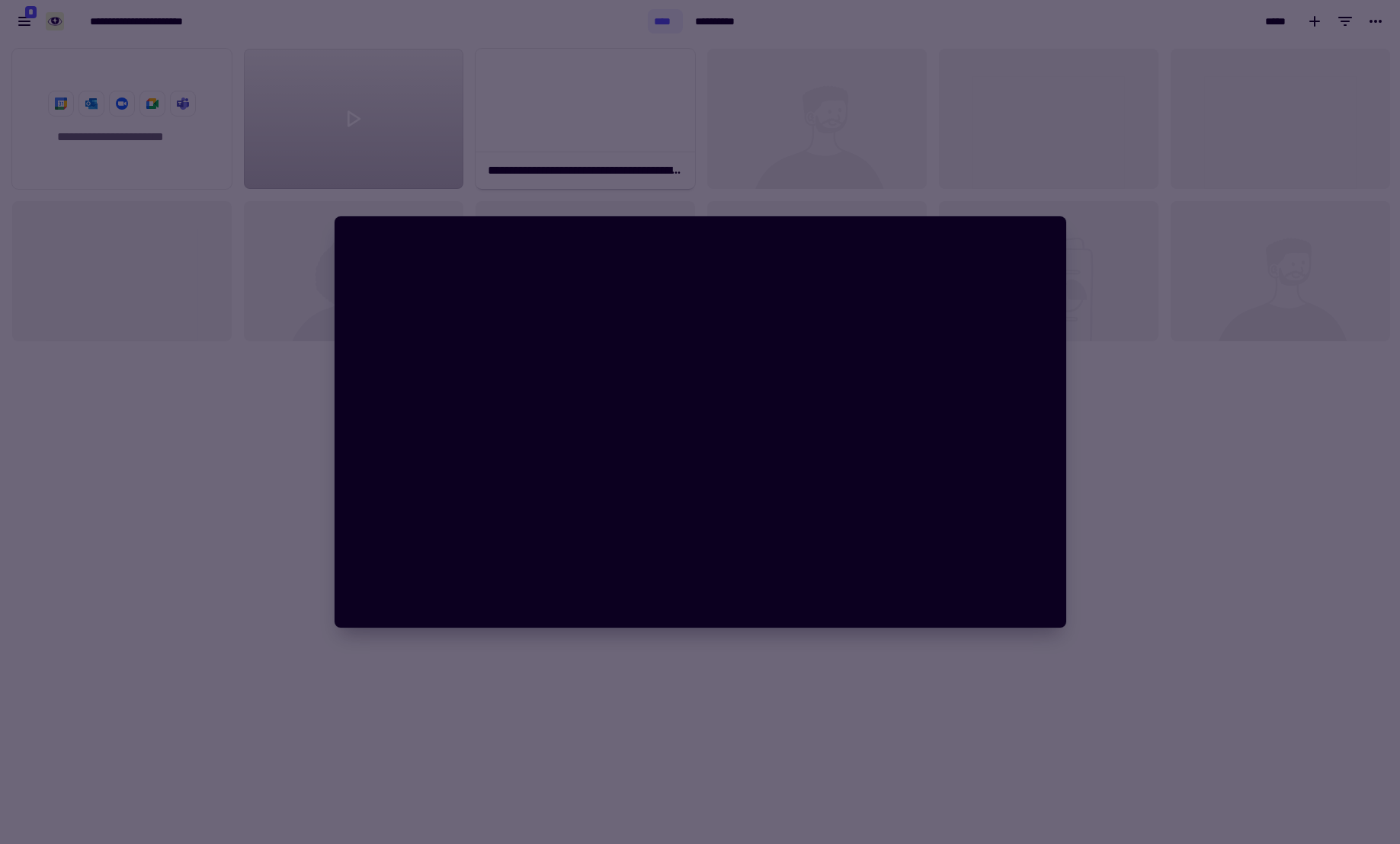 click at bounding box center (700, 422) 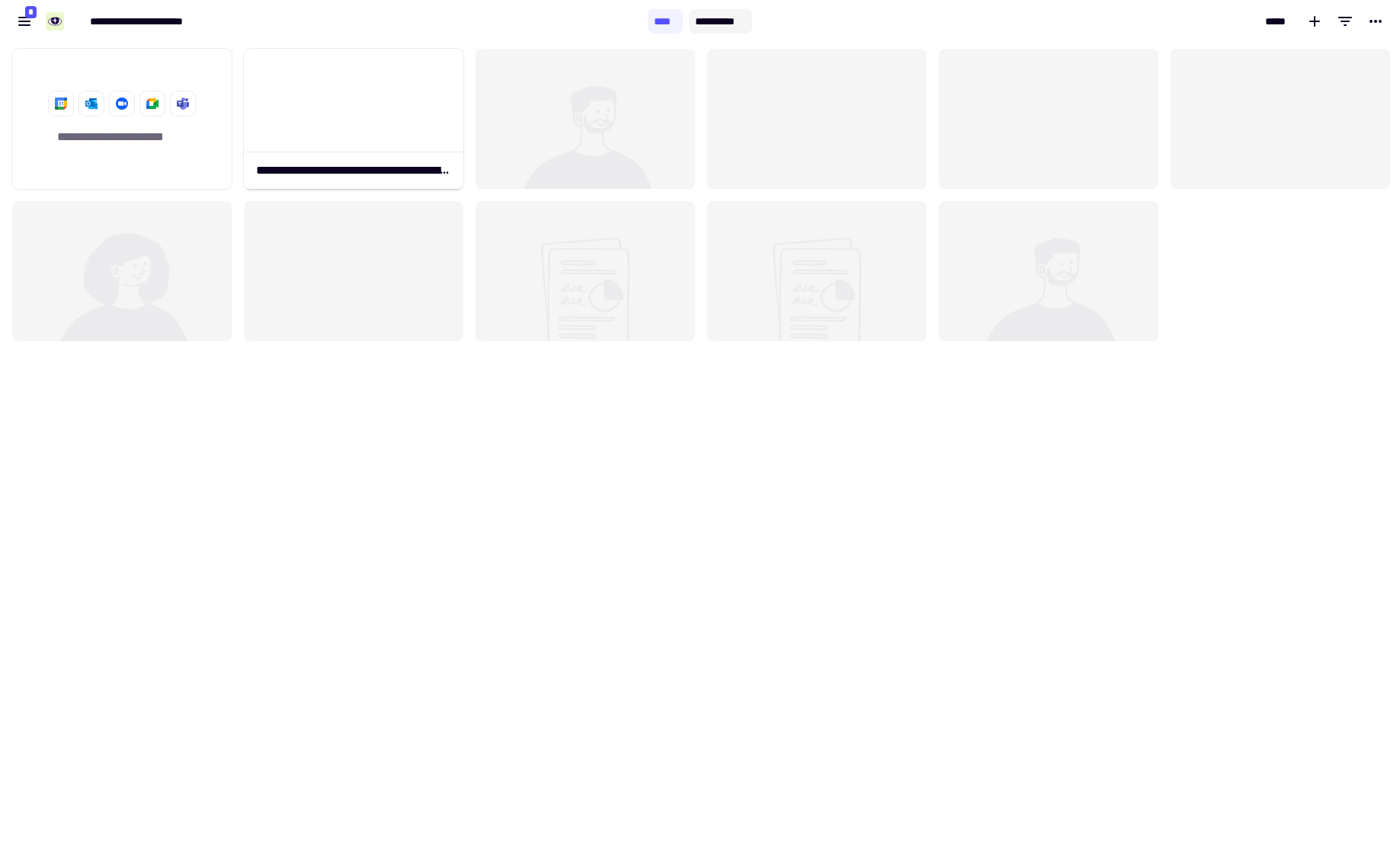 click on "**********" 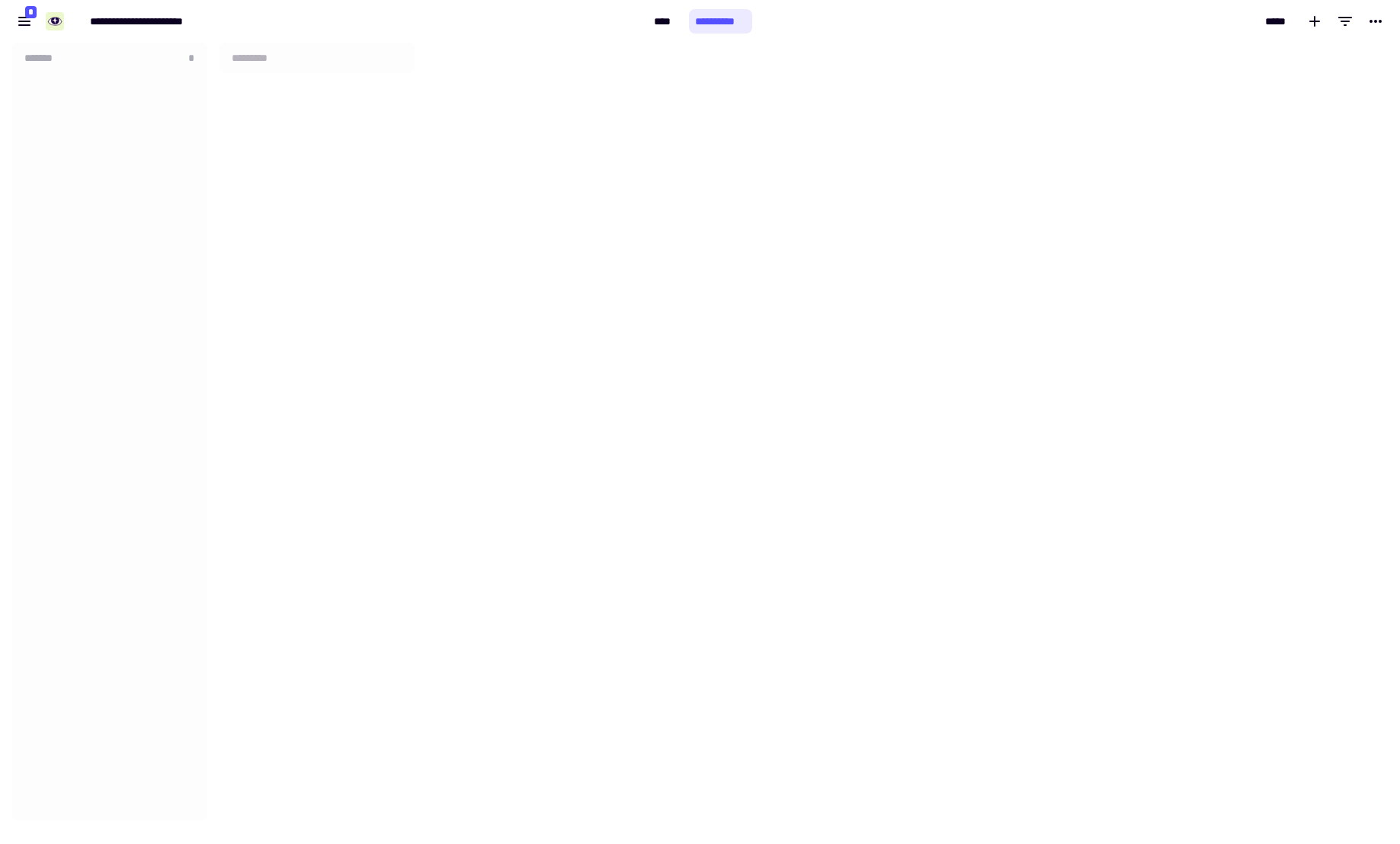 scroll, scrollTop: 12, scrollLeft: 12, axis: both 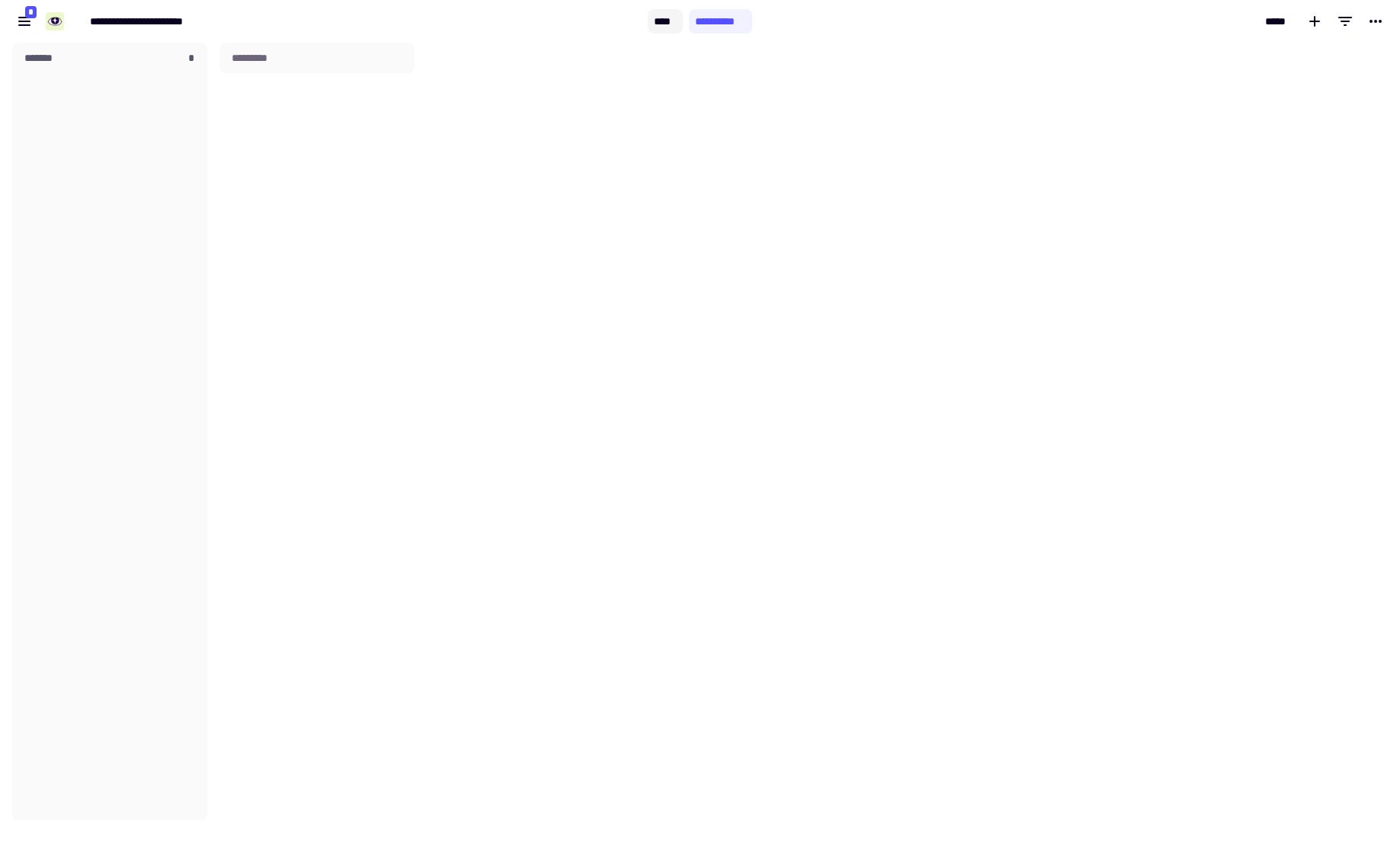 click on "****" 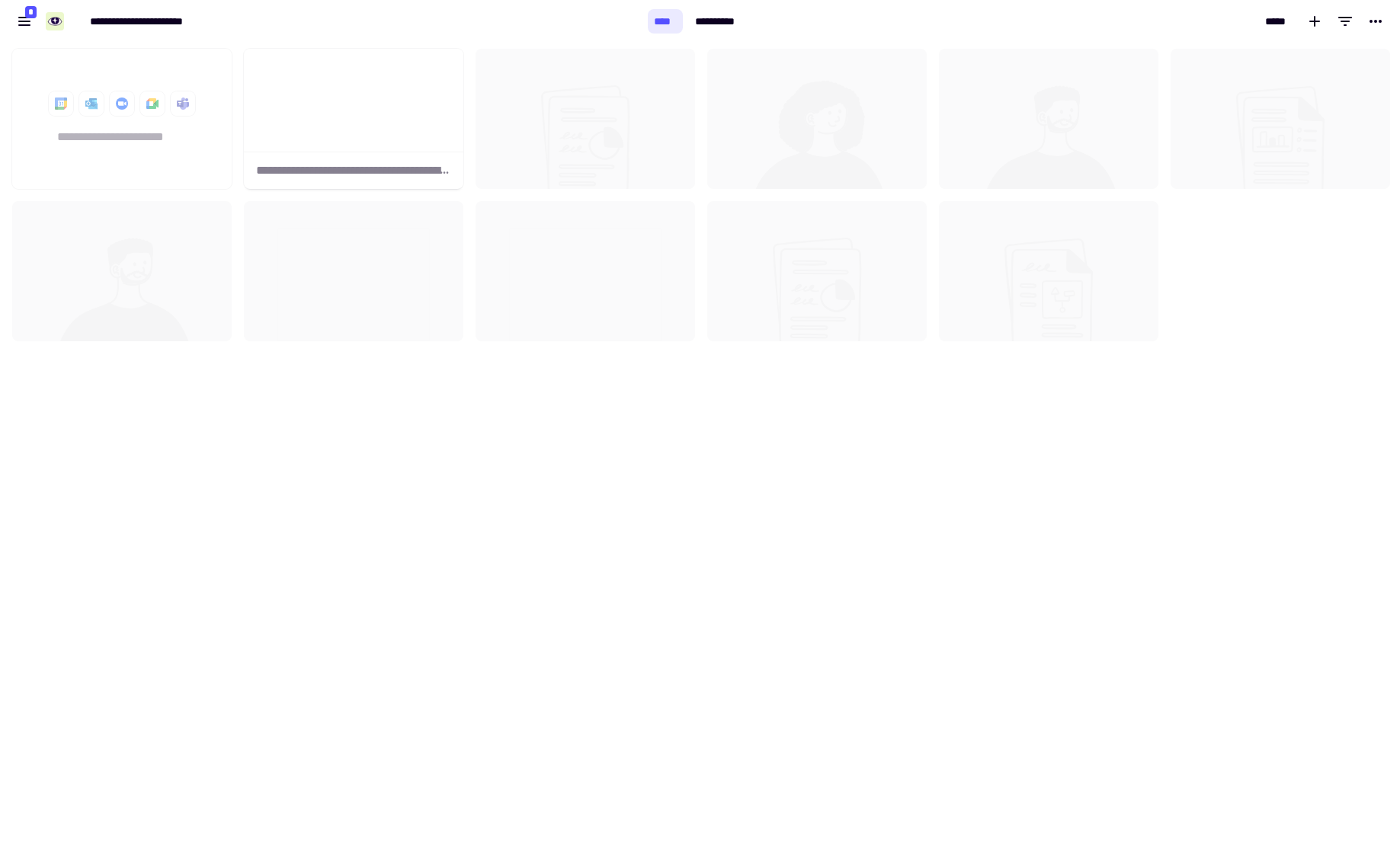 scroll, scrollTop: 12, scrollLeft: 12, axis: both 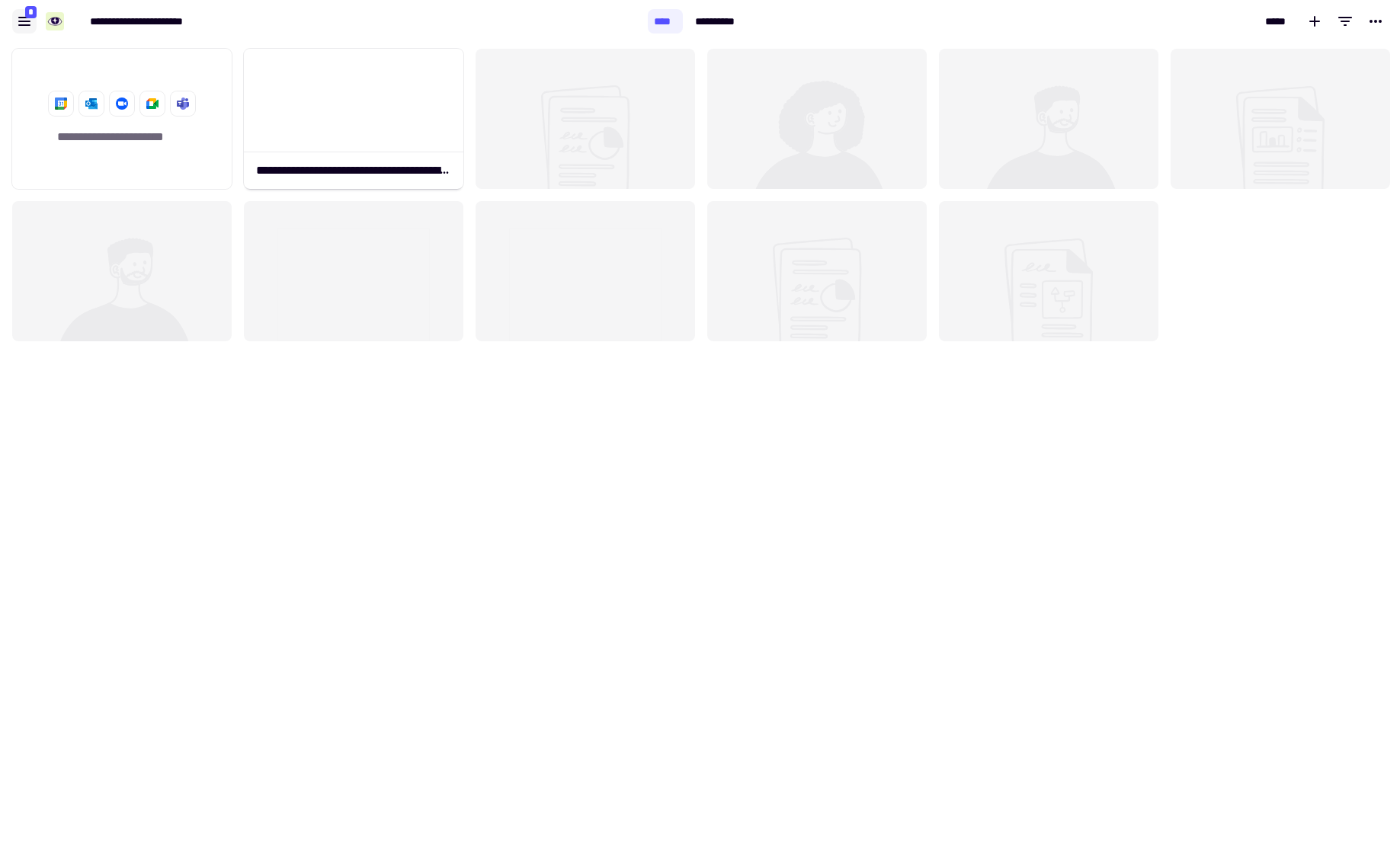 click 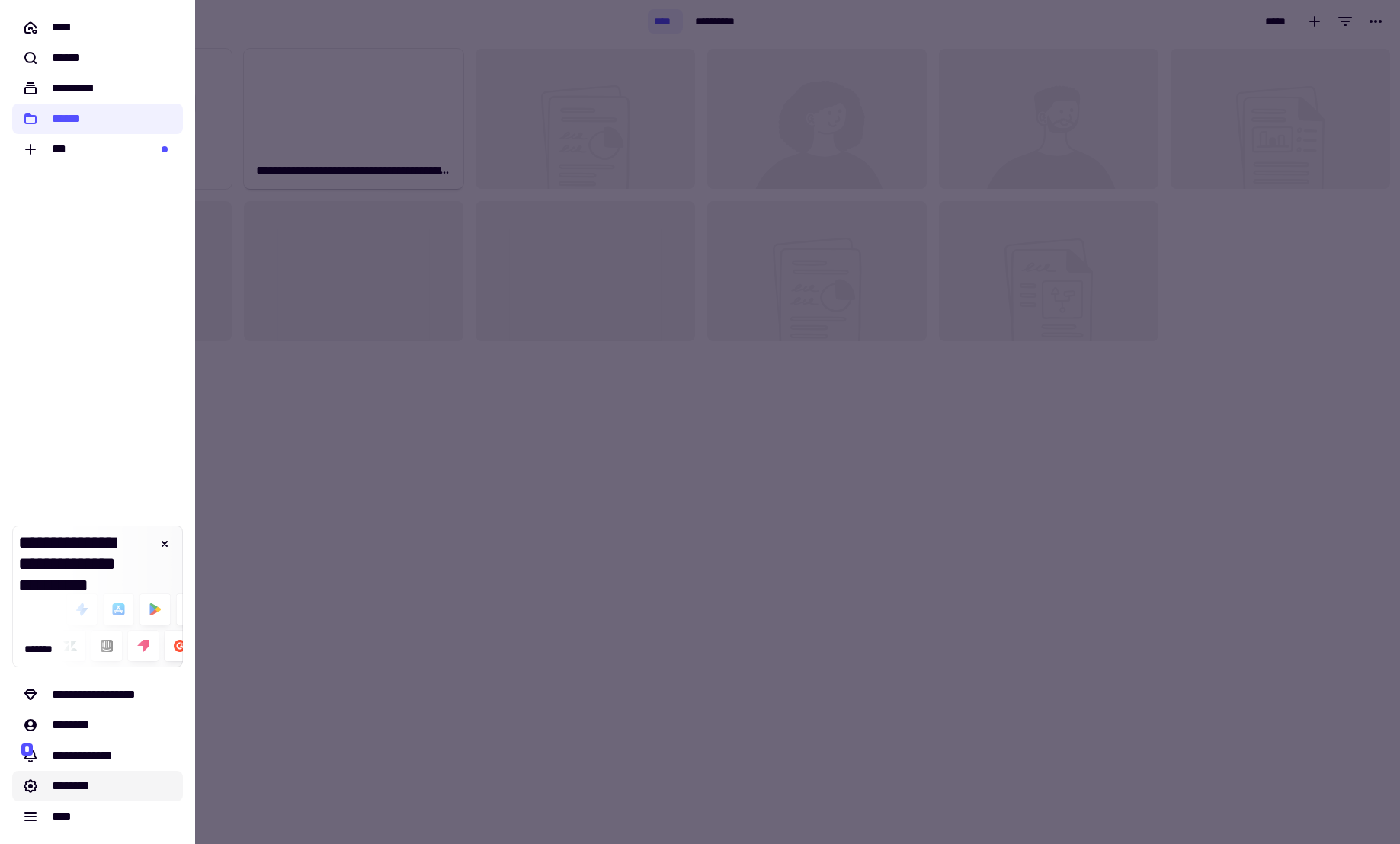 click on "********" 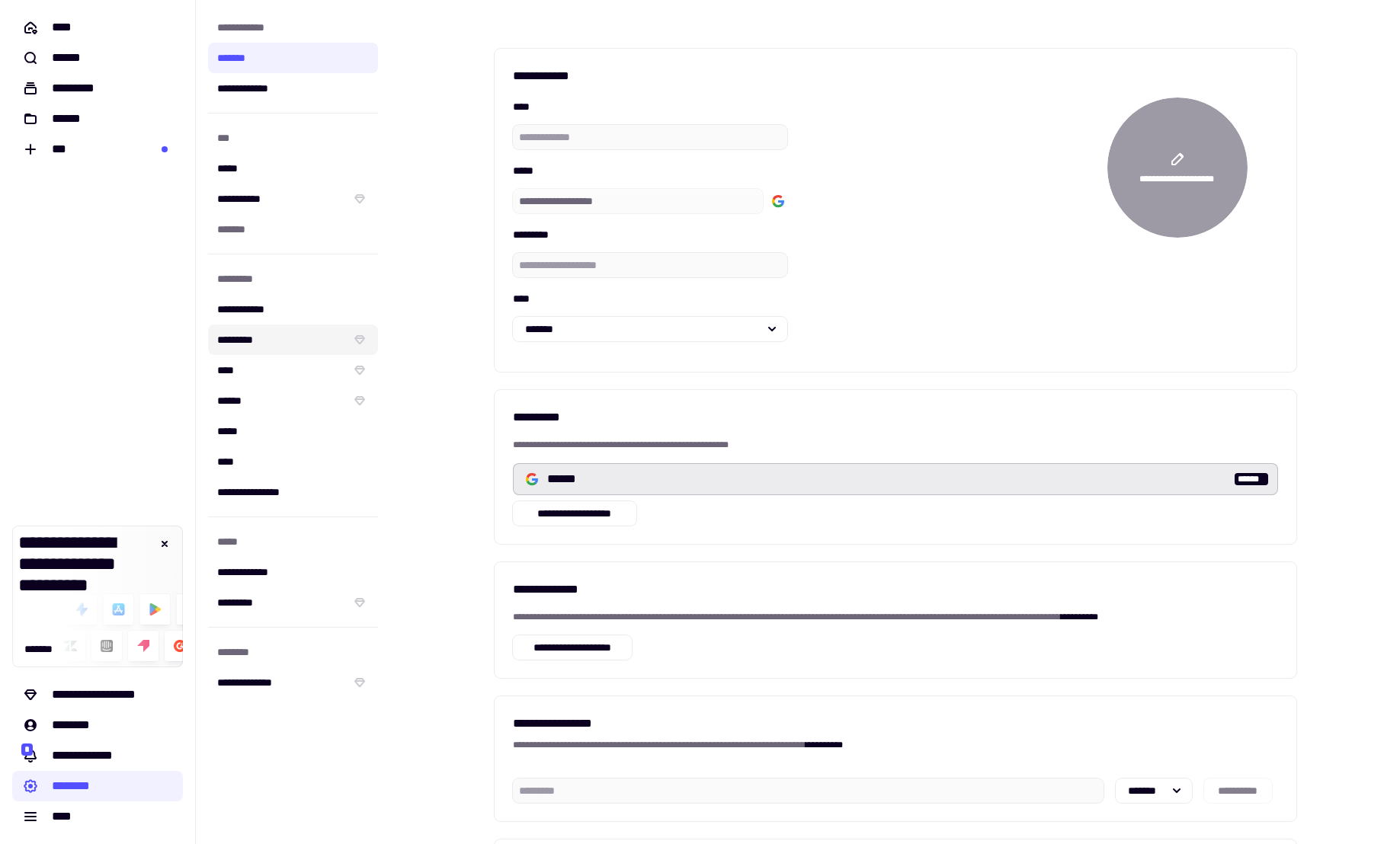 click on "*********" 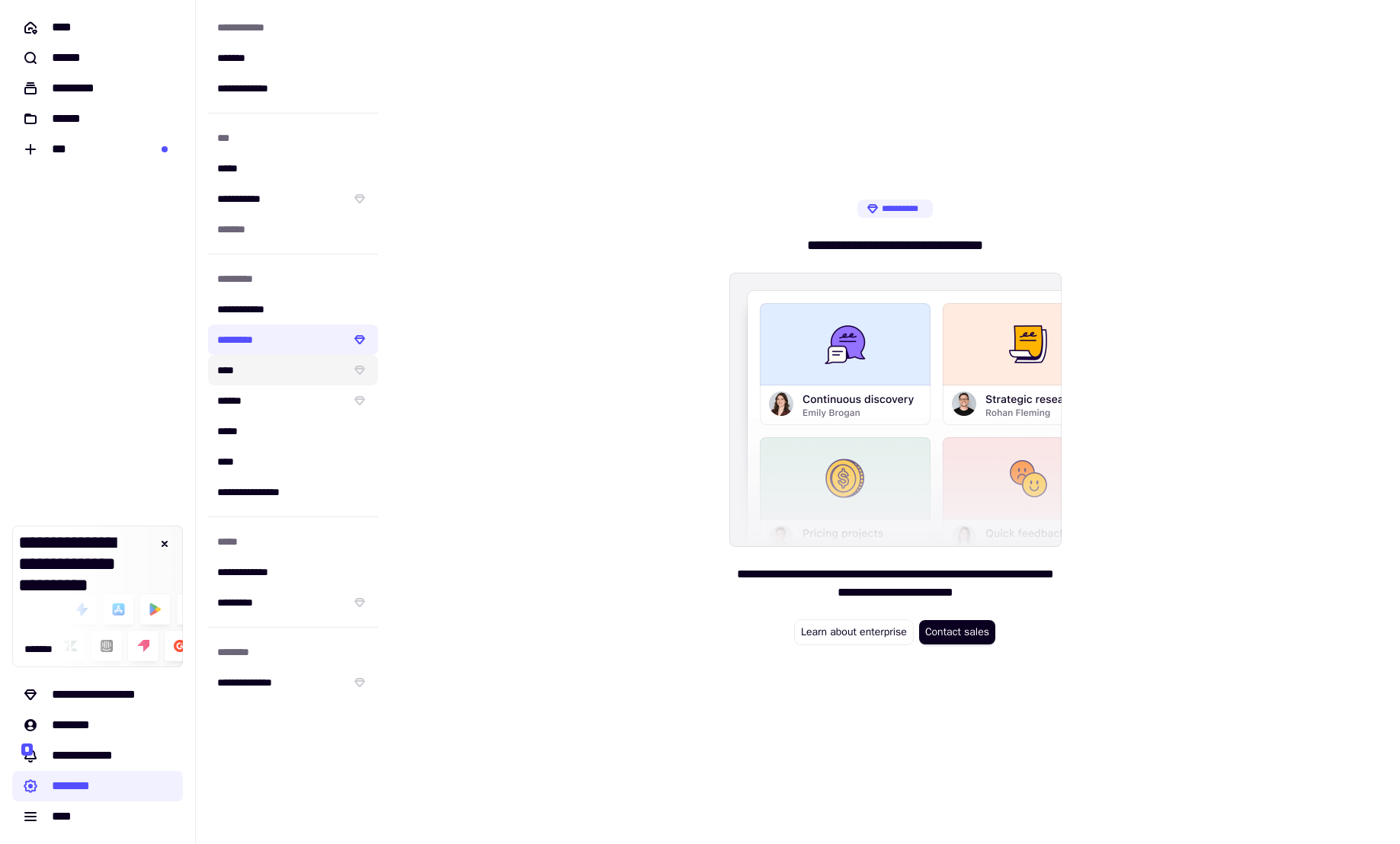 click on "****" 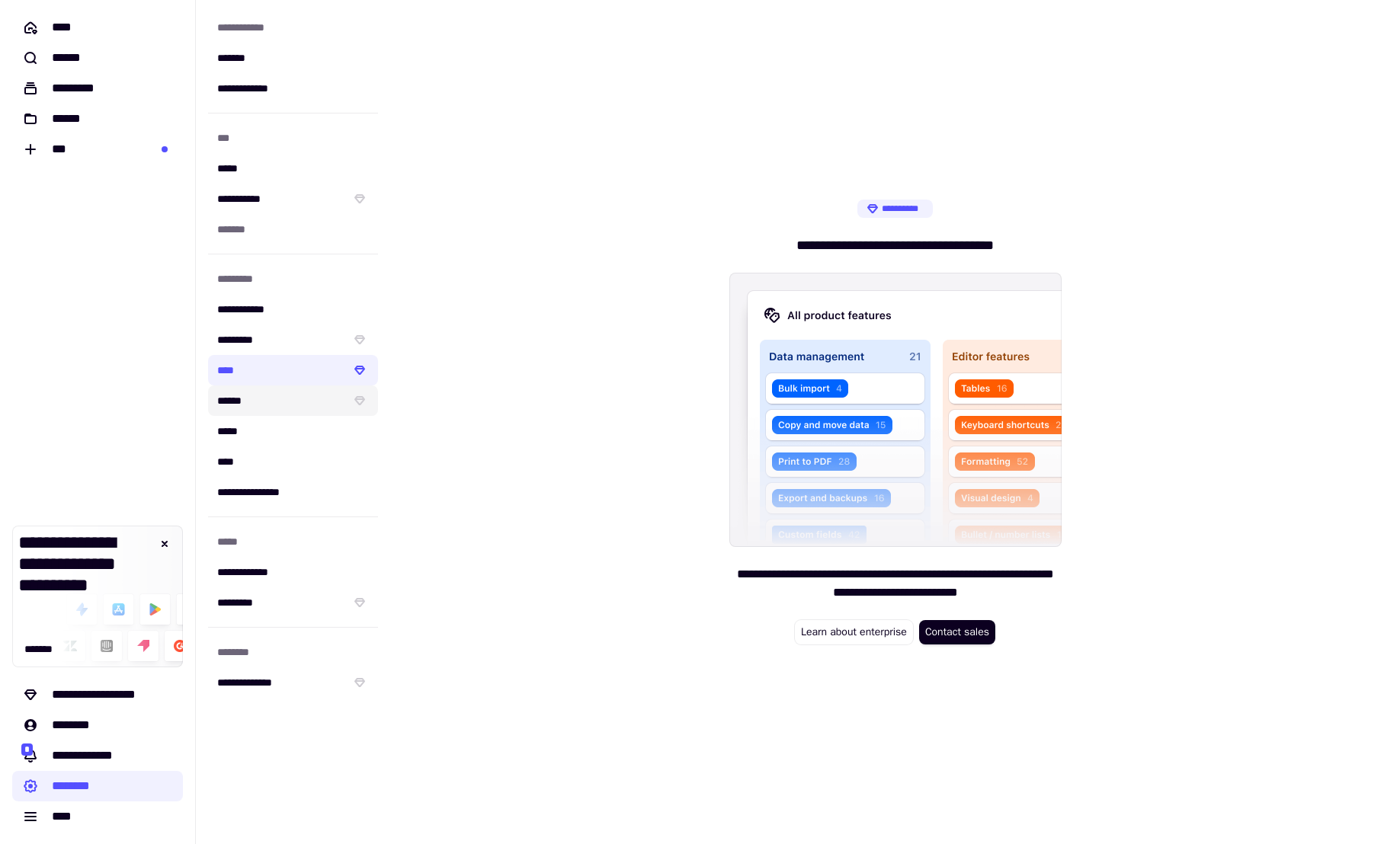 click on "******" 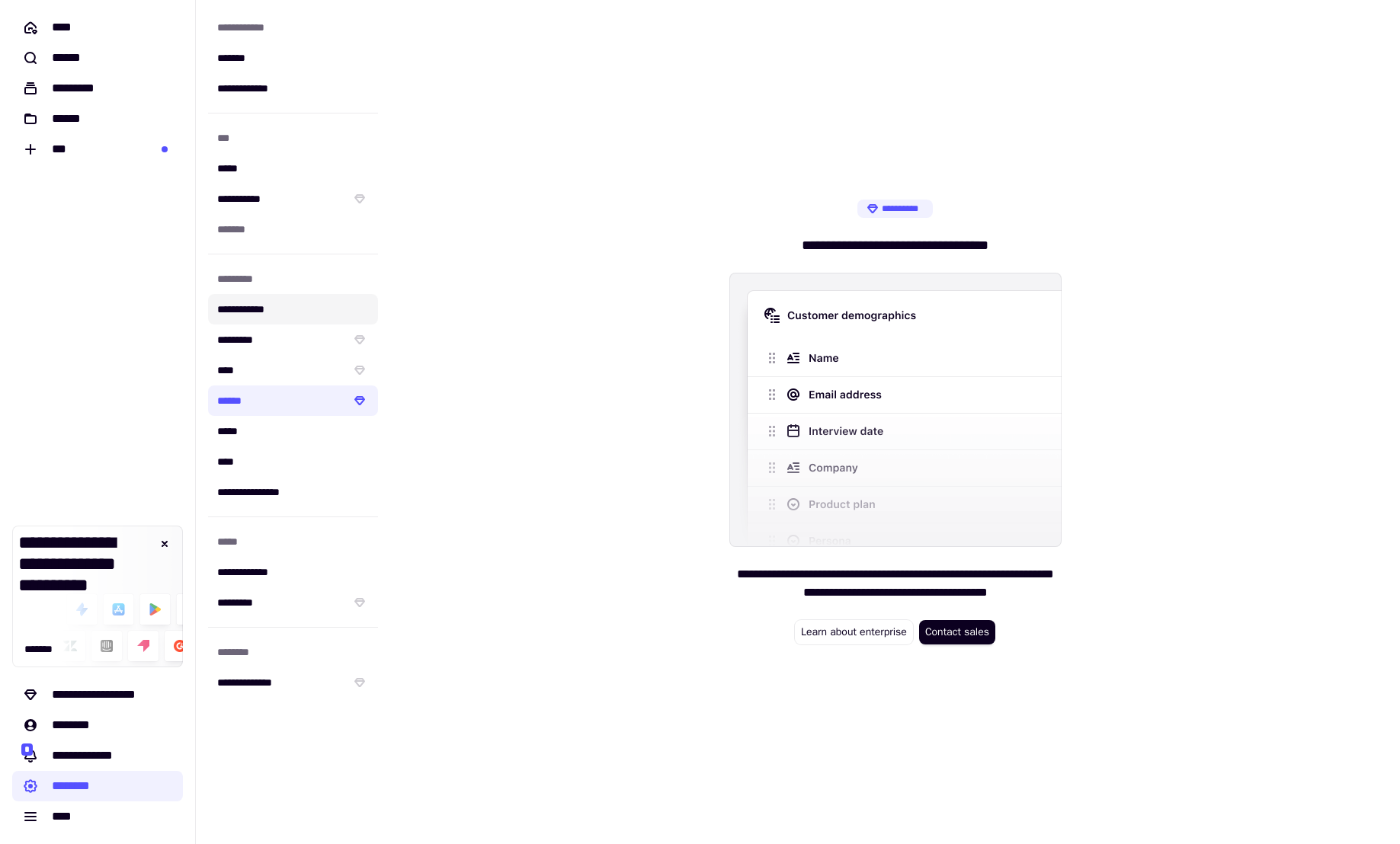 click on "**********" 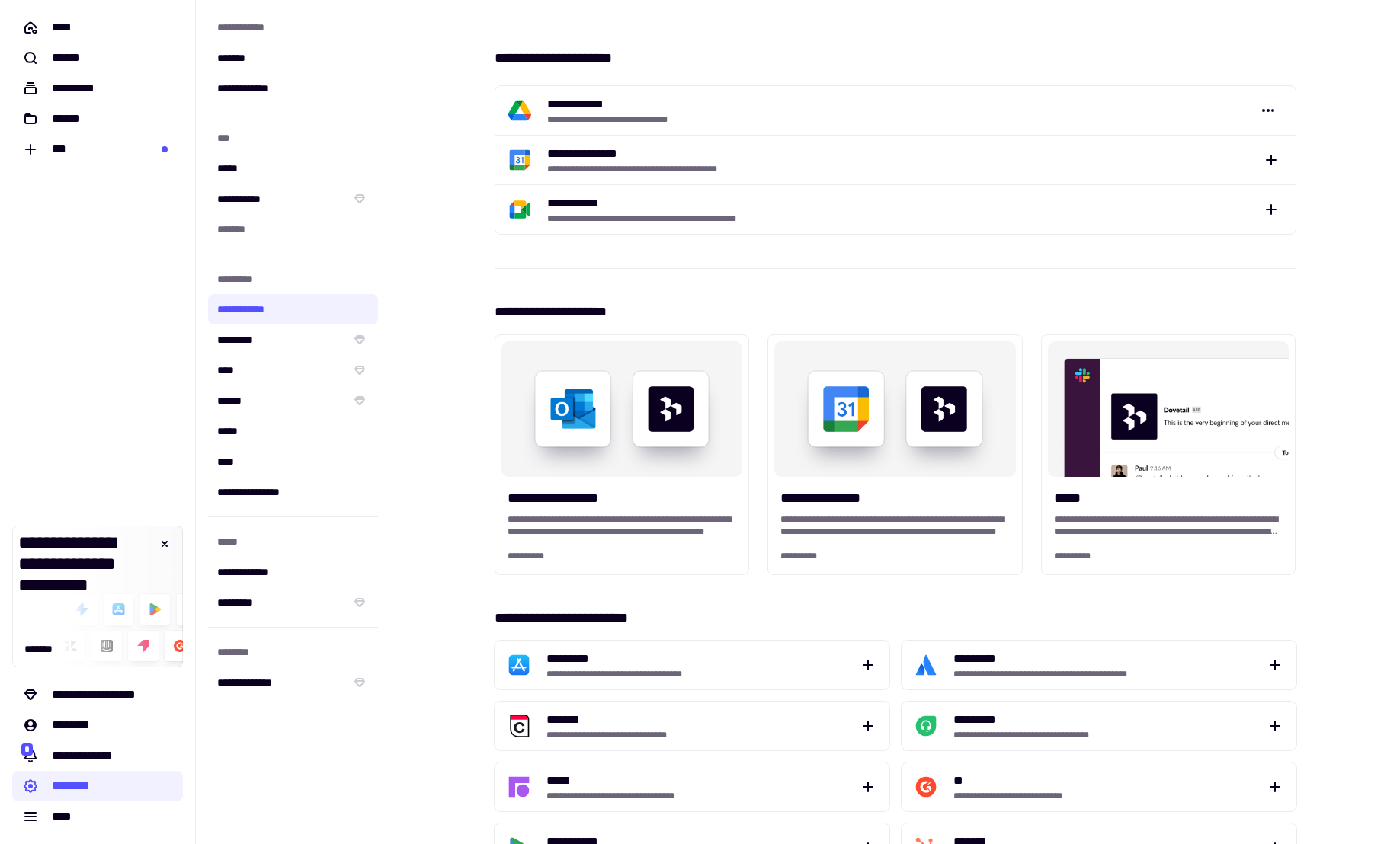 click on "**********" at bounding box center (893, 526) 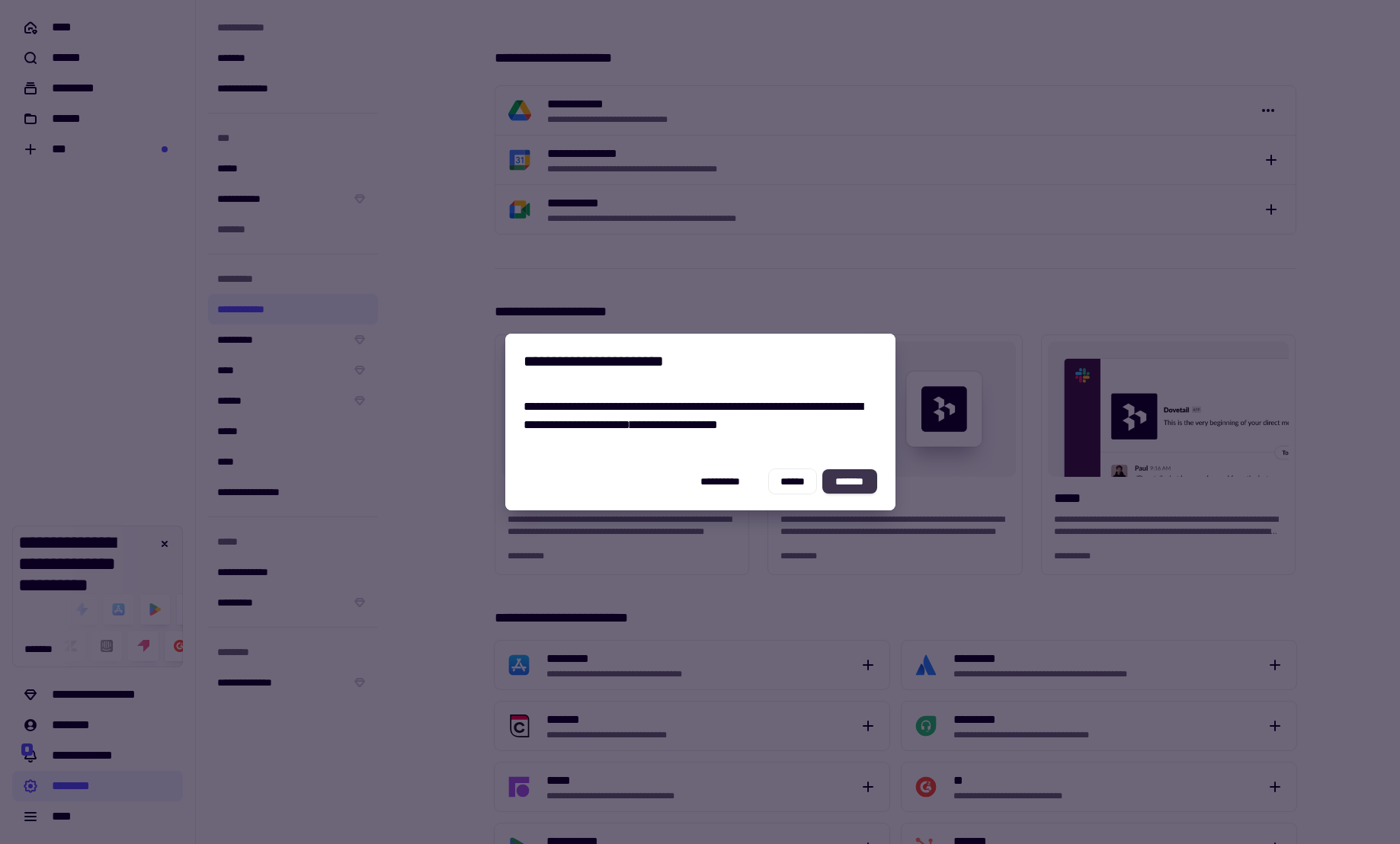 click on "*******" 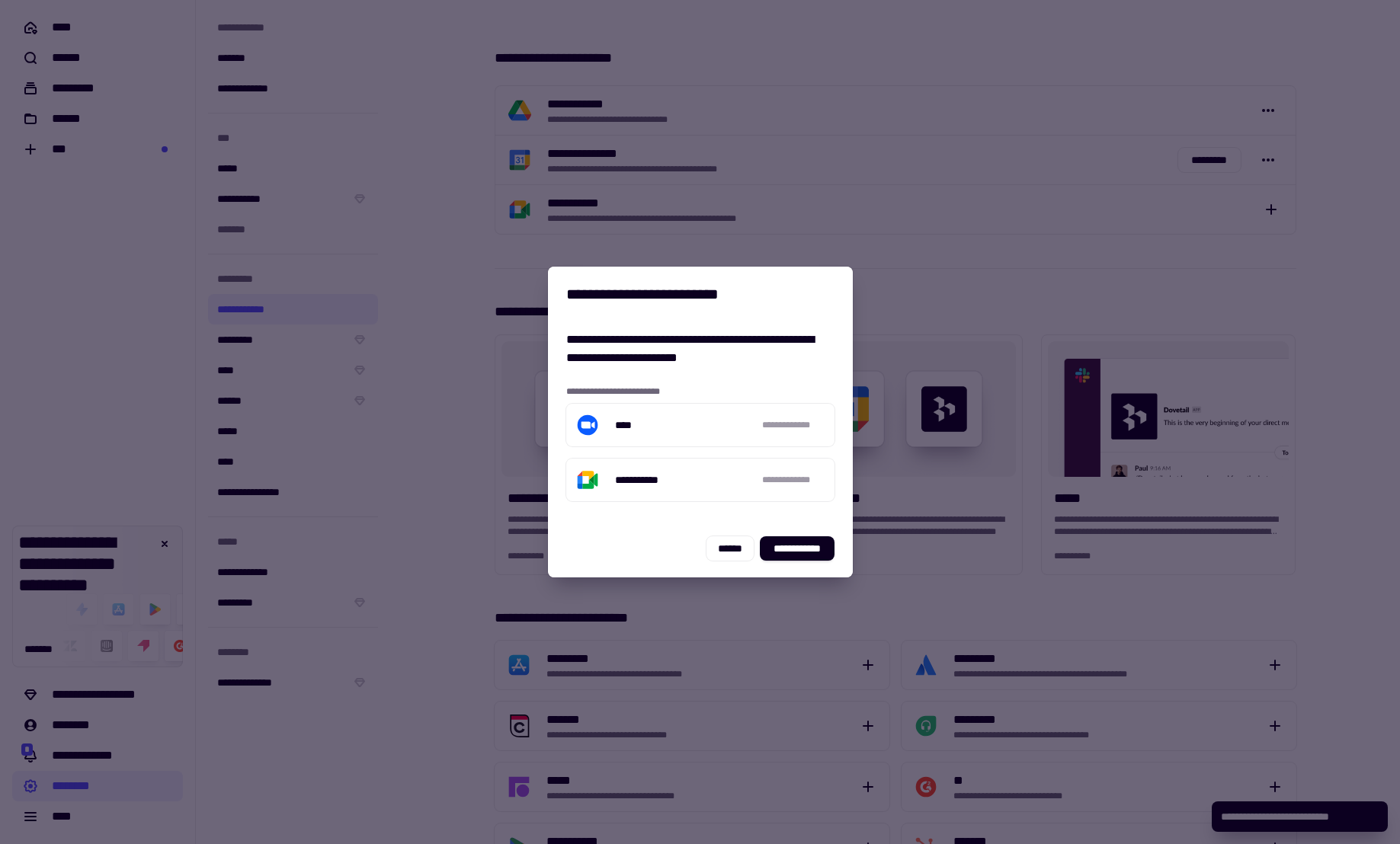 click on "**********" at bounding box center (700, 420) 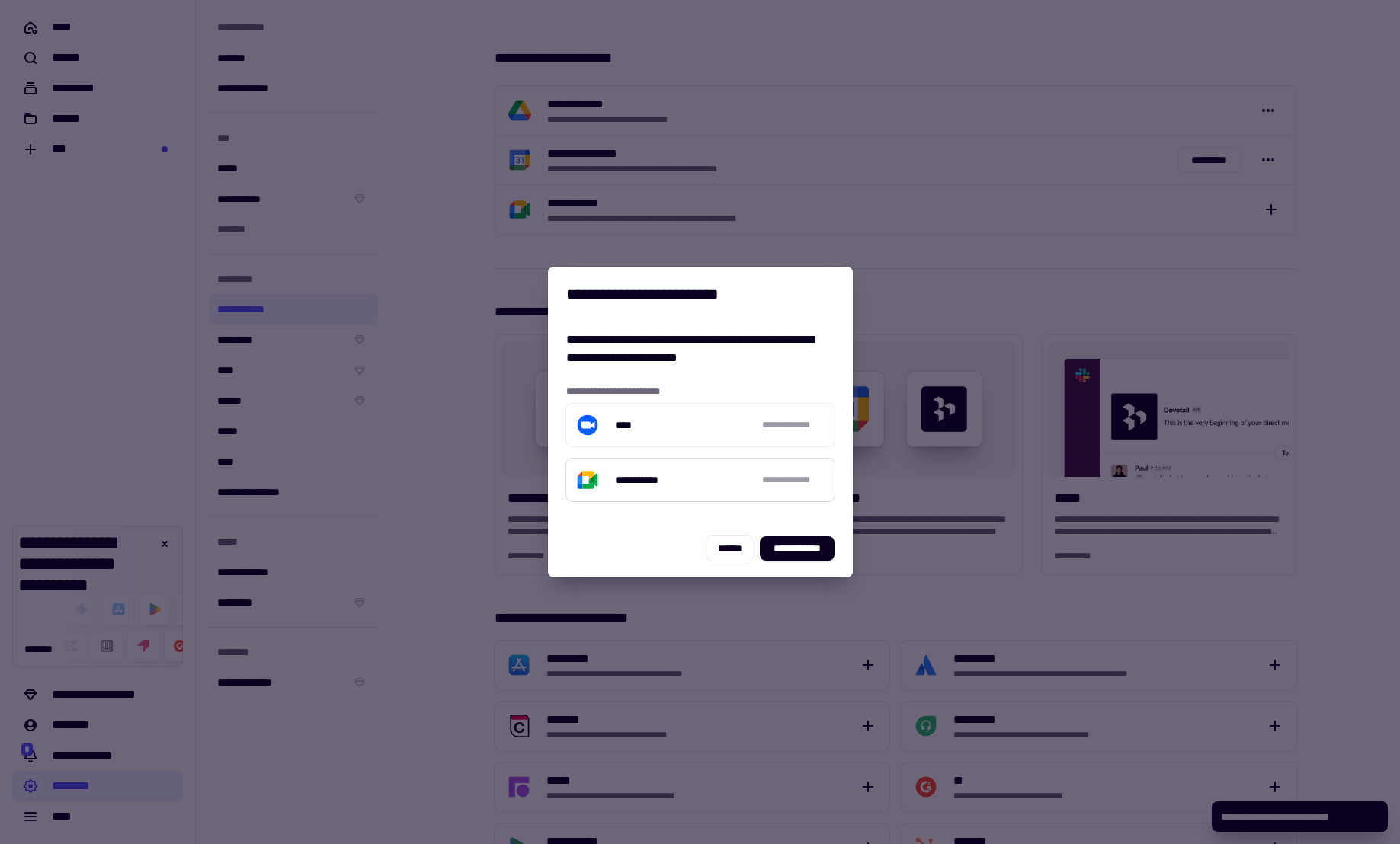 click on "**********" at bounding box center (700, 480) 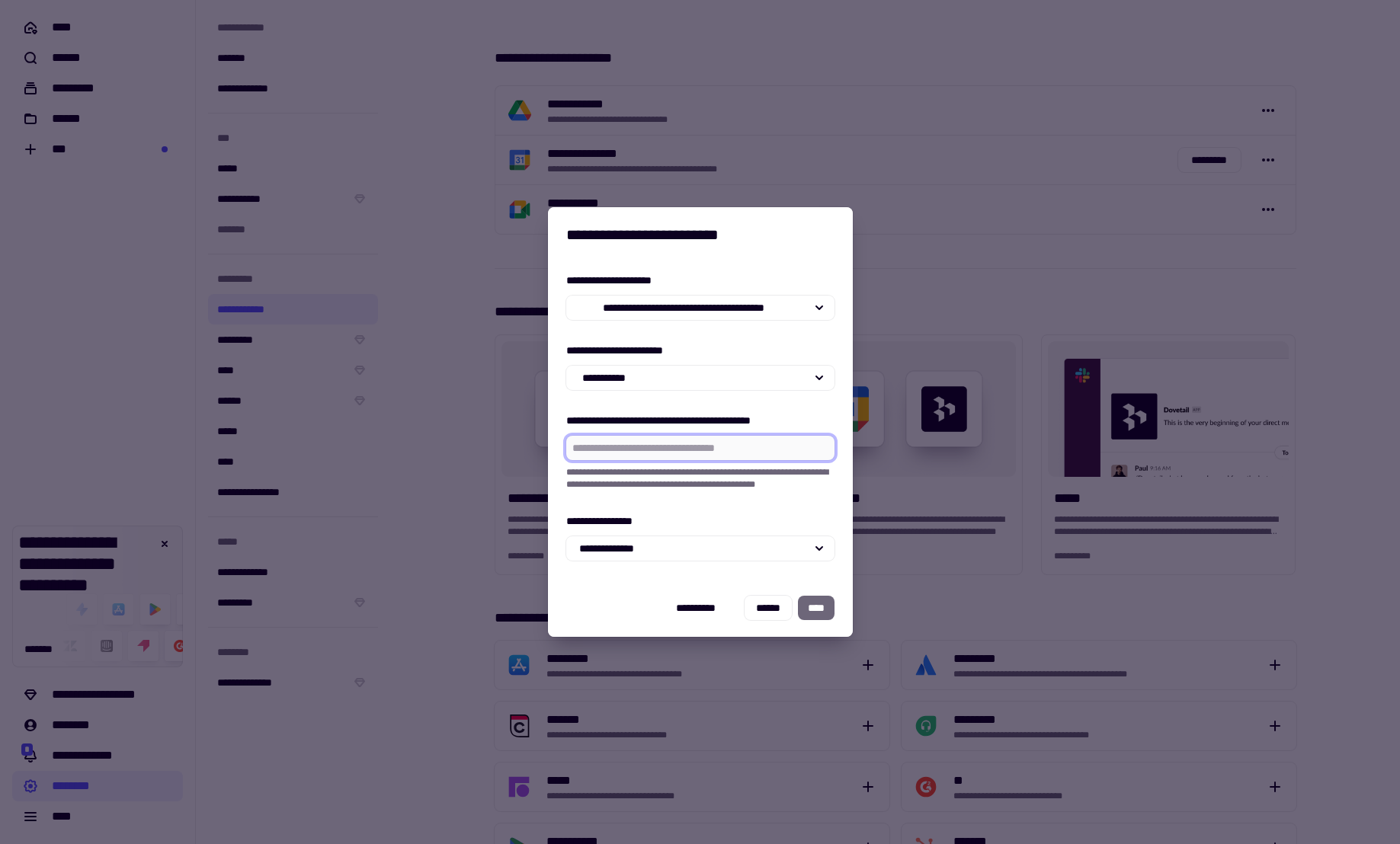 click on "**********" at bounding box center (700, 448) 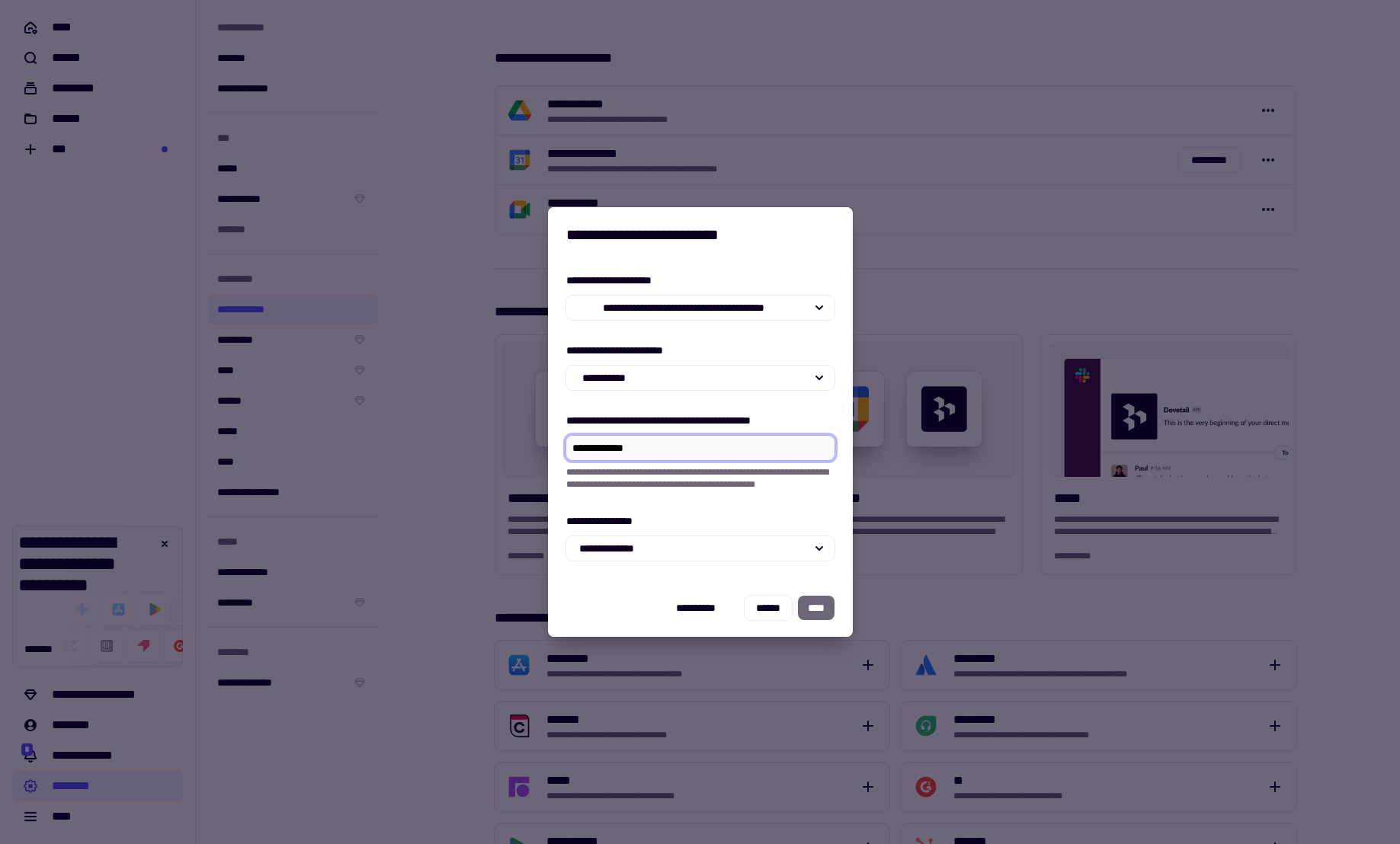 type on "**********" 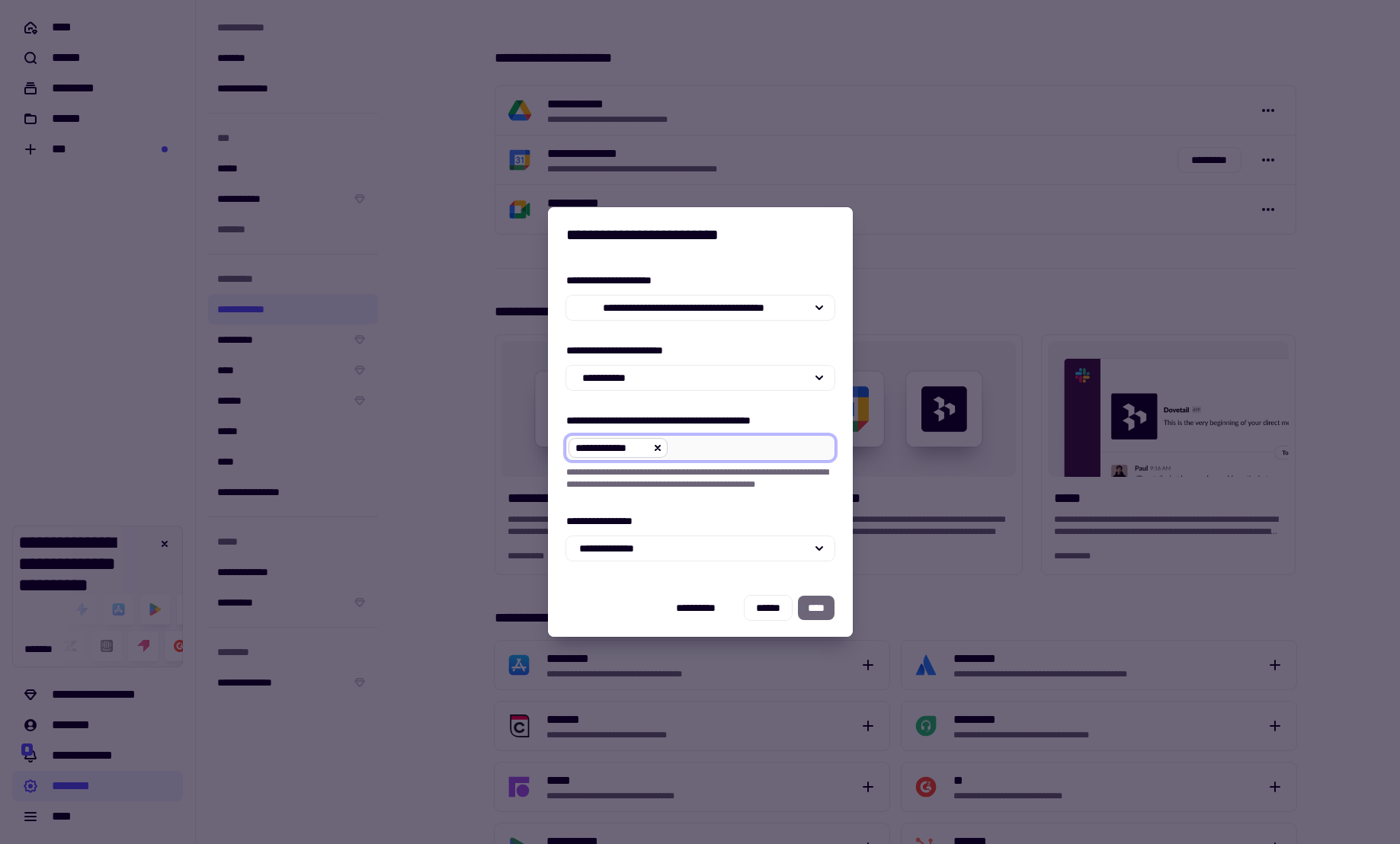 click 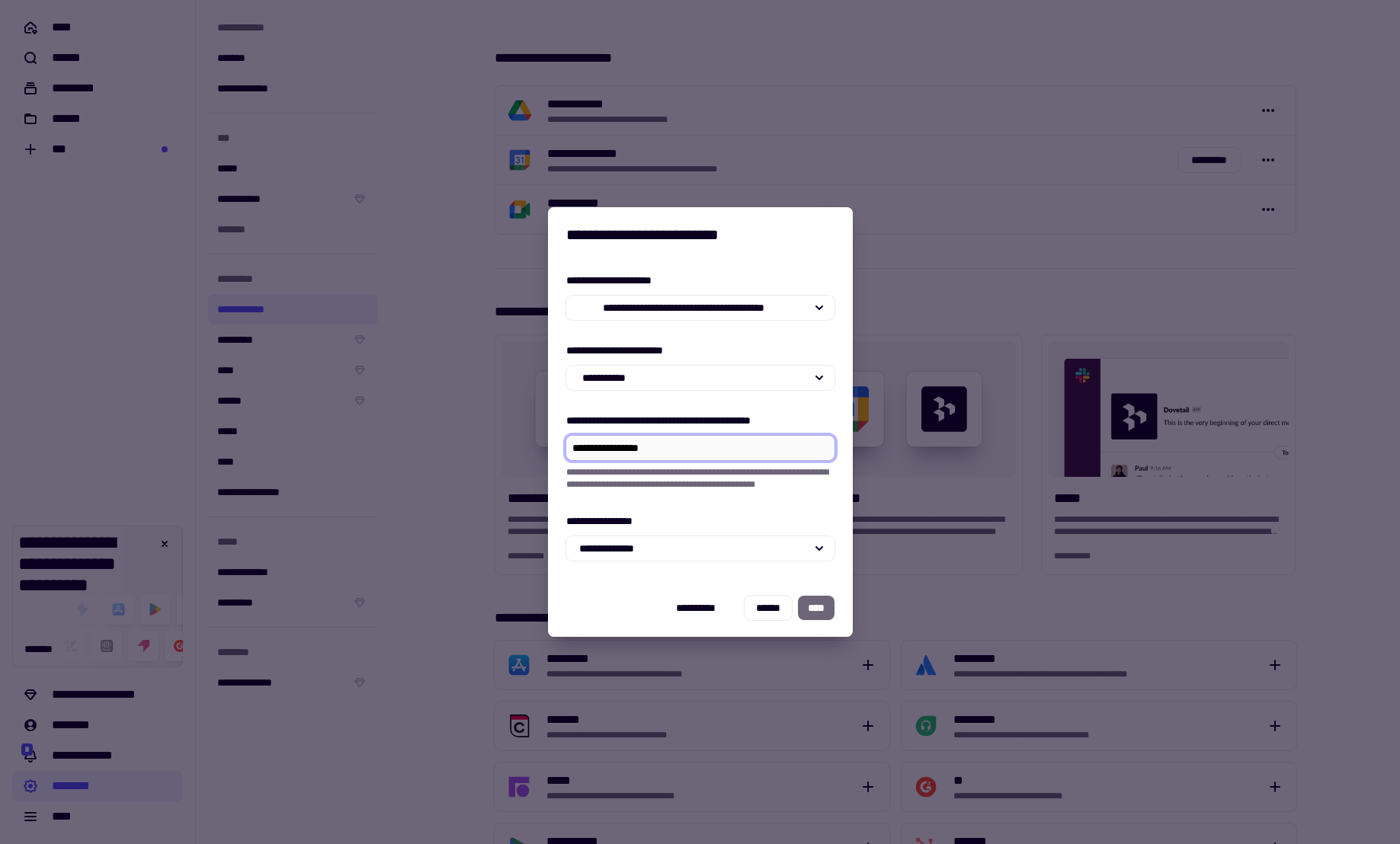 type on "**********" 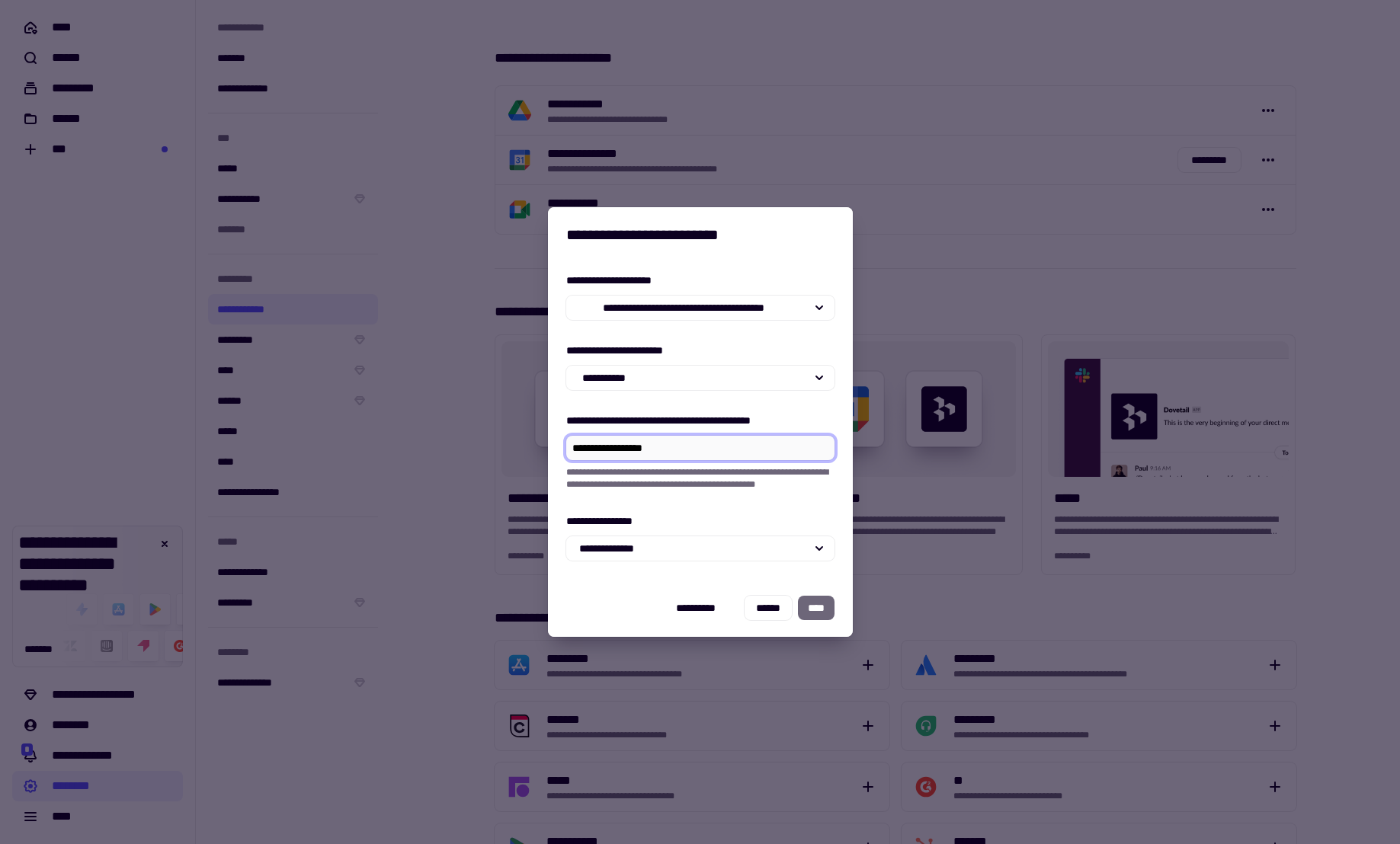 type 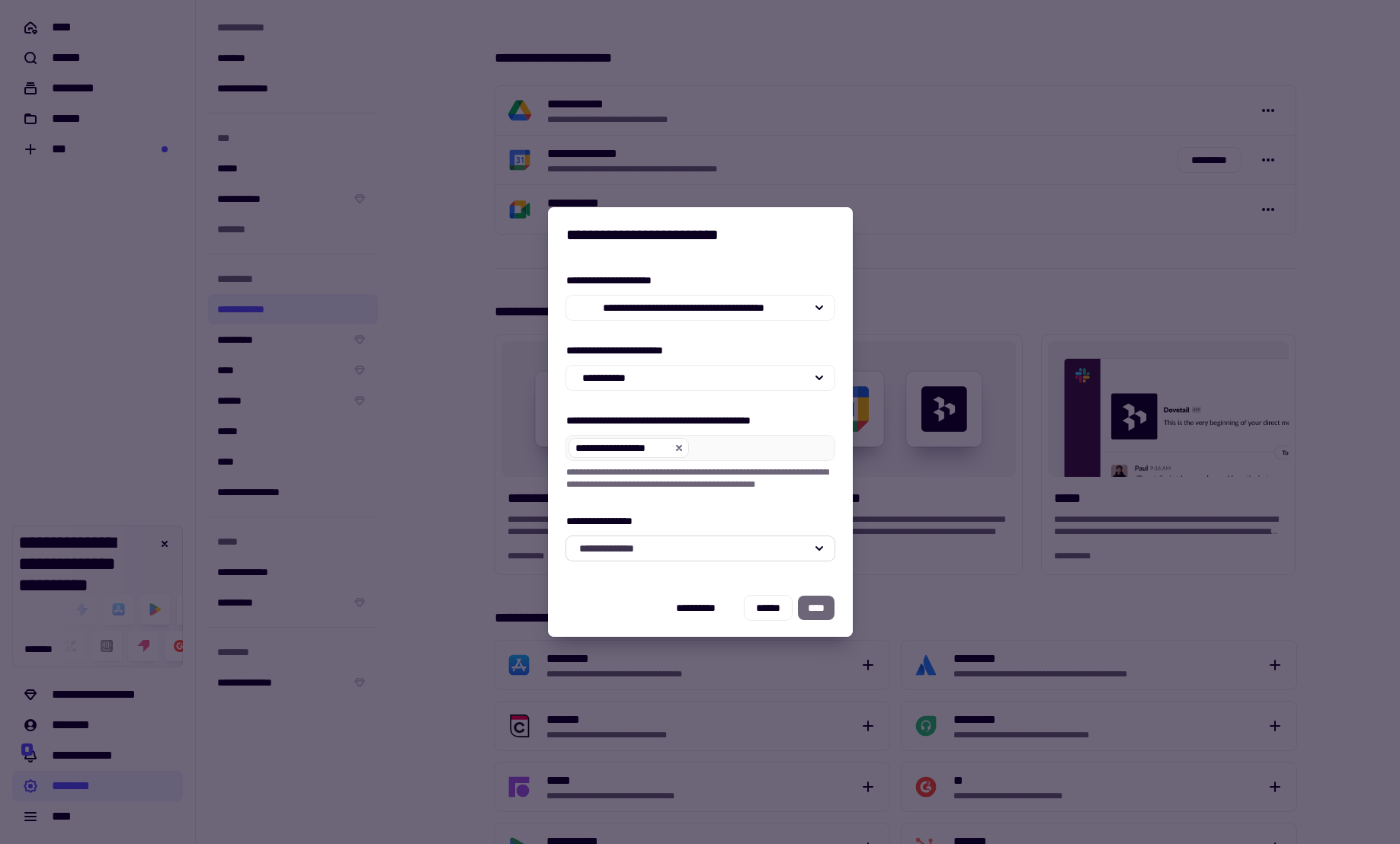 click on "**********" 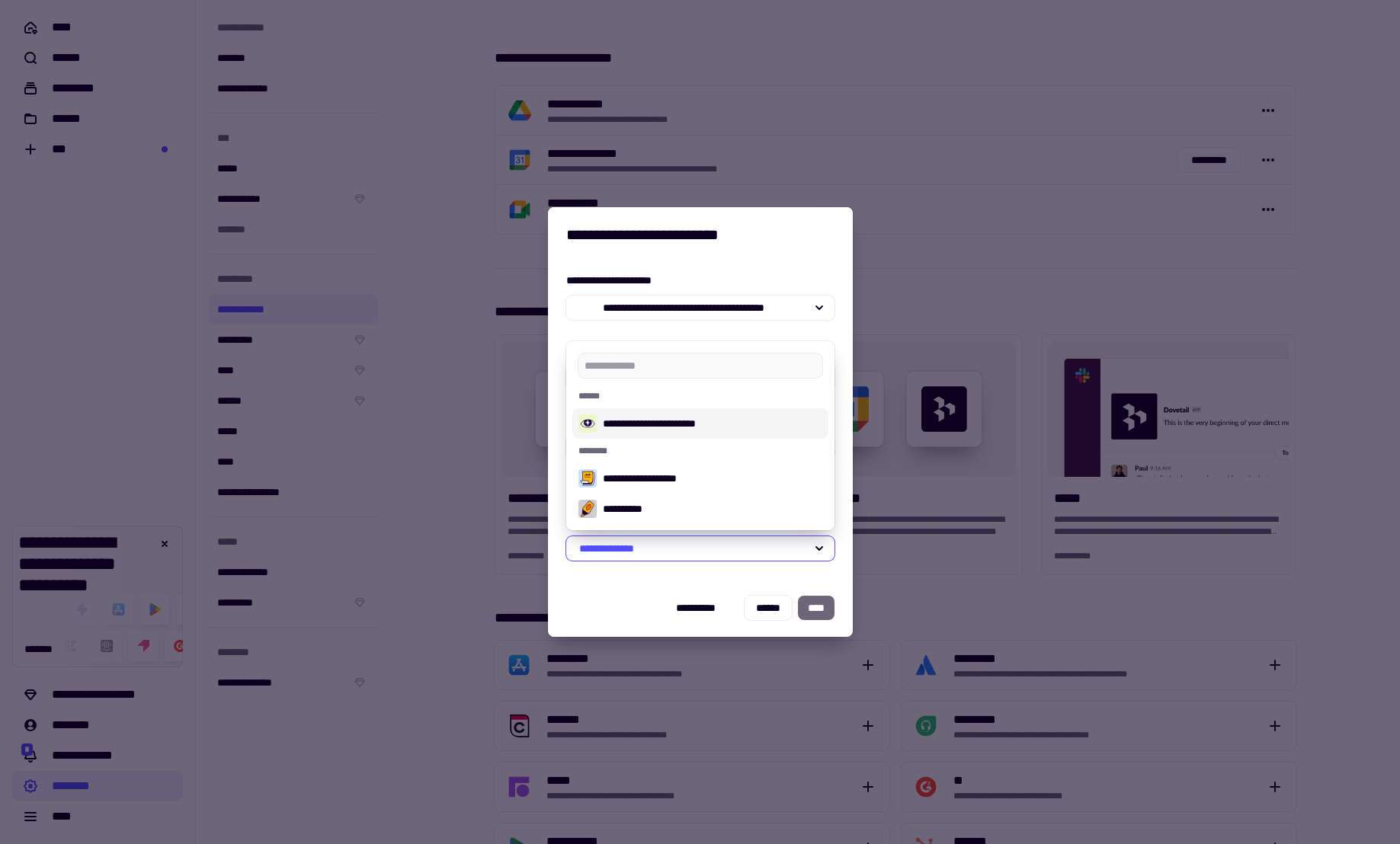 click on "**********" at bounding box center [713, 424] 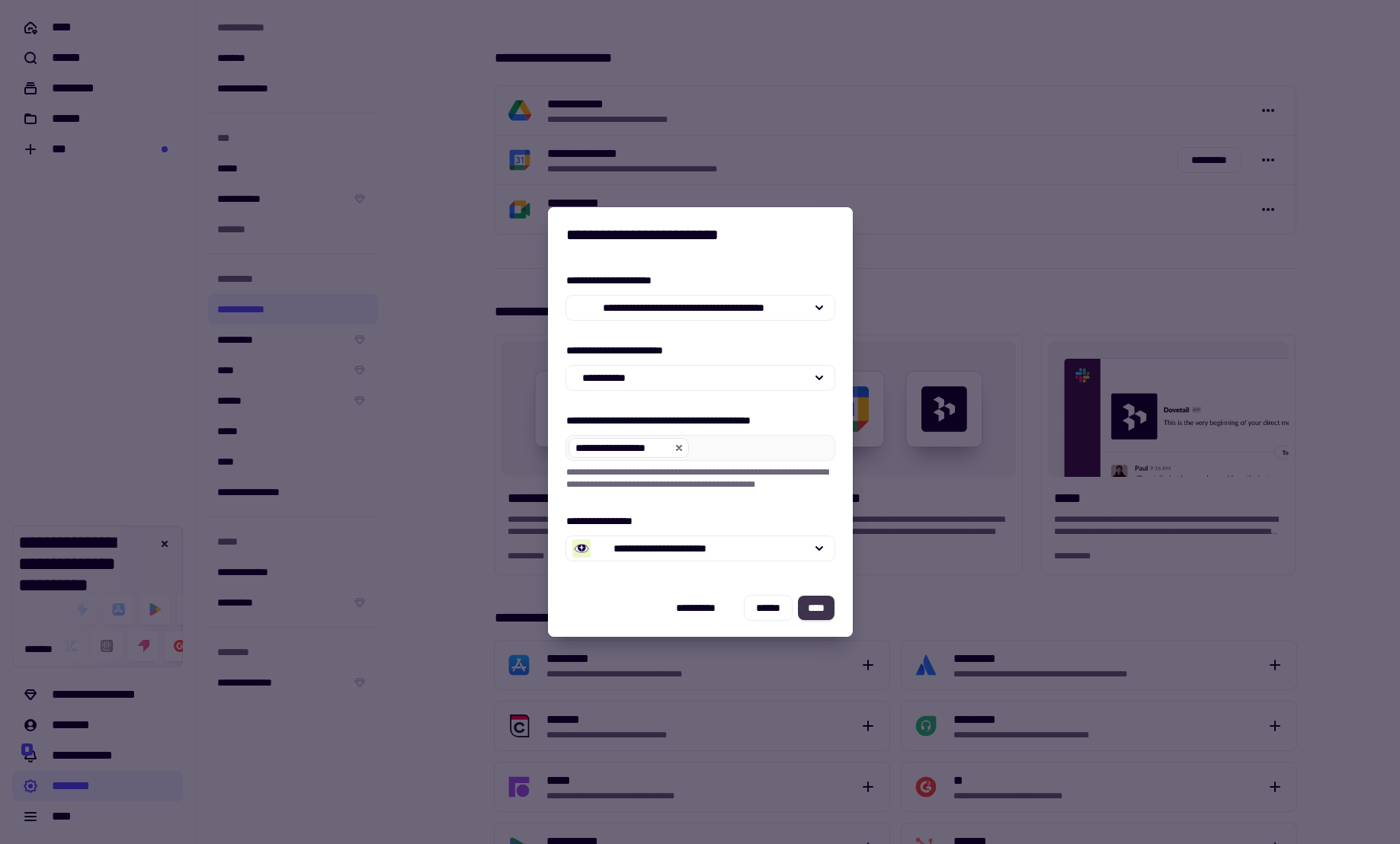 click on "****" 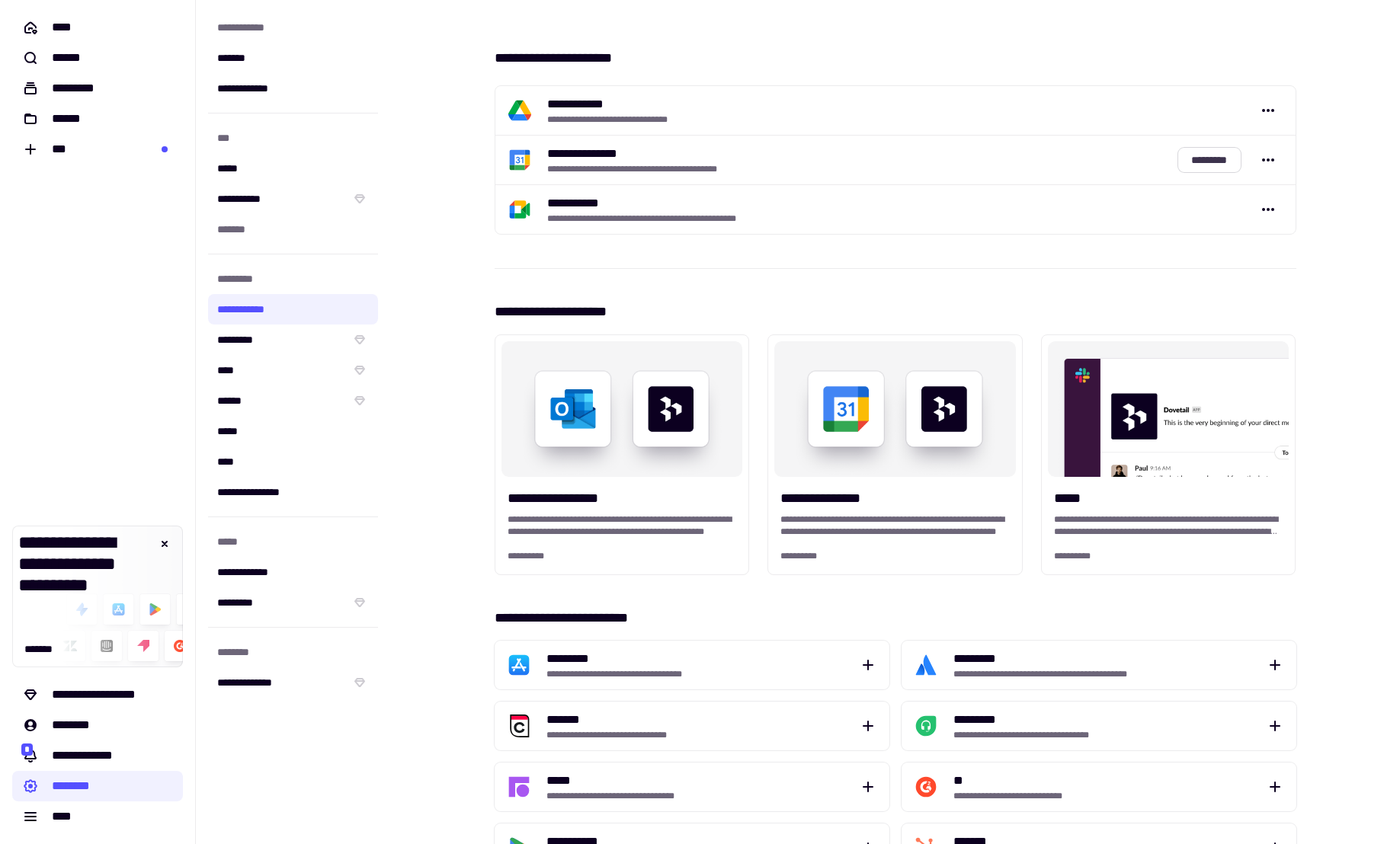 click on "*********" 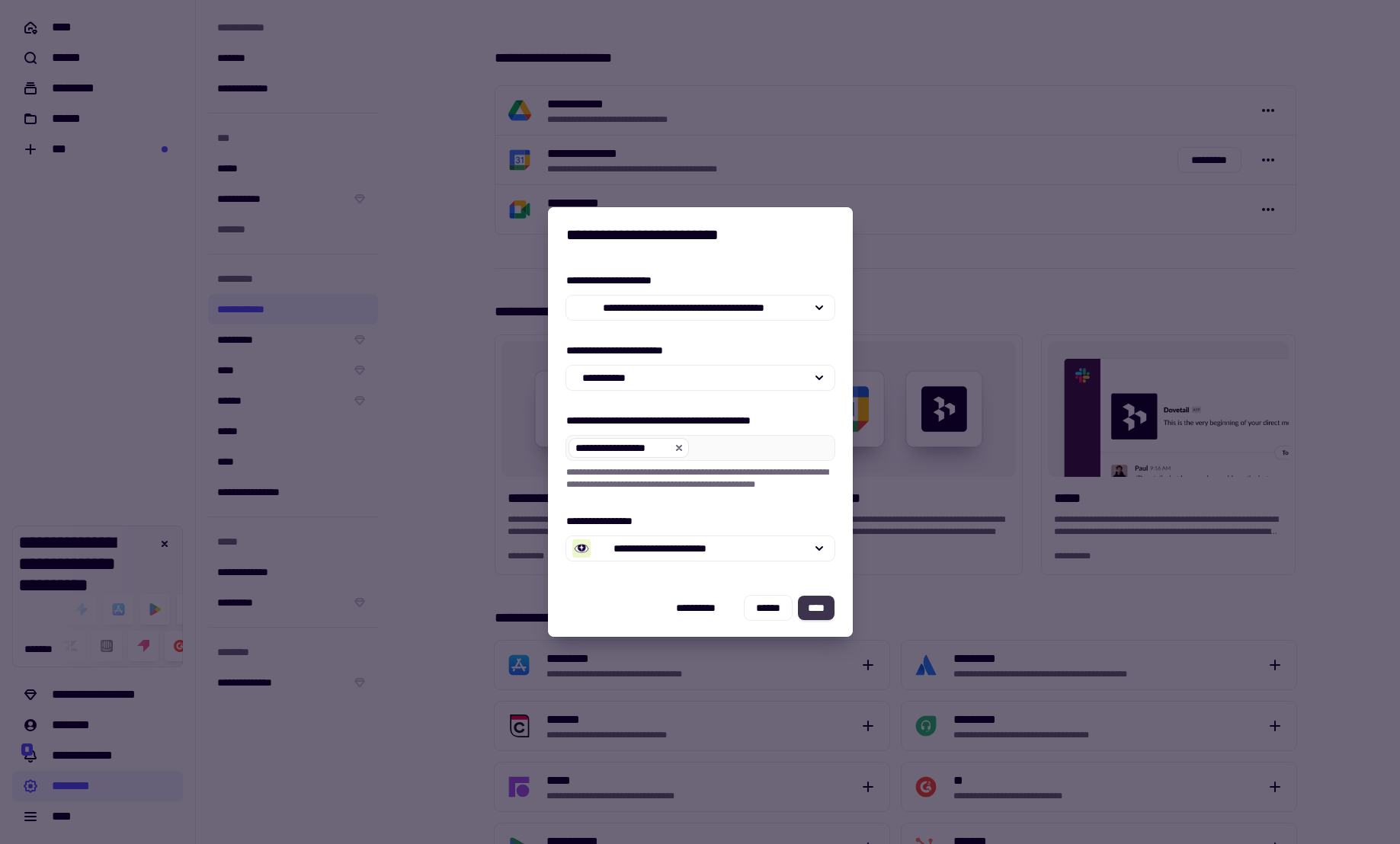 click on "****" 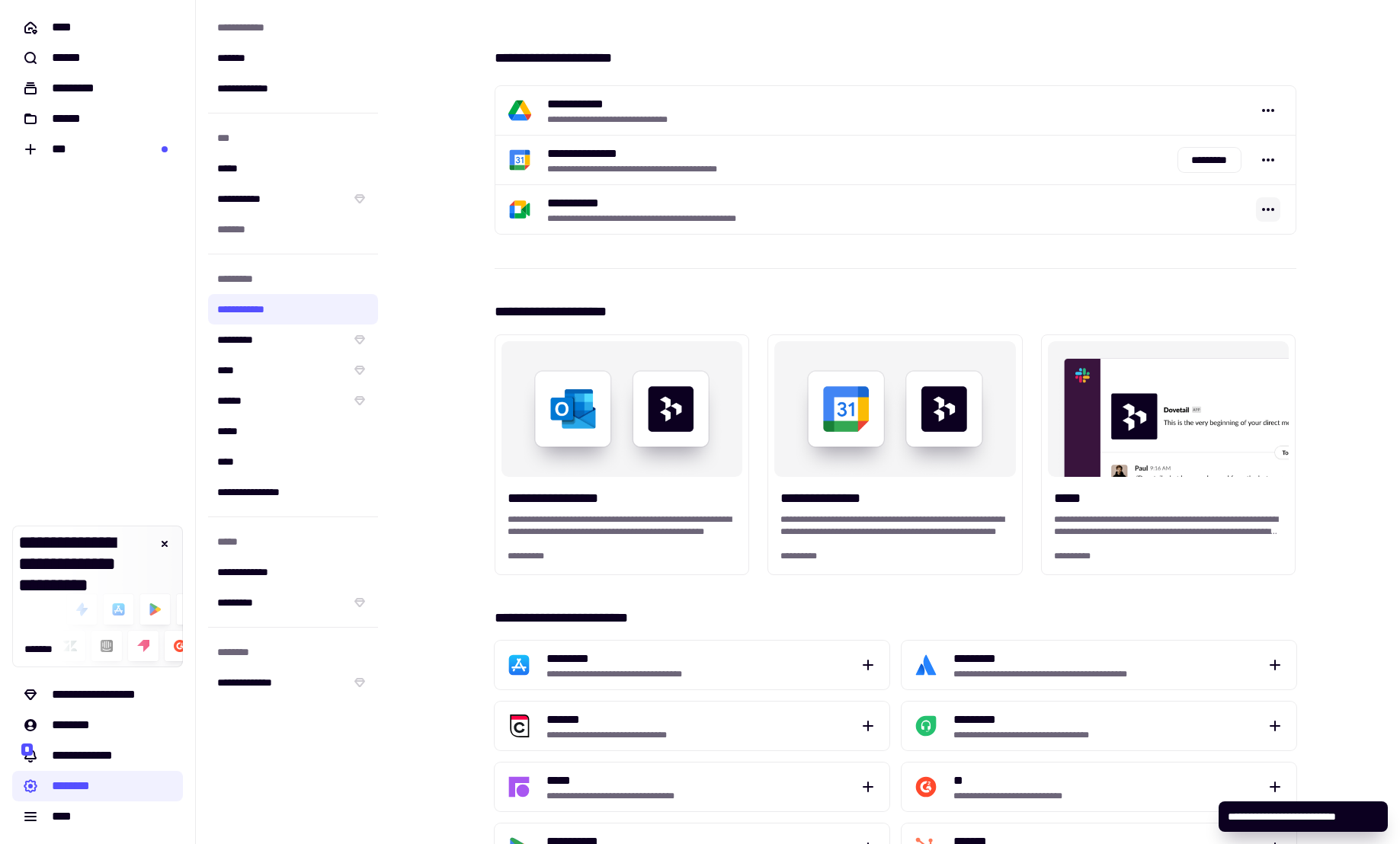 click 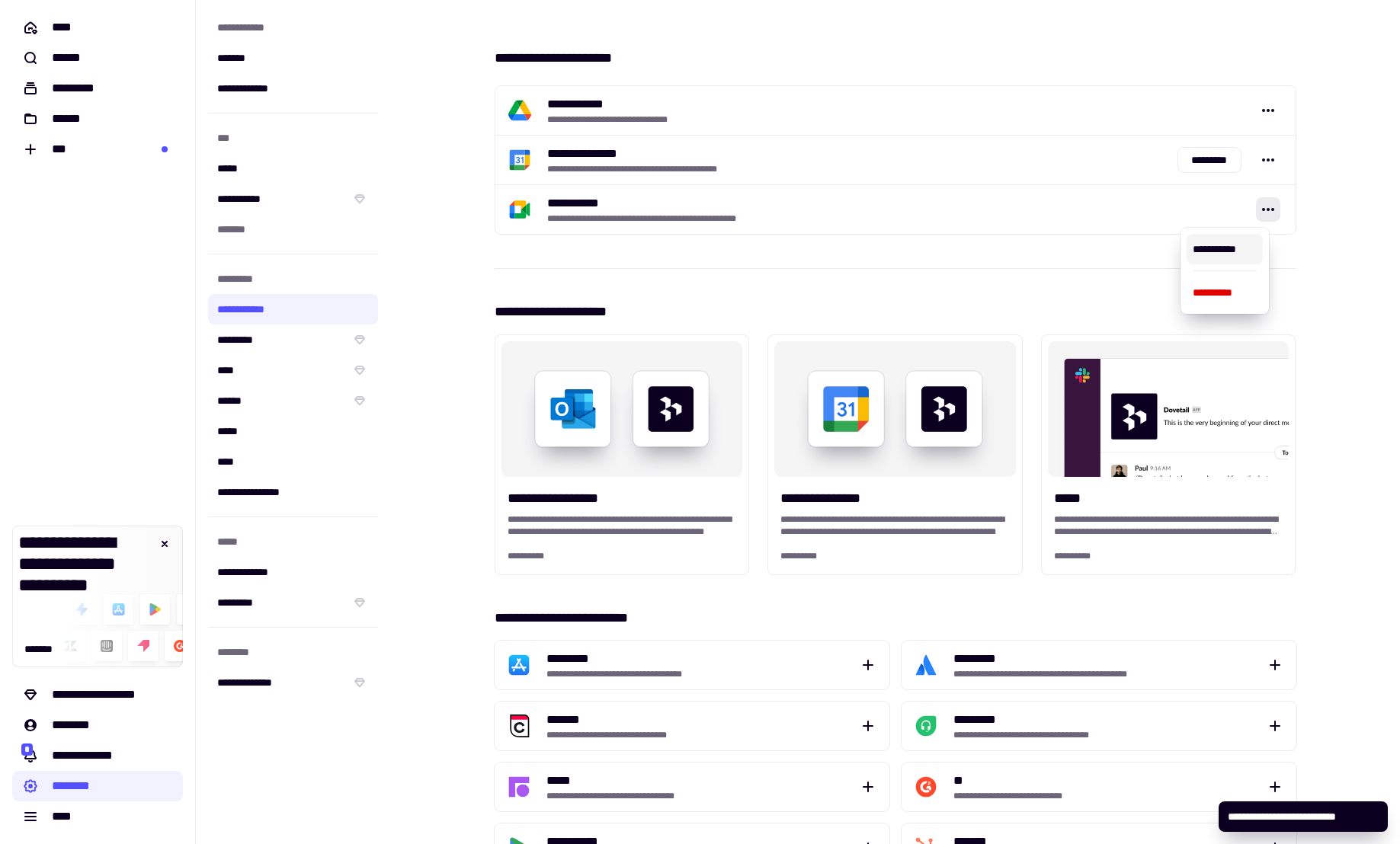 click on "**********" at bounding box center (1224, 249) 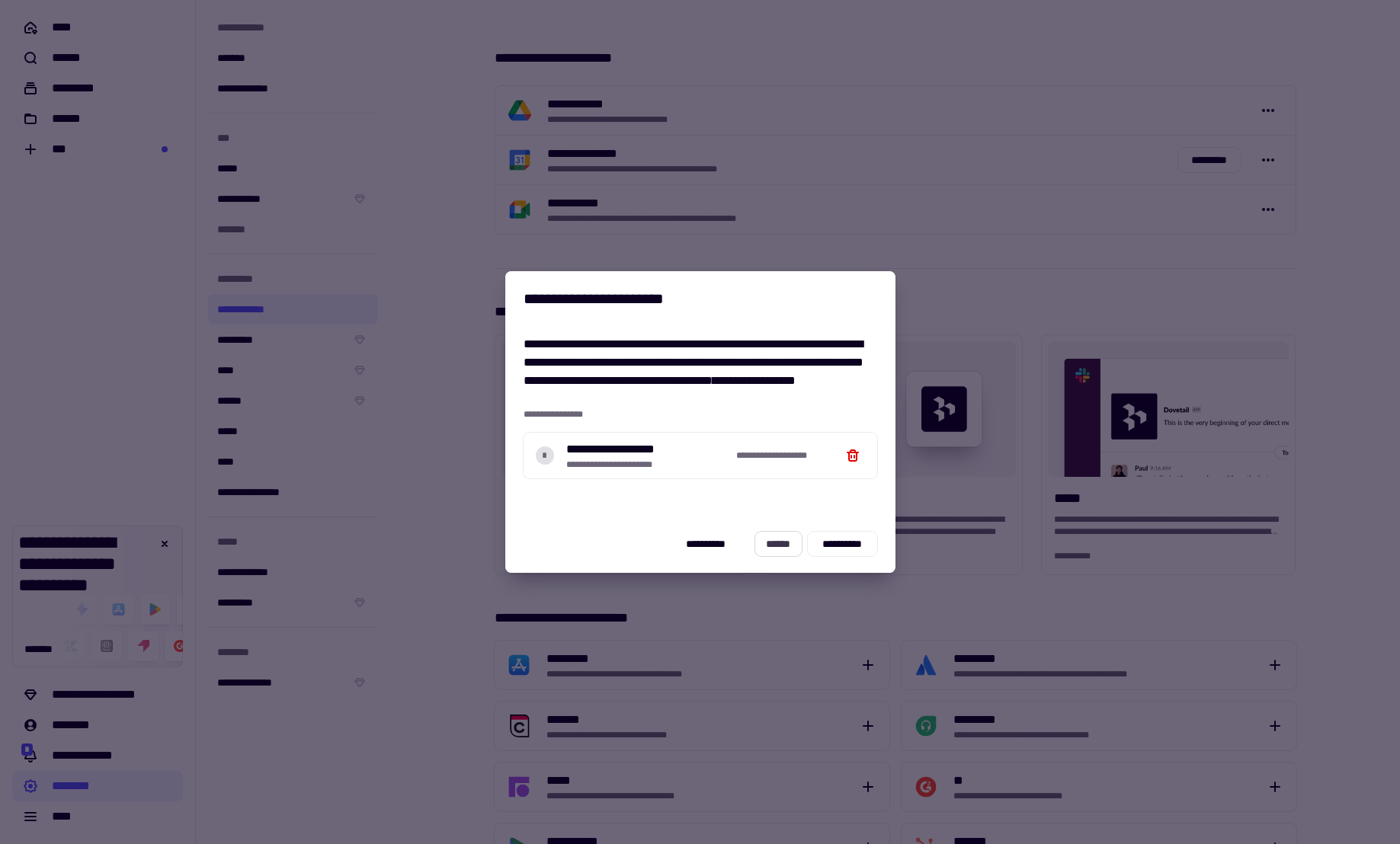 click on "******" 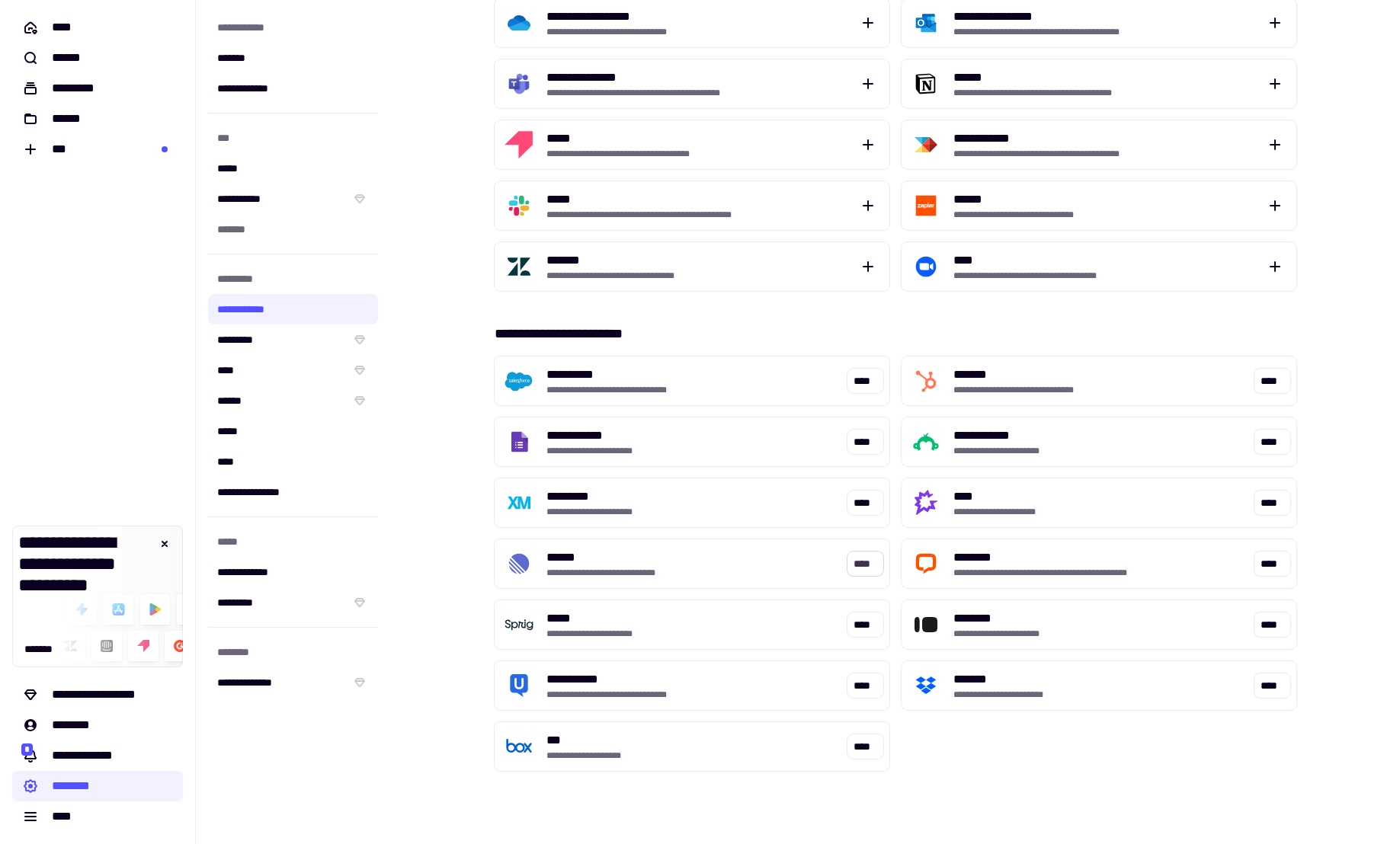 scroll, scrollTop: 956, scrollLeft: 0, axis: vertical 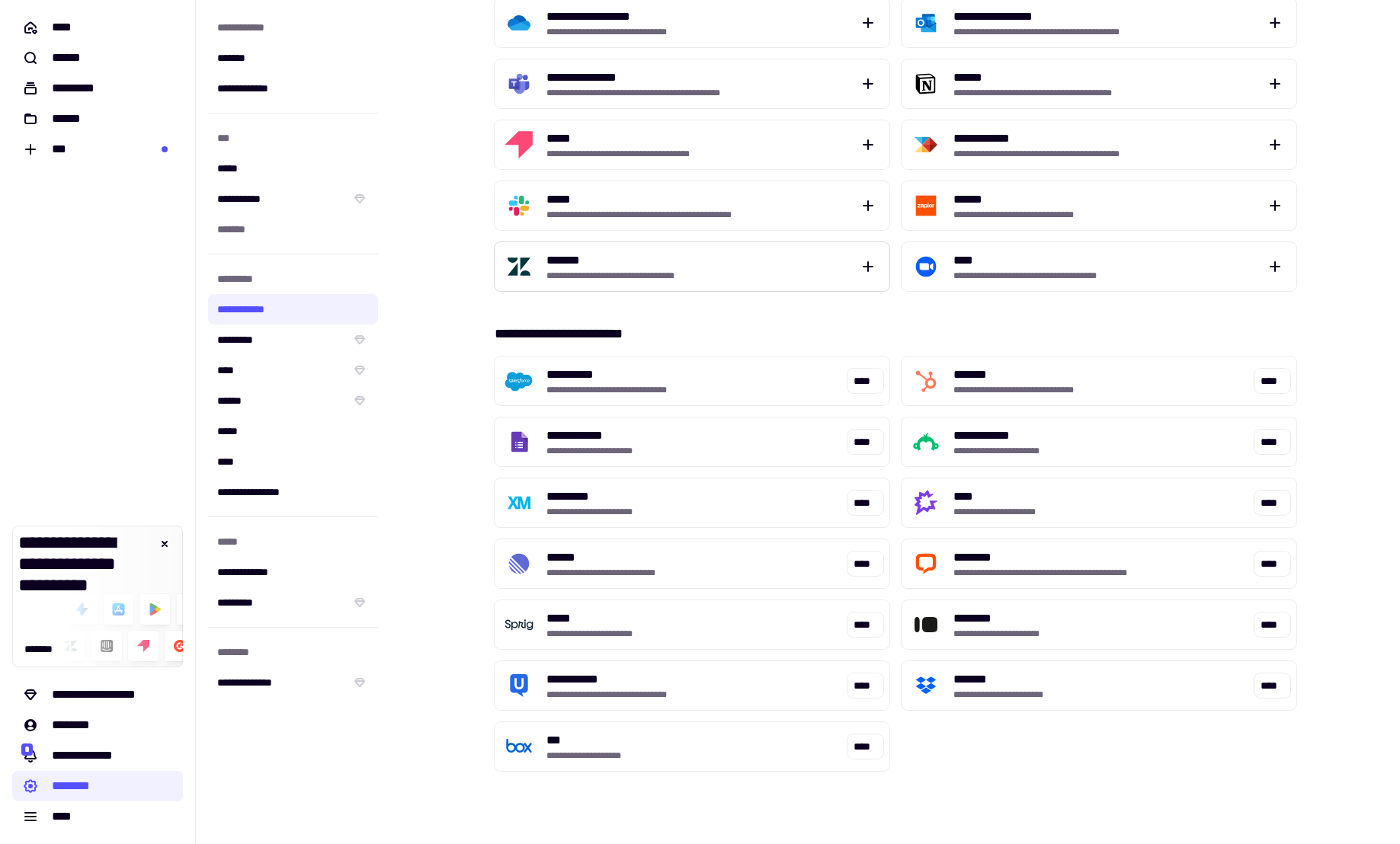 click on "**********" at bounding box center [700, 276] 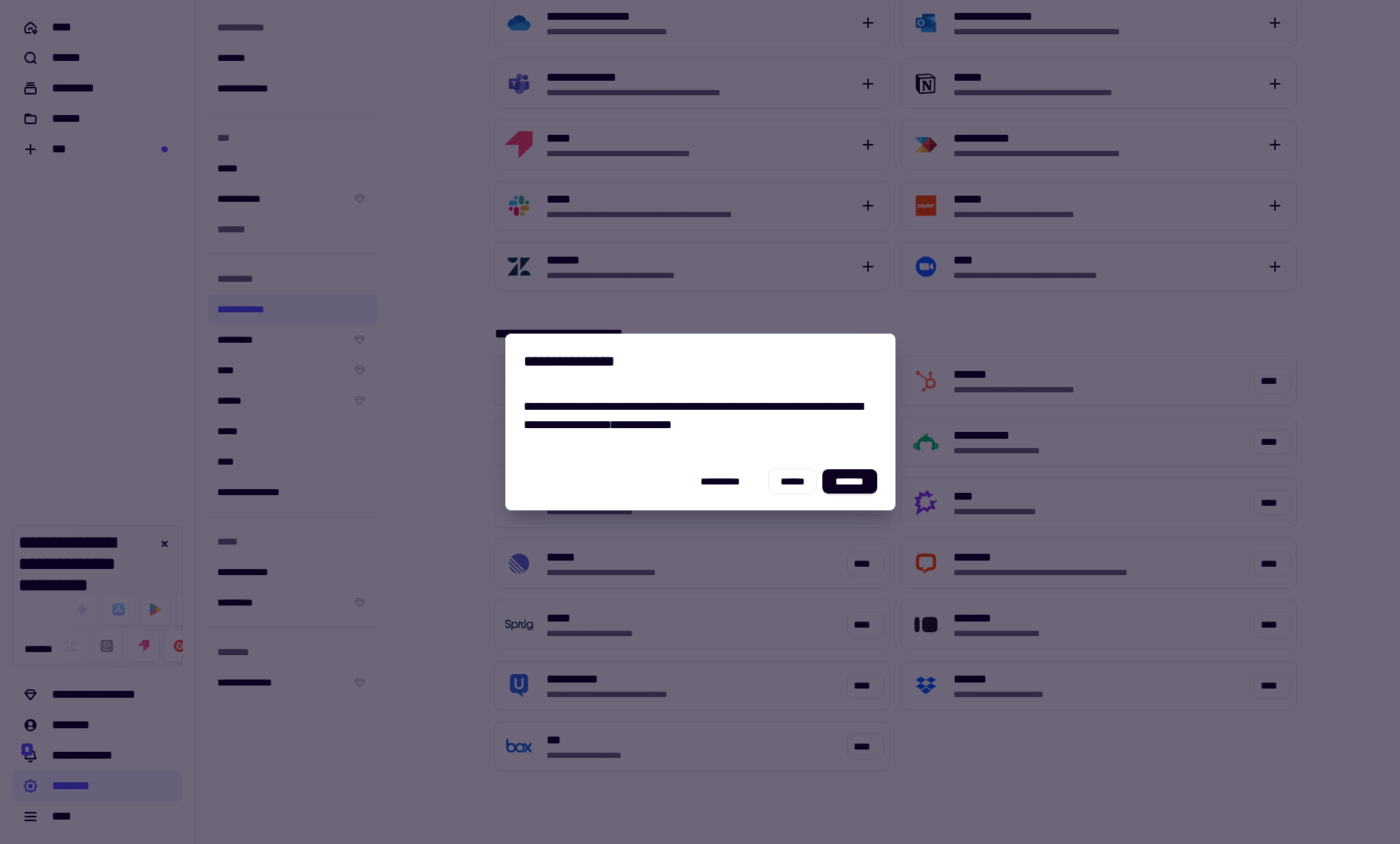 drag, startPoint x: 857, startPoint y: 487, endPoint x: 1448, endPoint y: 414, distance: 595.49139 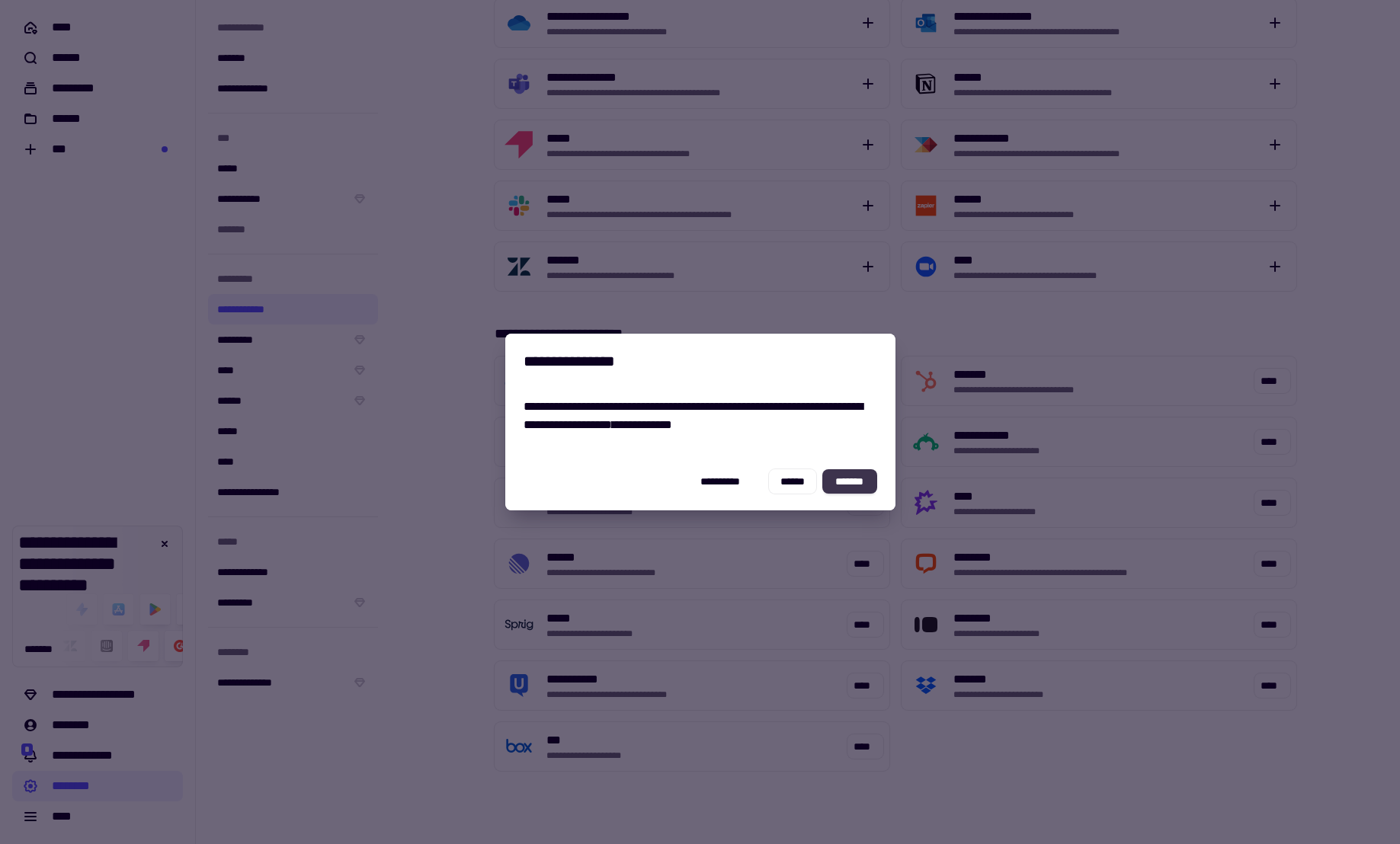 click on "*******" 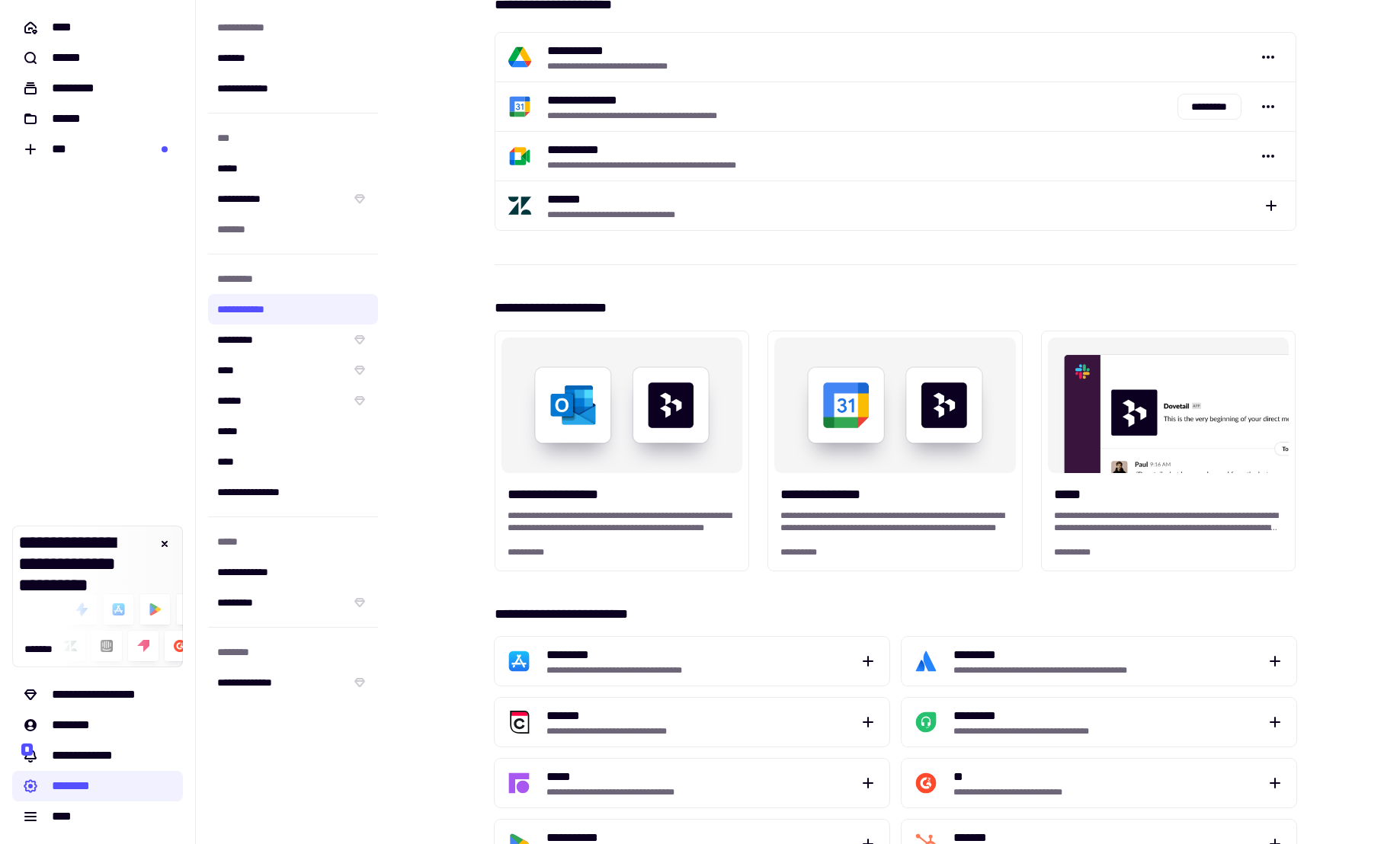 scroll, scrollTop: 0, scrollLeft: 0, axis: both 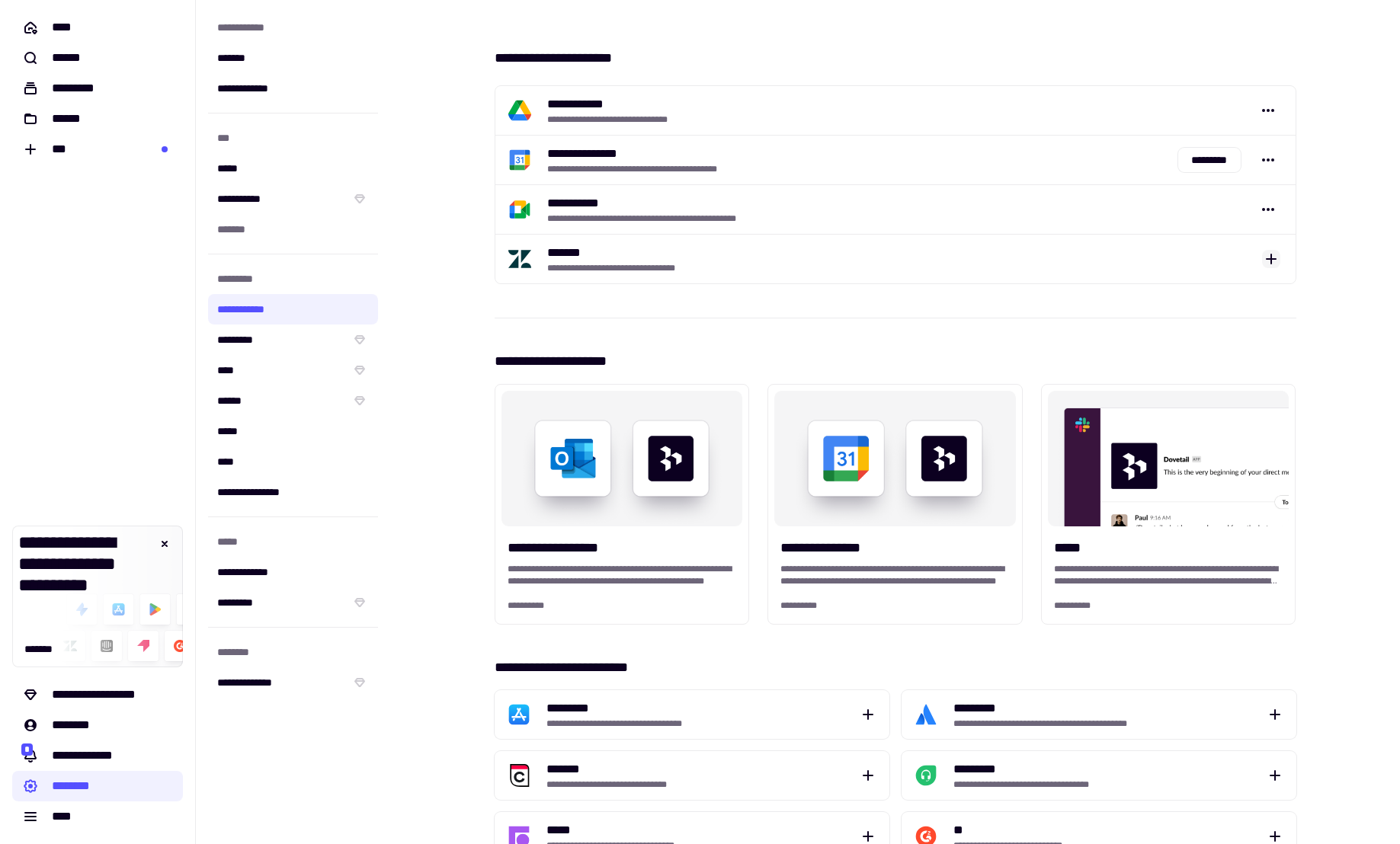 click 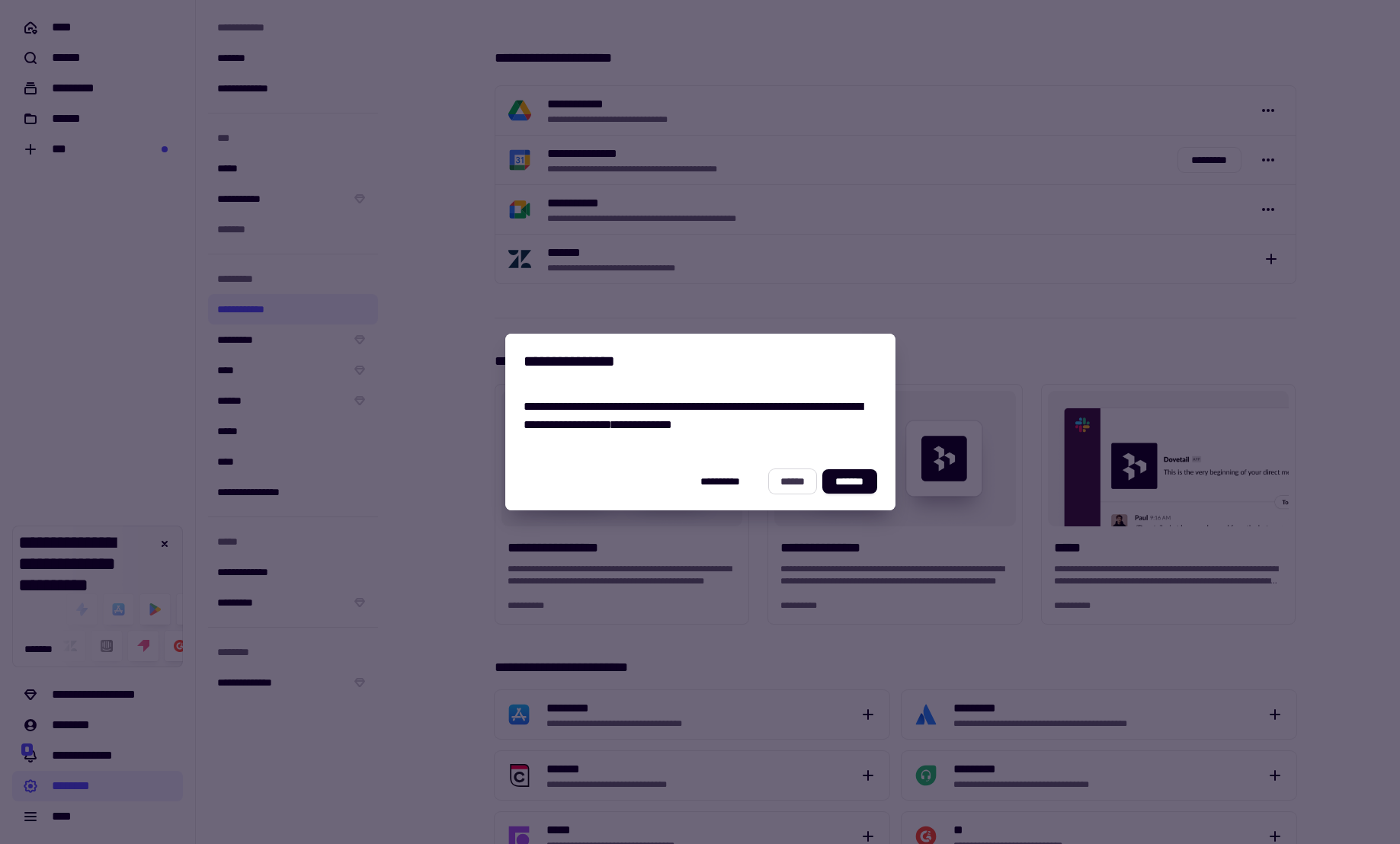 click on "******" 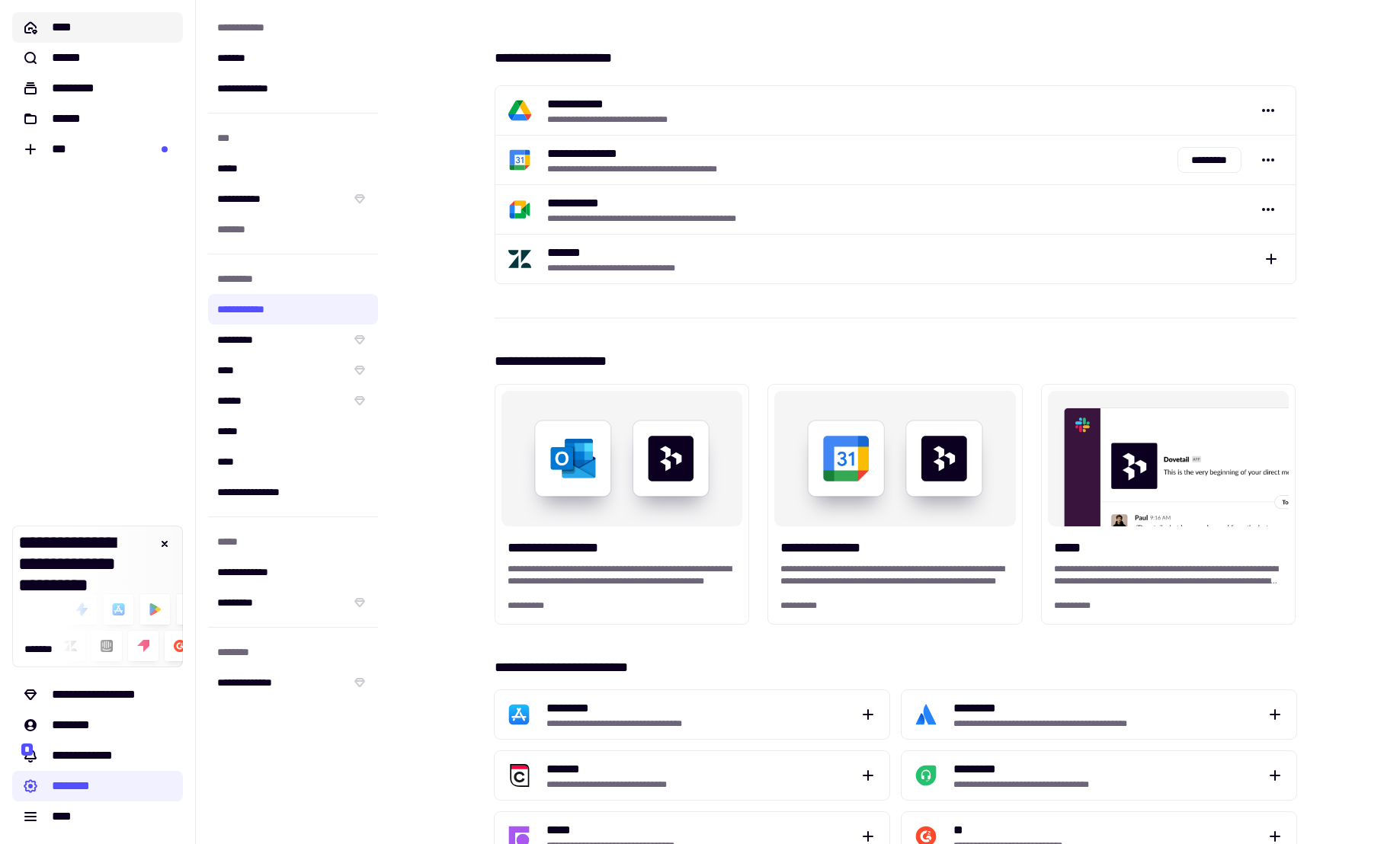 click on "****" 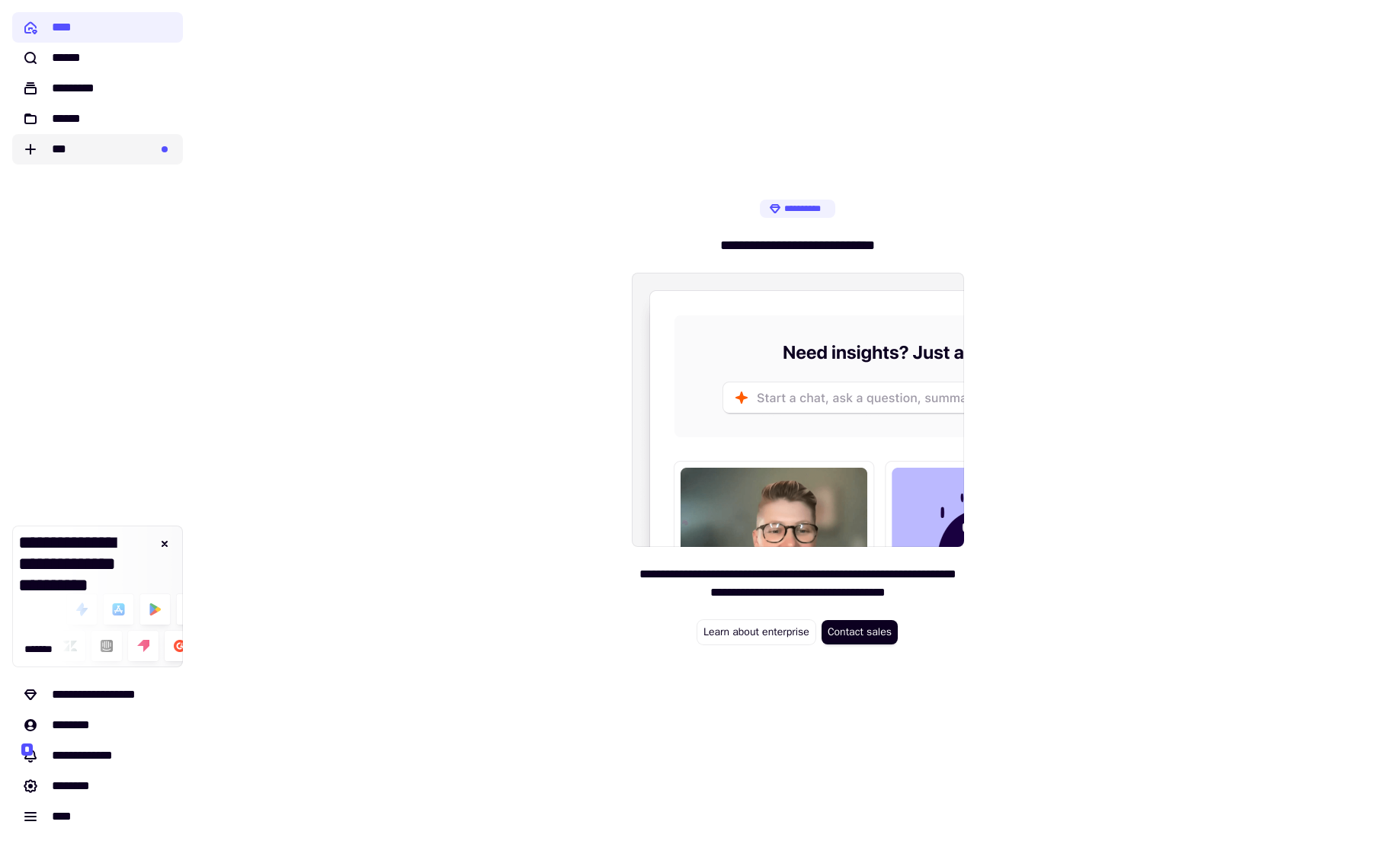 click on "***" 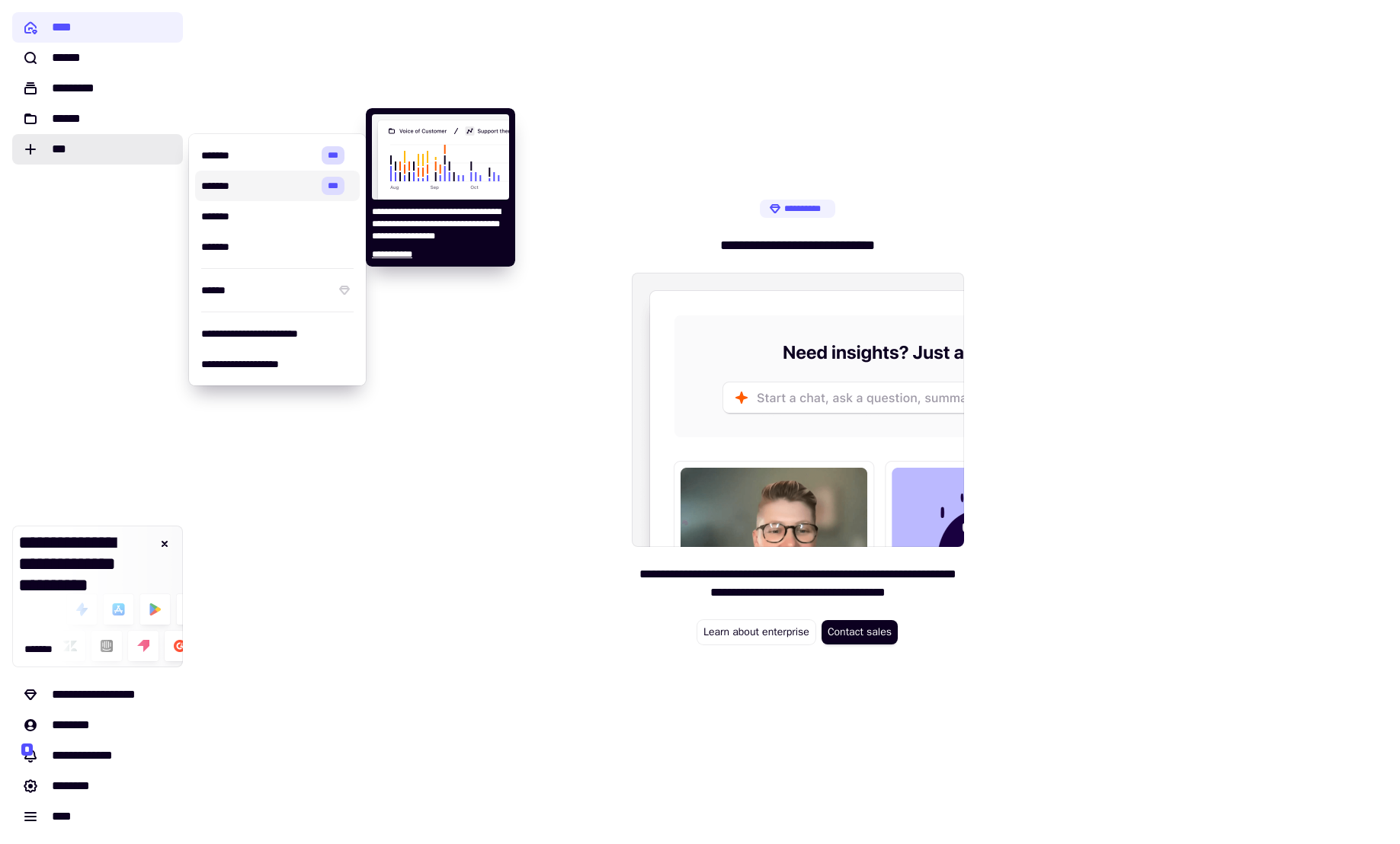 click on "*******" at bounding box center (255, 186) 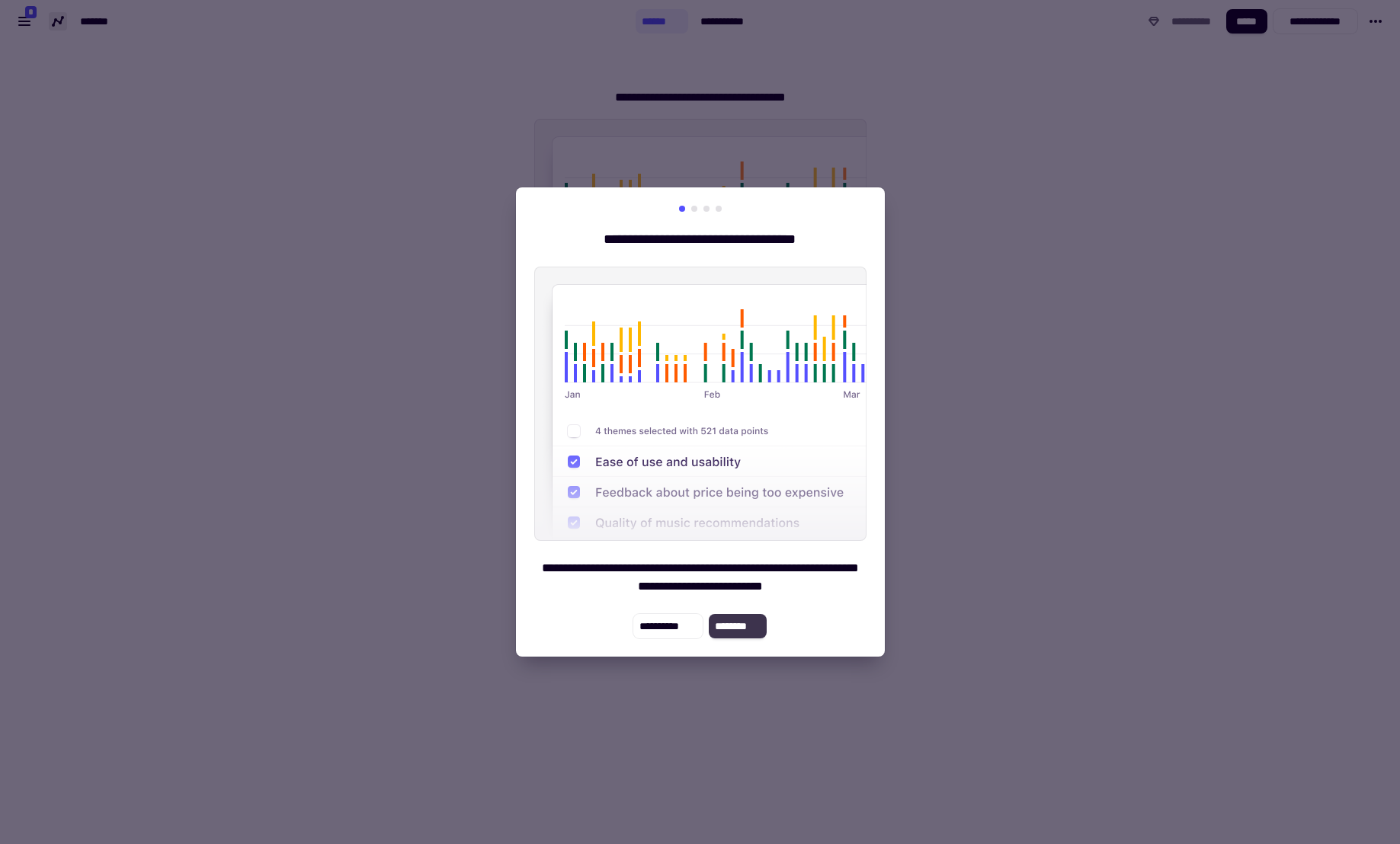 click on "********" 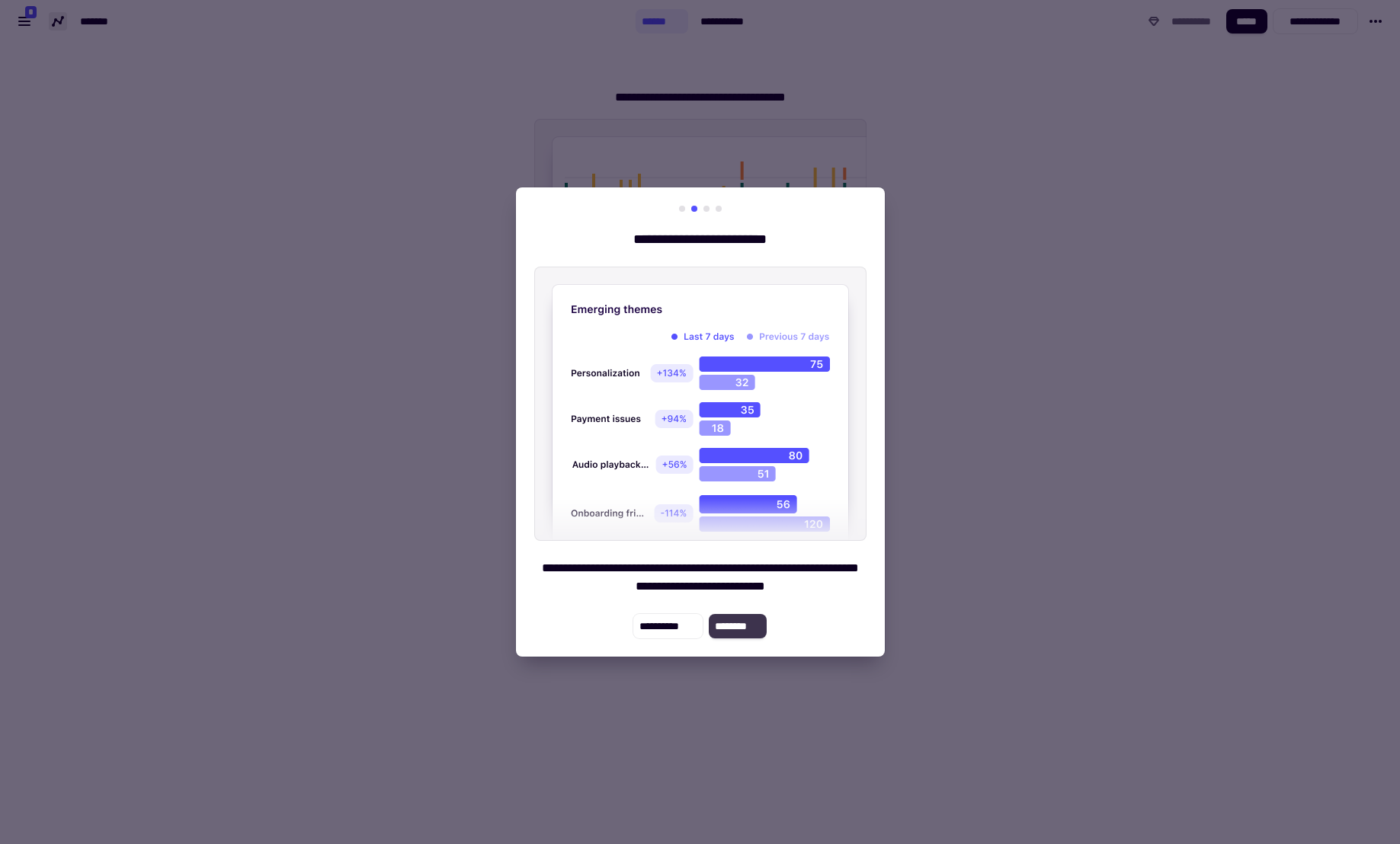 click on "********" 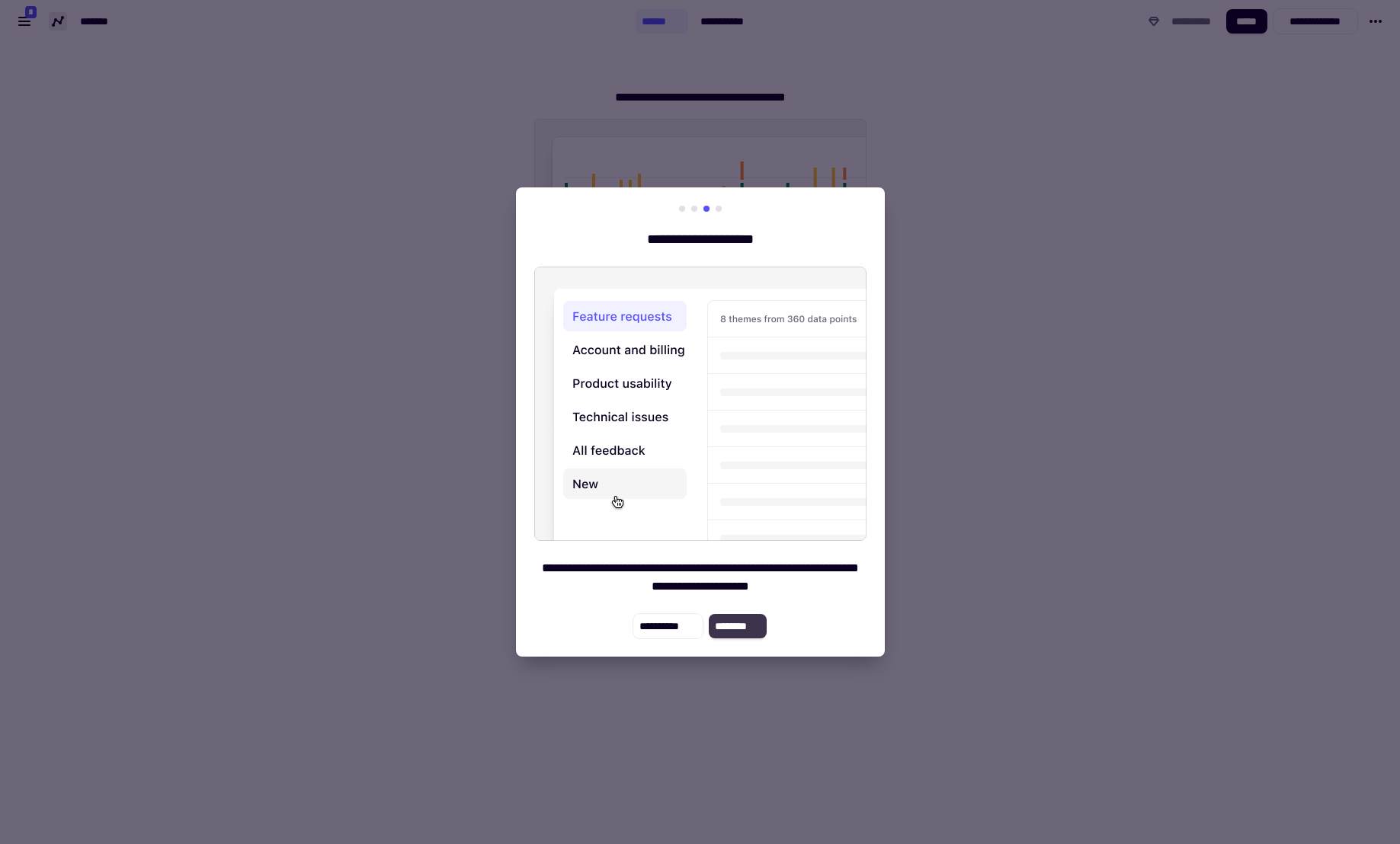 click on "********" 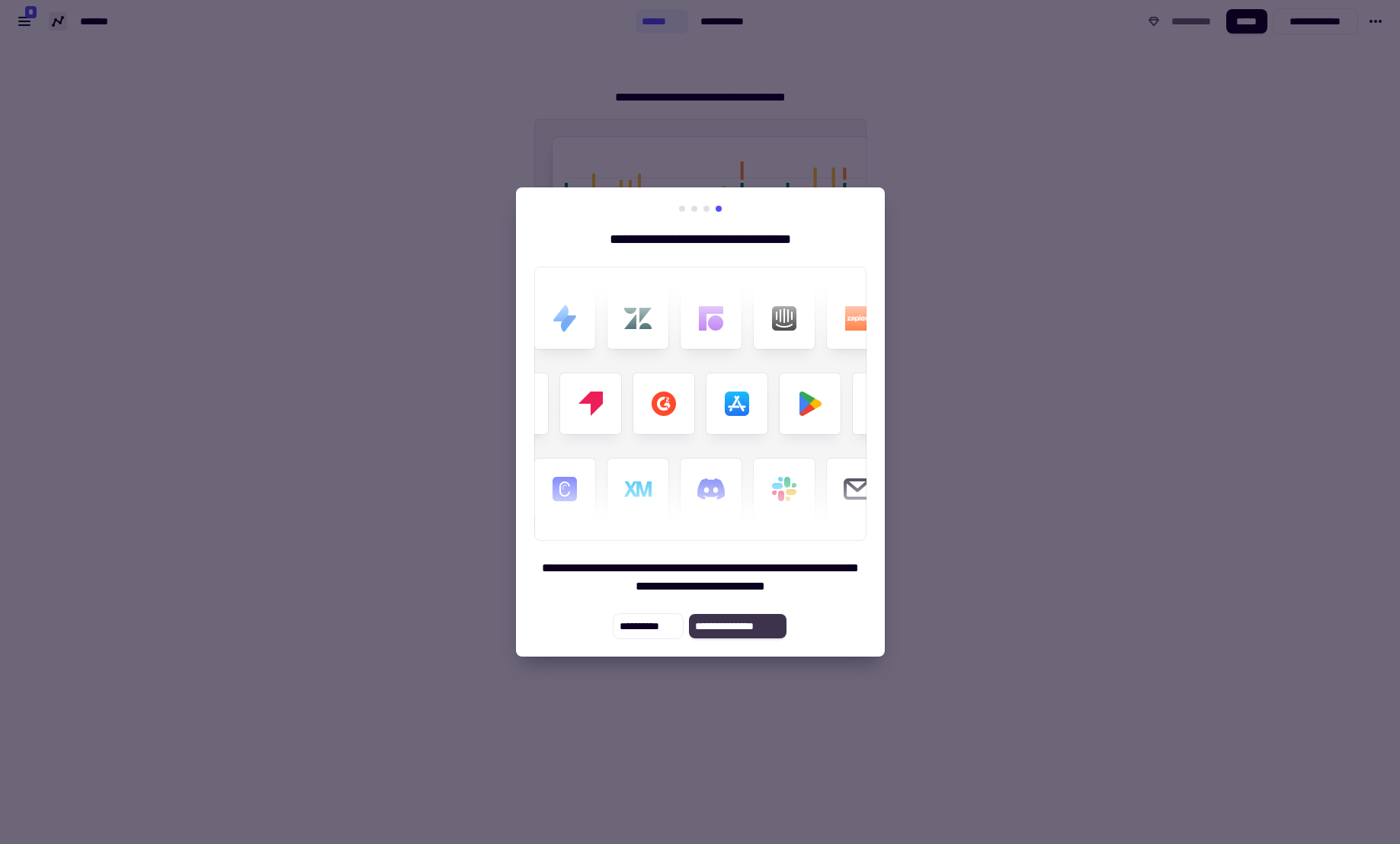 click on "**********" 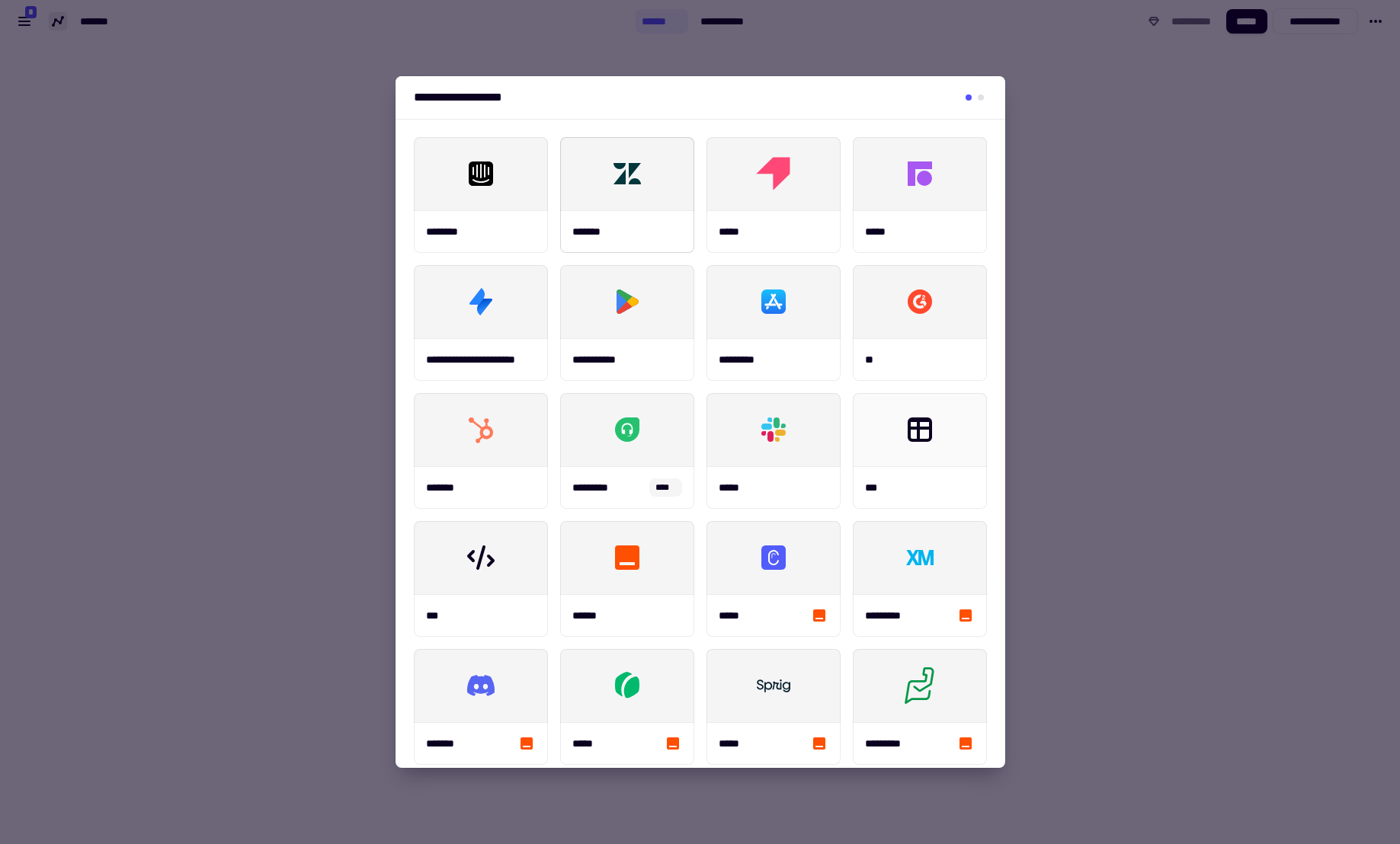 click at bounding box center (627, 174) 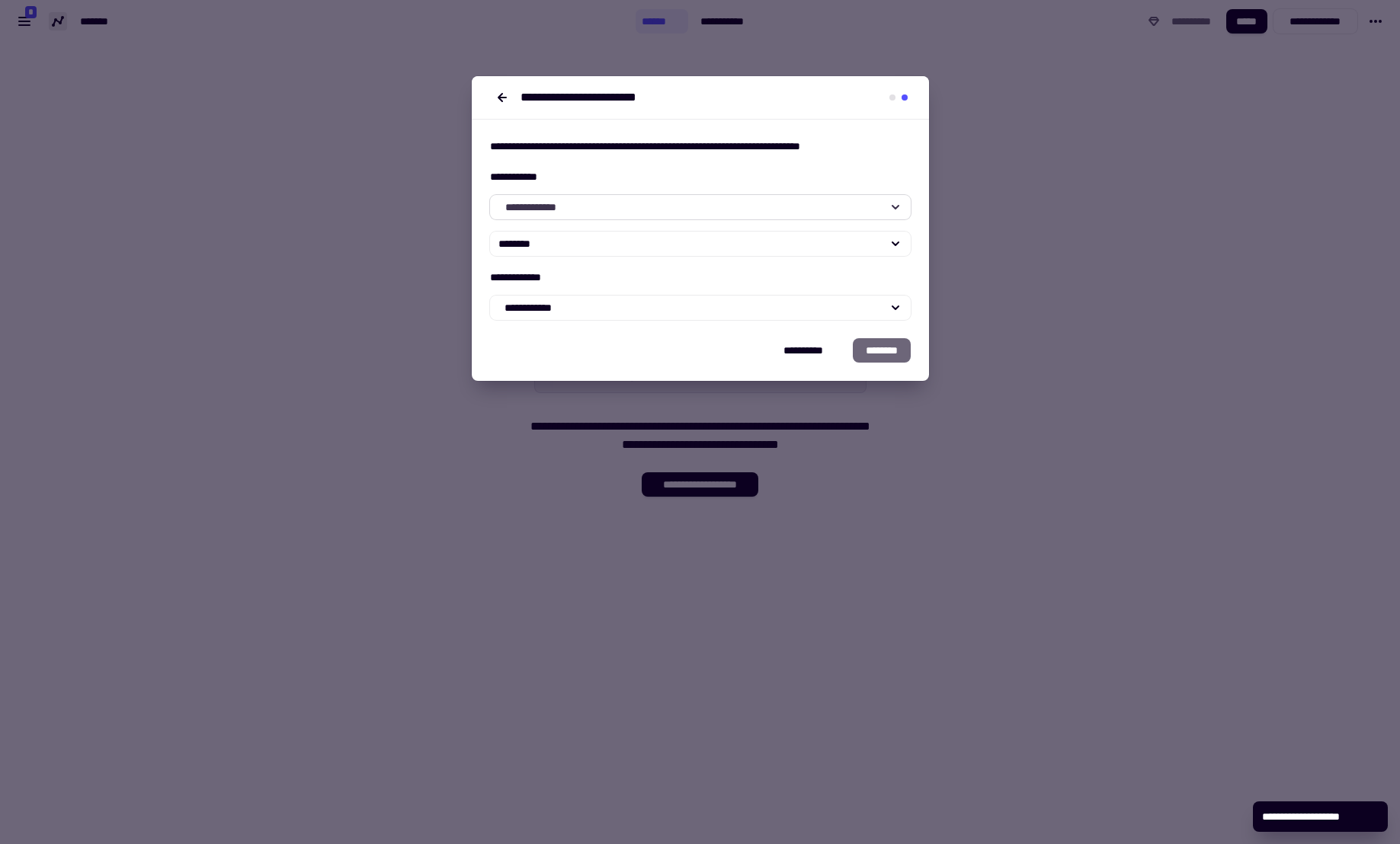 click on "**********" 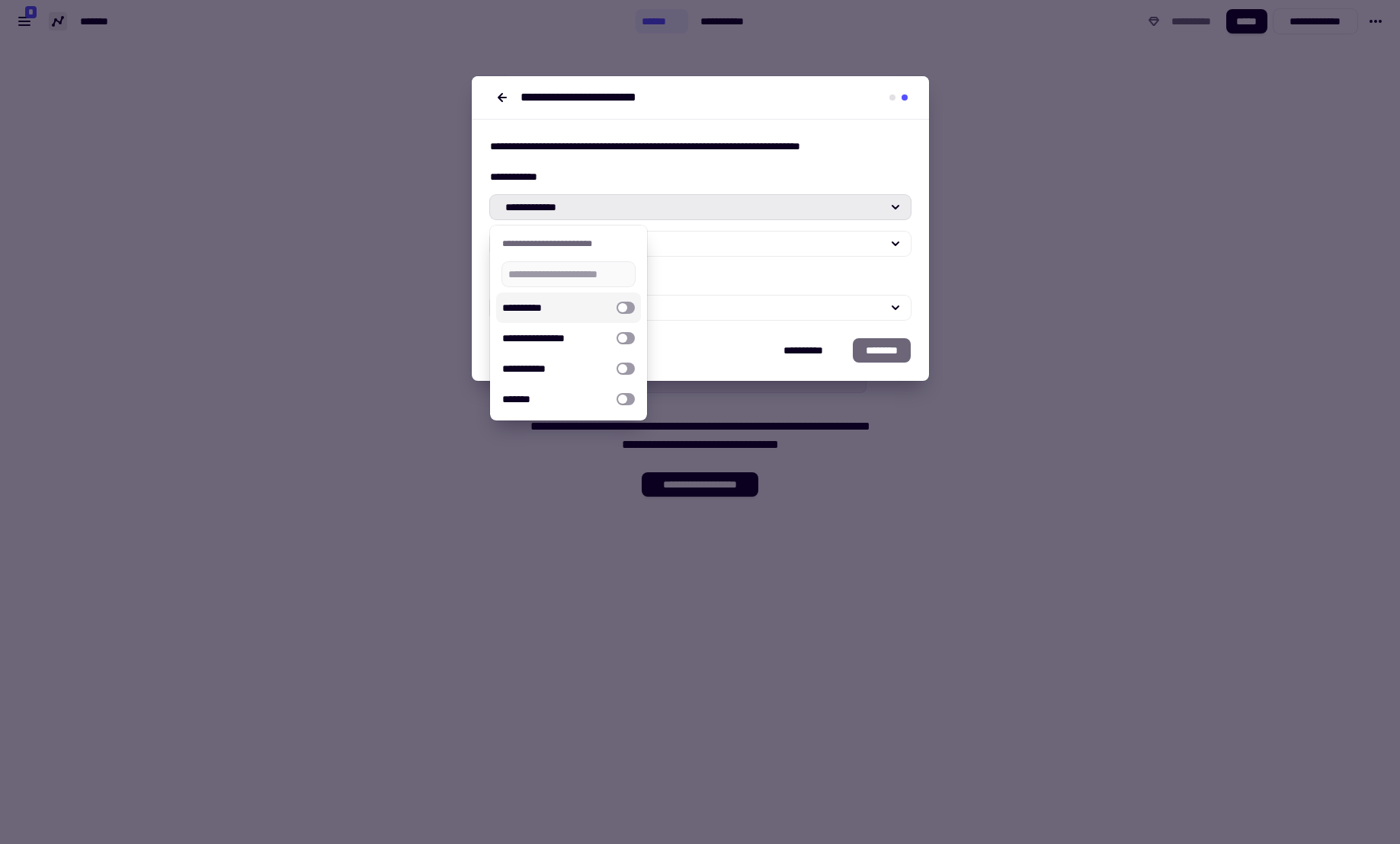 click at bounding box center (626, 308) 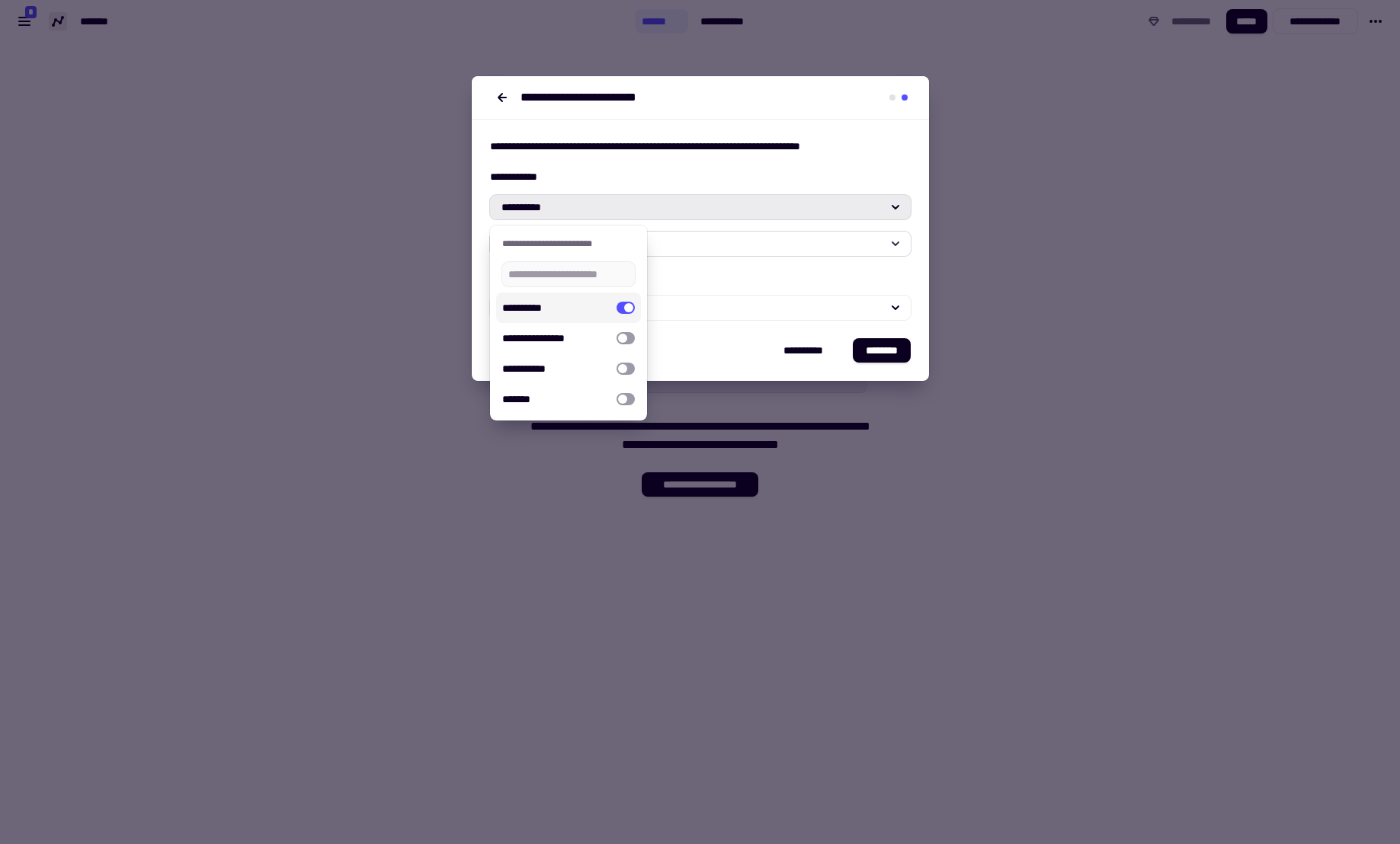 click on "********" 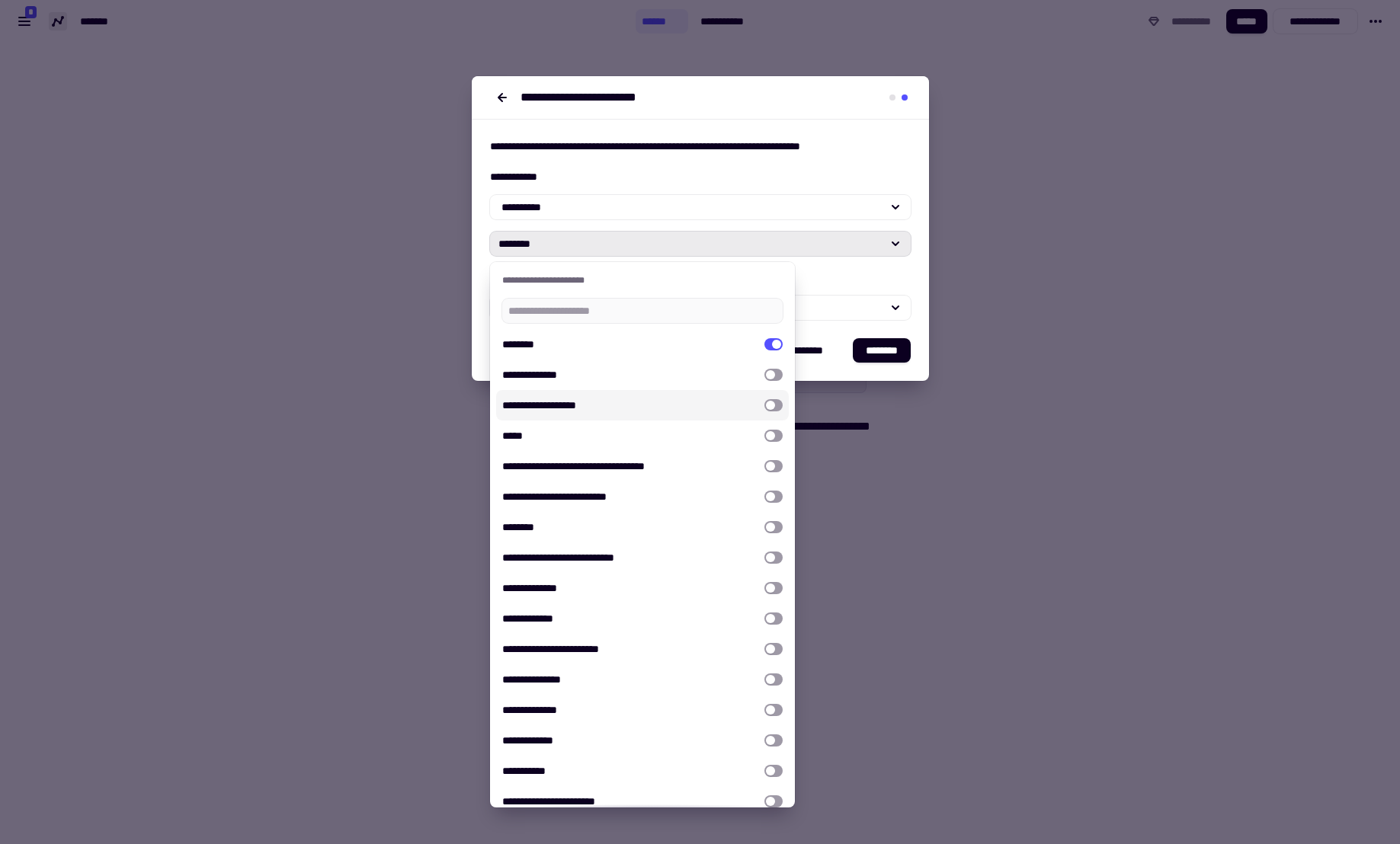 click at bounding box center (774, 405) 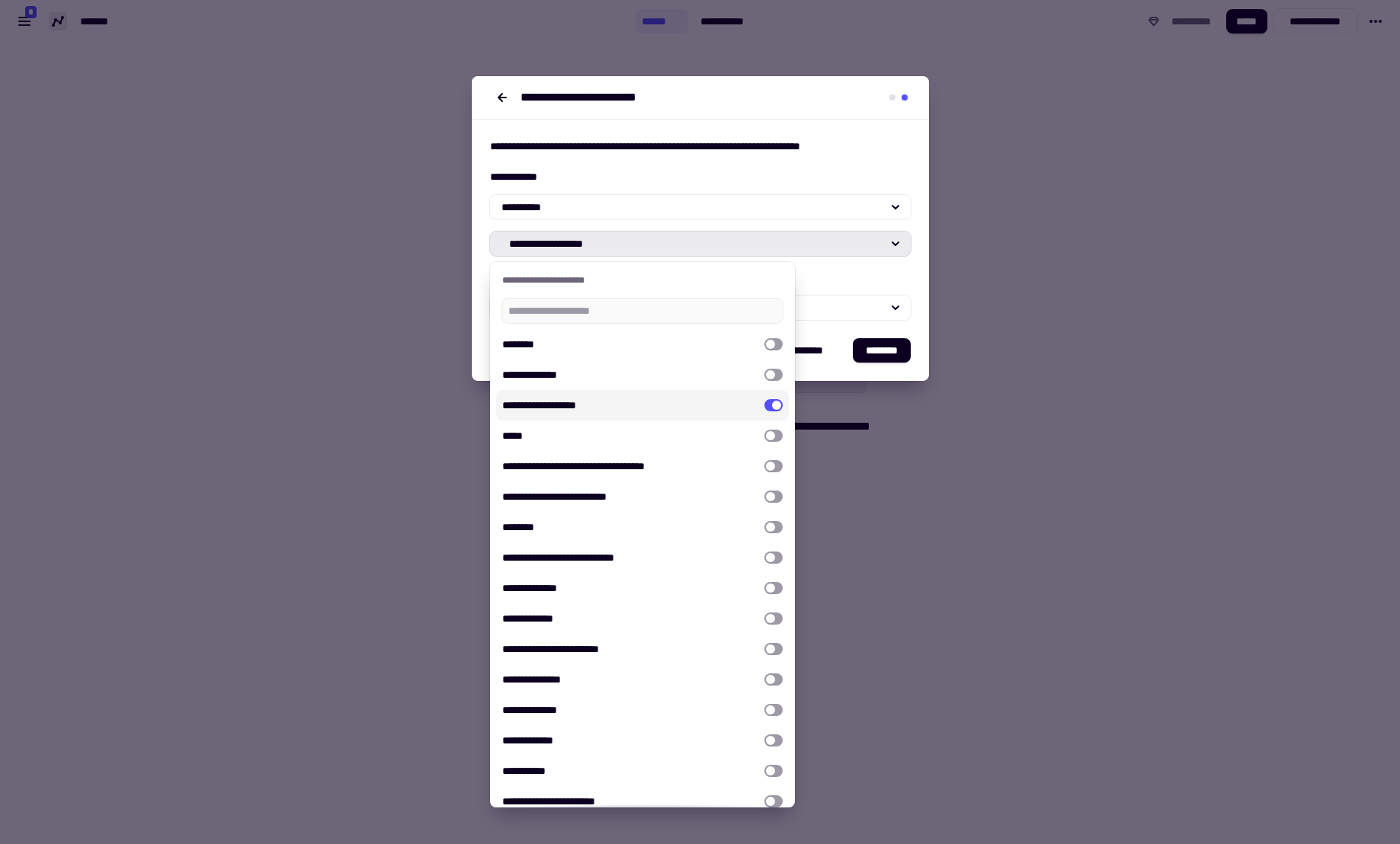 click on "**********" at bounding box center [700, 277] 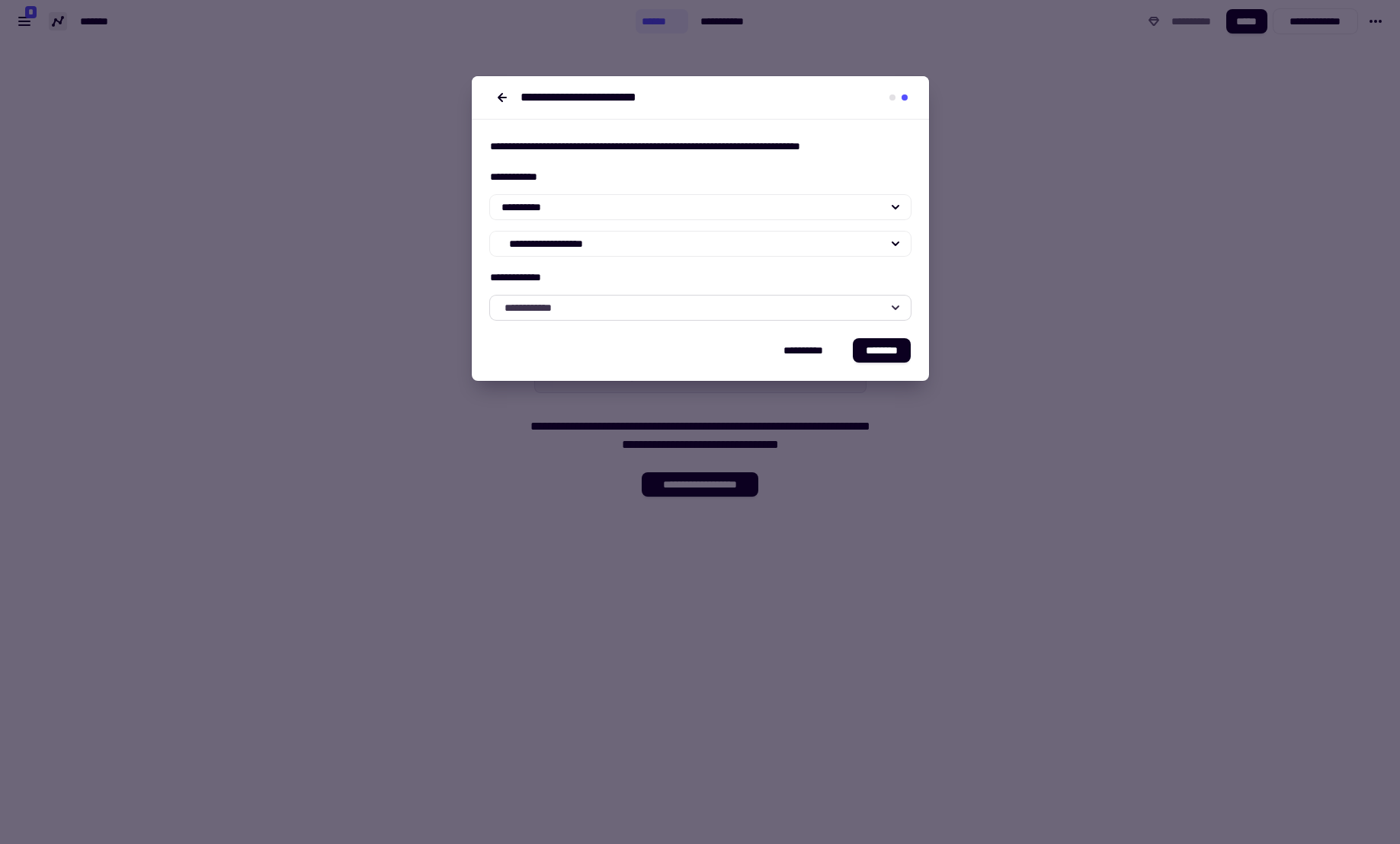click on "**********" 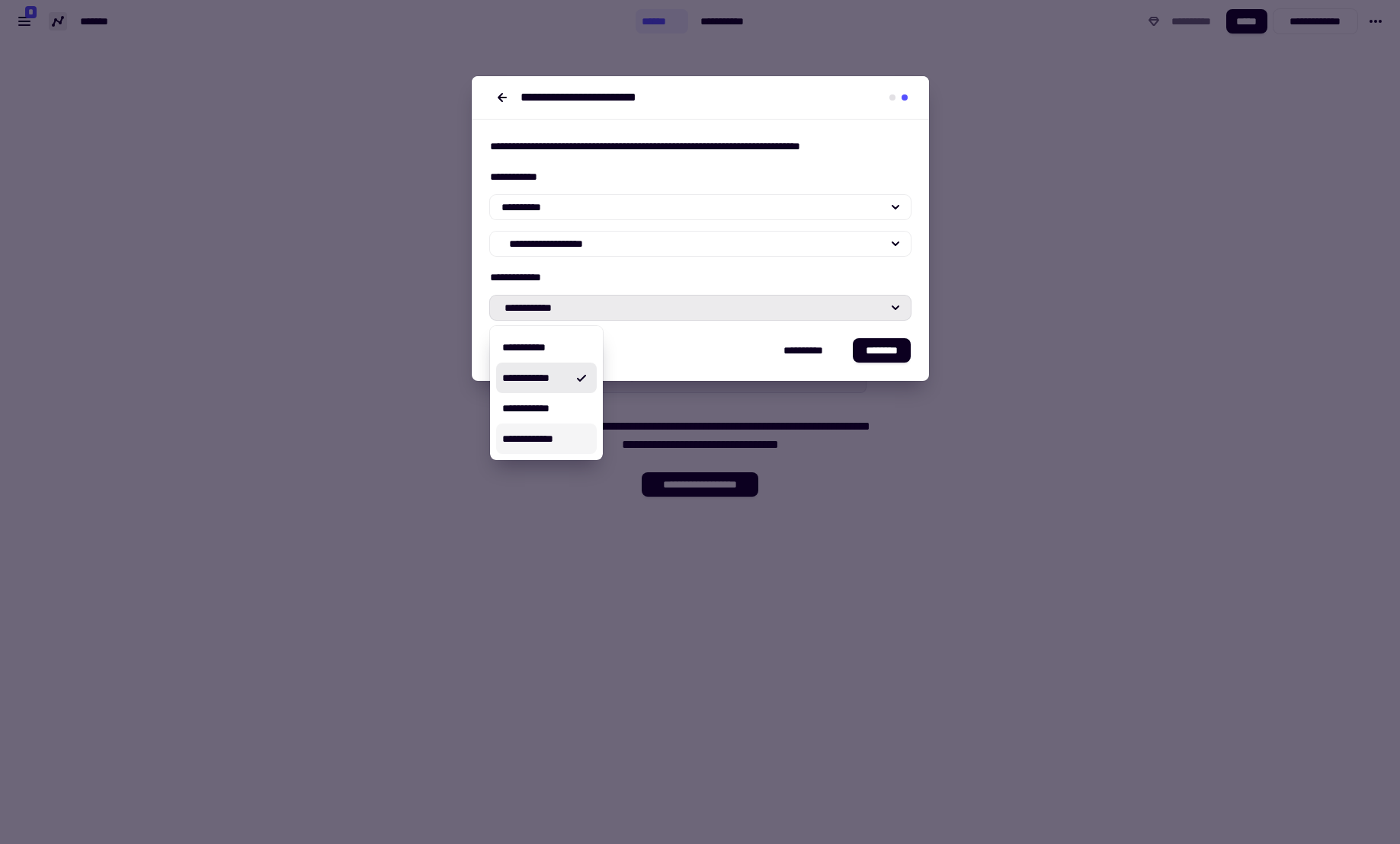 click on "**********" at bounding box center [546, 439] 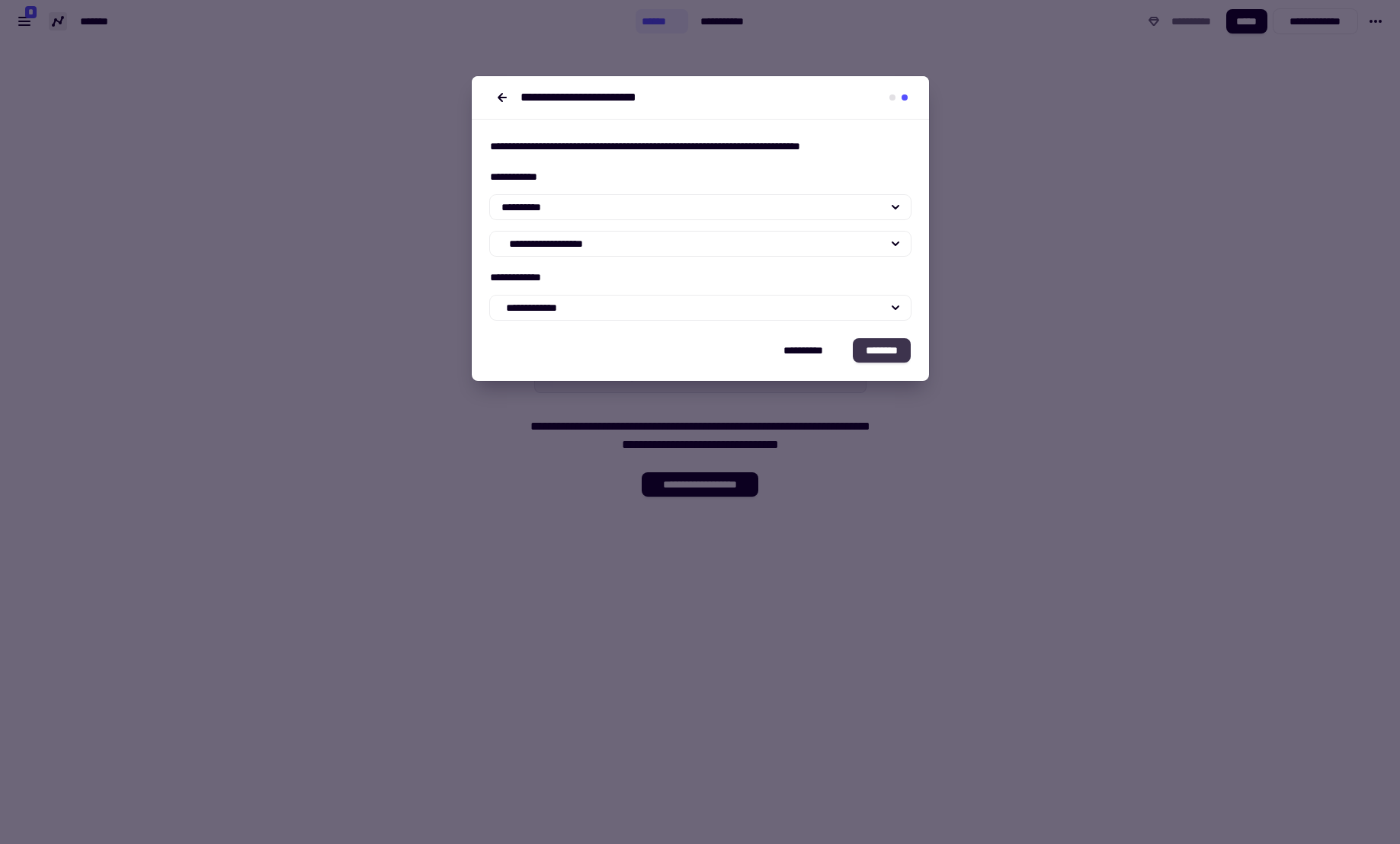 click on "********" 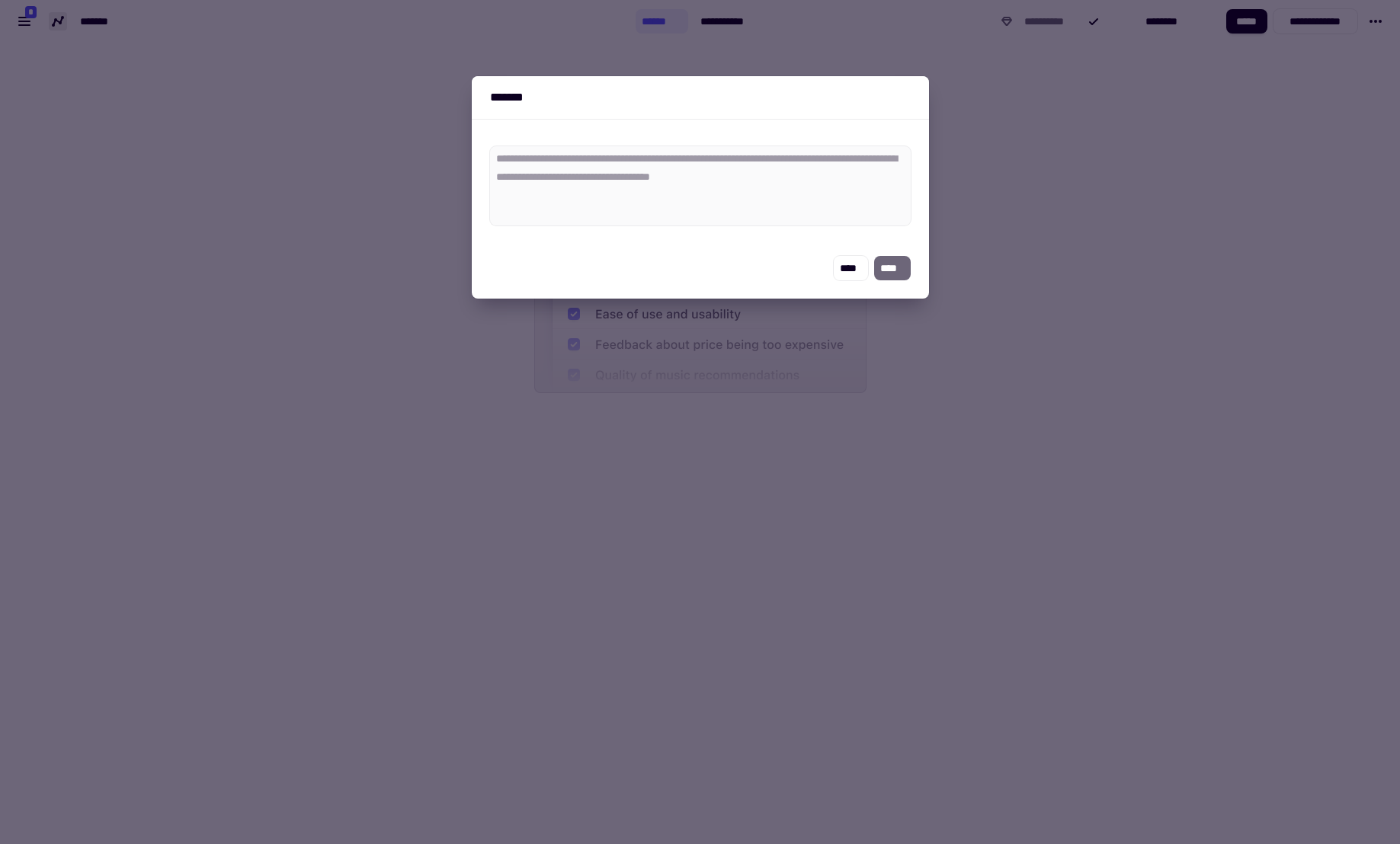 scroll, scrollTop: 0, scrollLeft: 0, axis: both 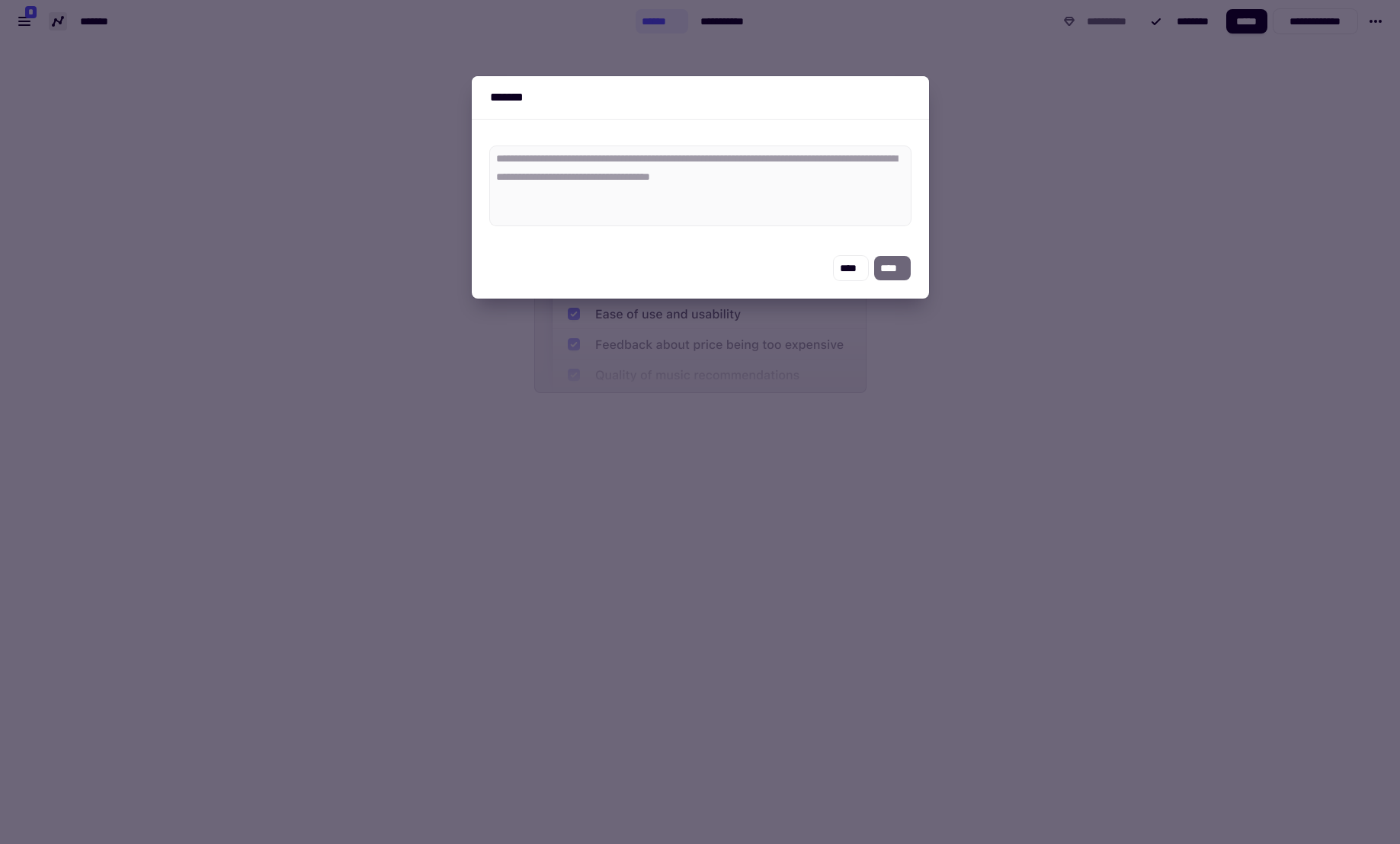 type on "*" 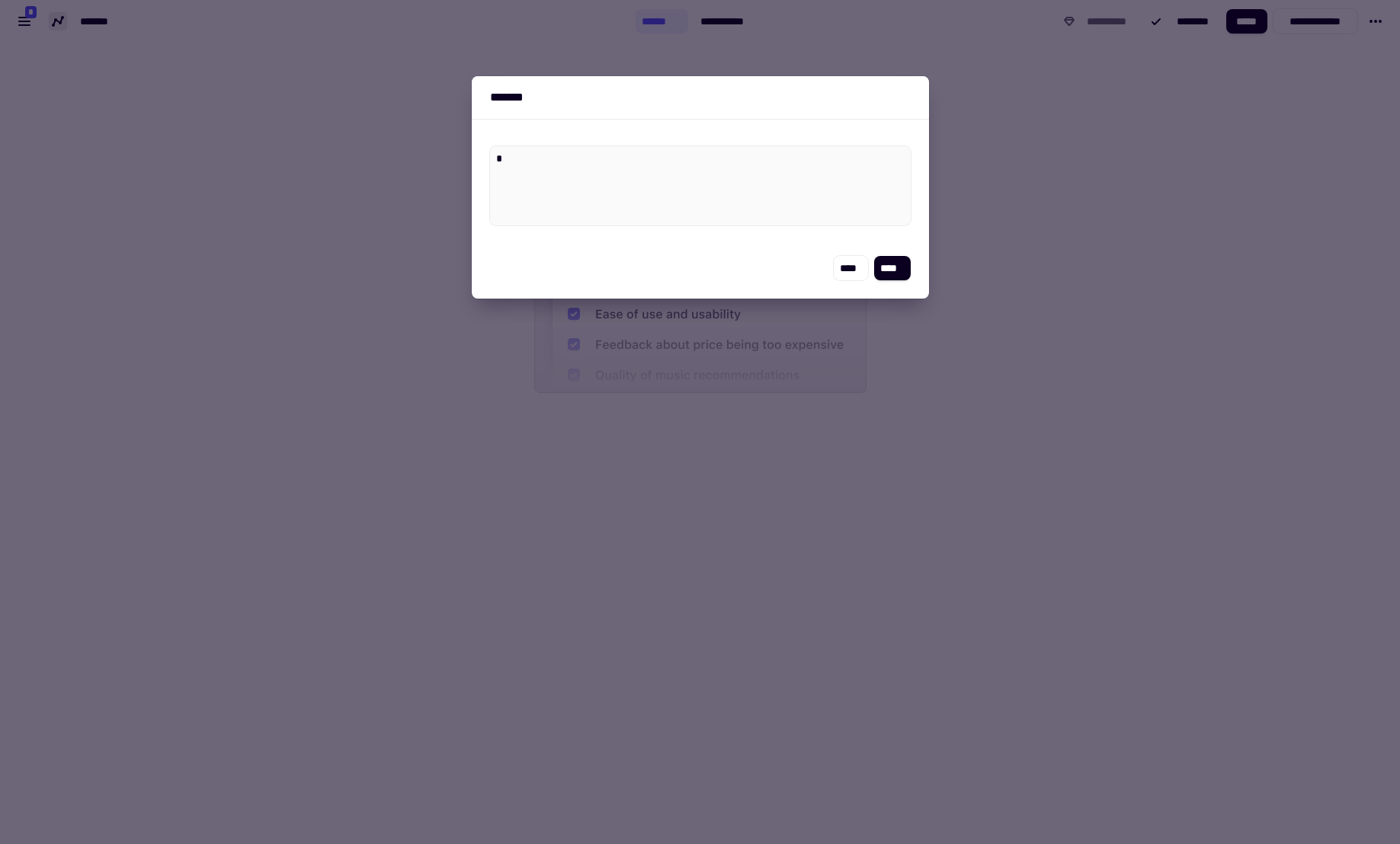 type on "*" 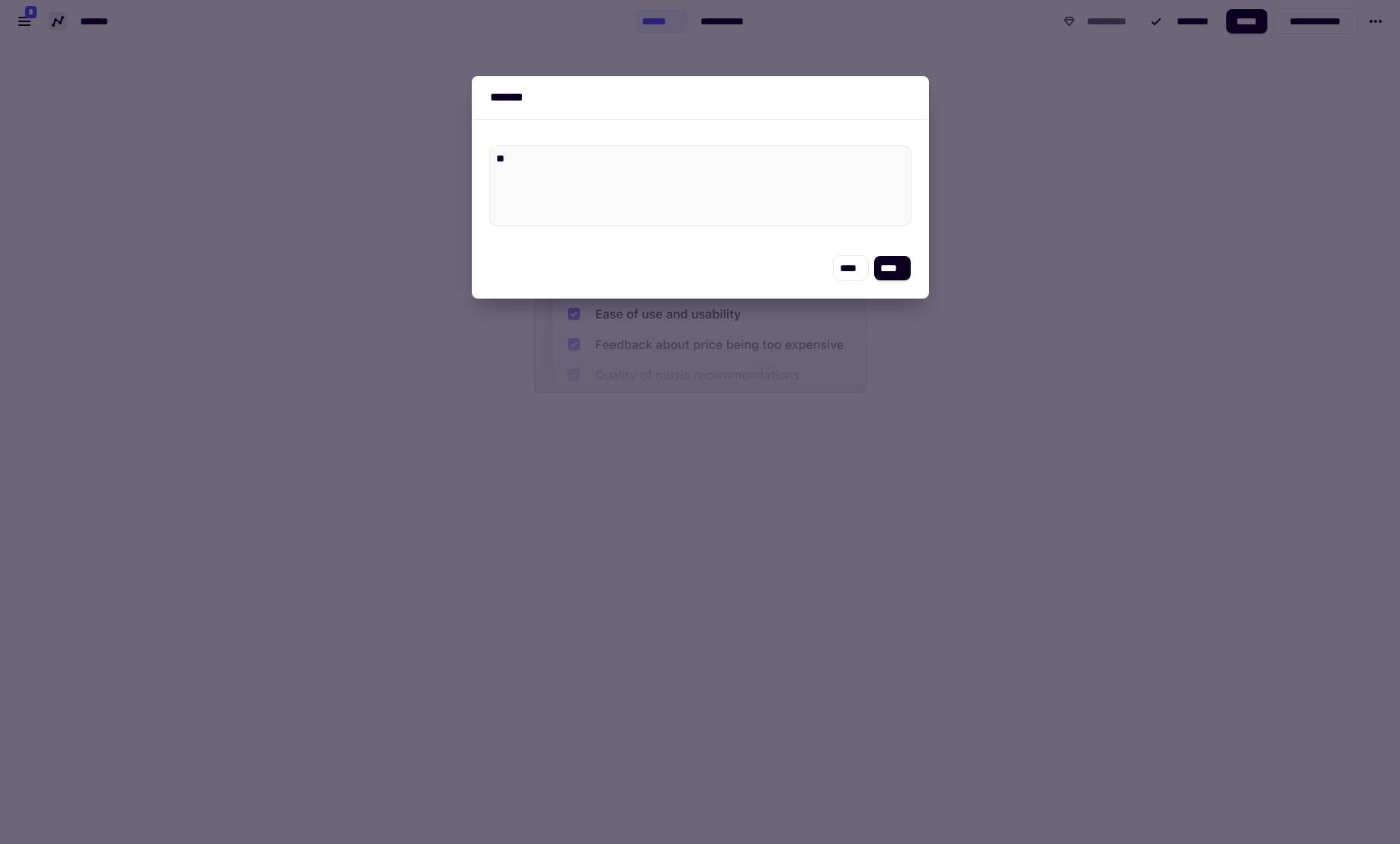 type on "*" 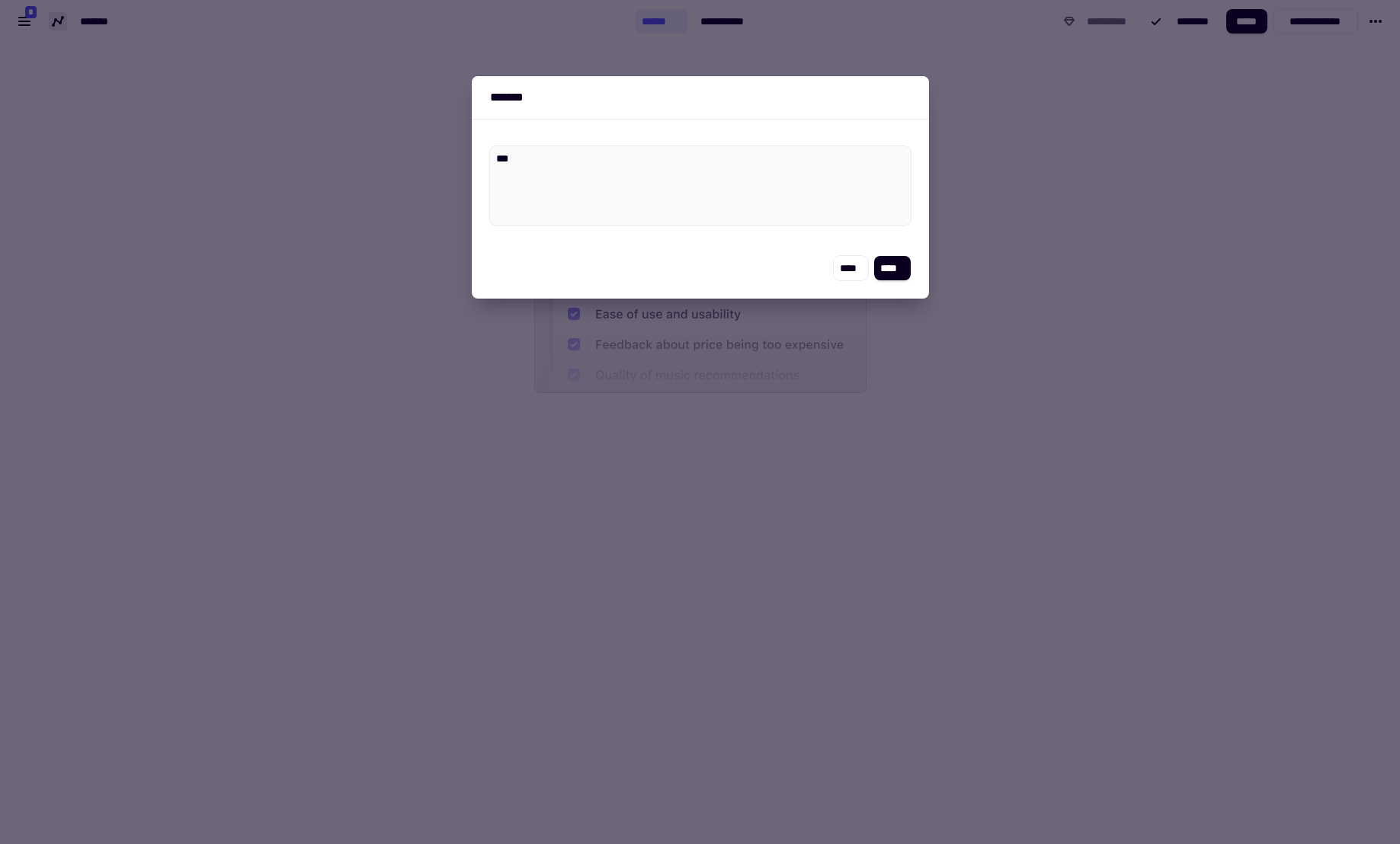 type on "*" 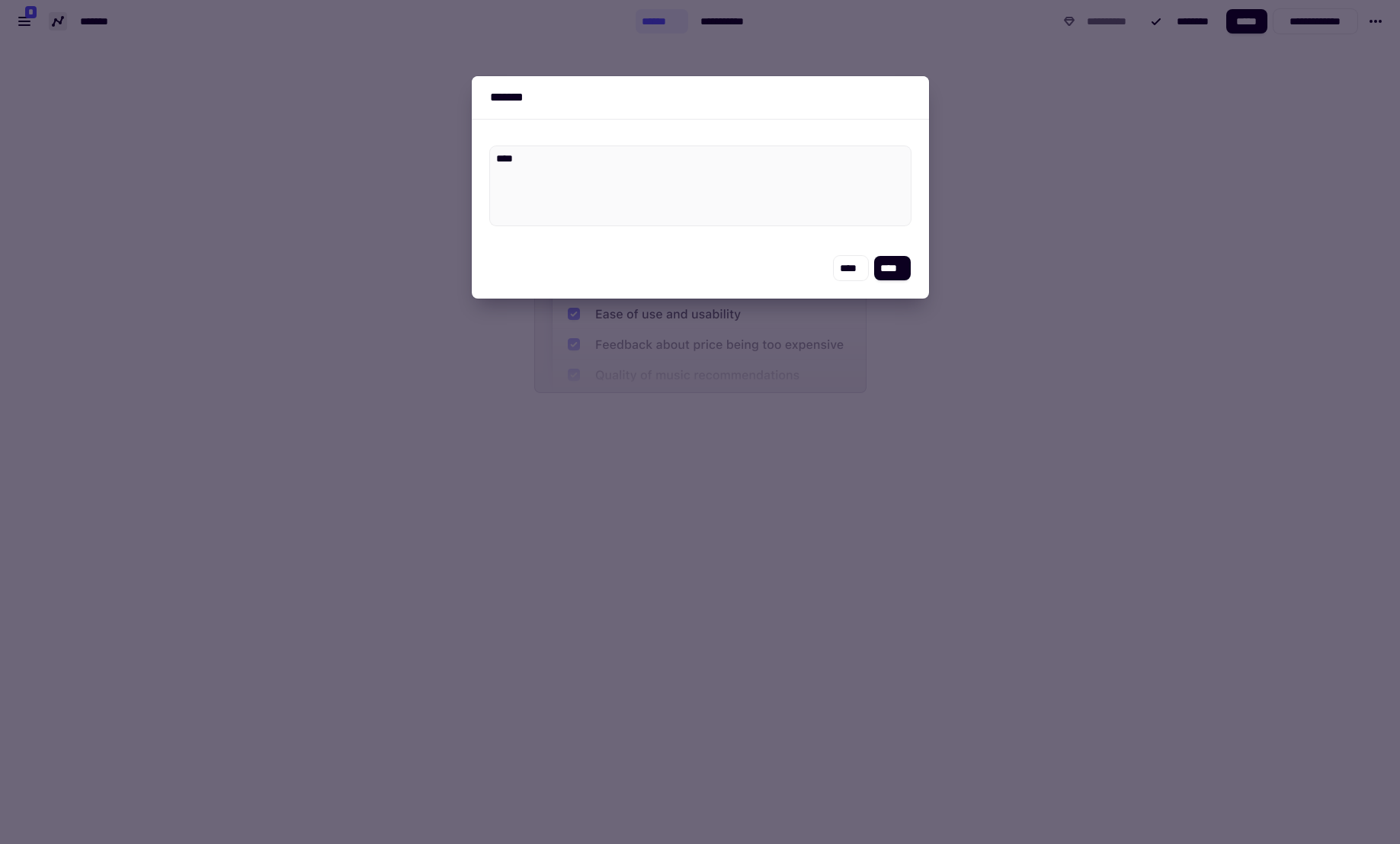 type on "*" 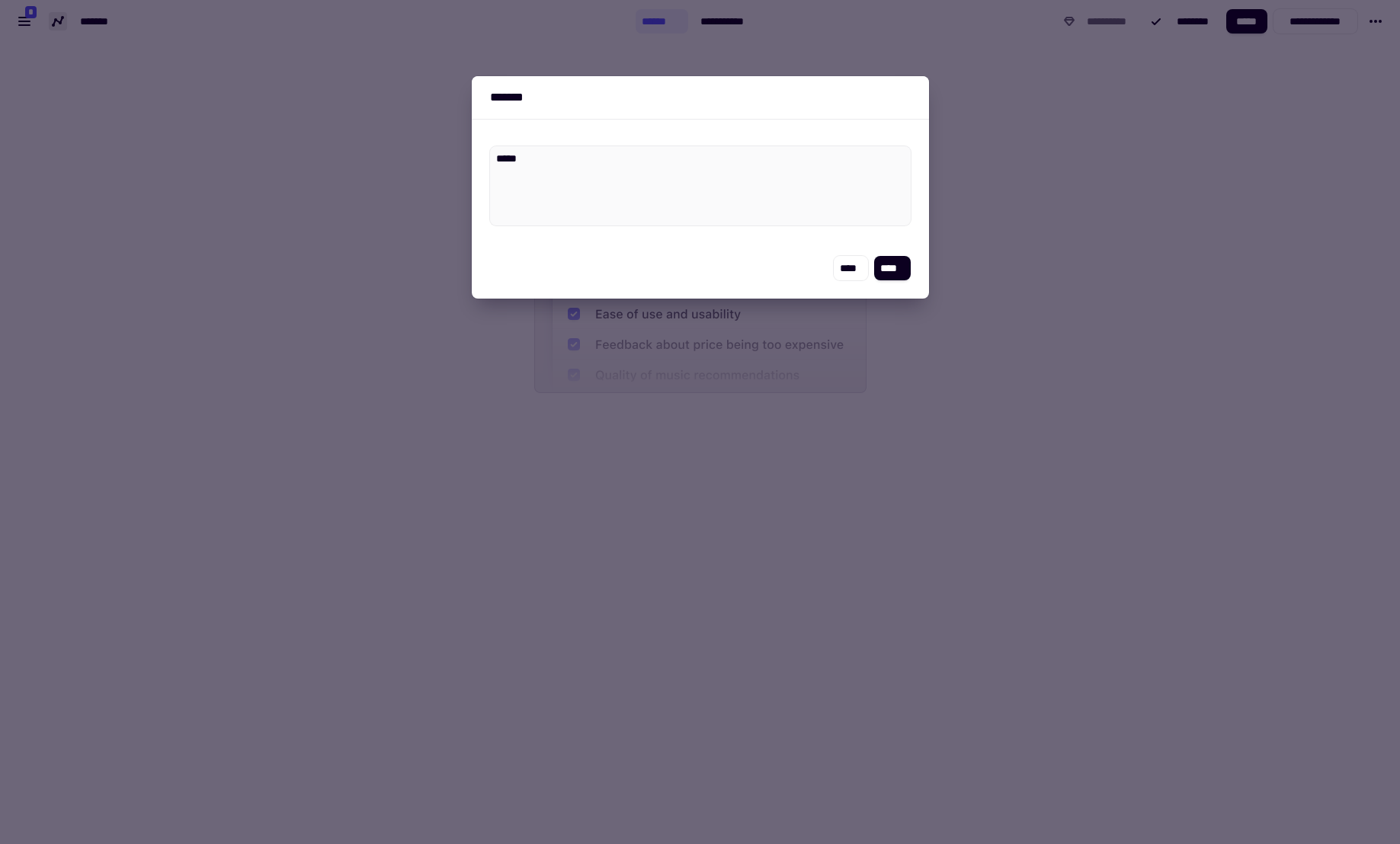 type on "*" 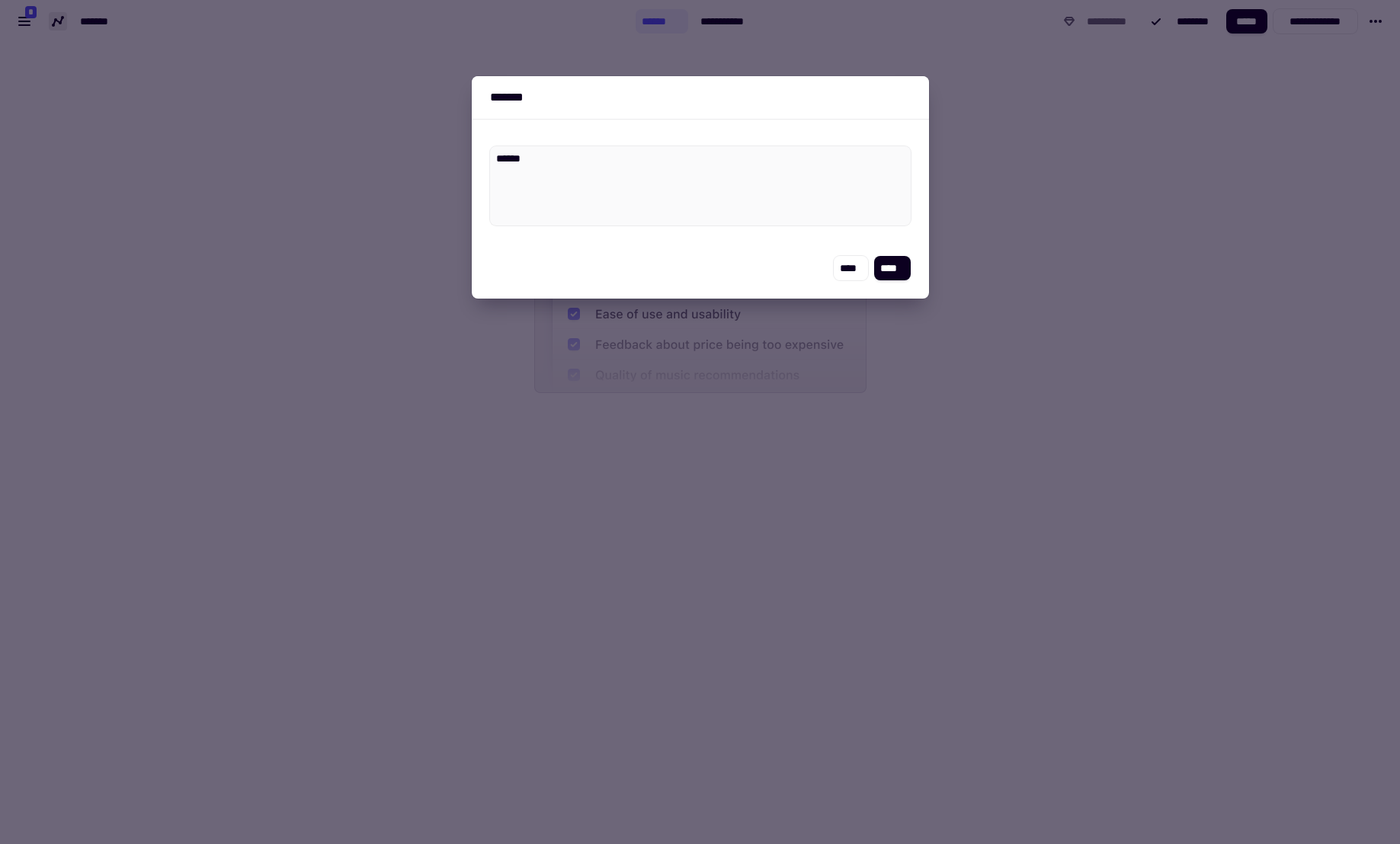 type on "*" 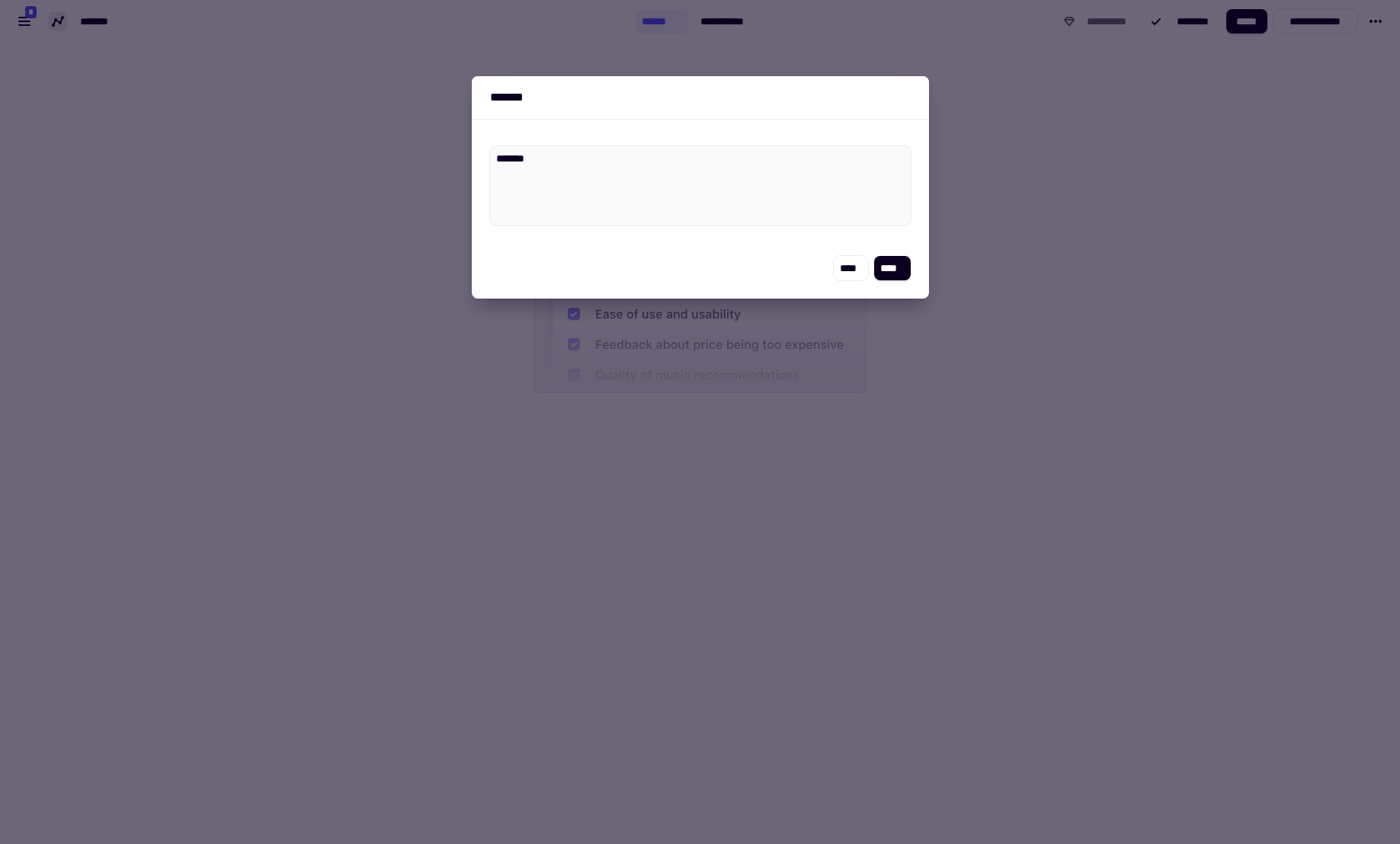 type on "*" 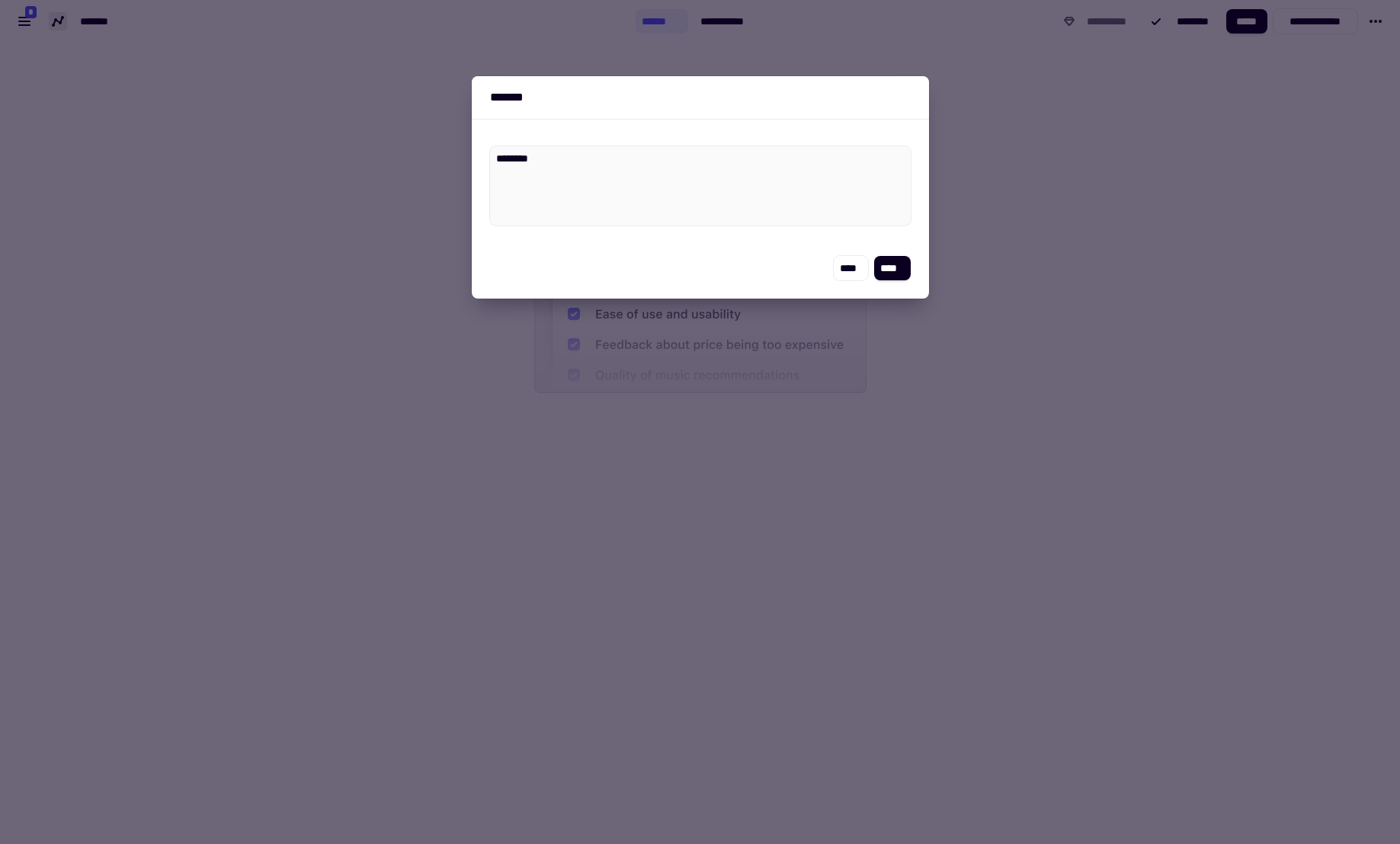 type on "*" 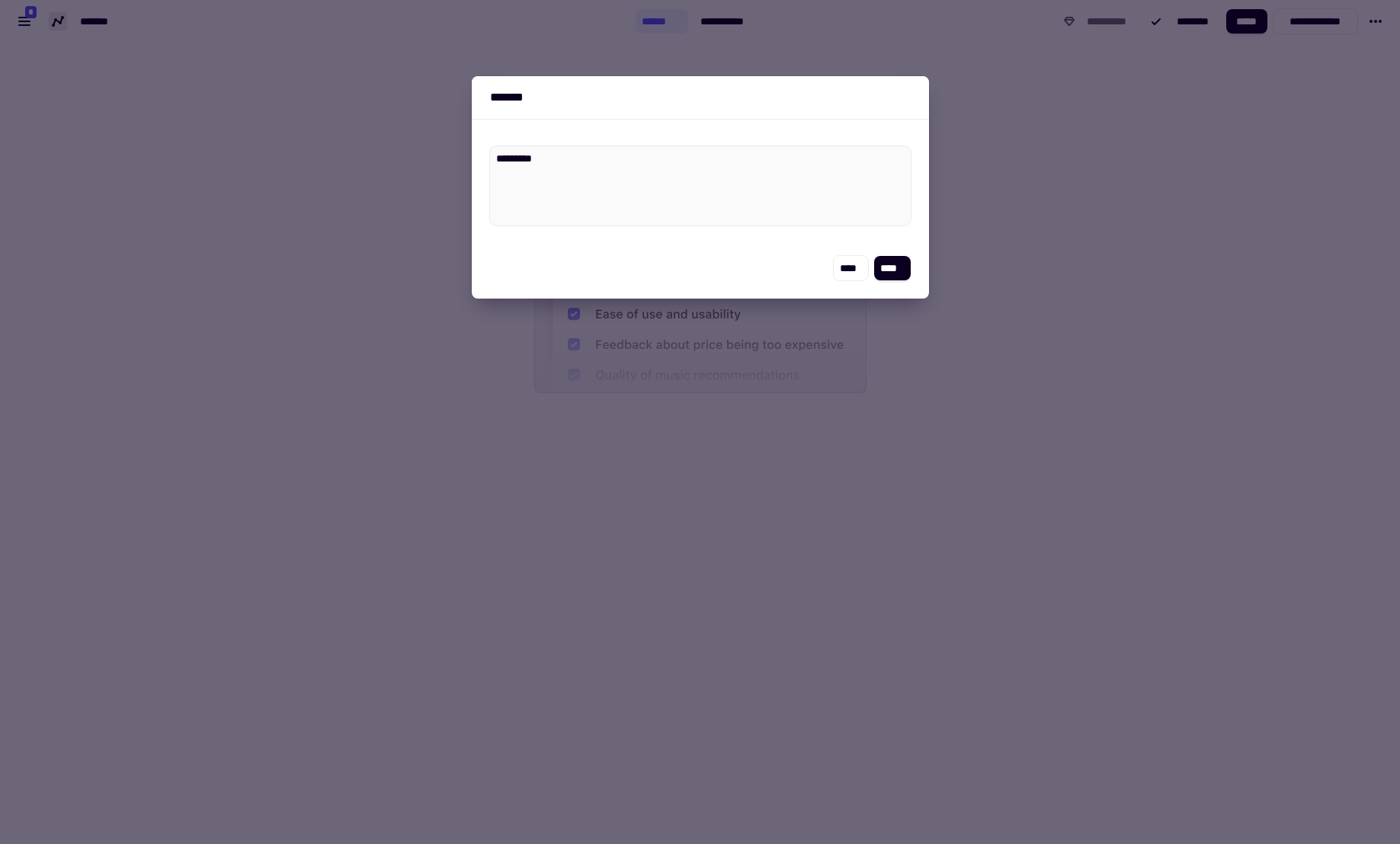 type on "*" 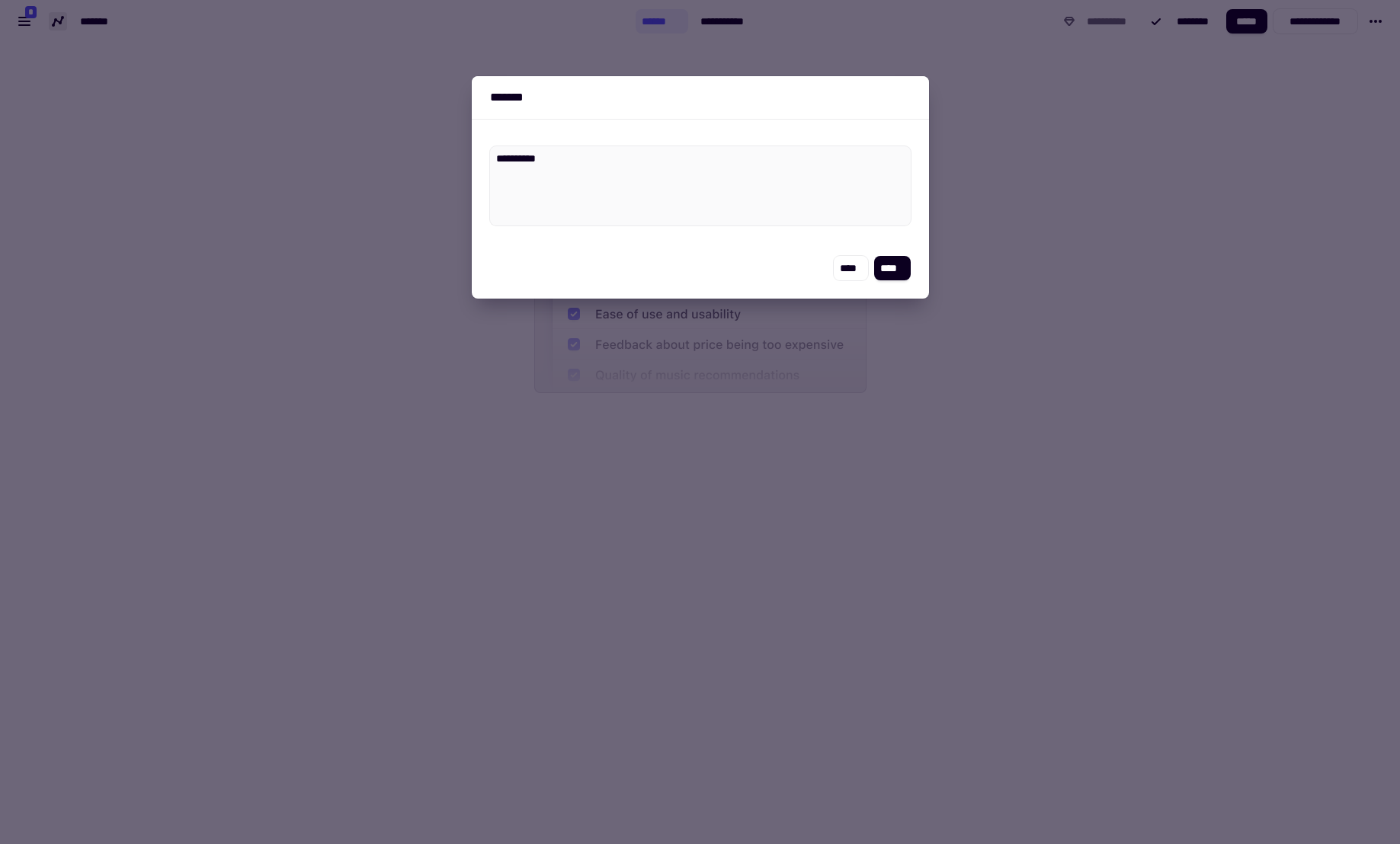 type on "*" 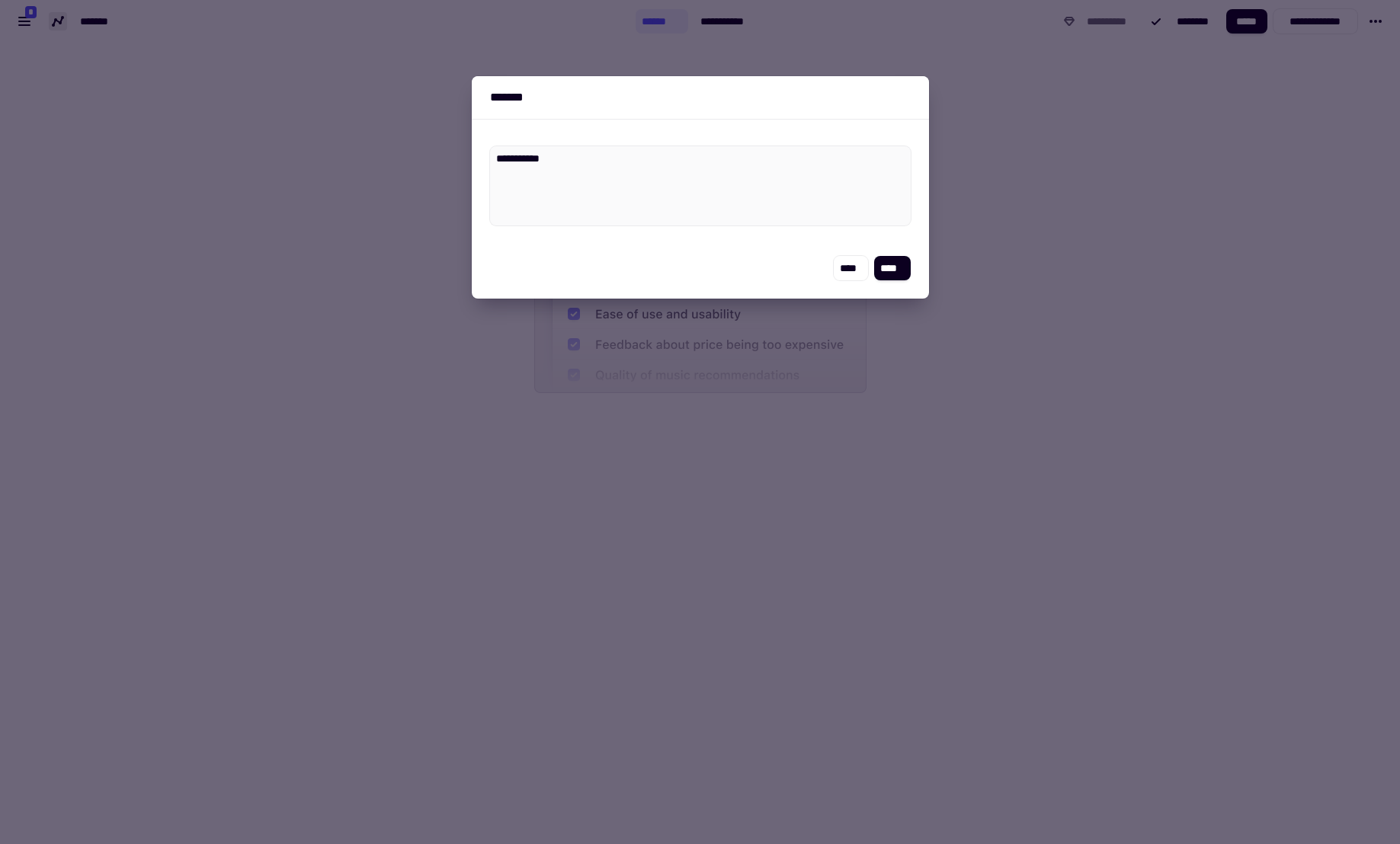 type on "*" 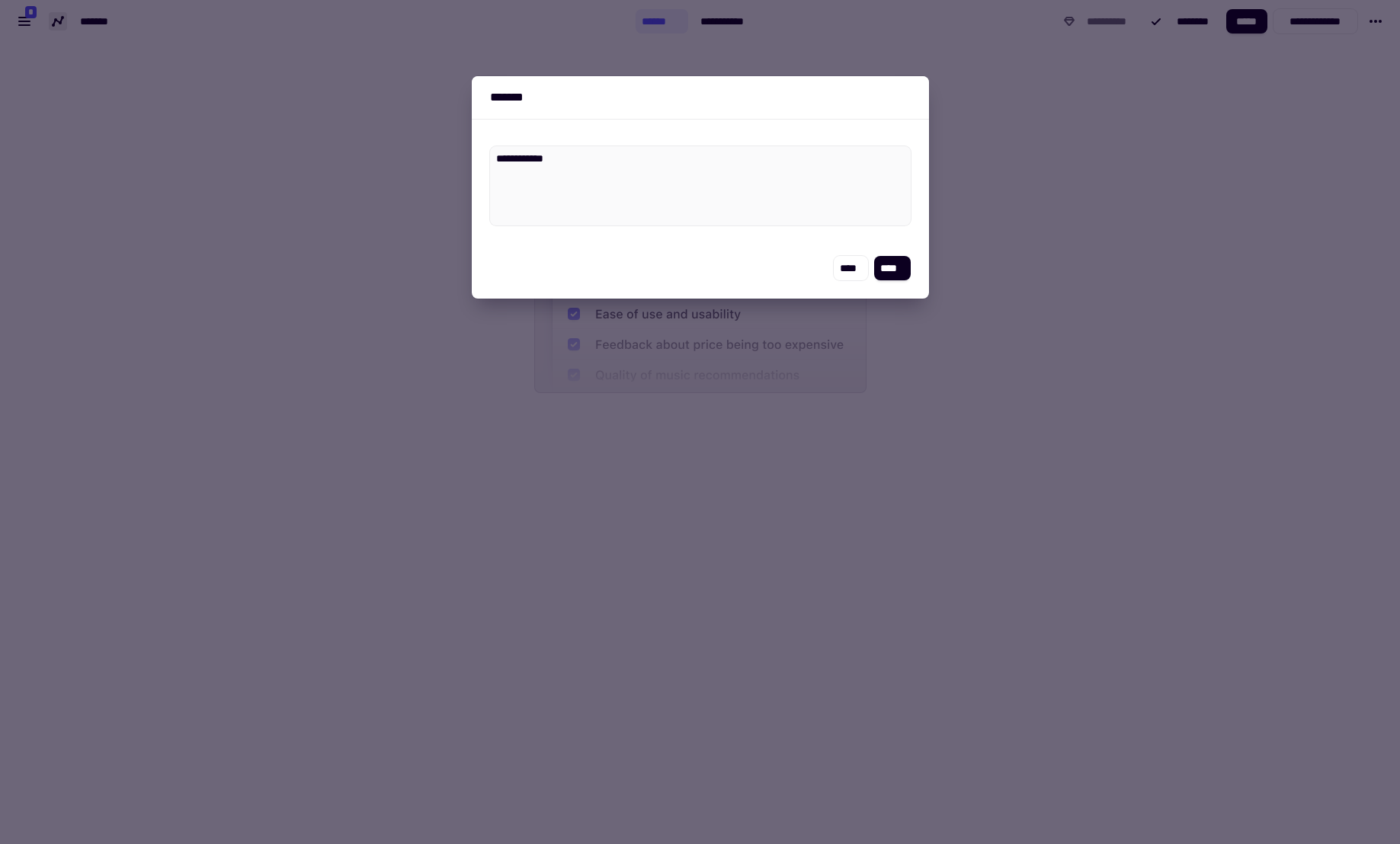 type on "*" 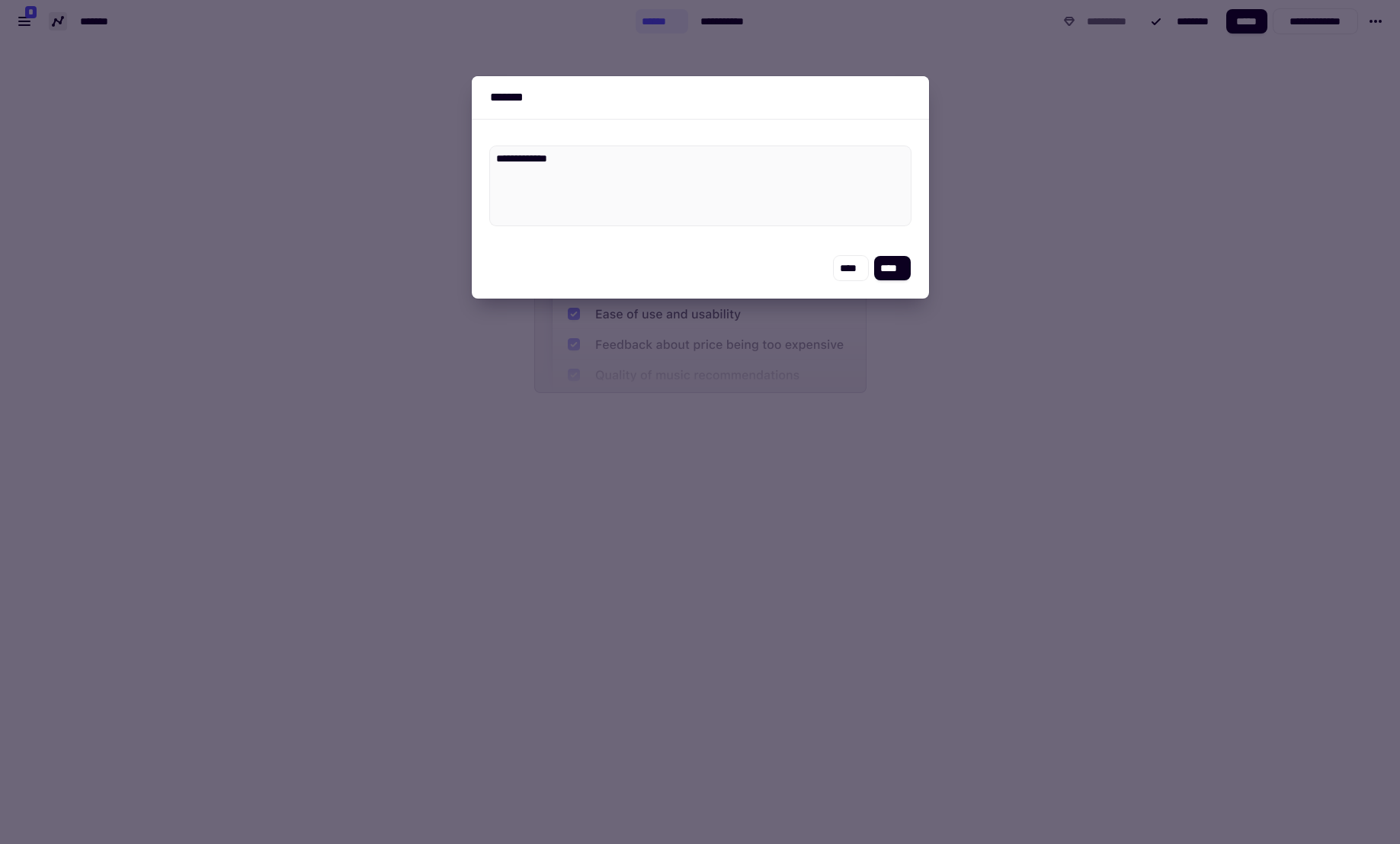 type on "*" 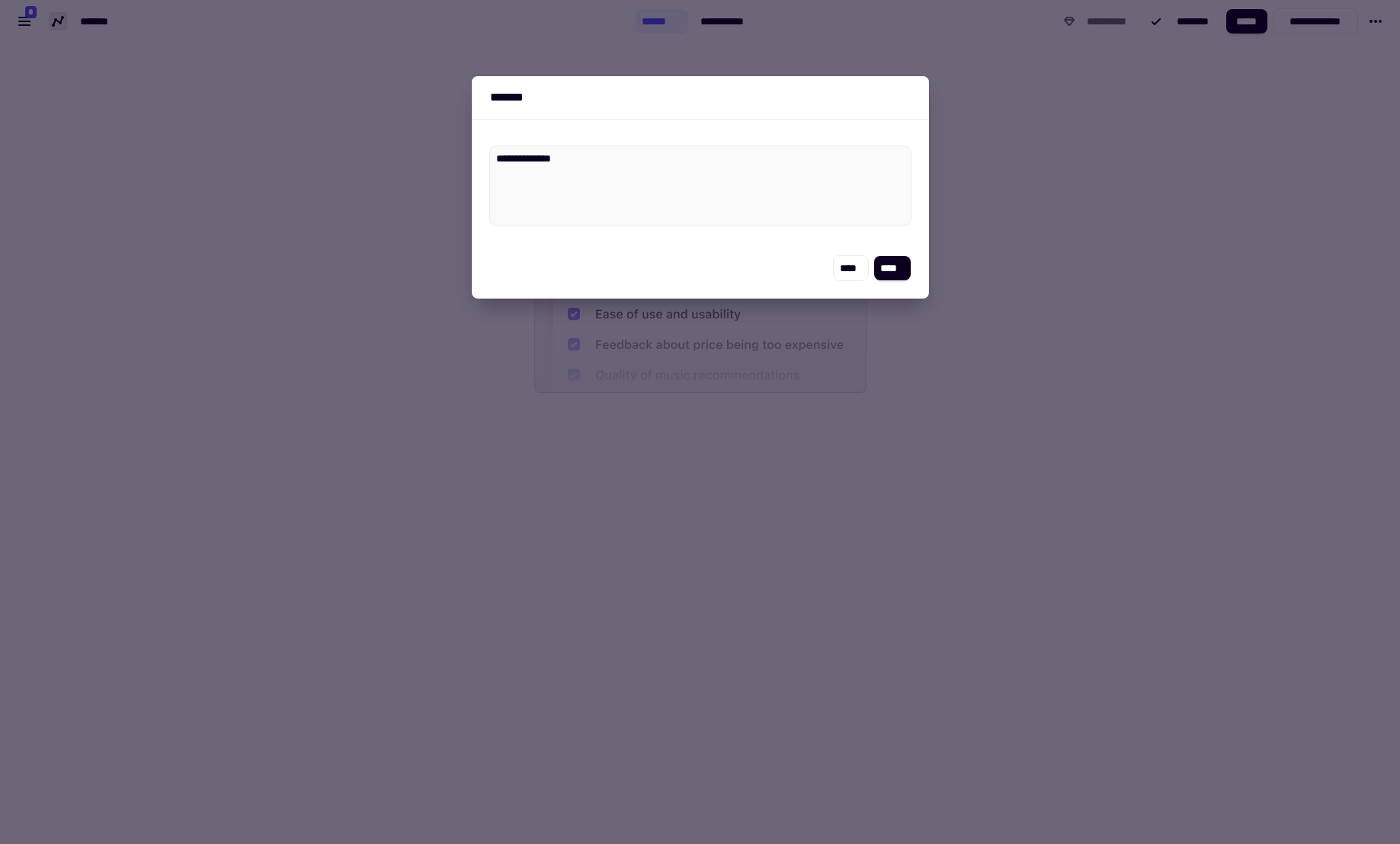 type on "**********" 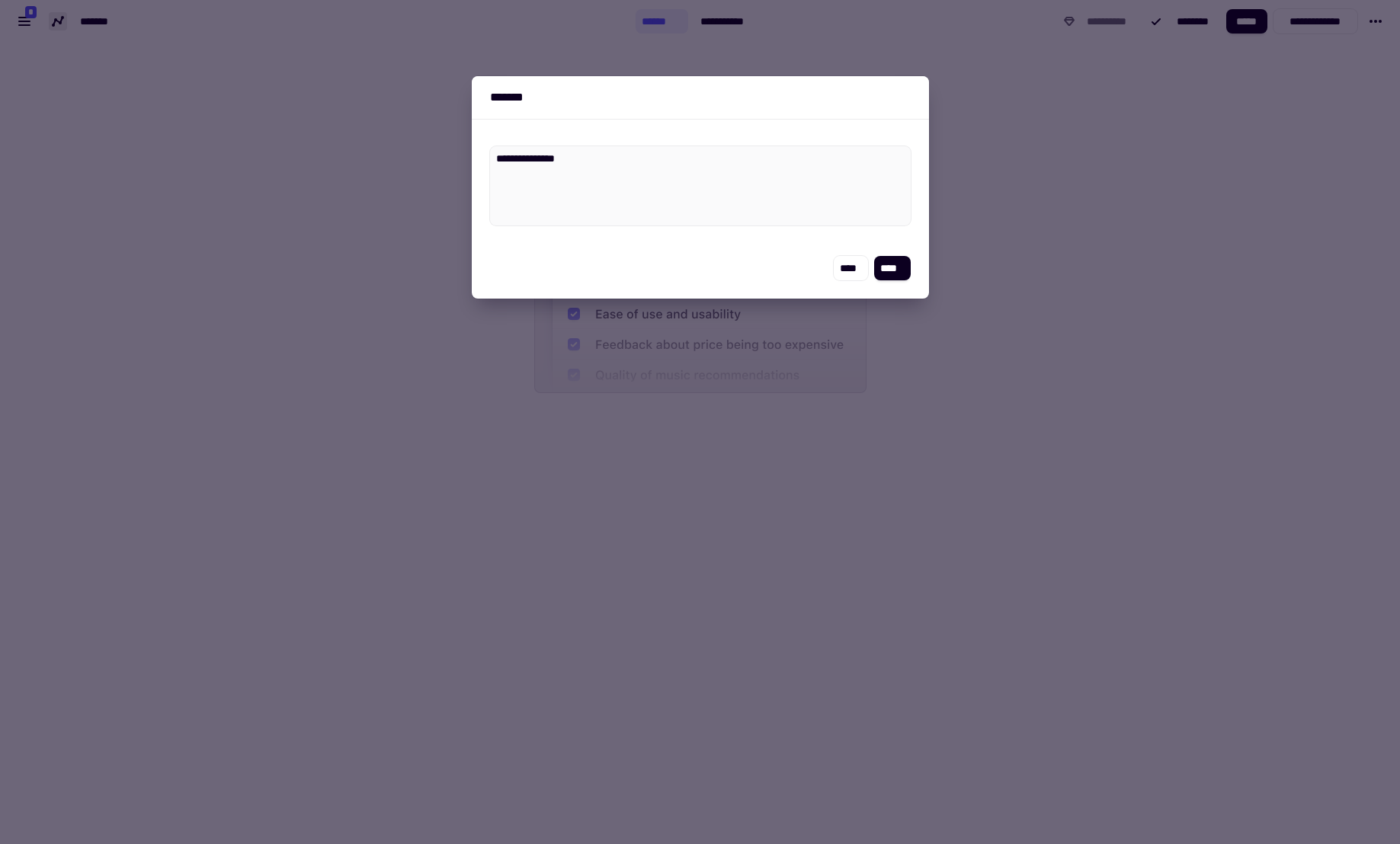 type on "*" 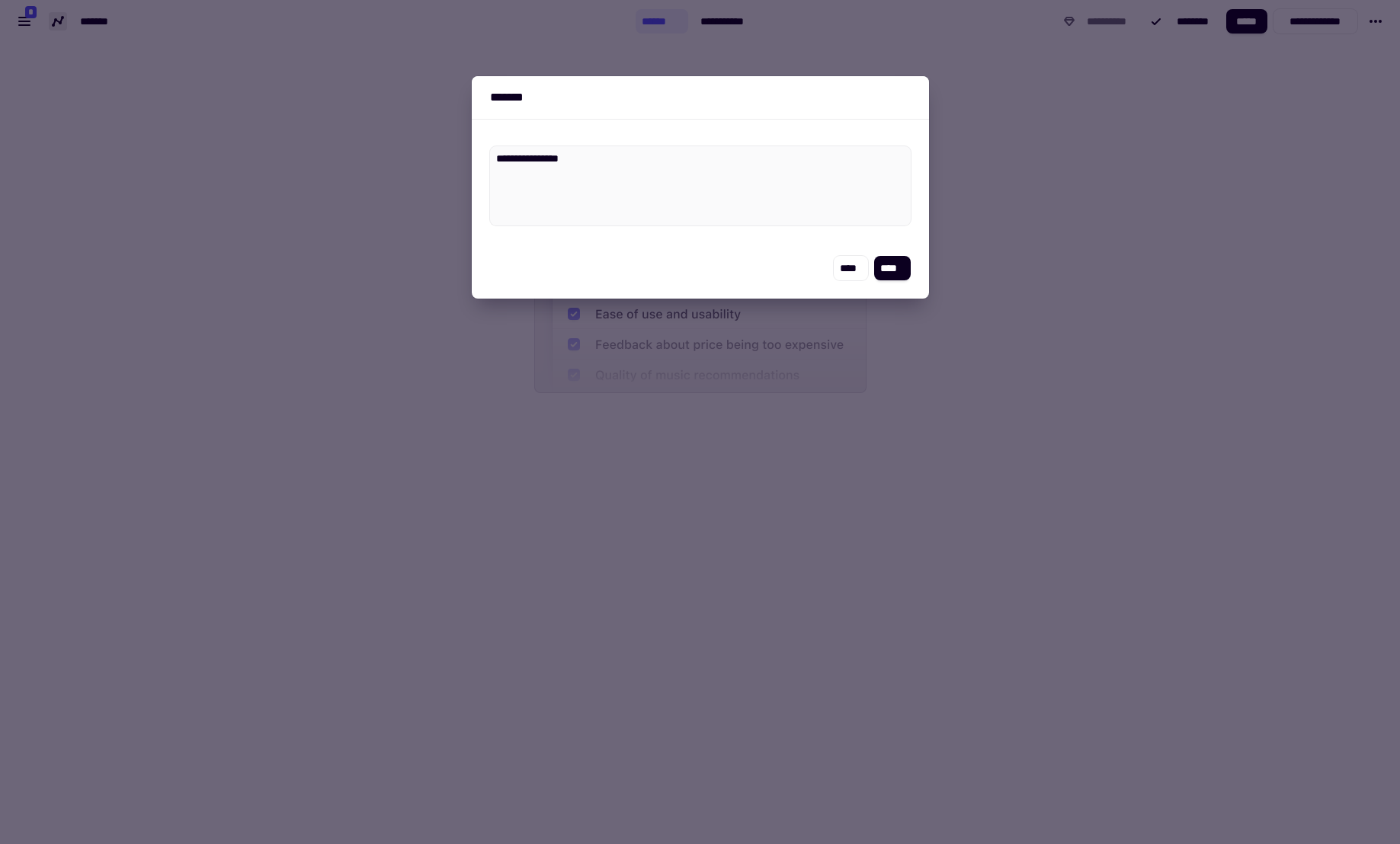type on "*" 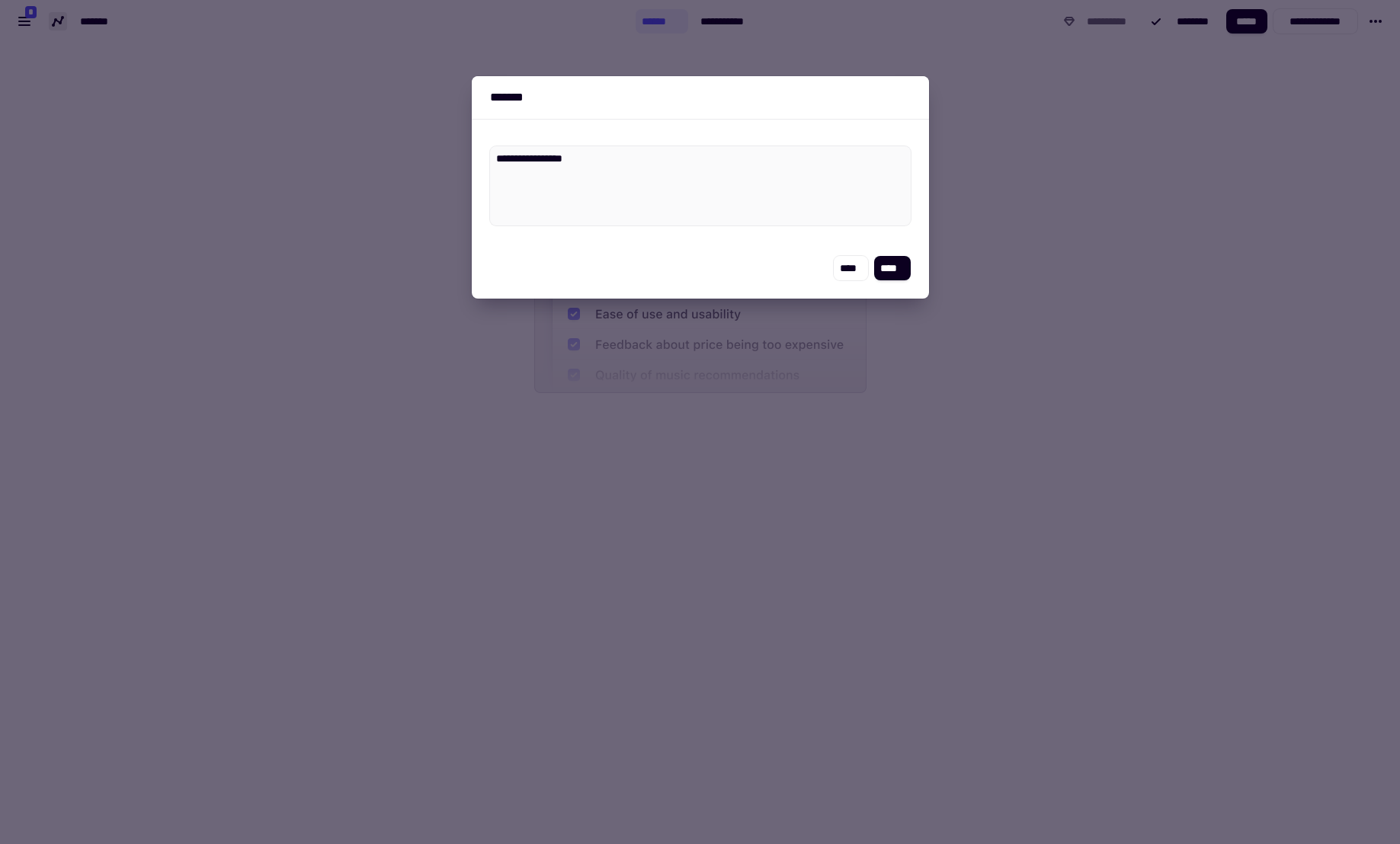 type on "*" 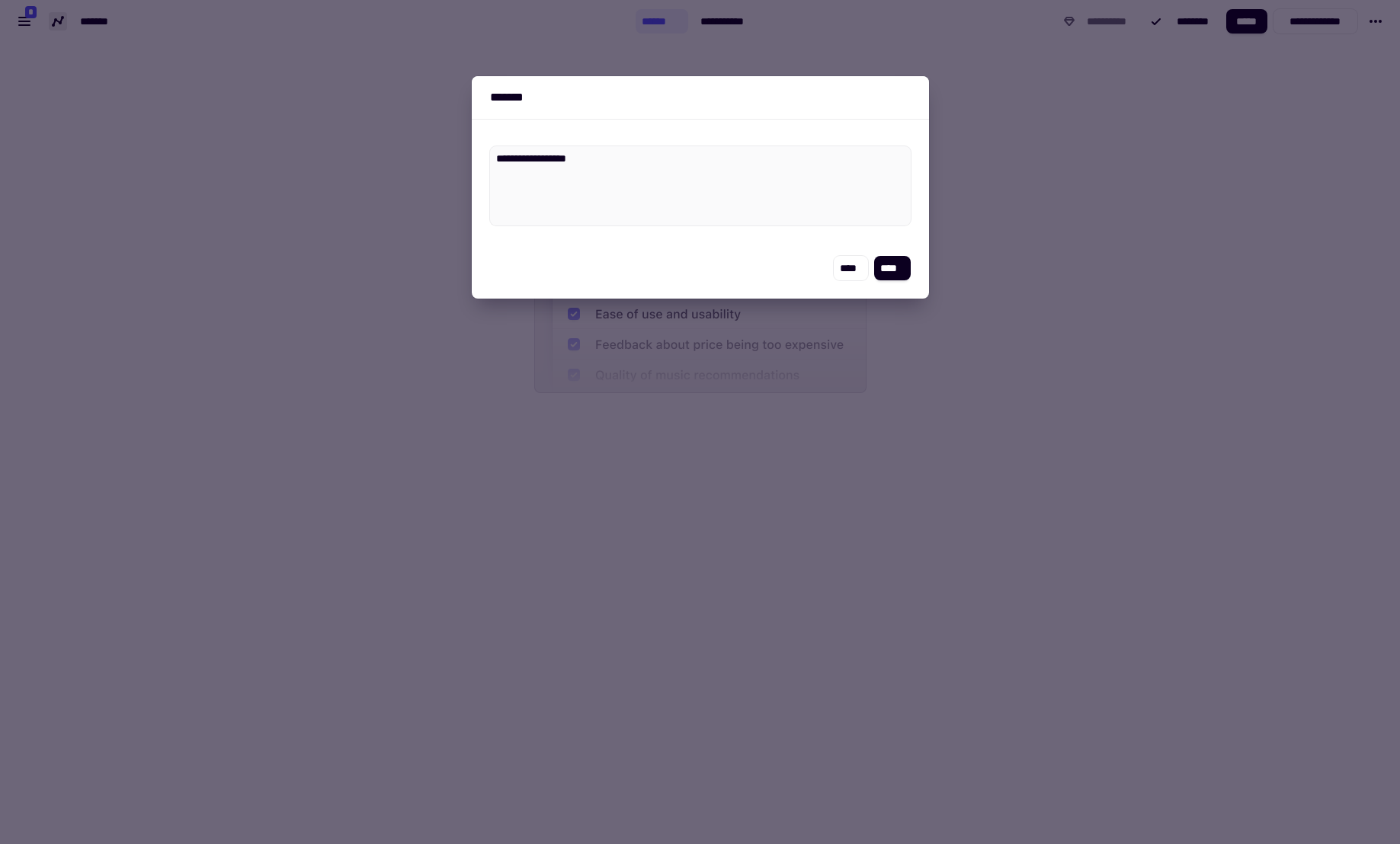 type on "*" 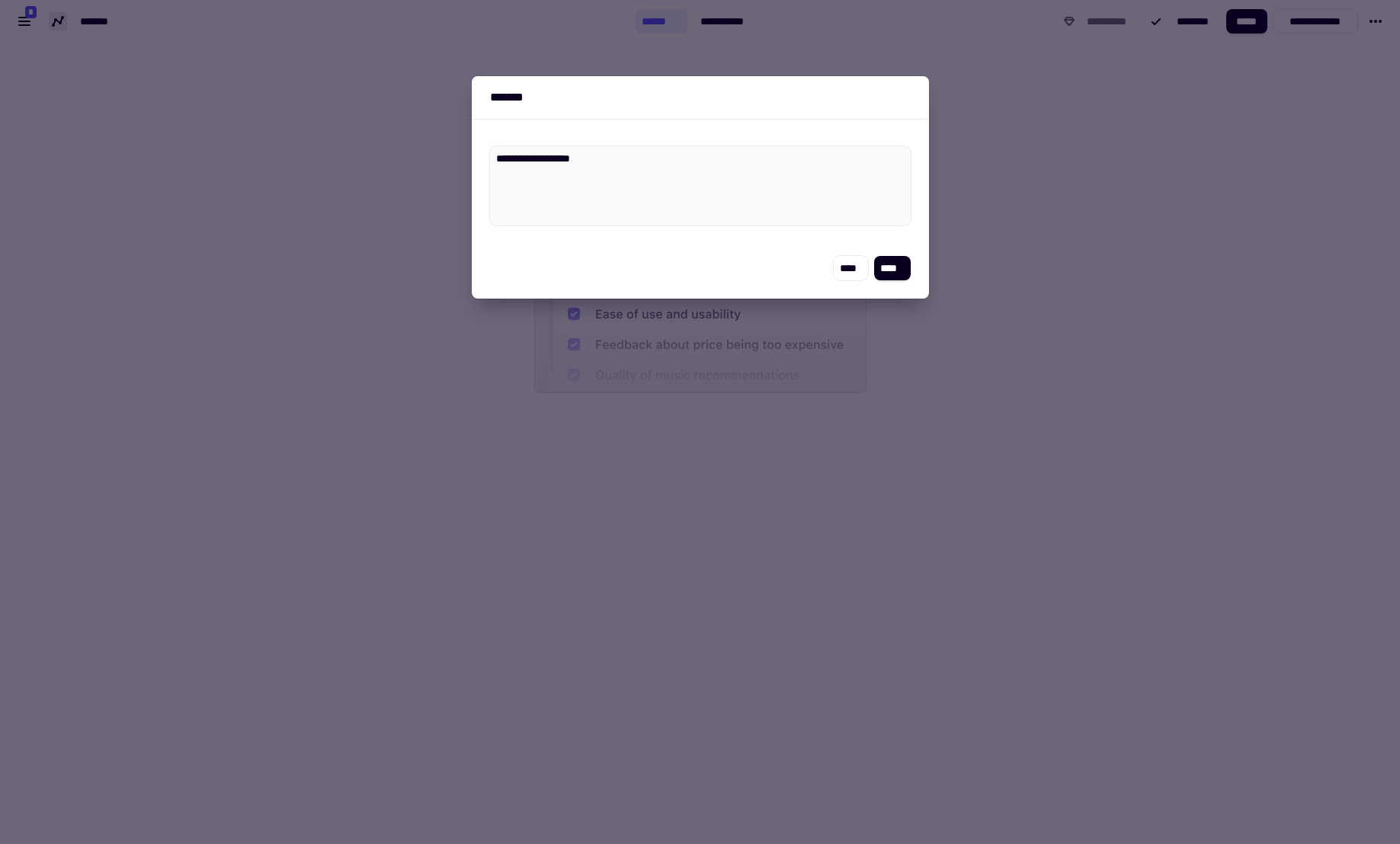 type on "*" 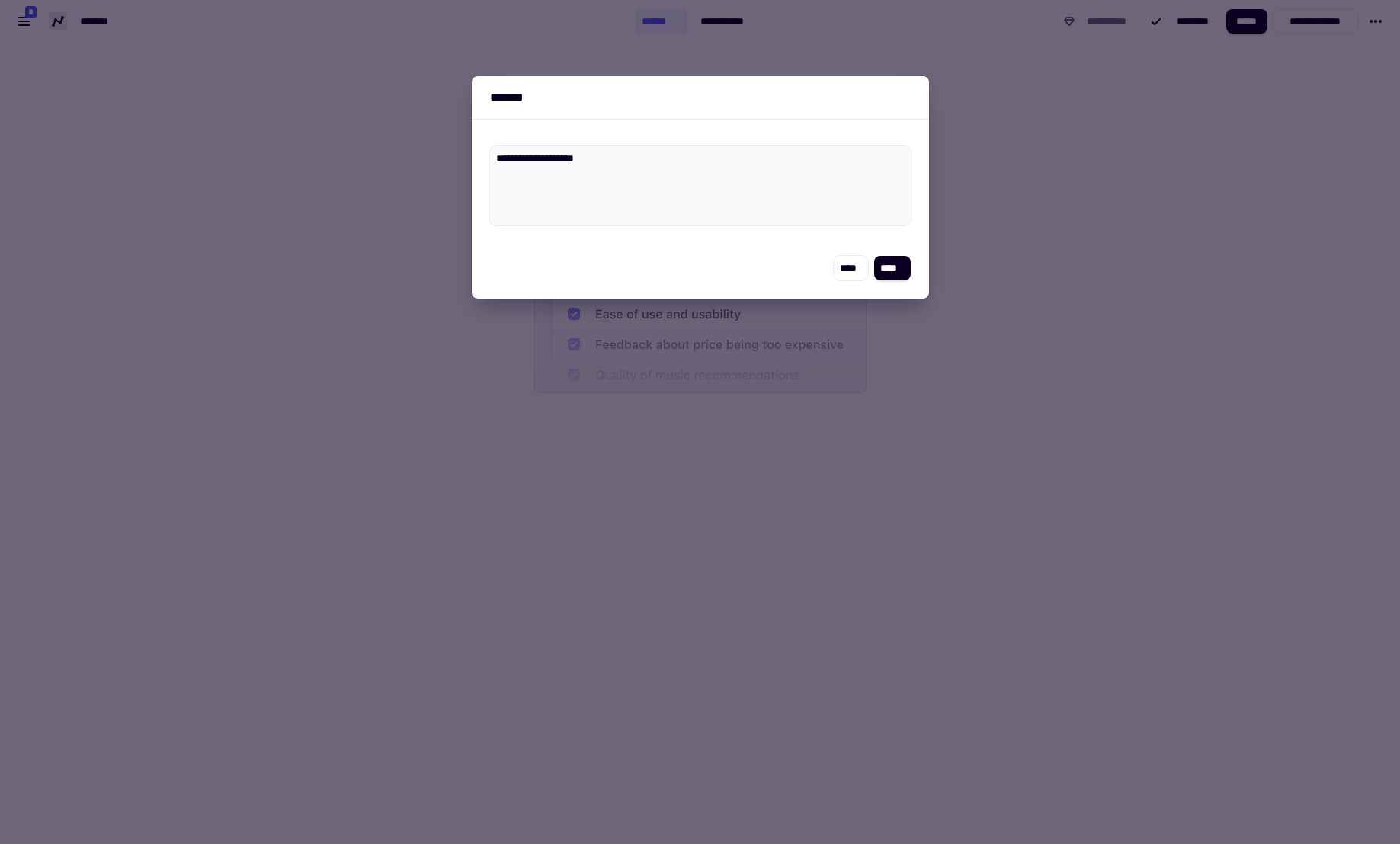type on "*" 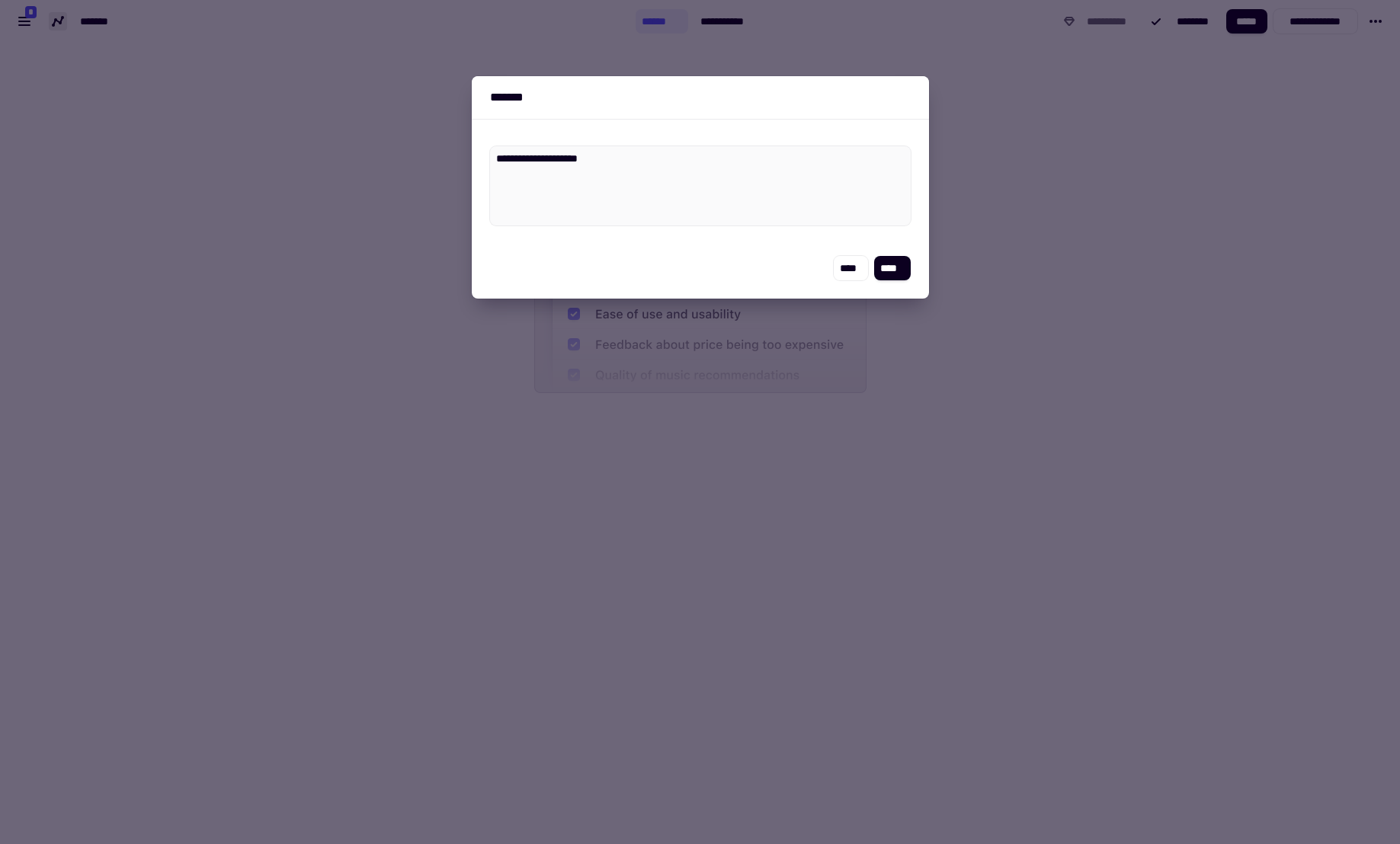 type on "*" 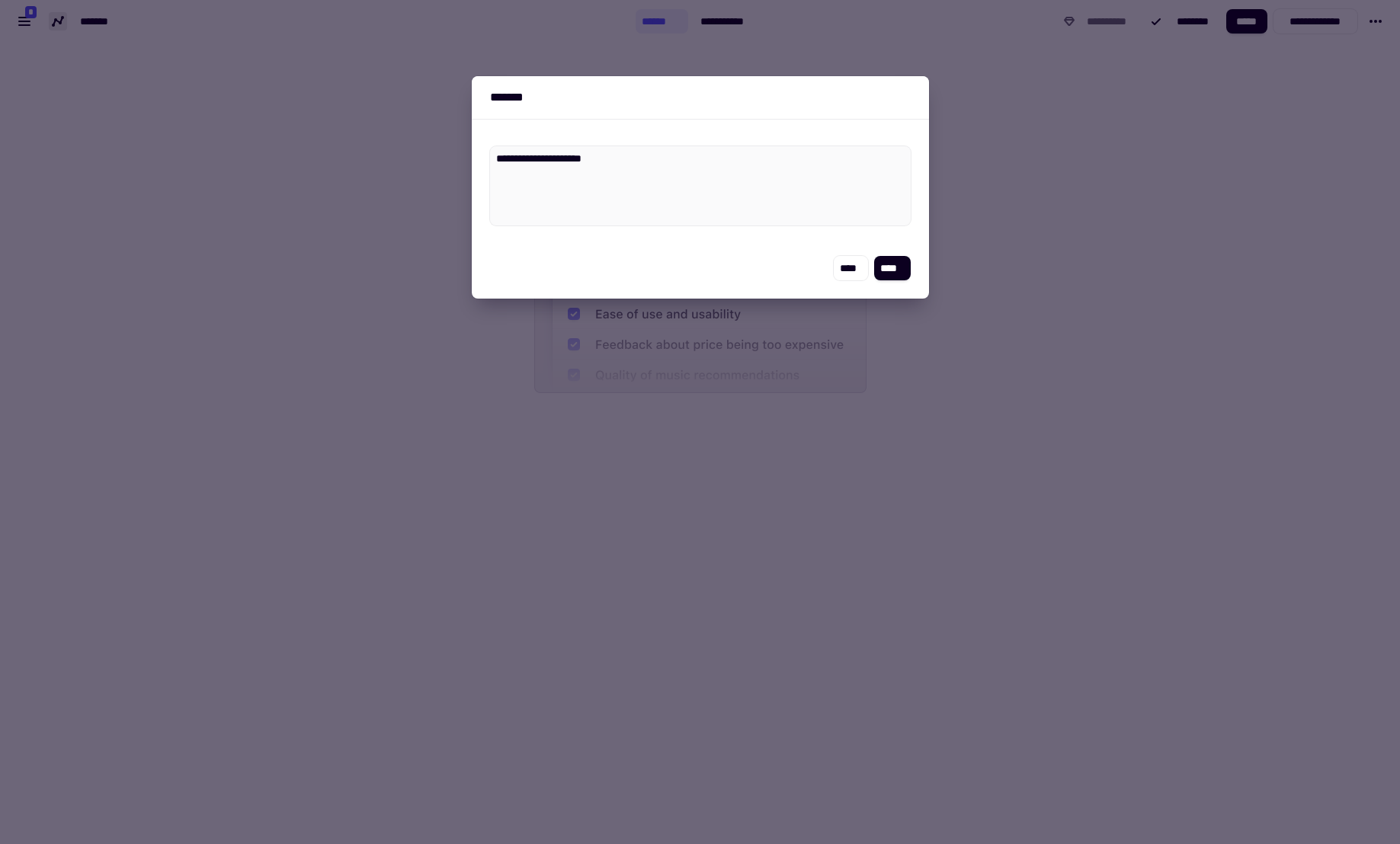 type on "*" 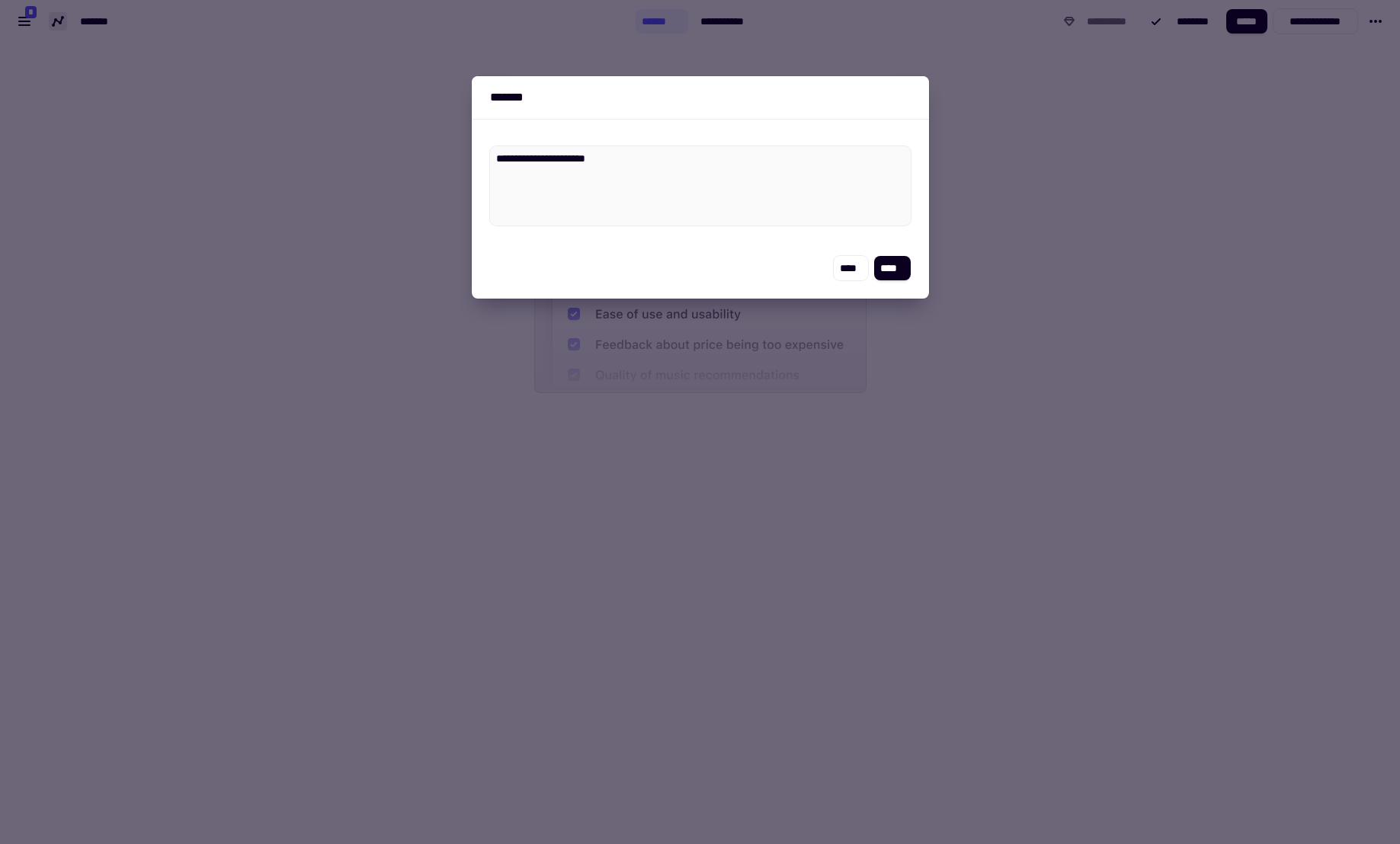 type on "*" 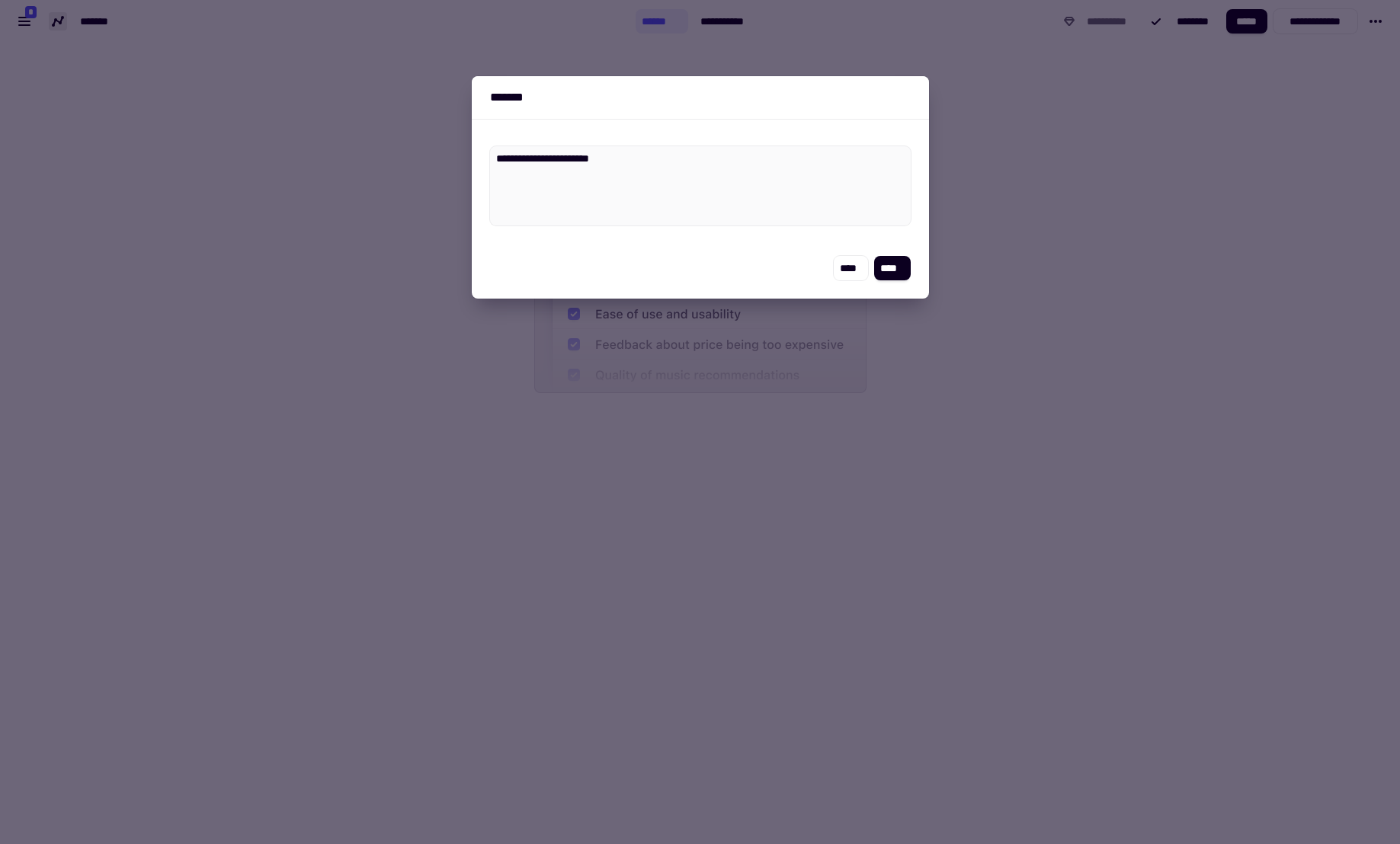 type on "*" 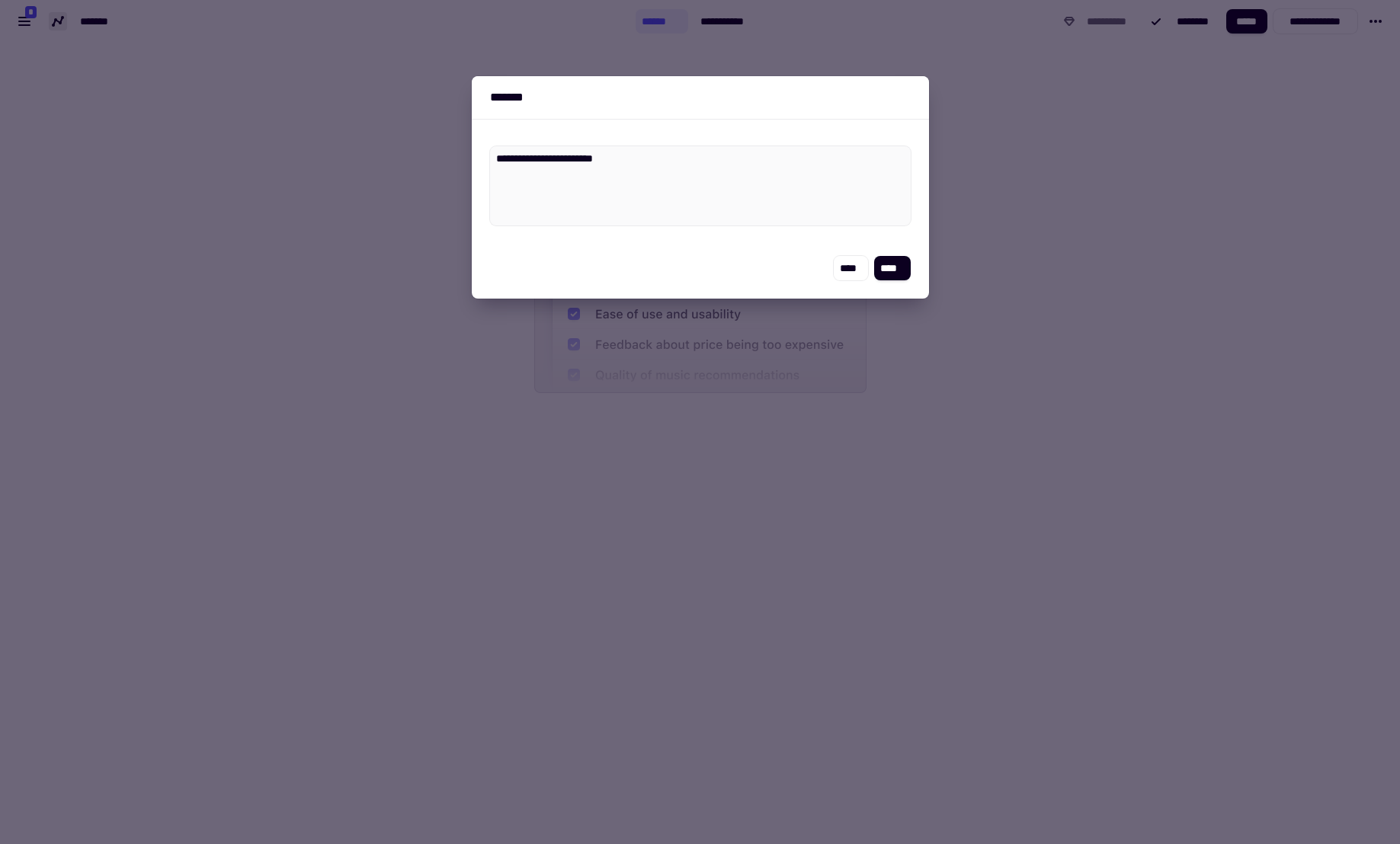 type on "*" 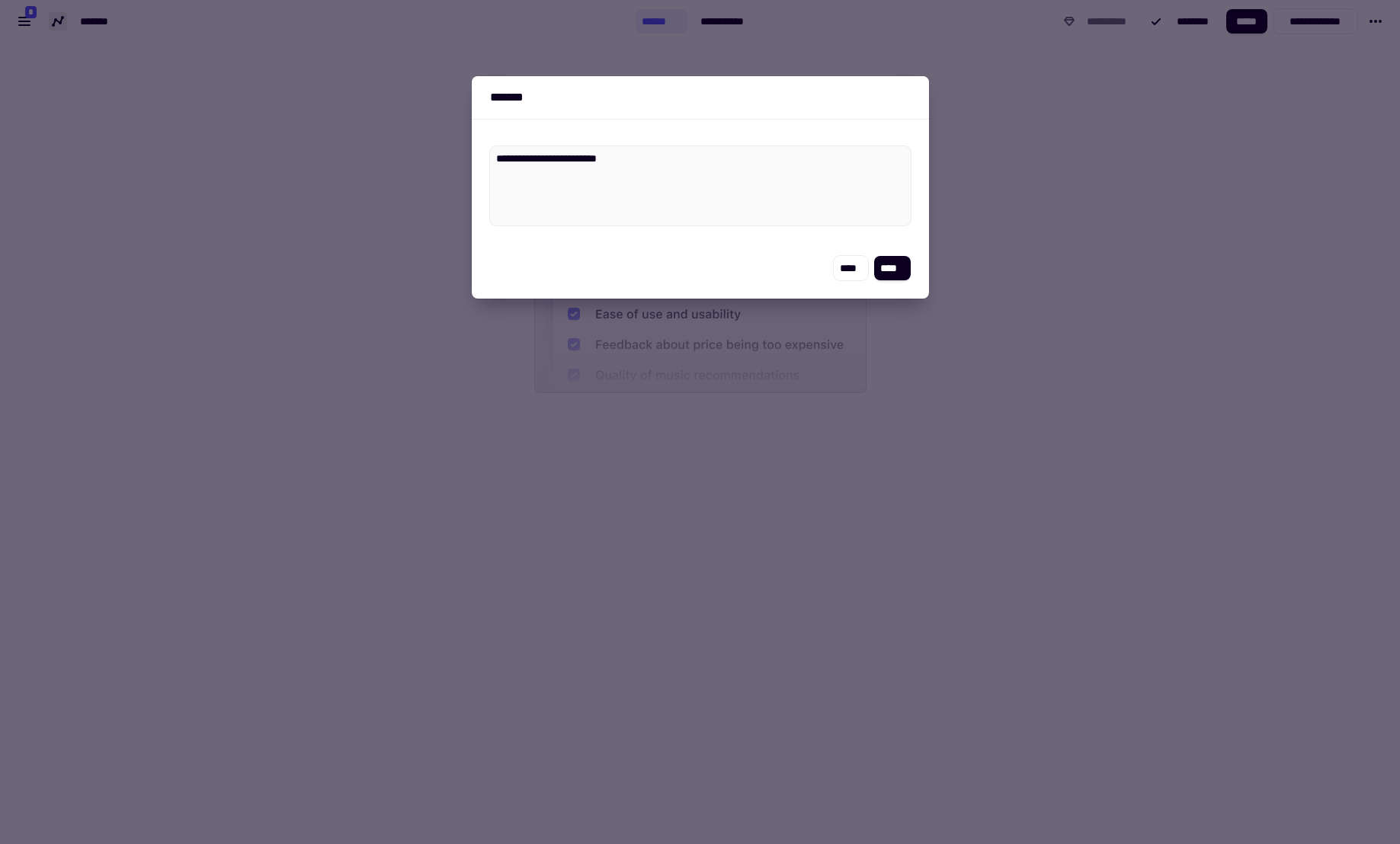 type on "*" 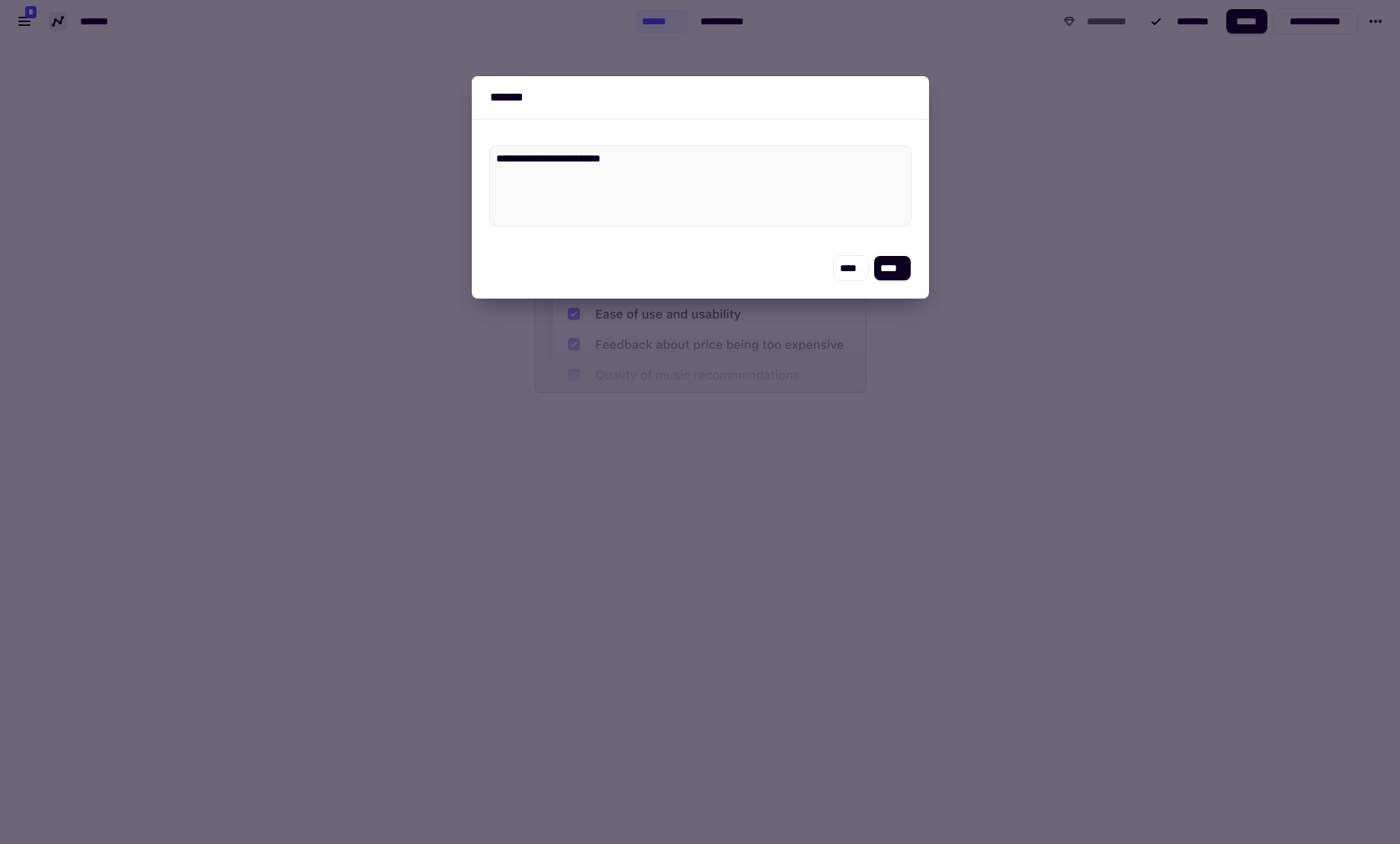 type on "*" 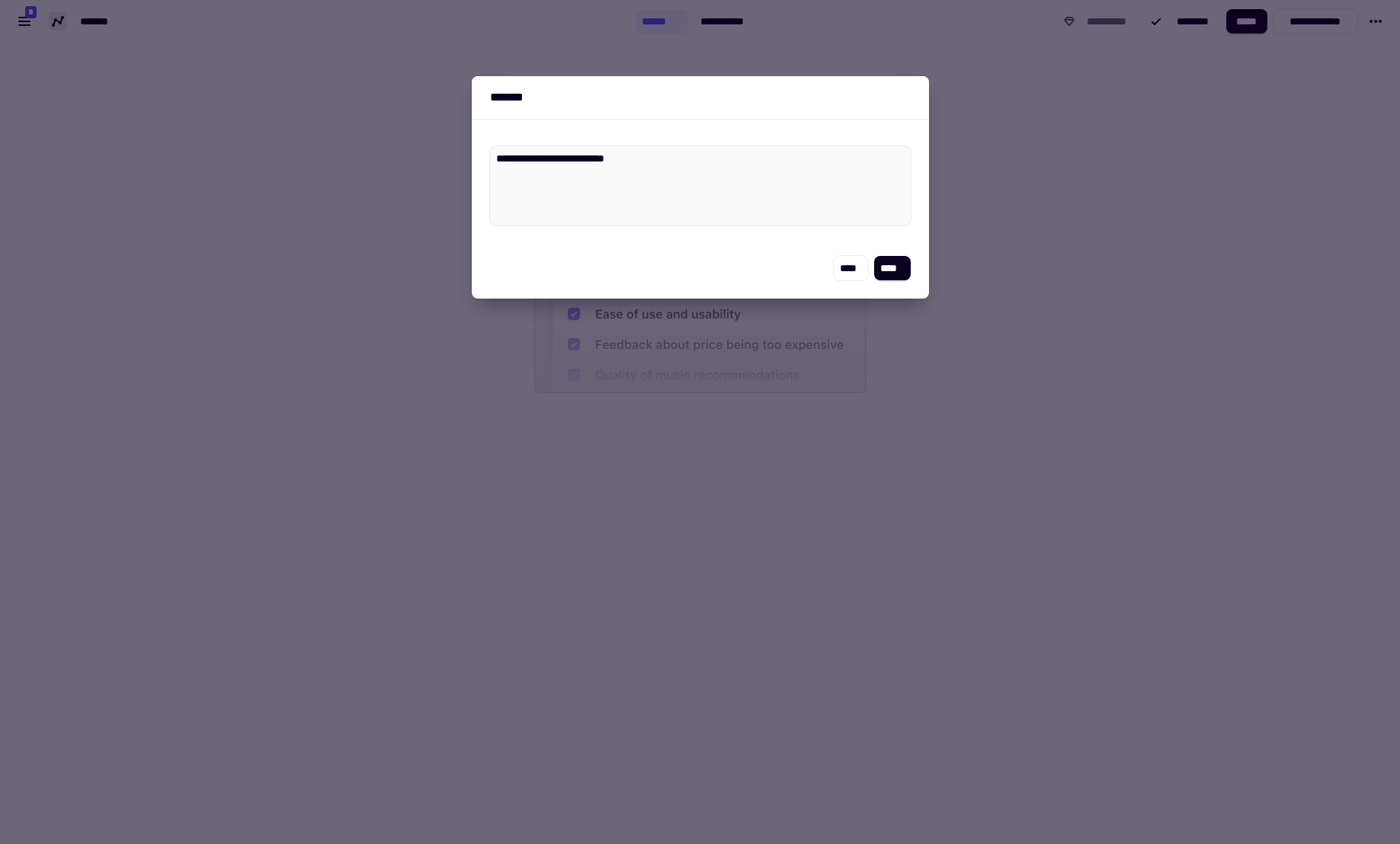 type on "*" 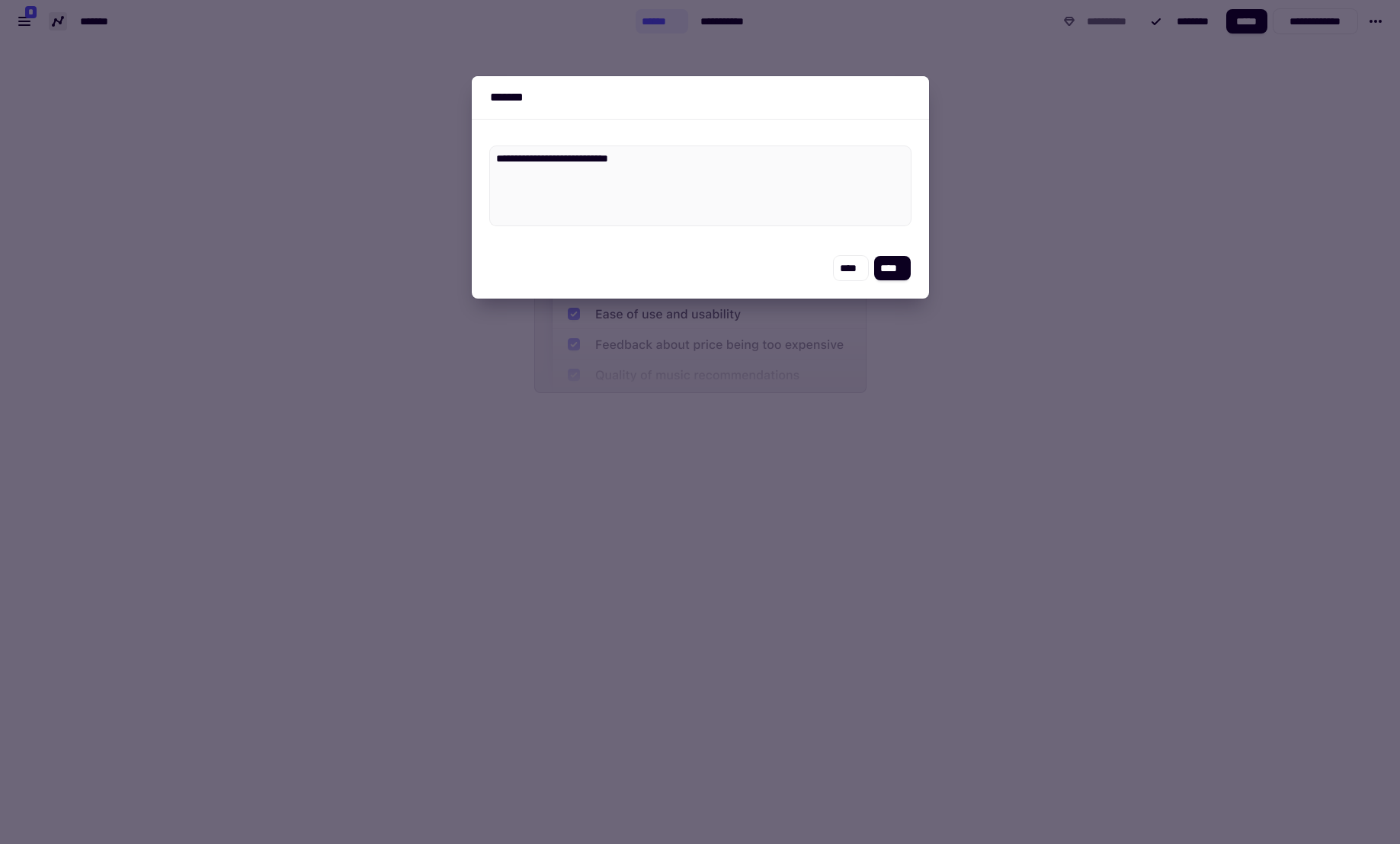 type on "*" 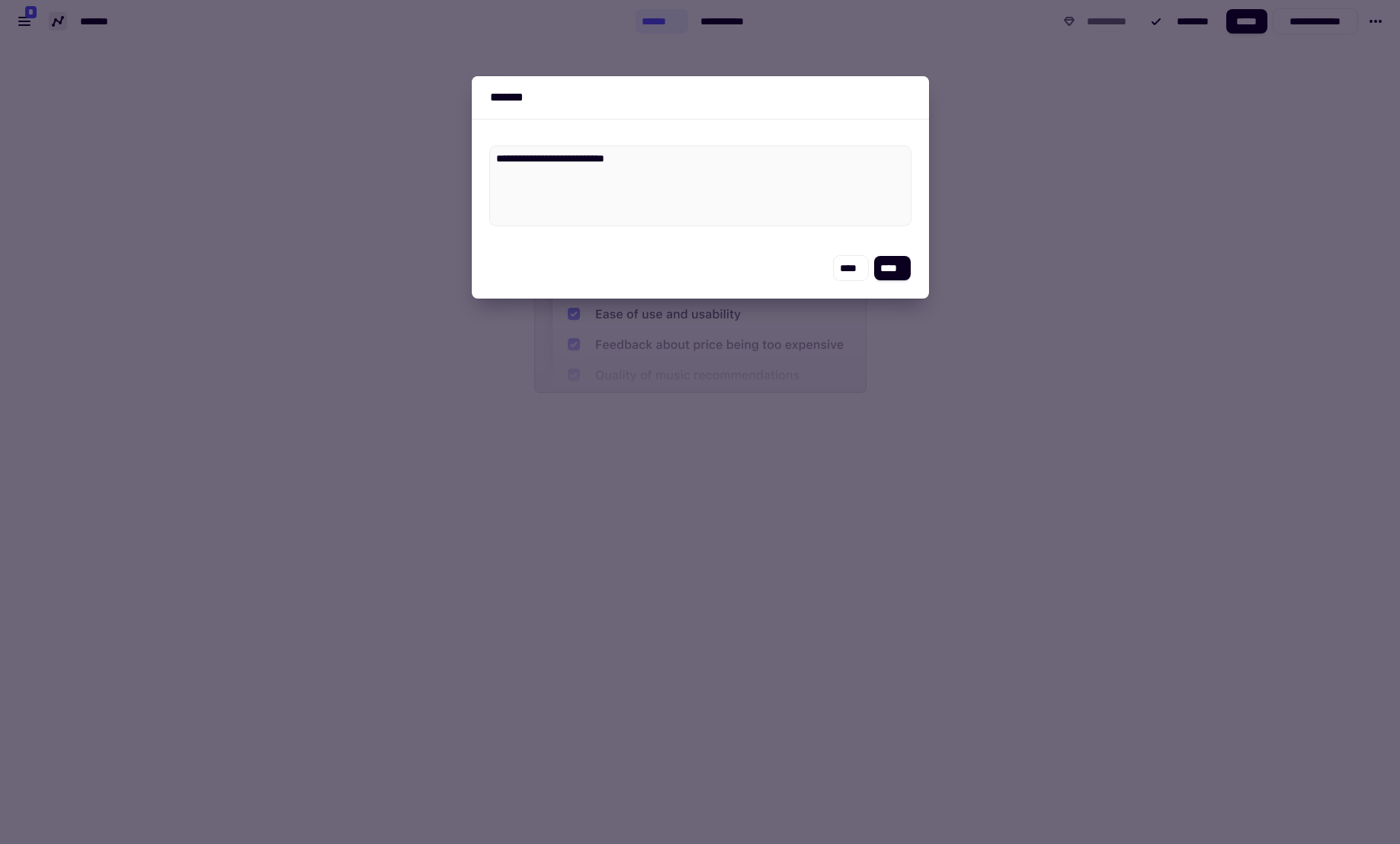 type on "*" 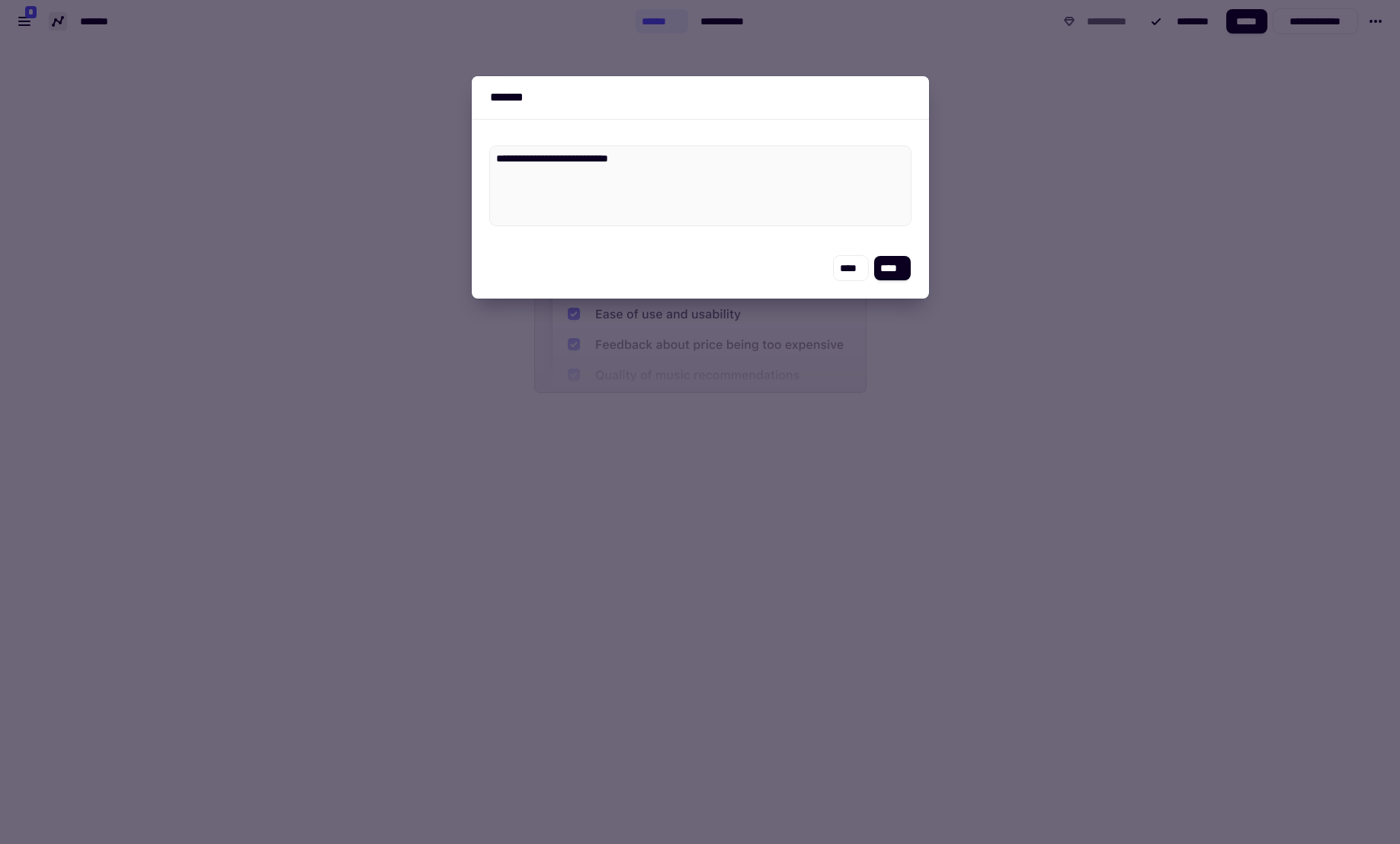 type on "*" 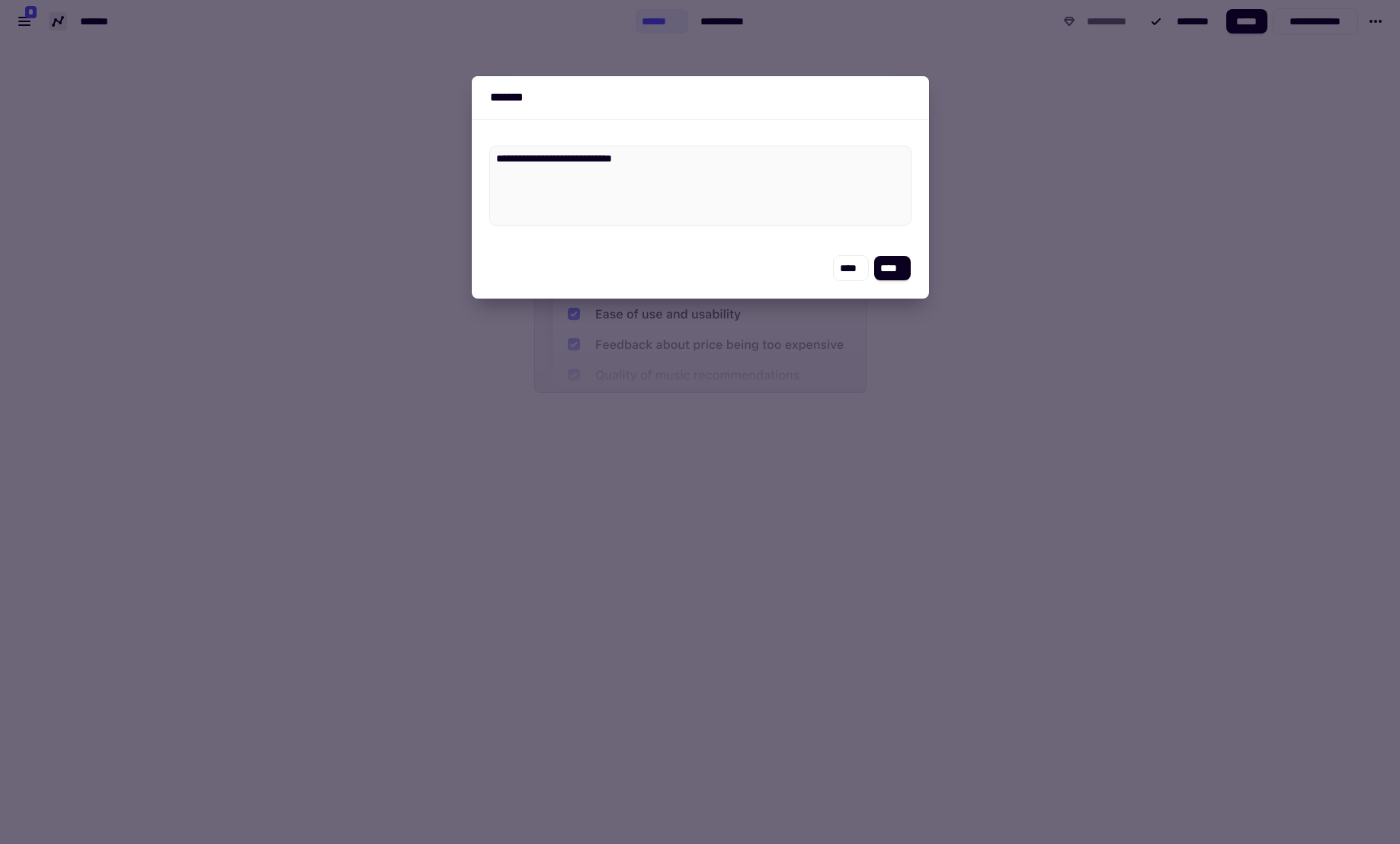 type on "*" 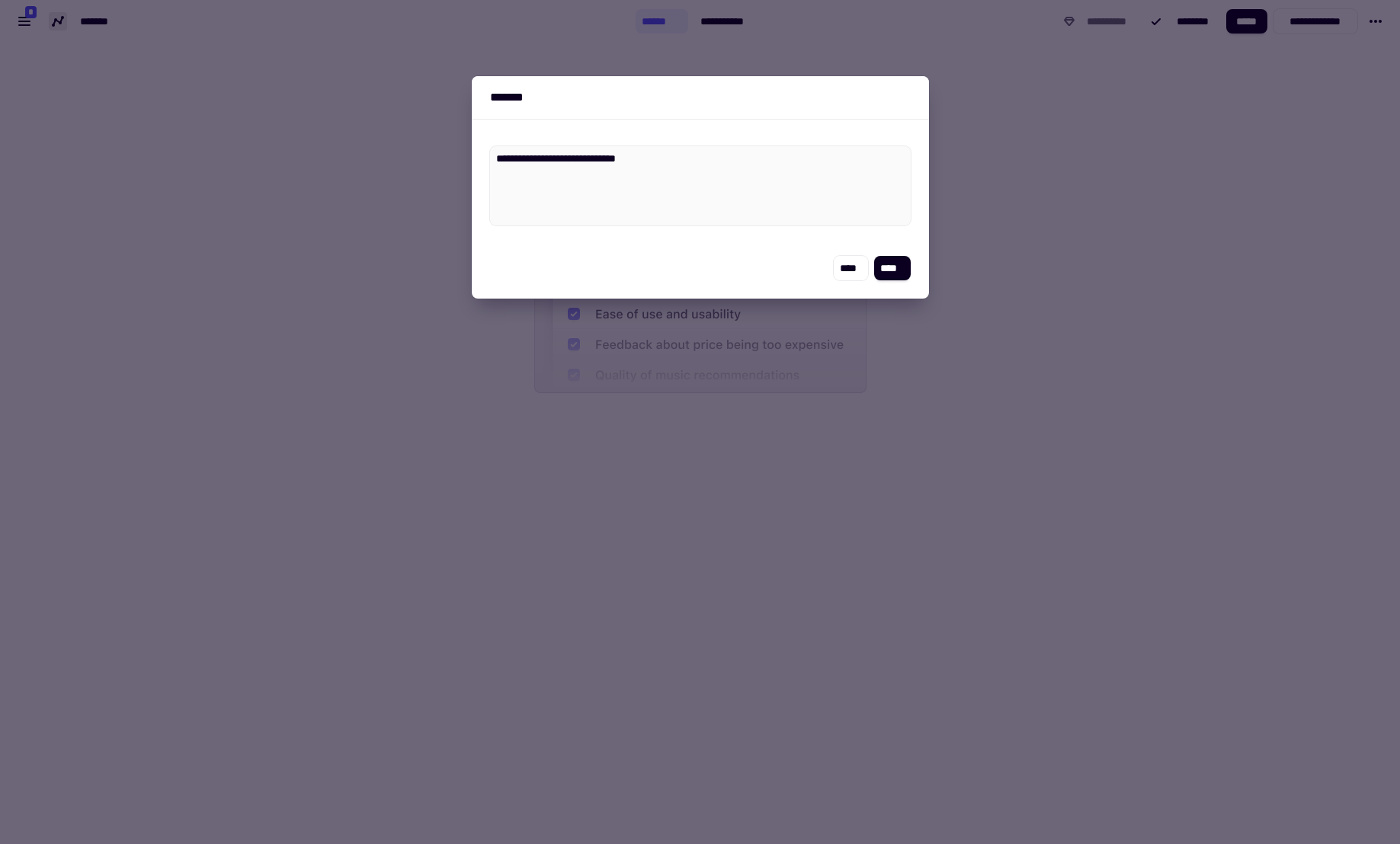 type on "*" 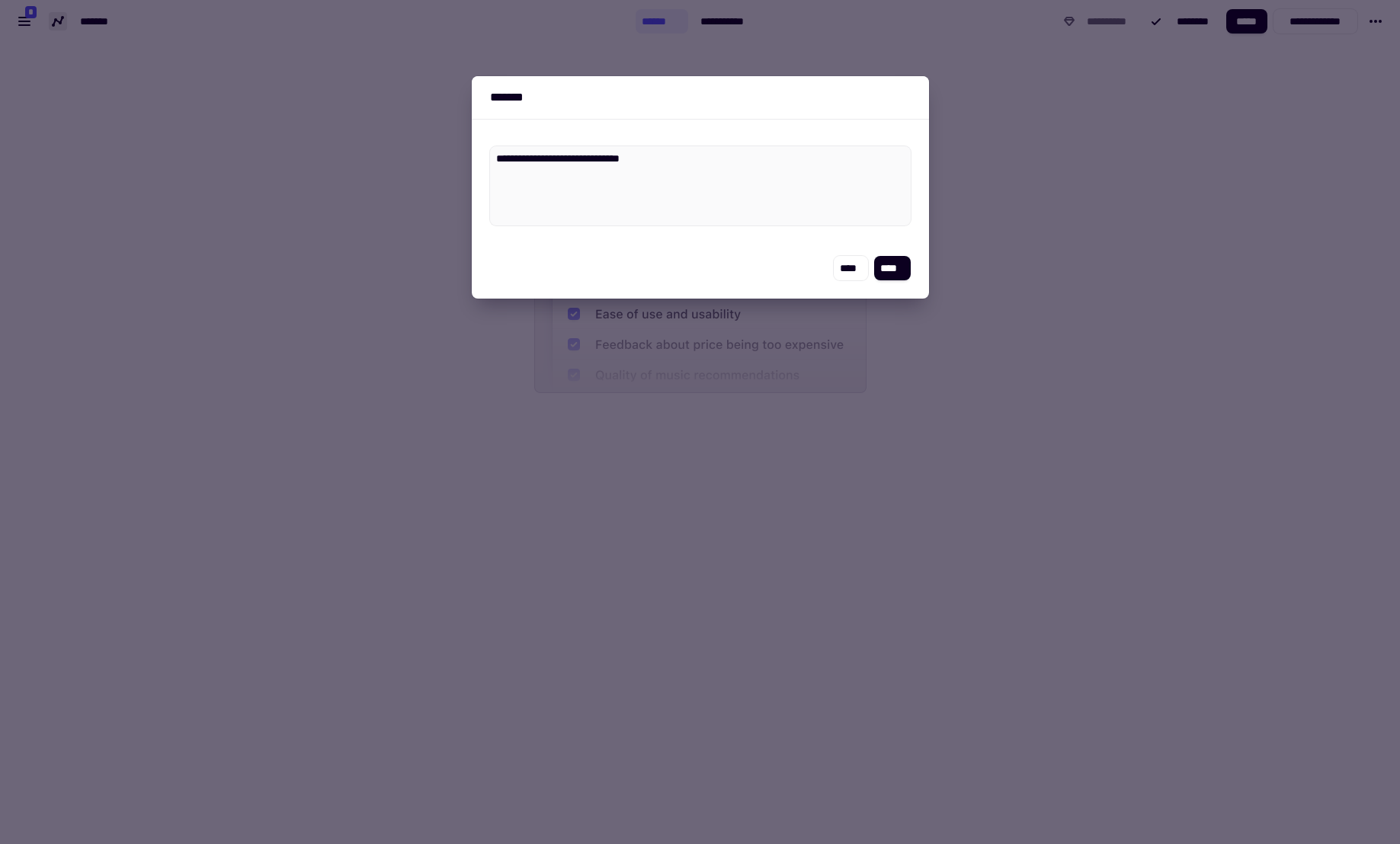 type on "*" 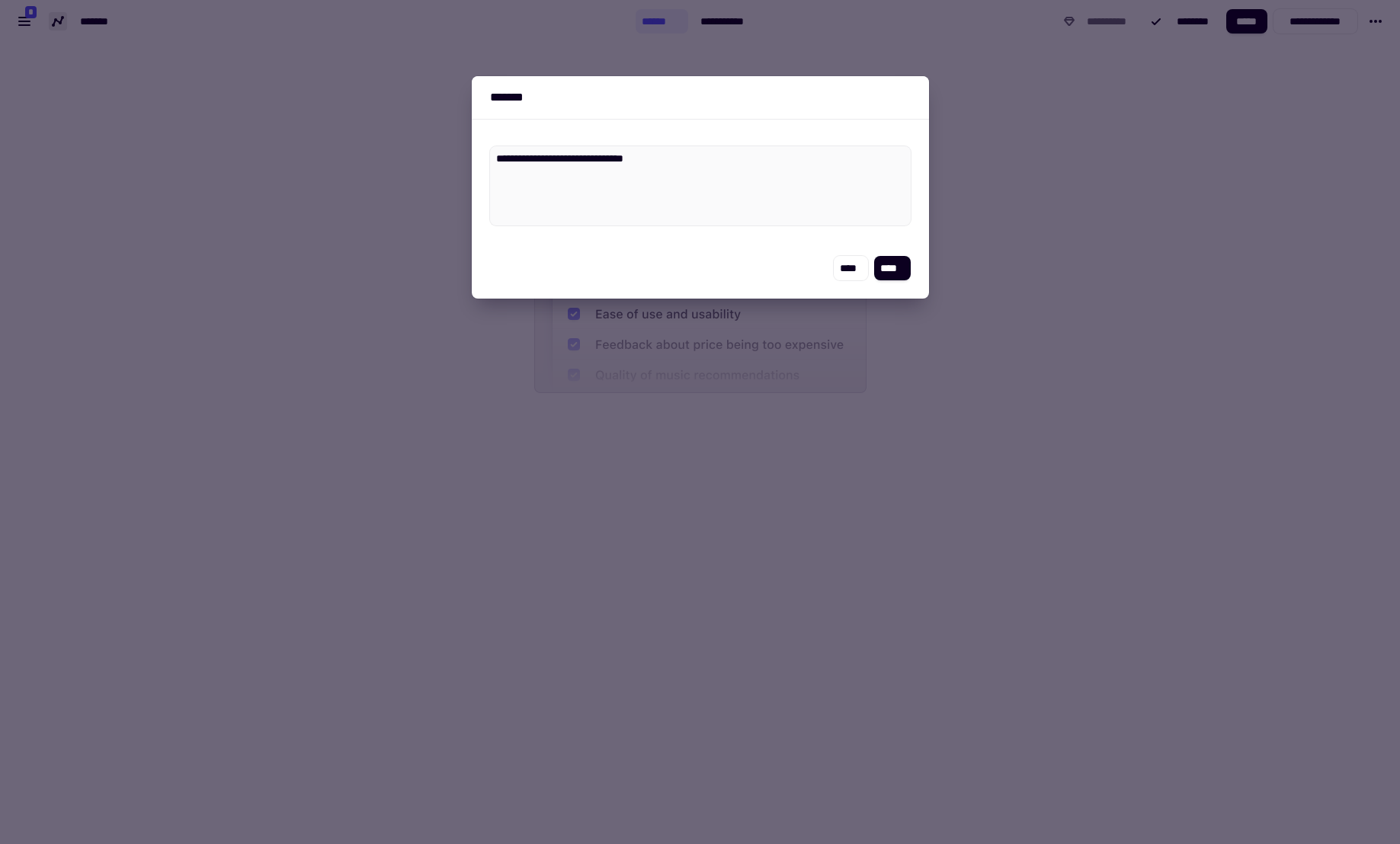 type on "*" 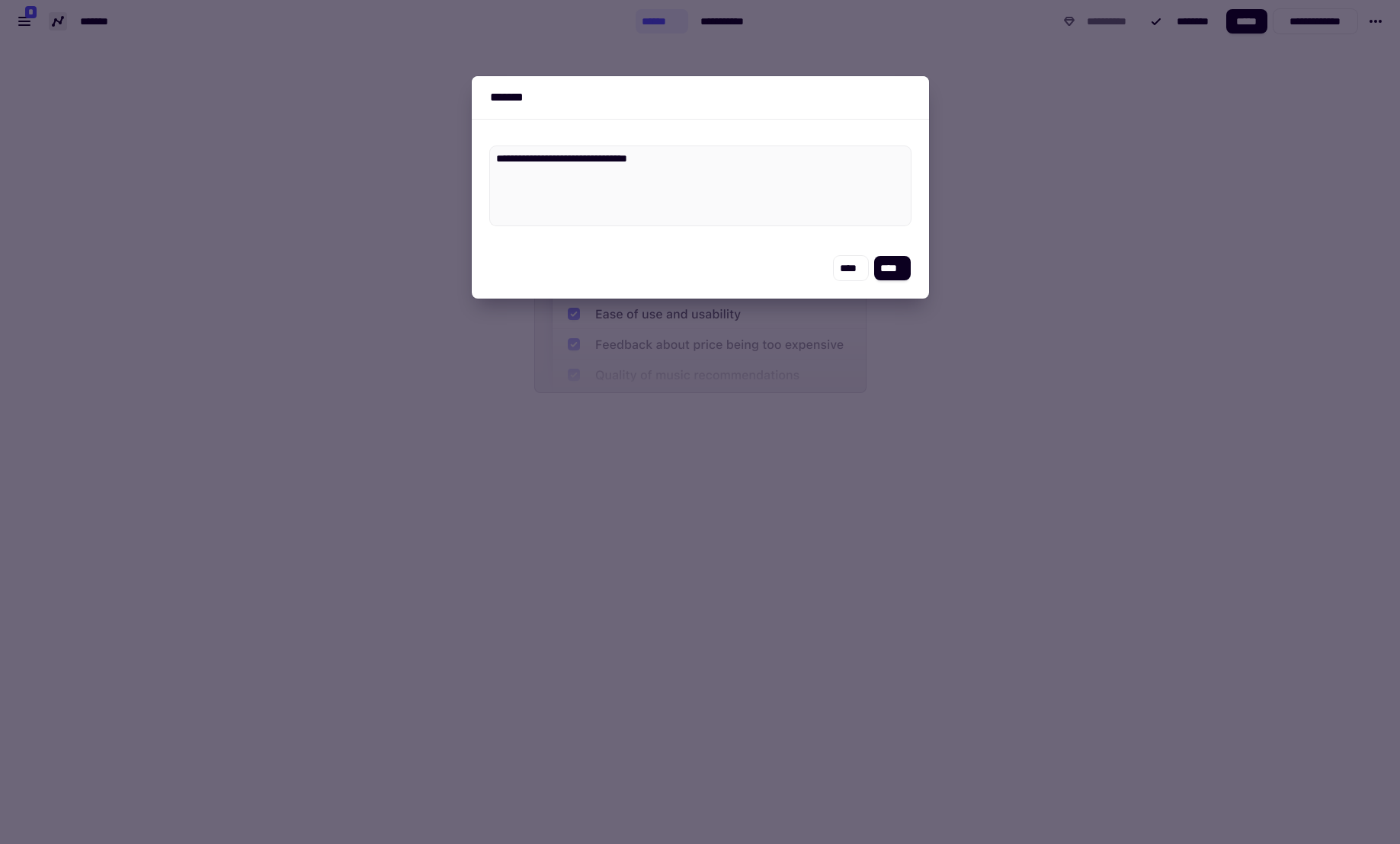 type on "*" 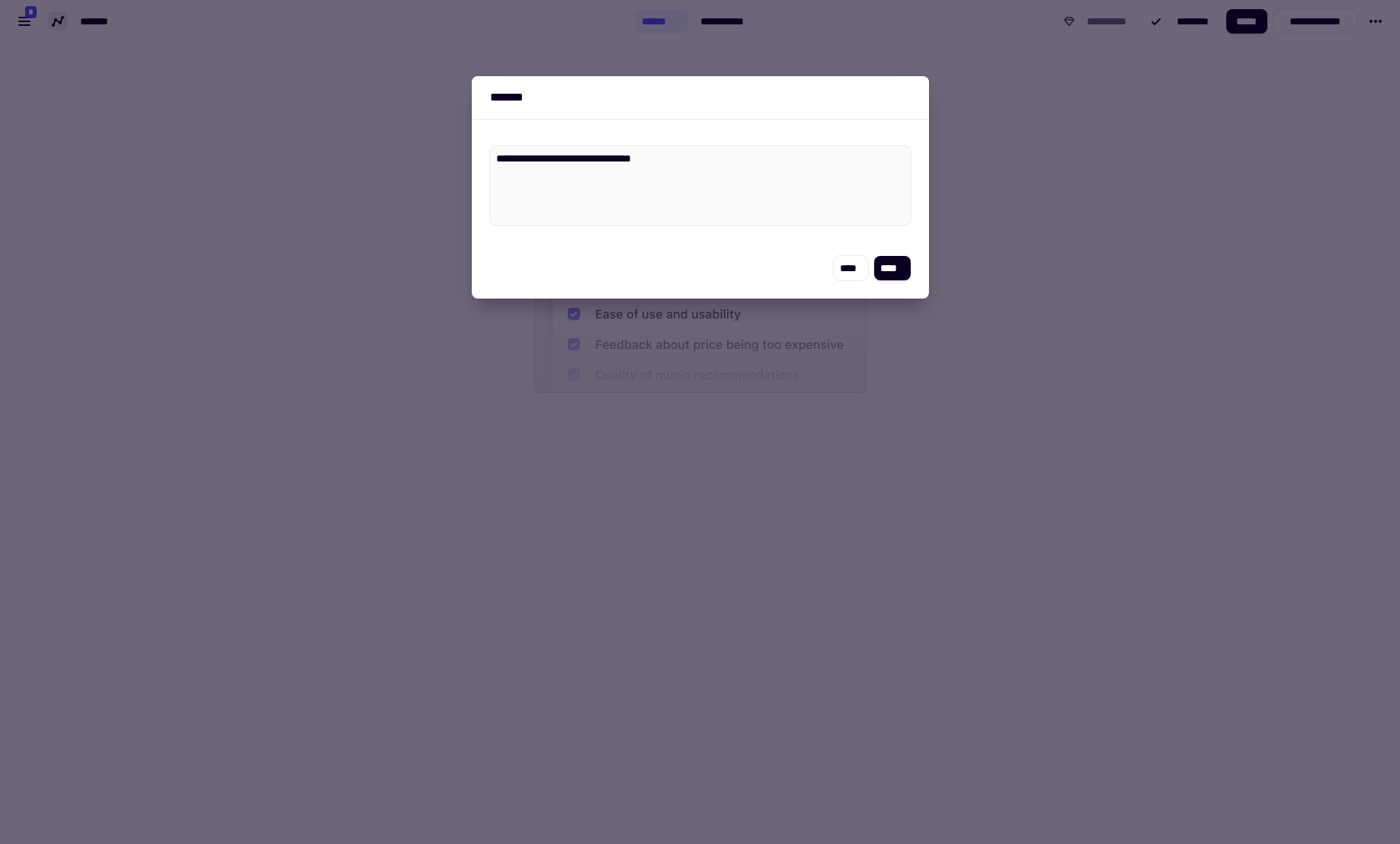 type on "*" 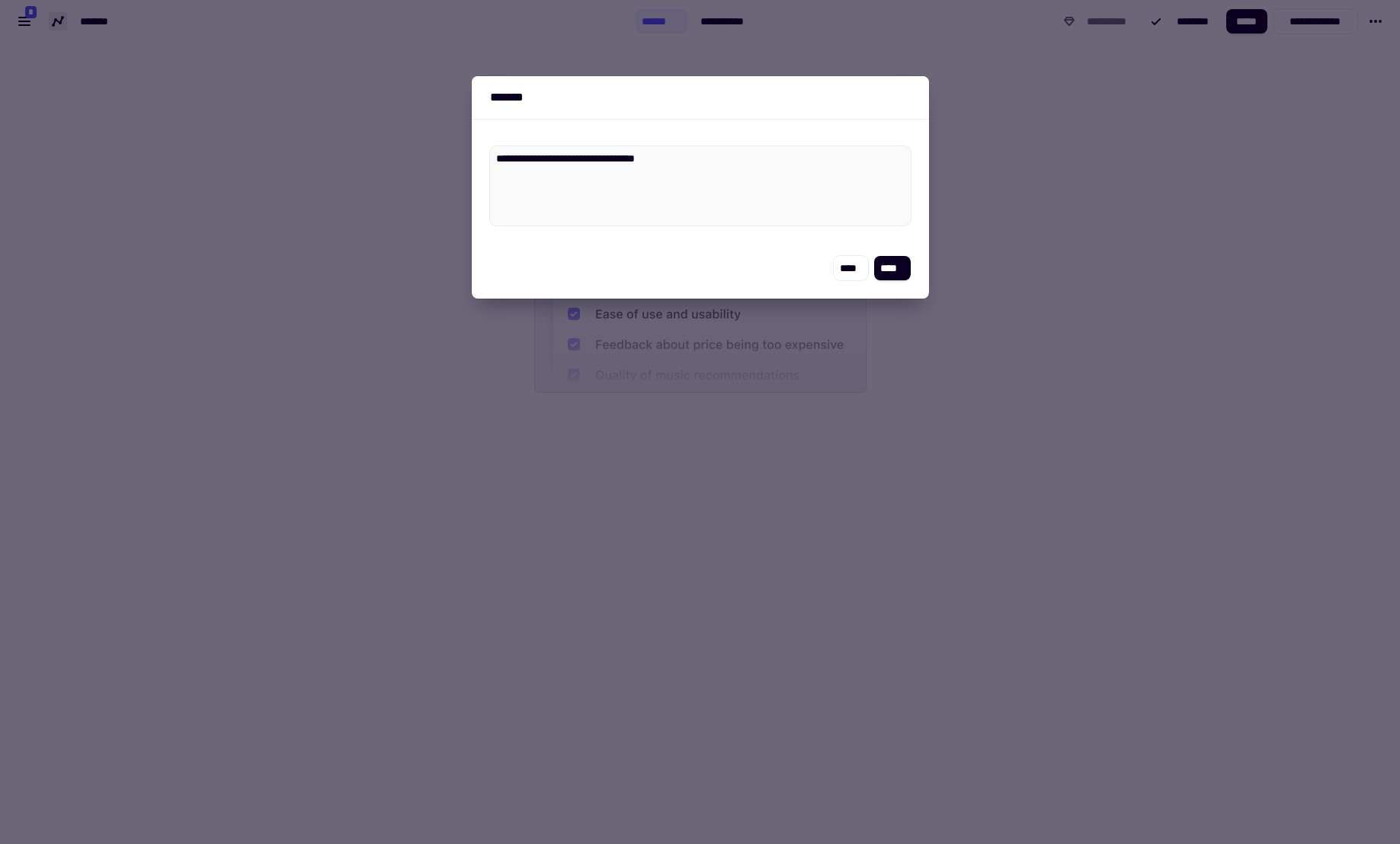 type on "*" 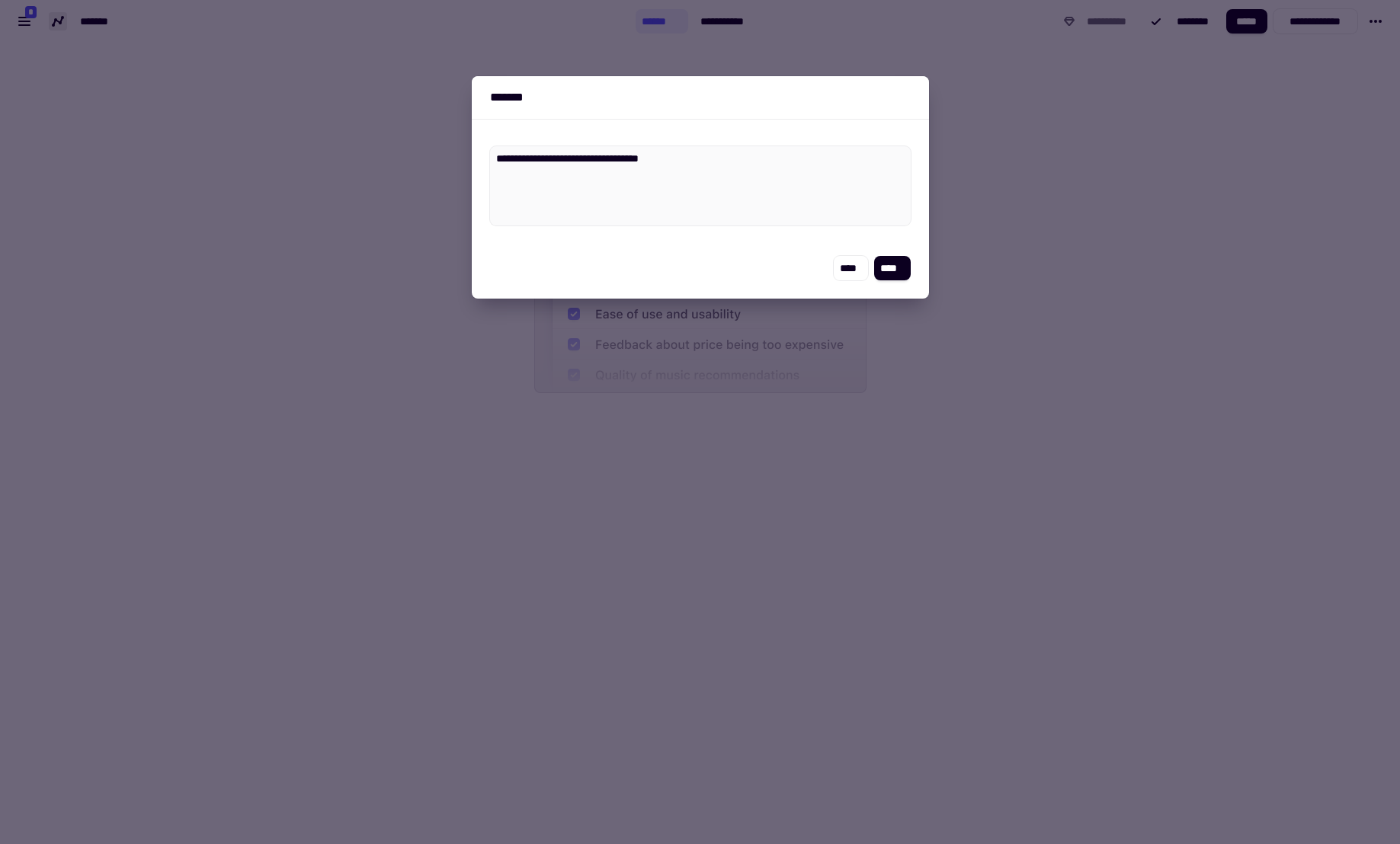 type on "*" 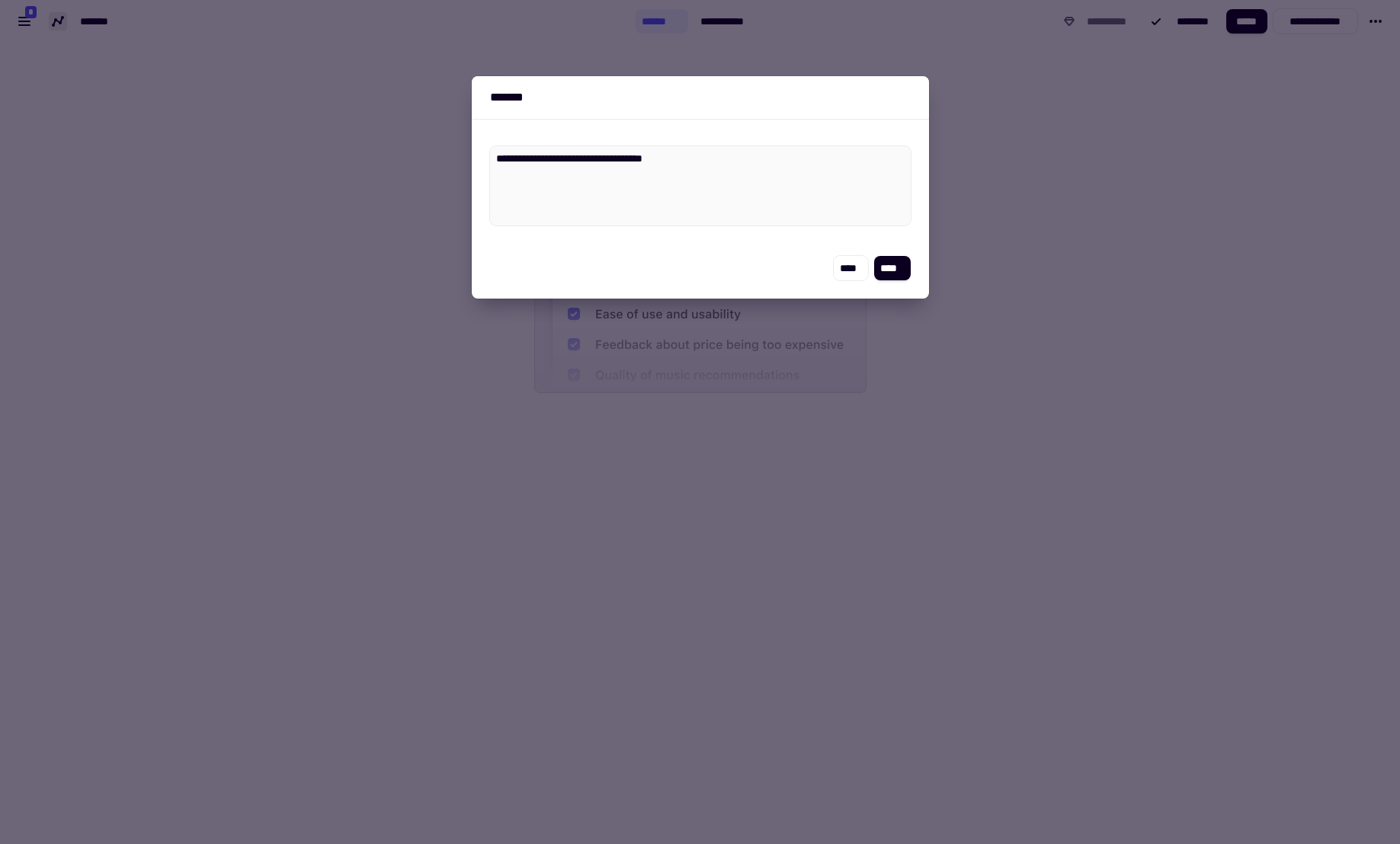 type on "*" 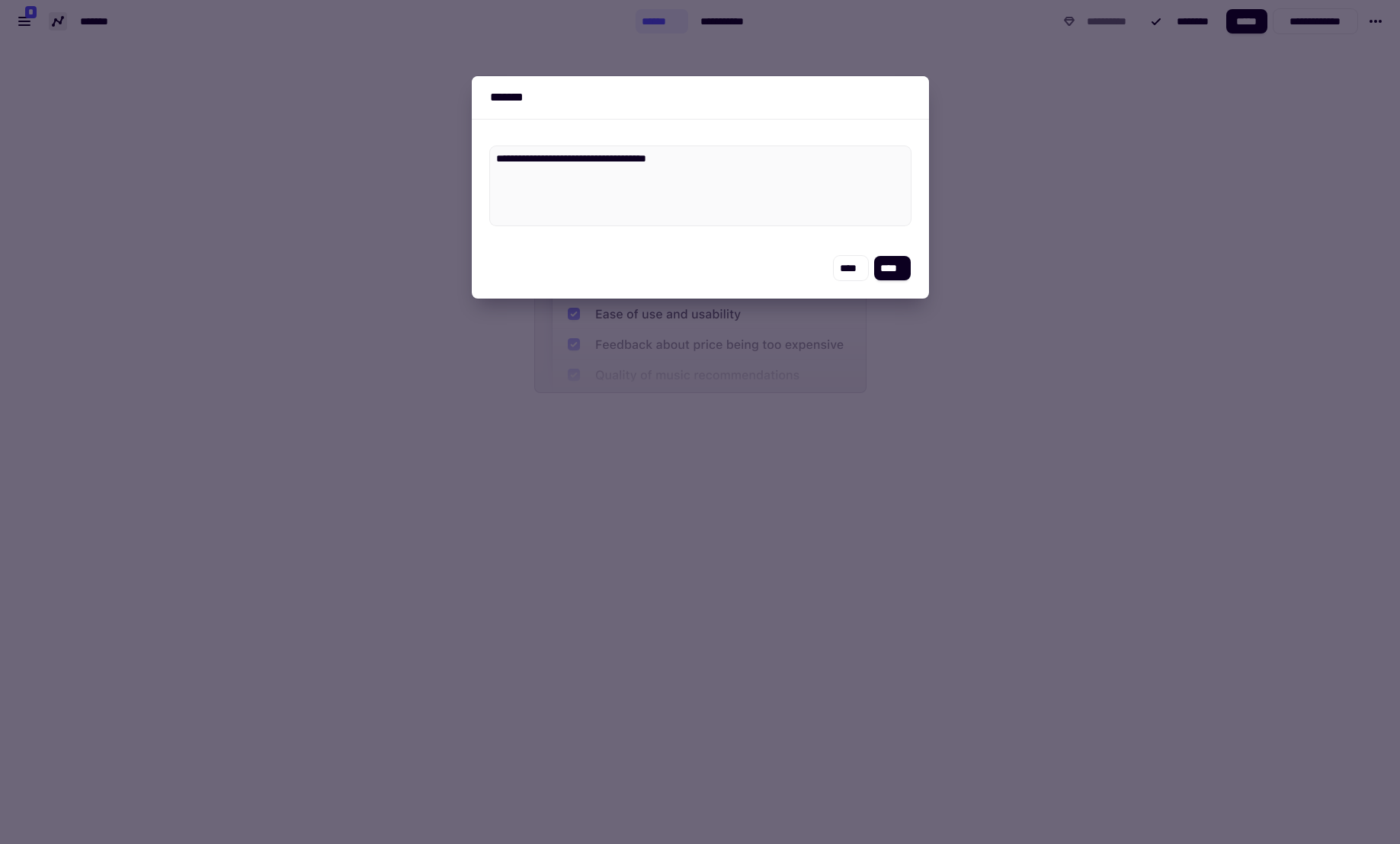 type on "*" 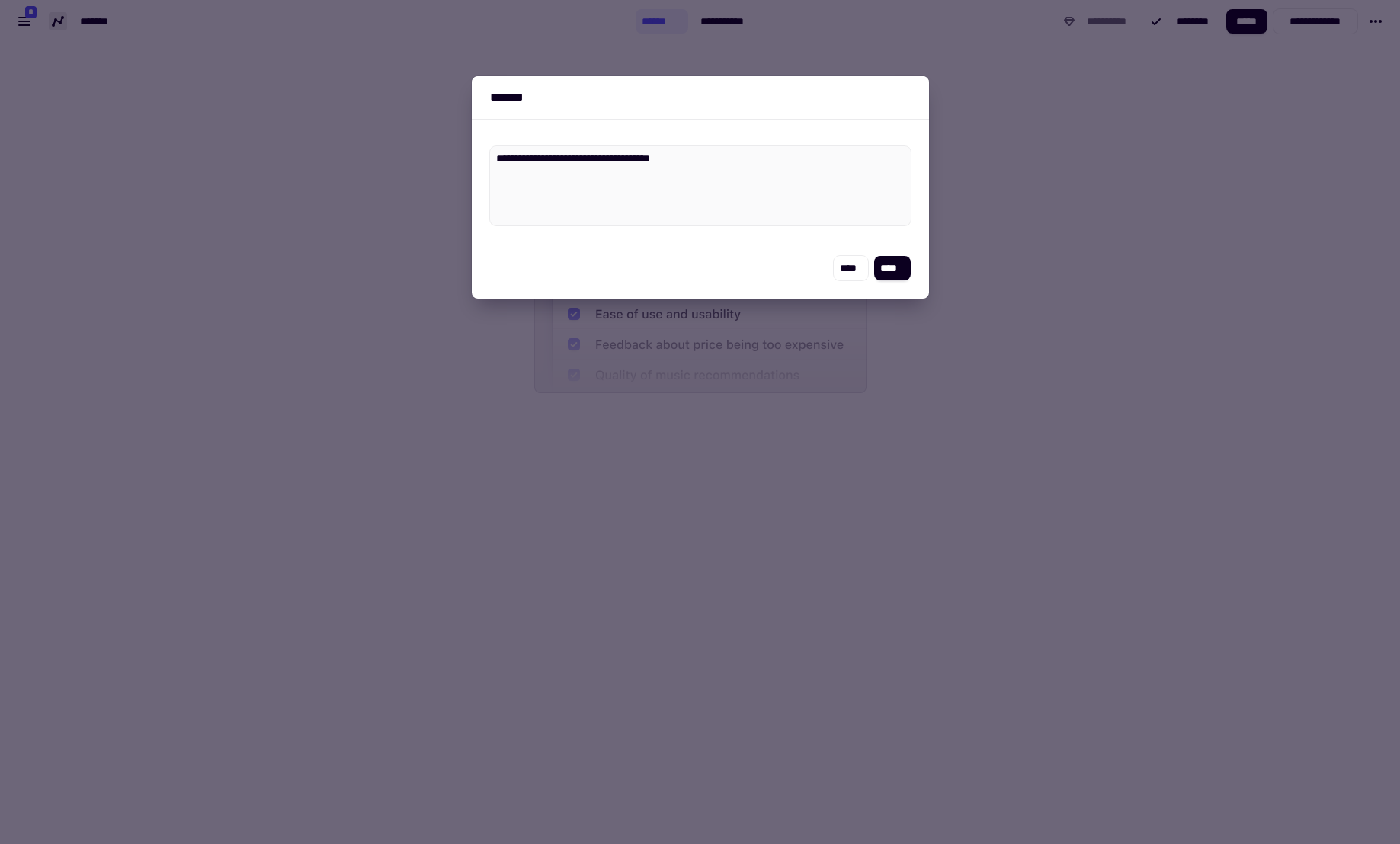 type on "*" 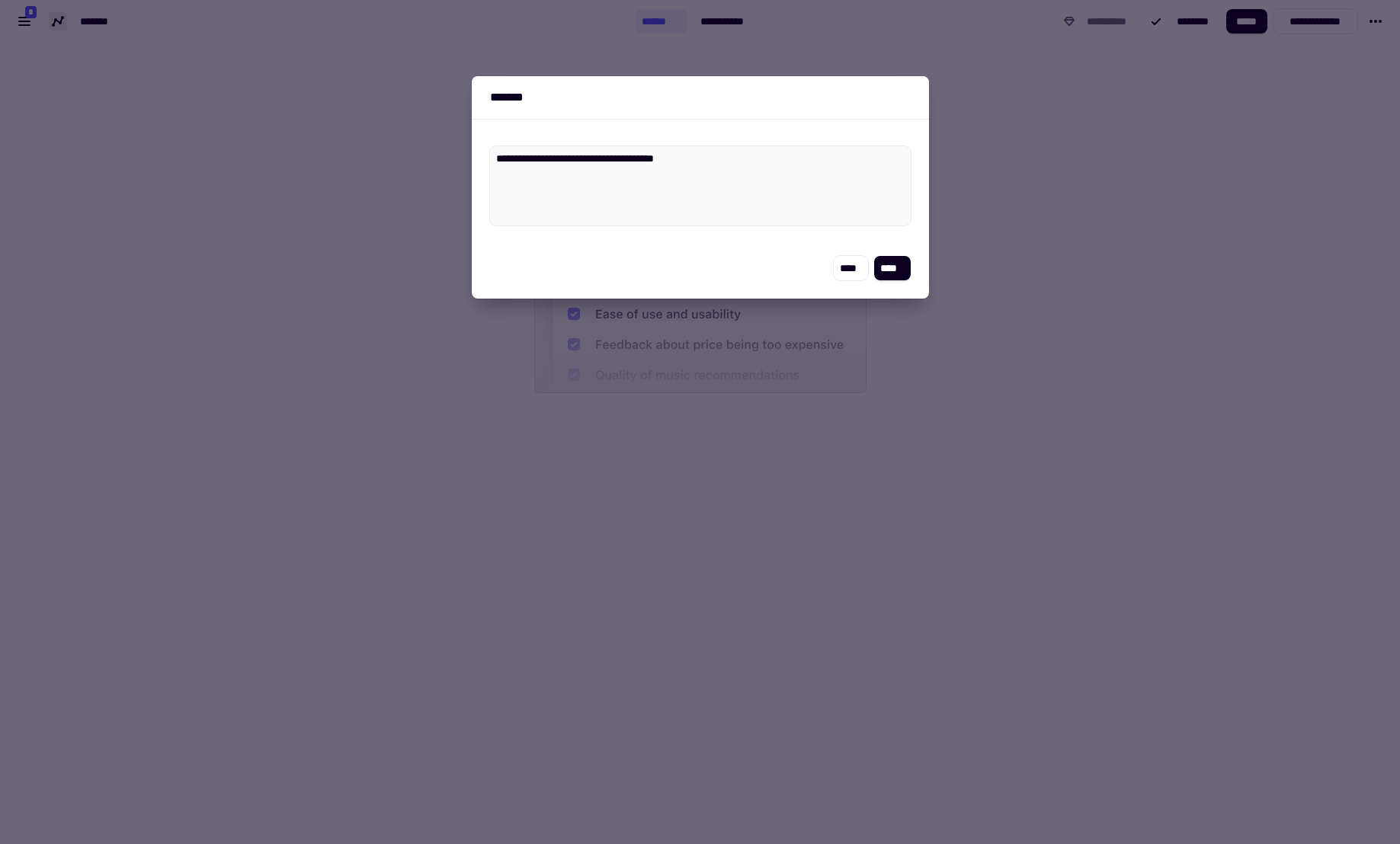 type on "*" 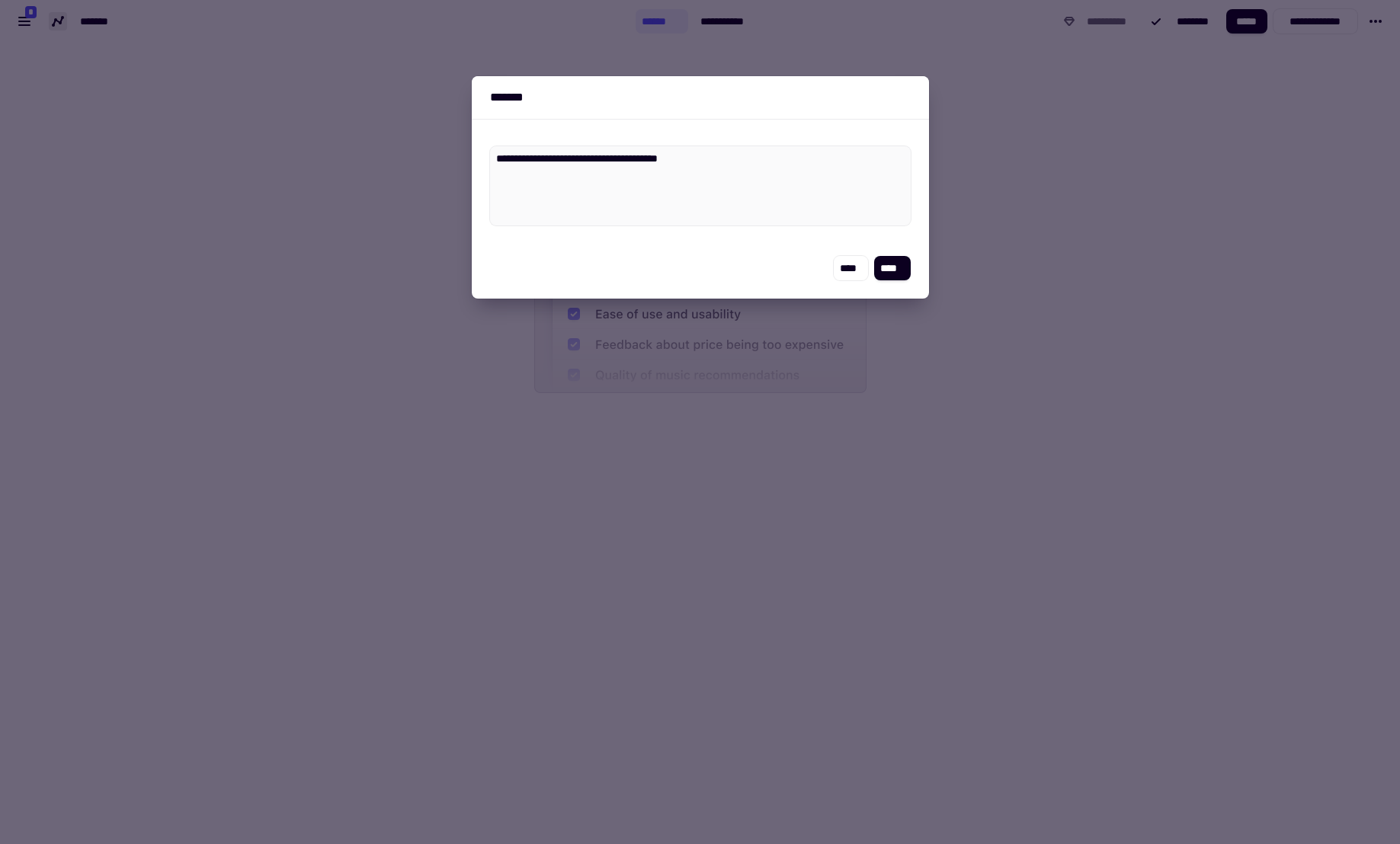 type on "*" 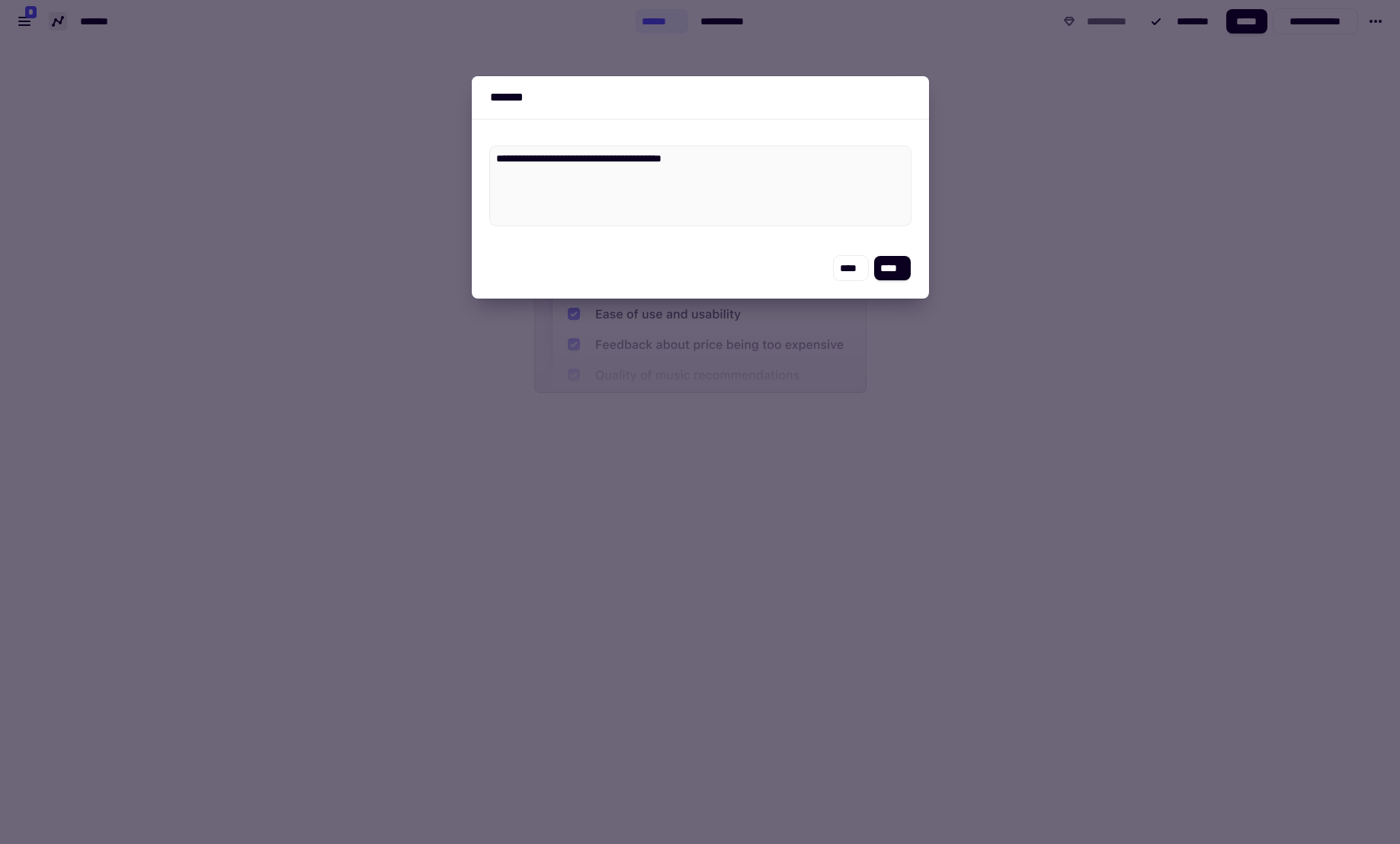 type on "*" 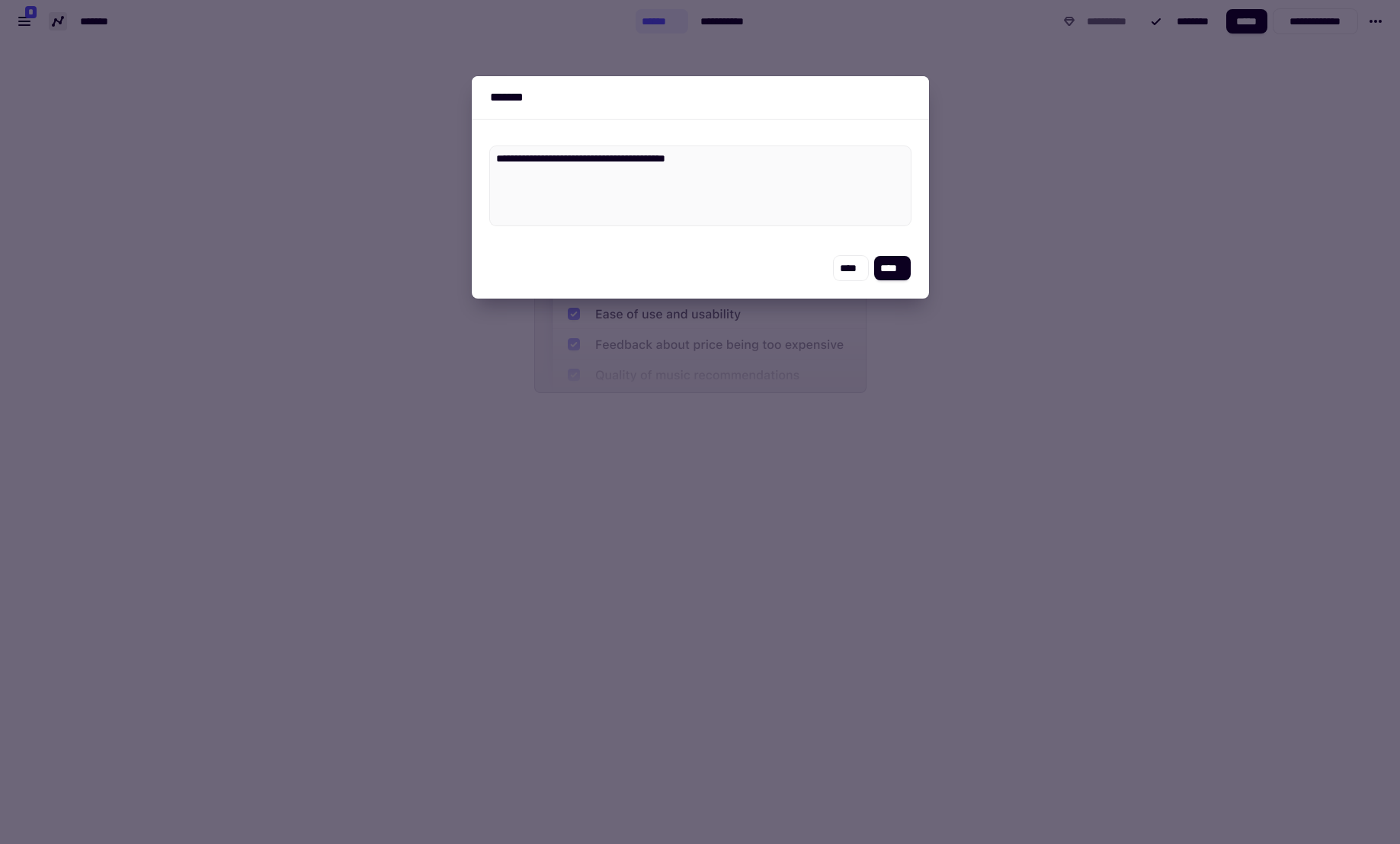 type on "*" 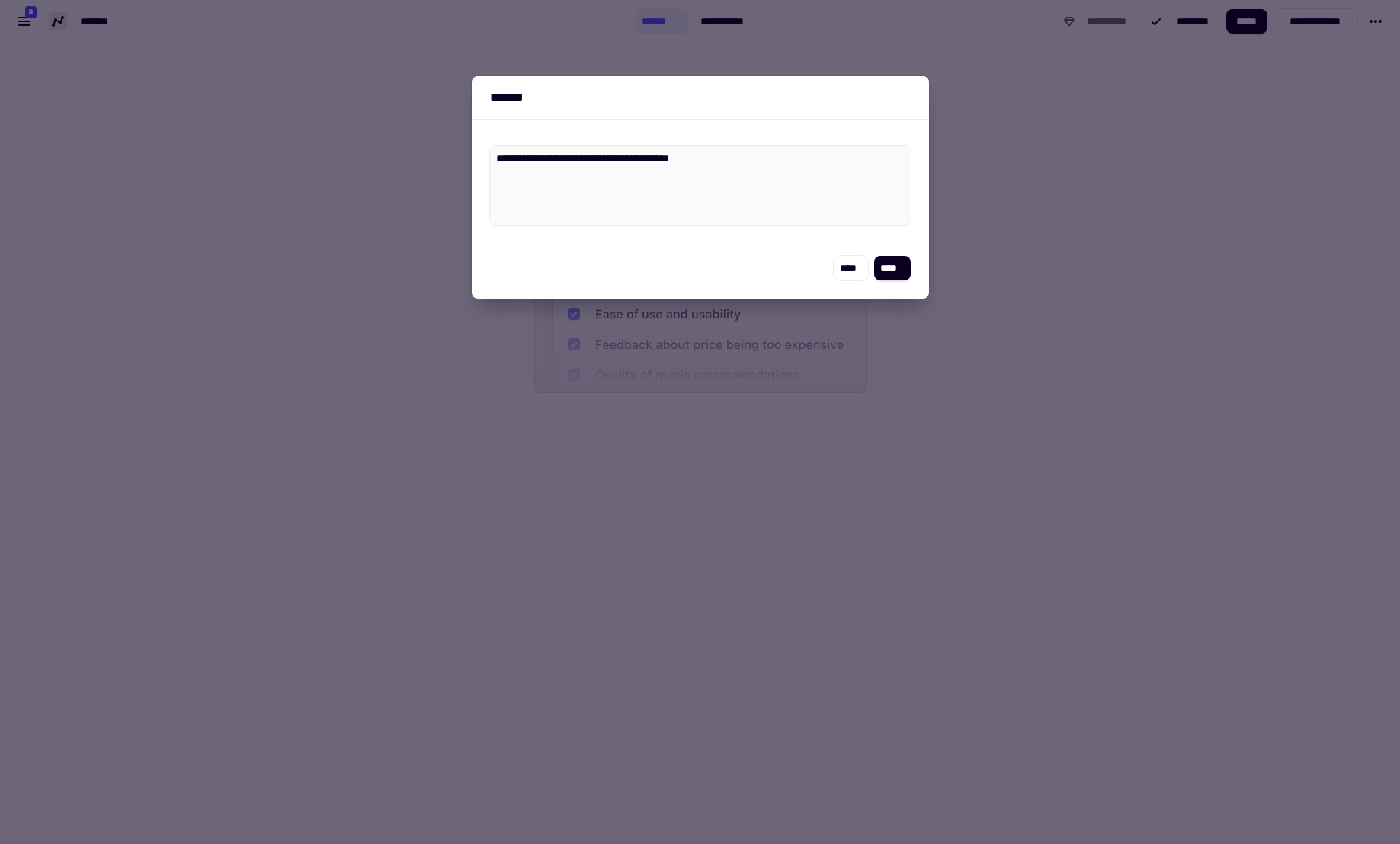type on "*" 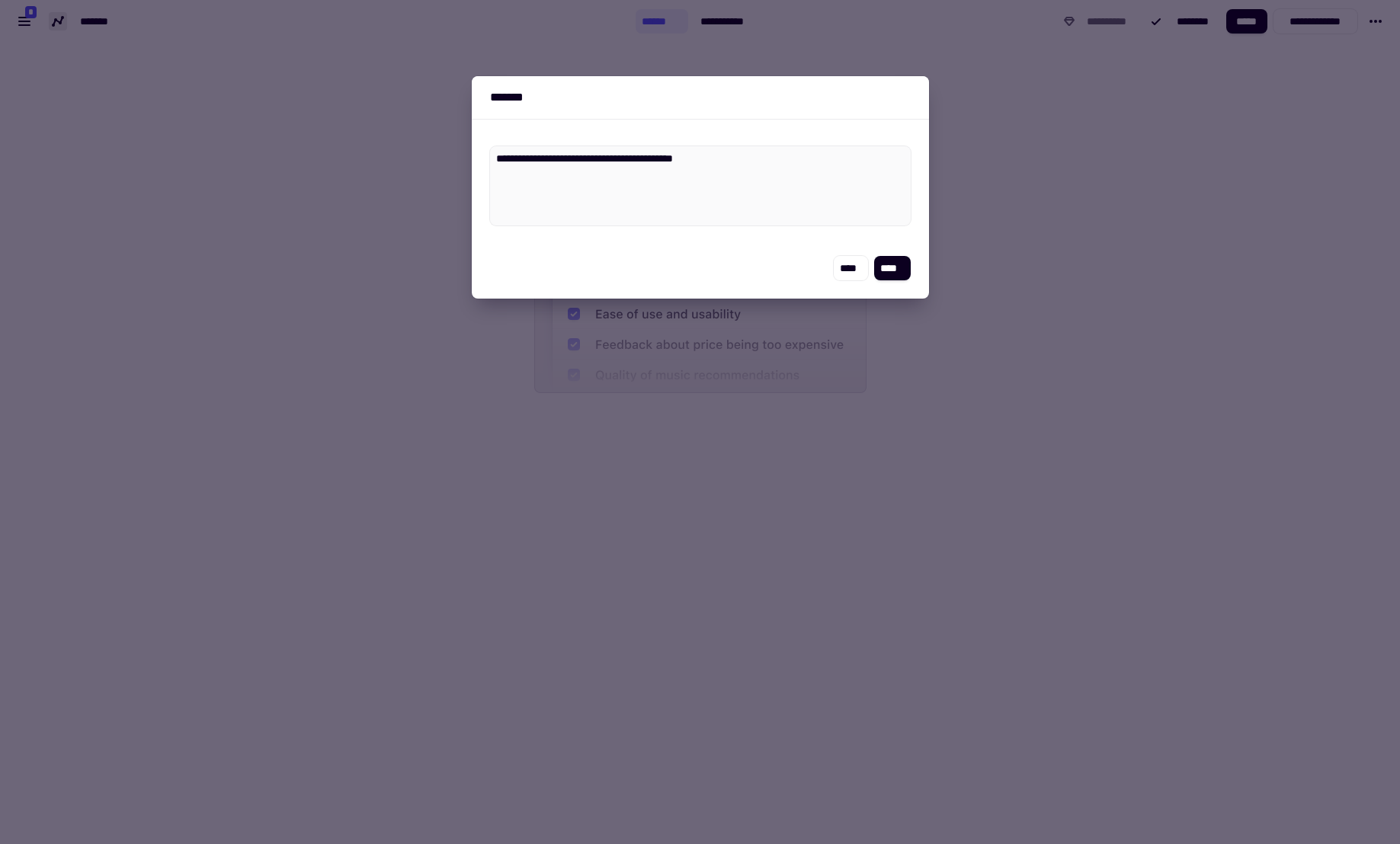 type on "*" 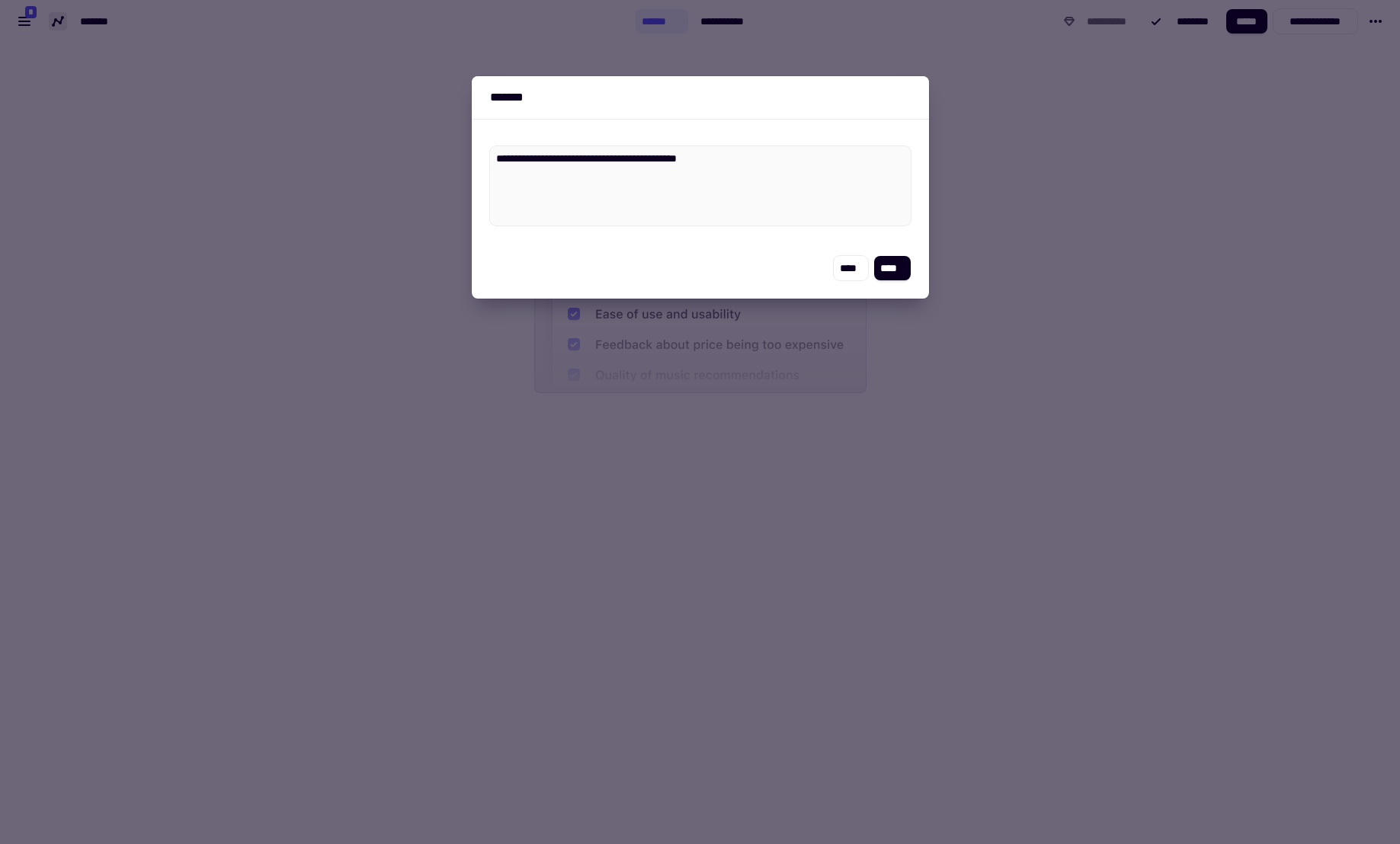 type on "*" 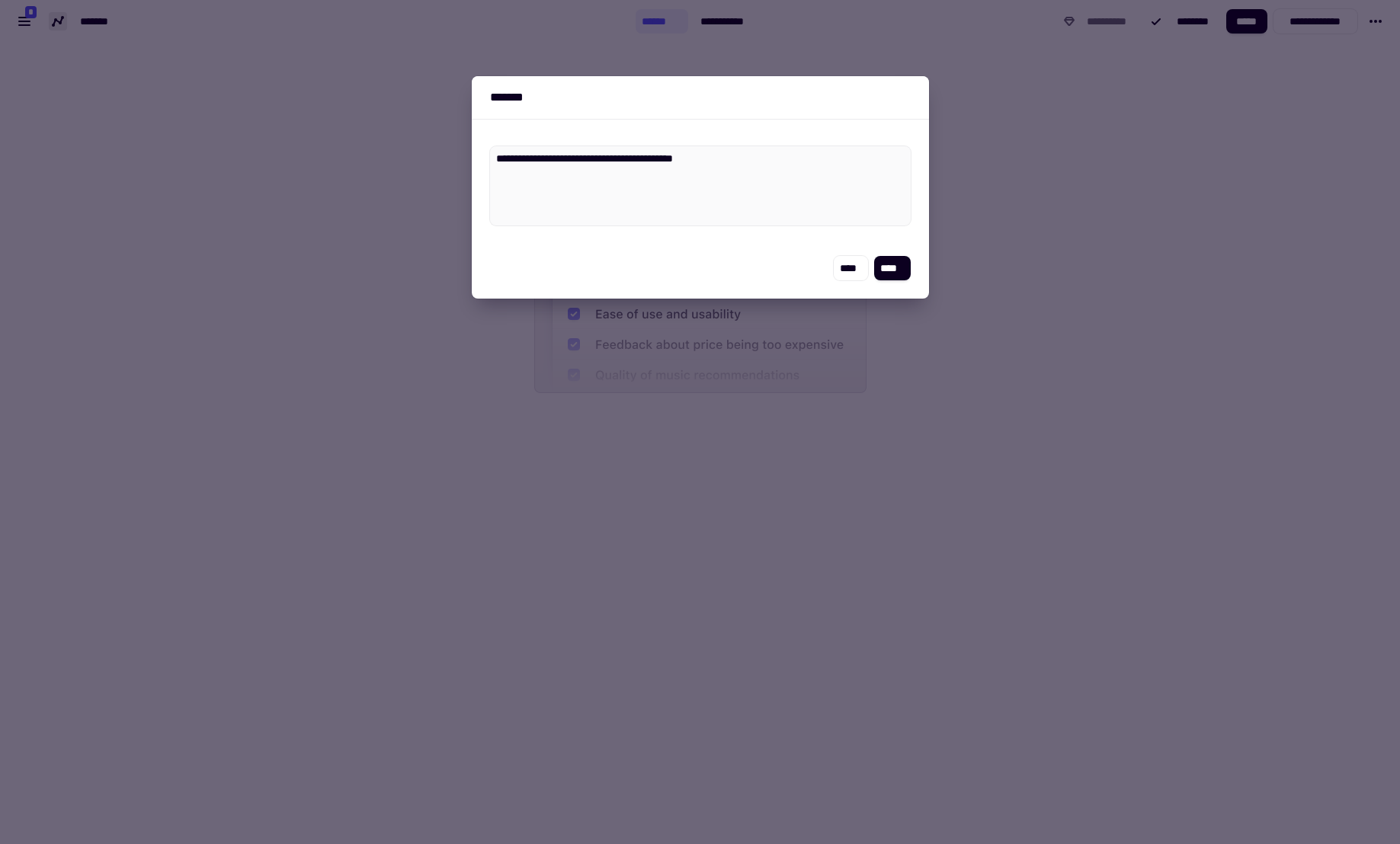type on "*" 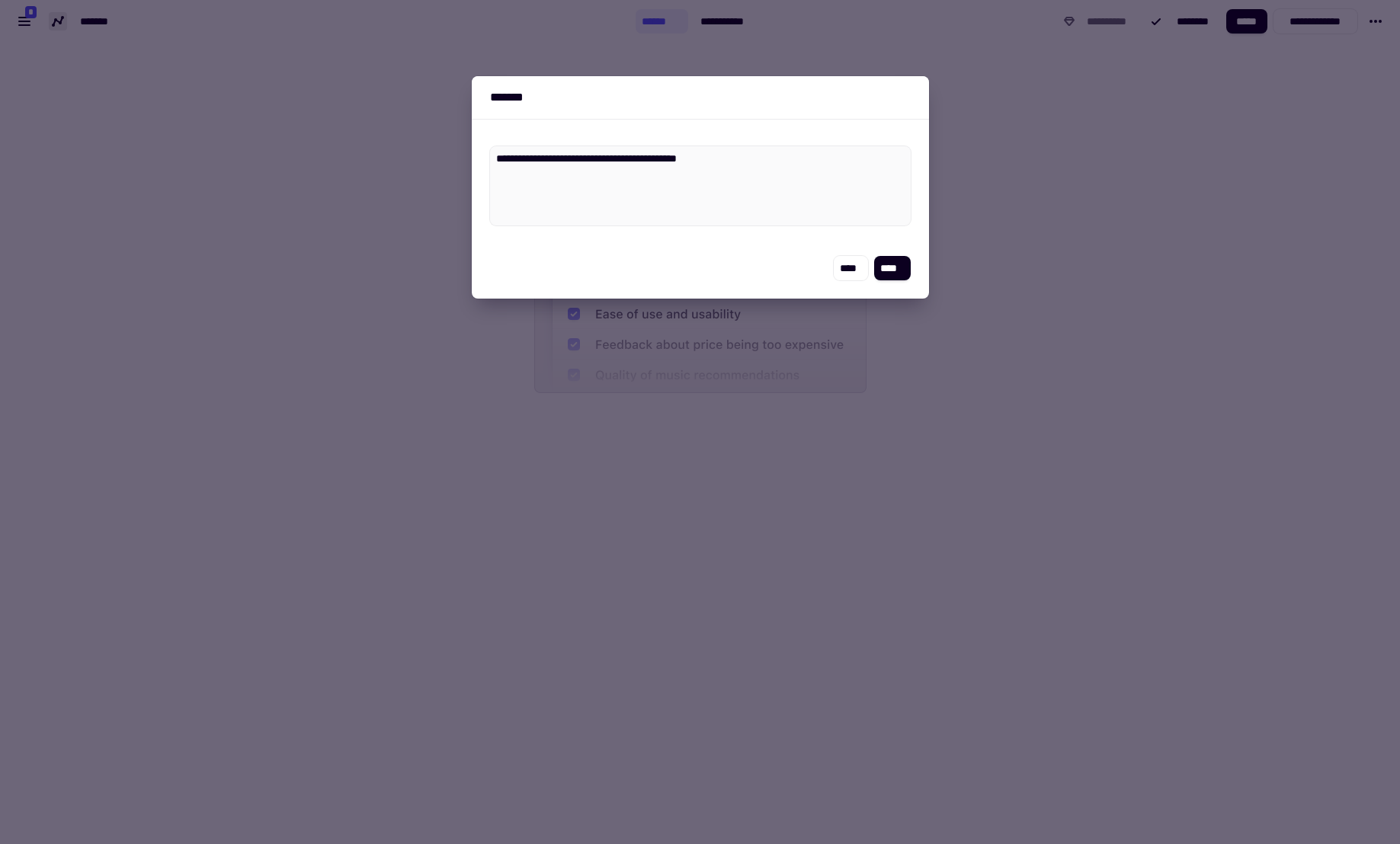 type on "*" 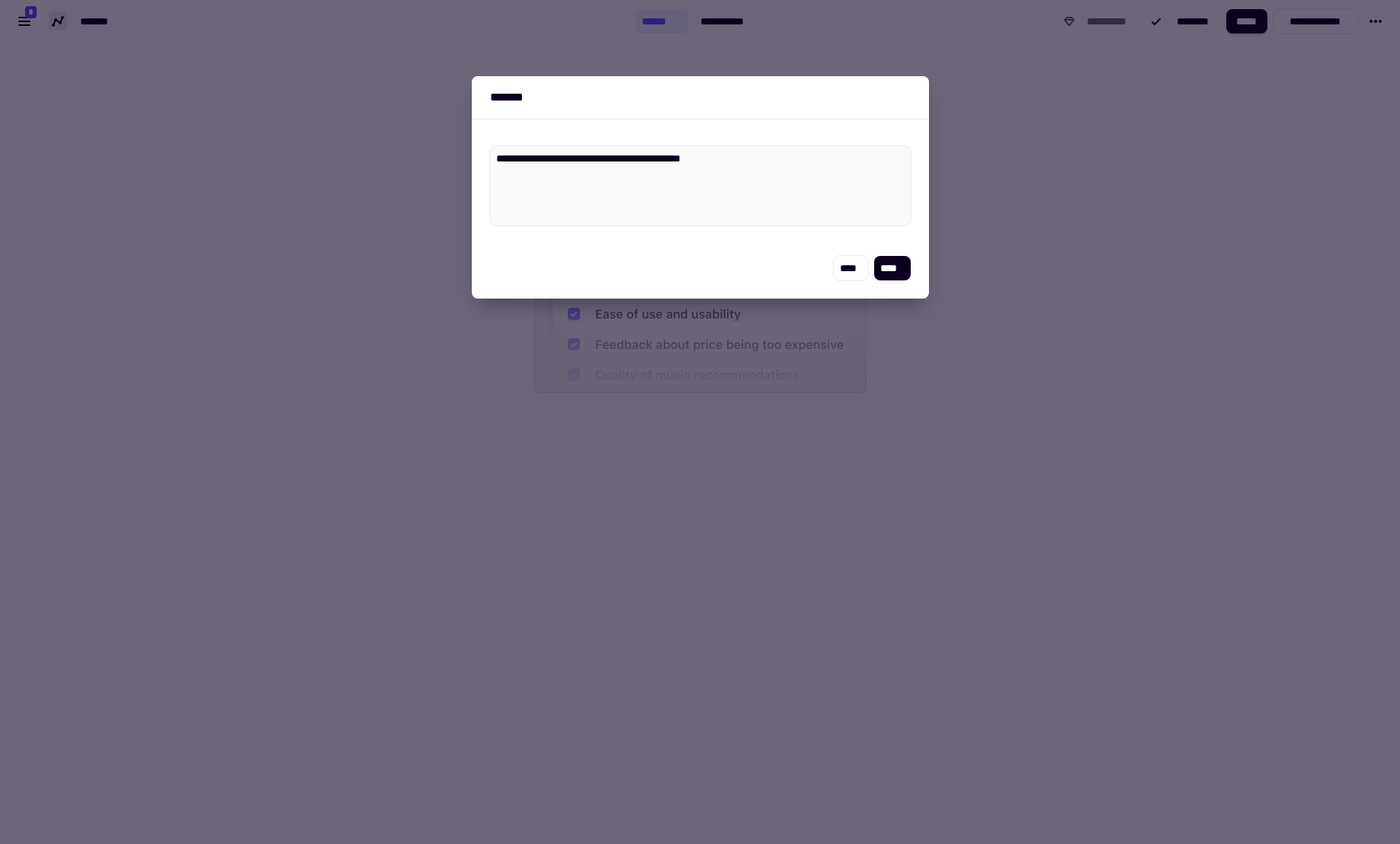 type on "*" 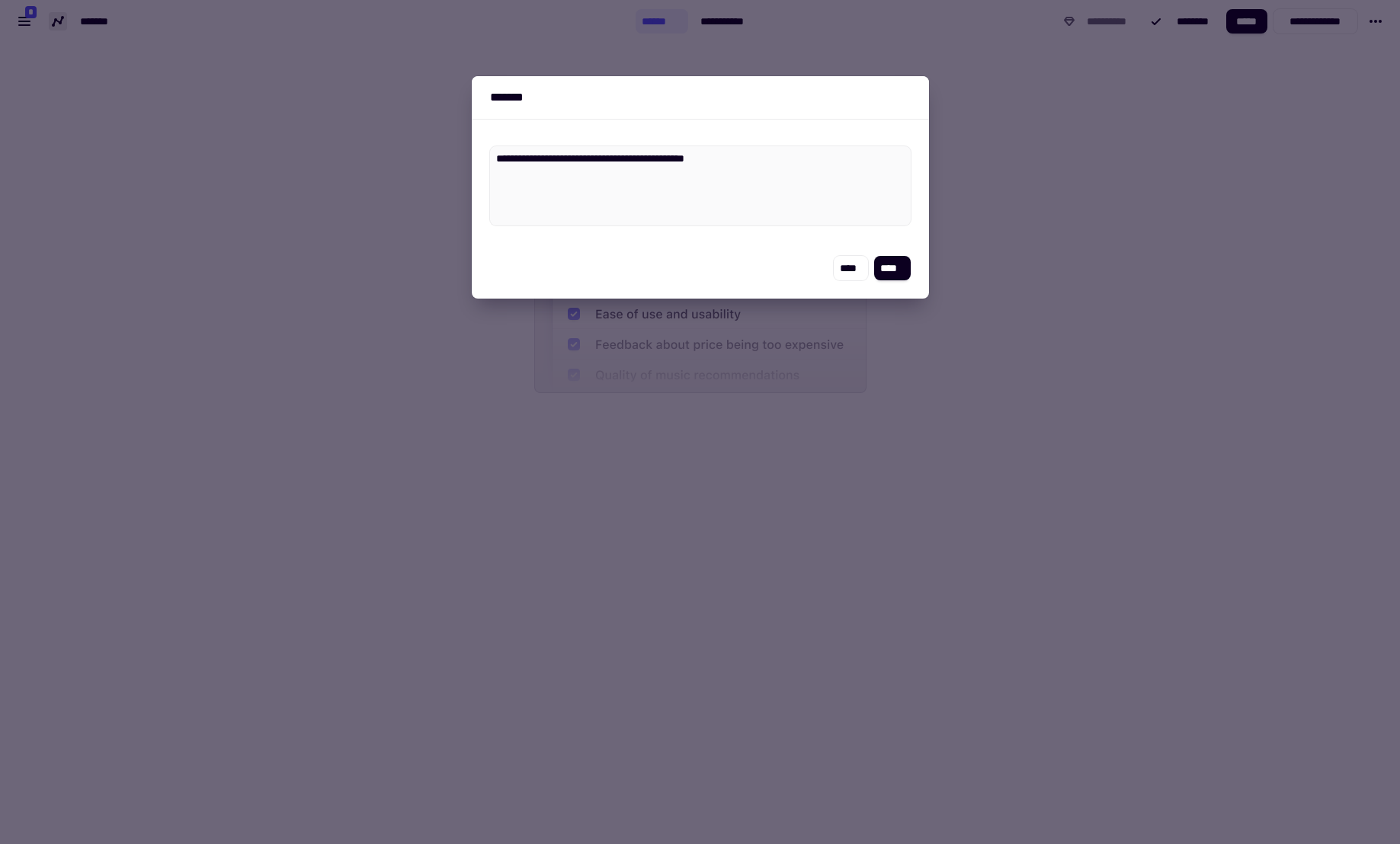 type on "*" 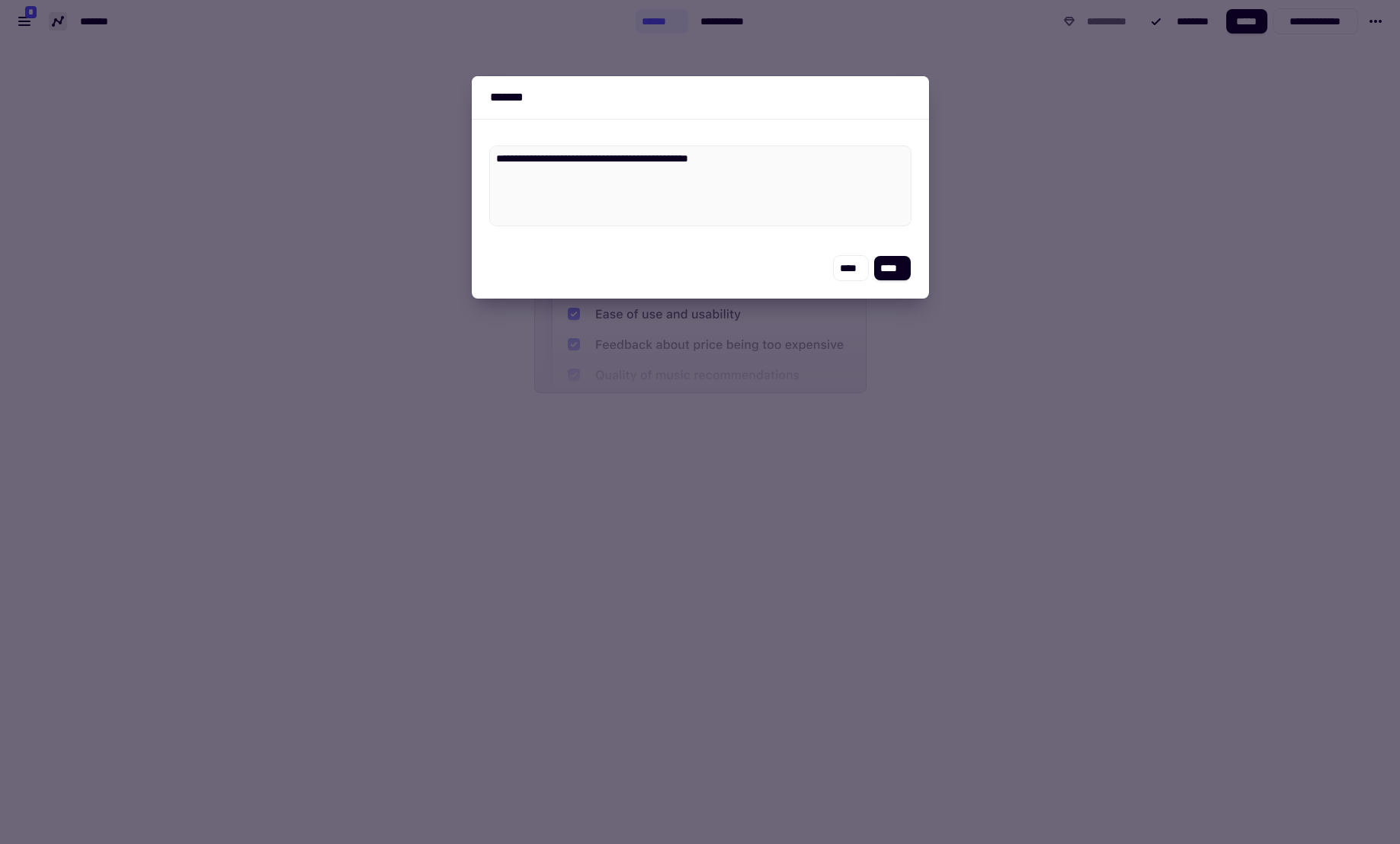 type on "*" 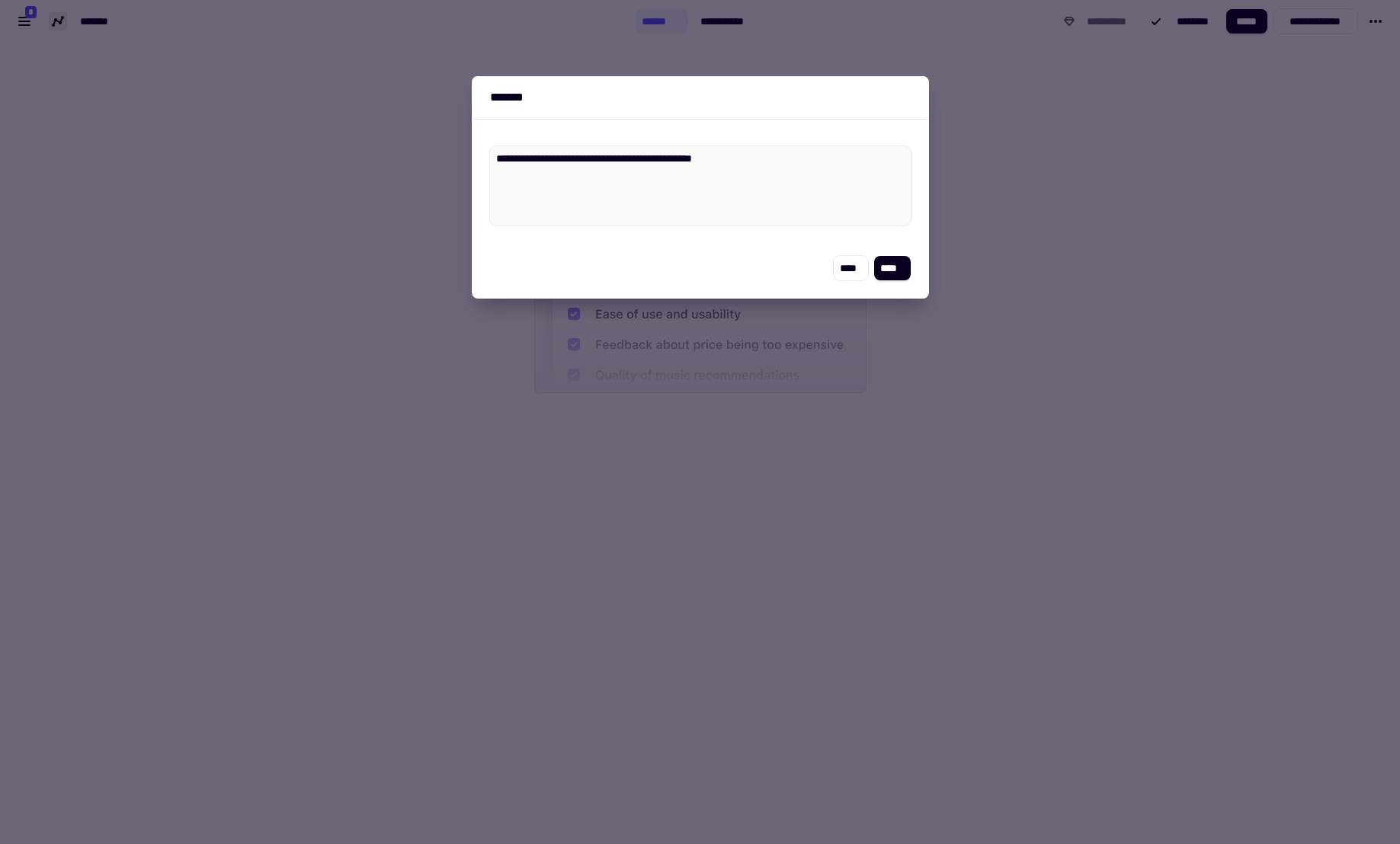 type on "*" 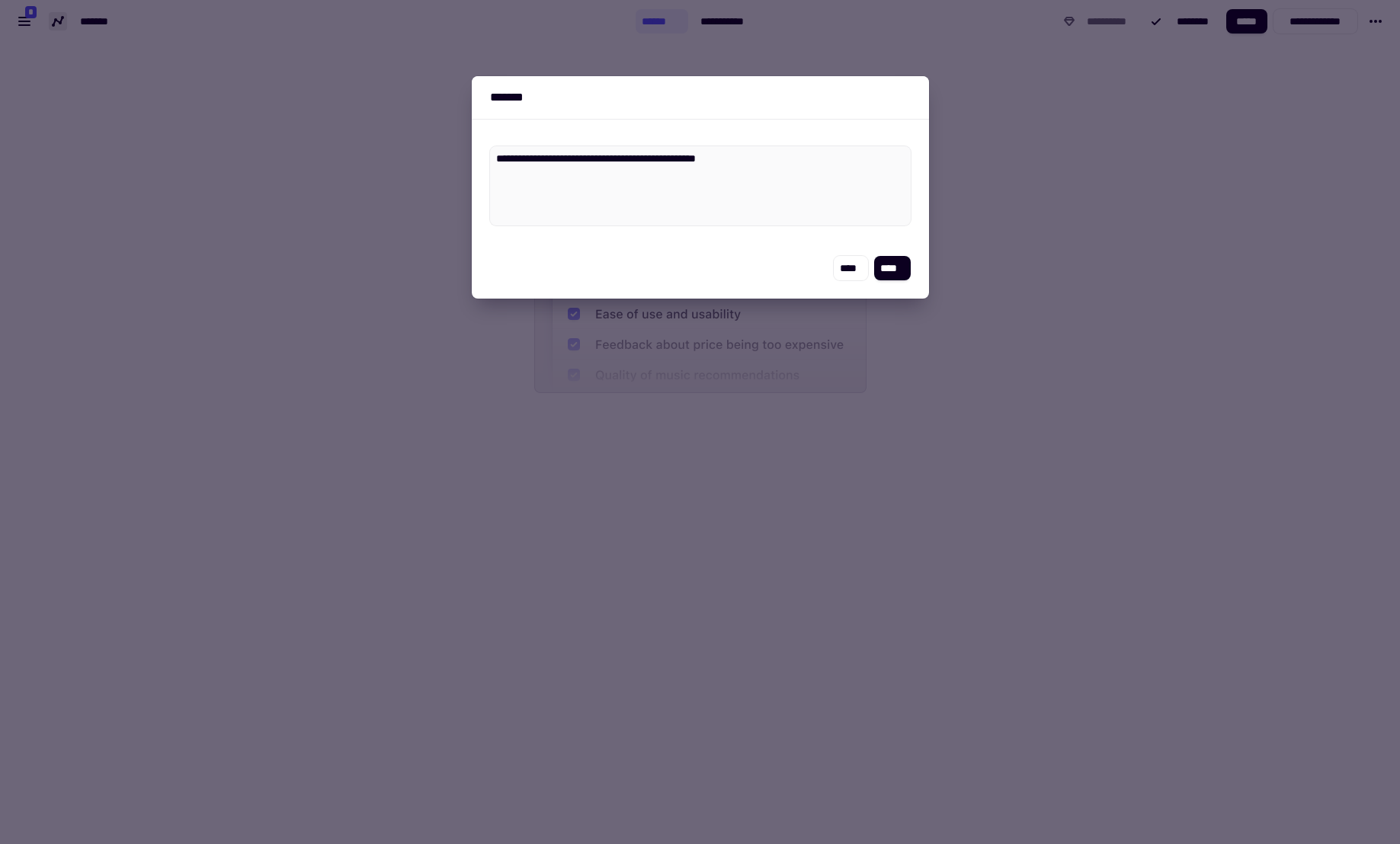 type on "*" 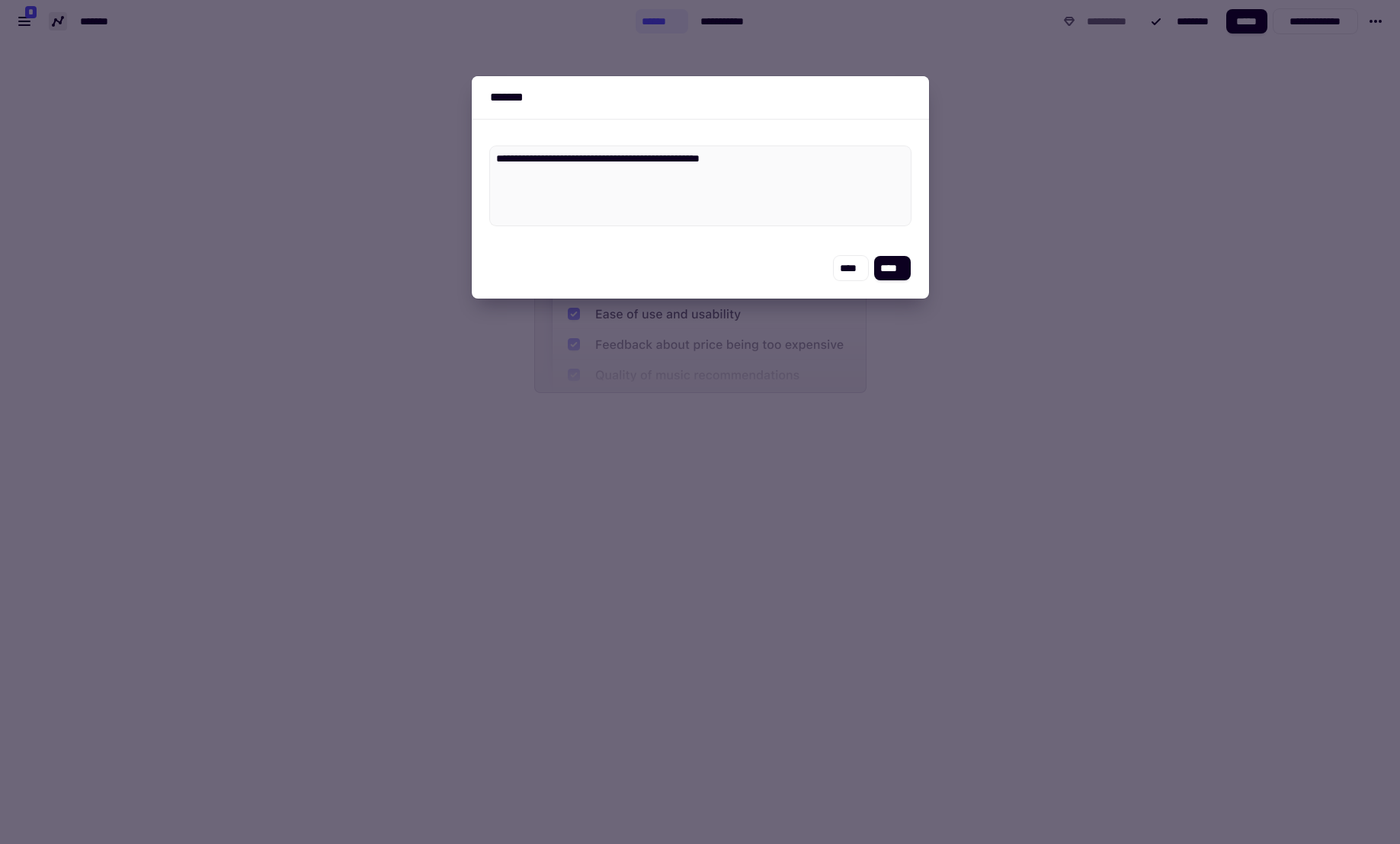 type on "*" 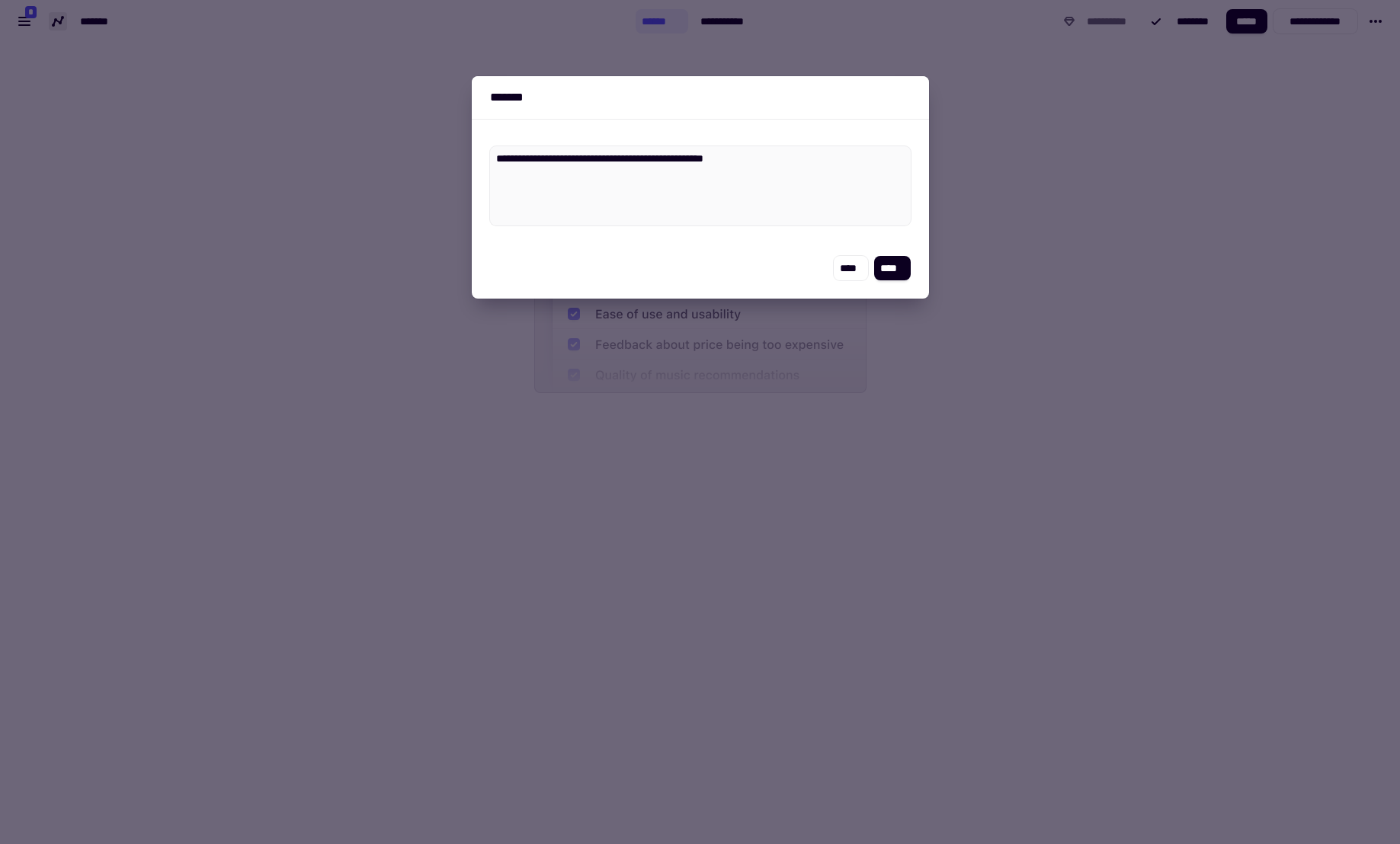 type on "*" 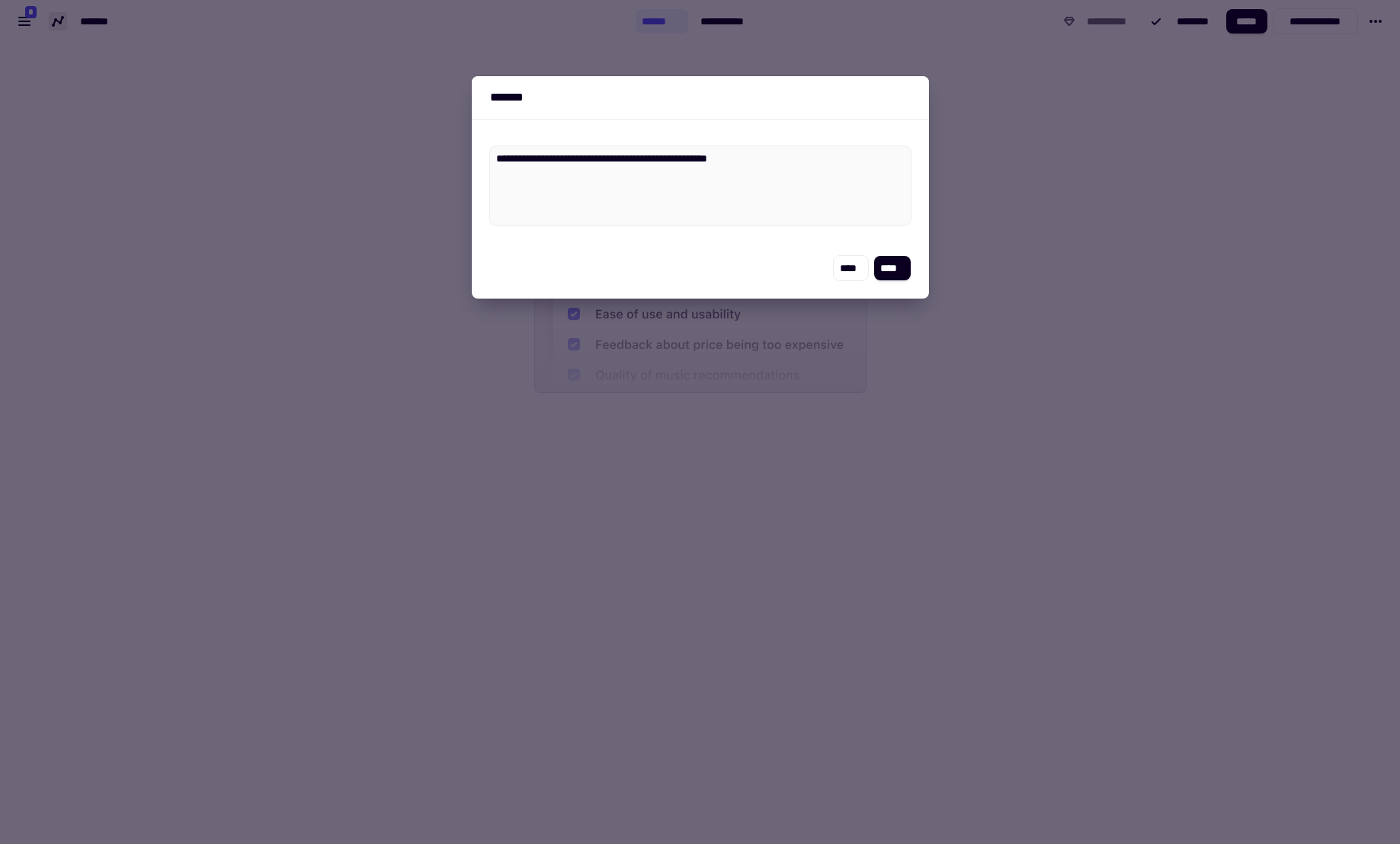 type on "*" 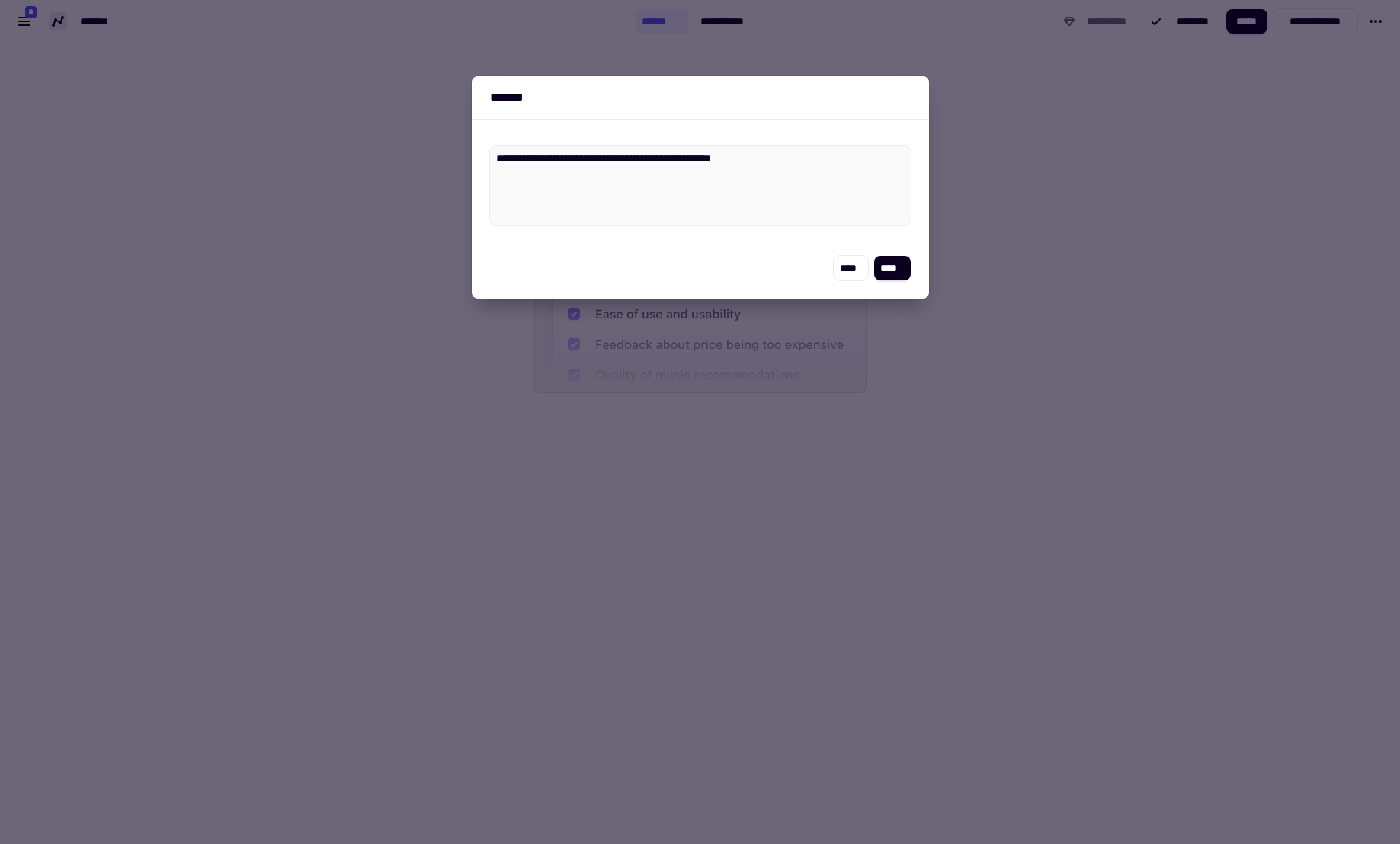 type on "*" 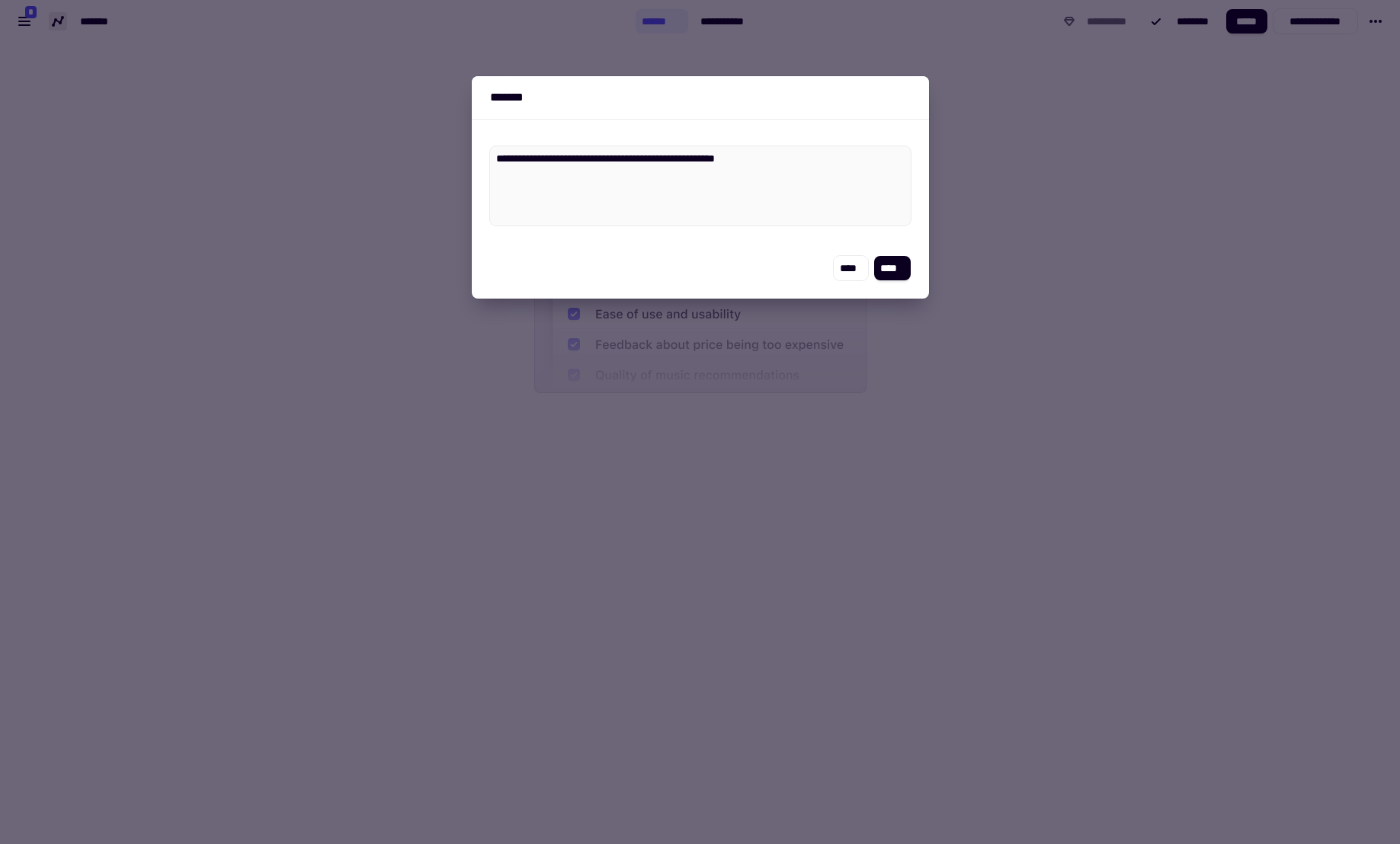 type on "*" 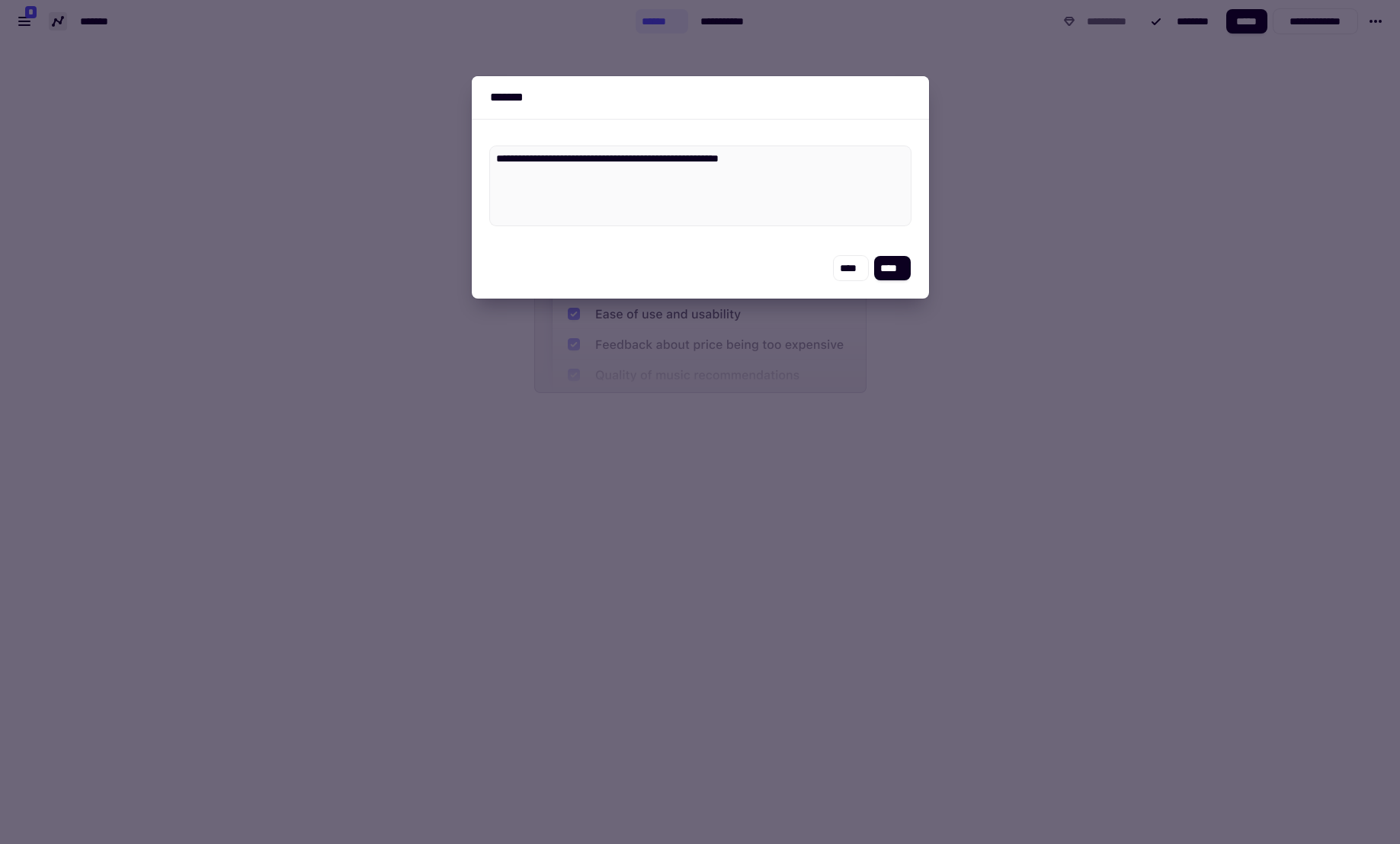 type on "*" 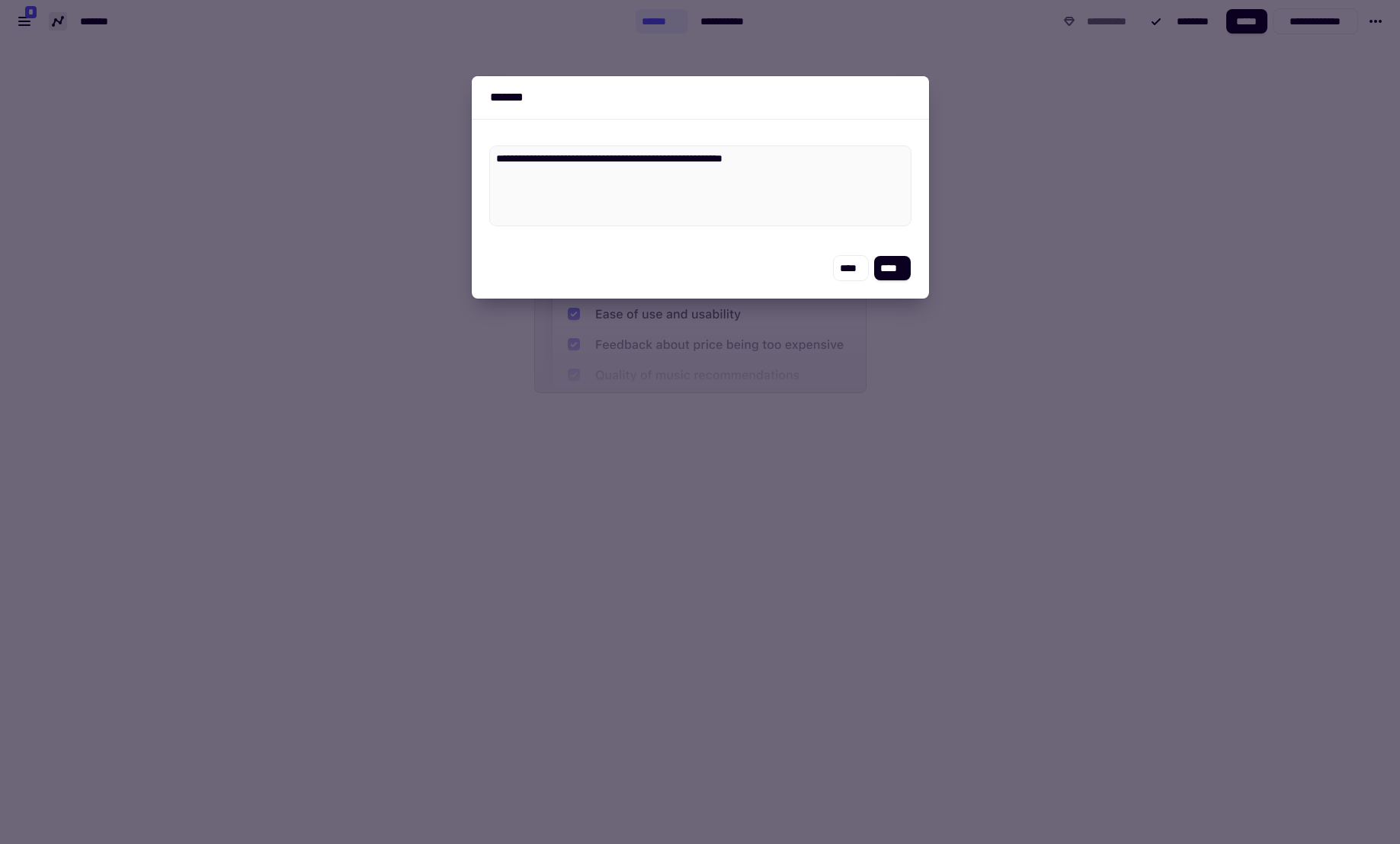 type on "*" 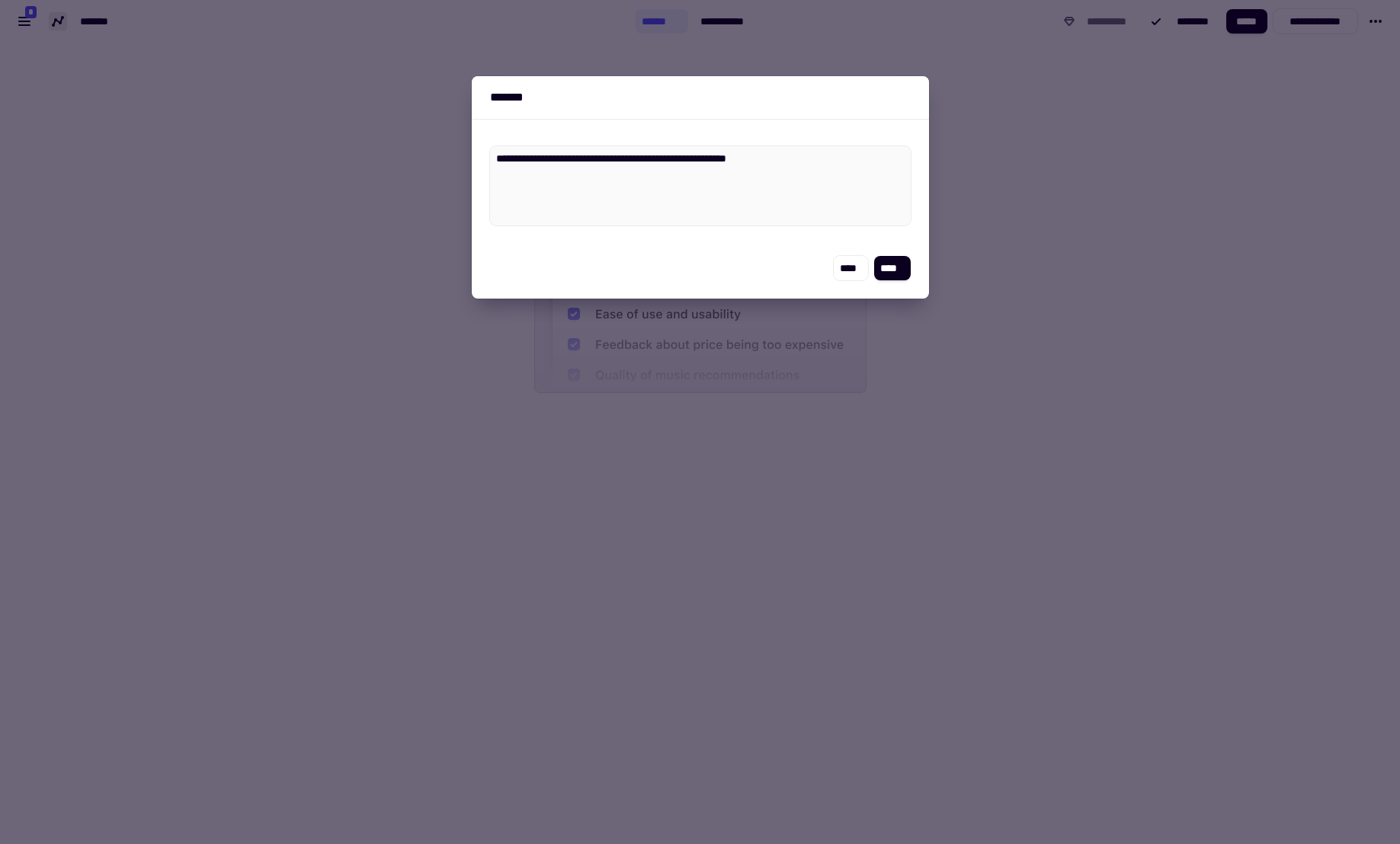type on "*" 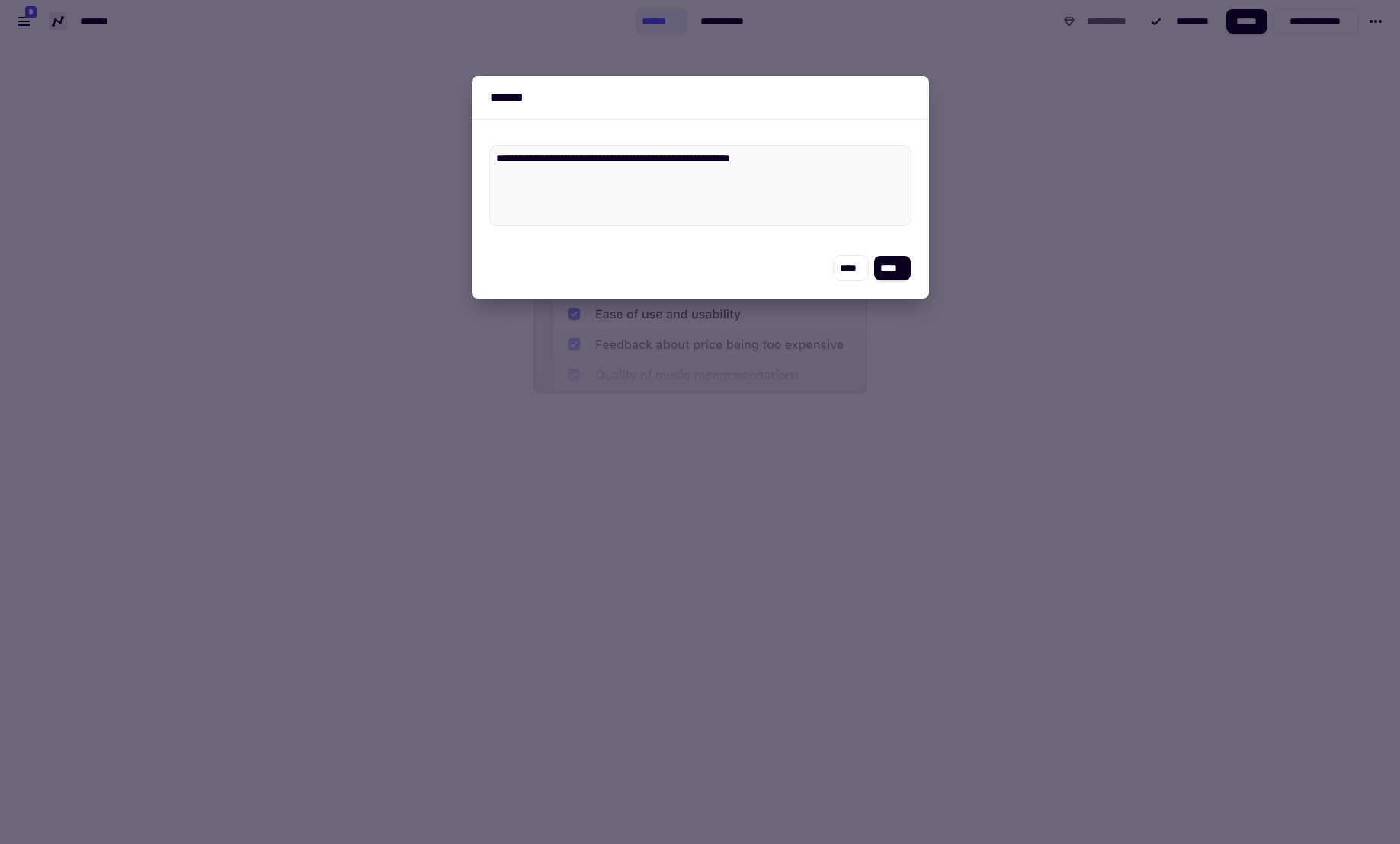 type on "*" 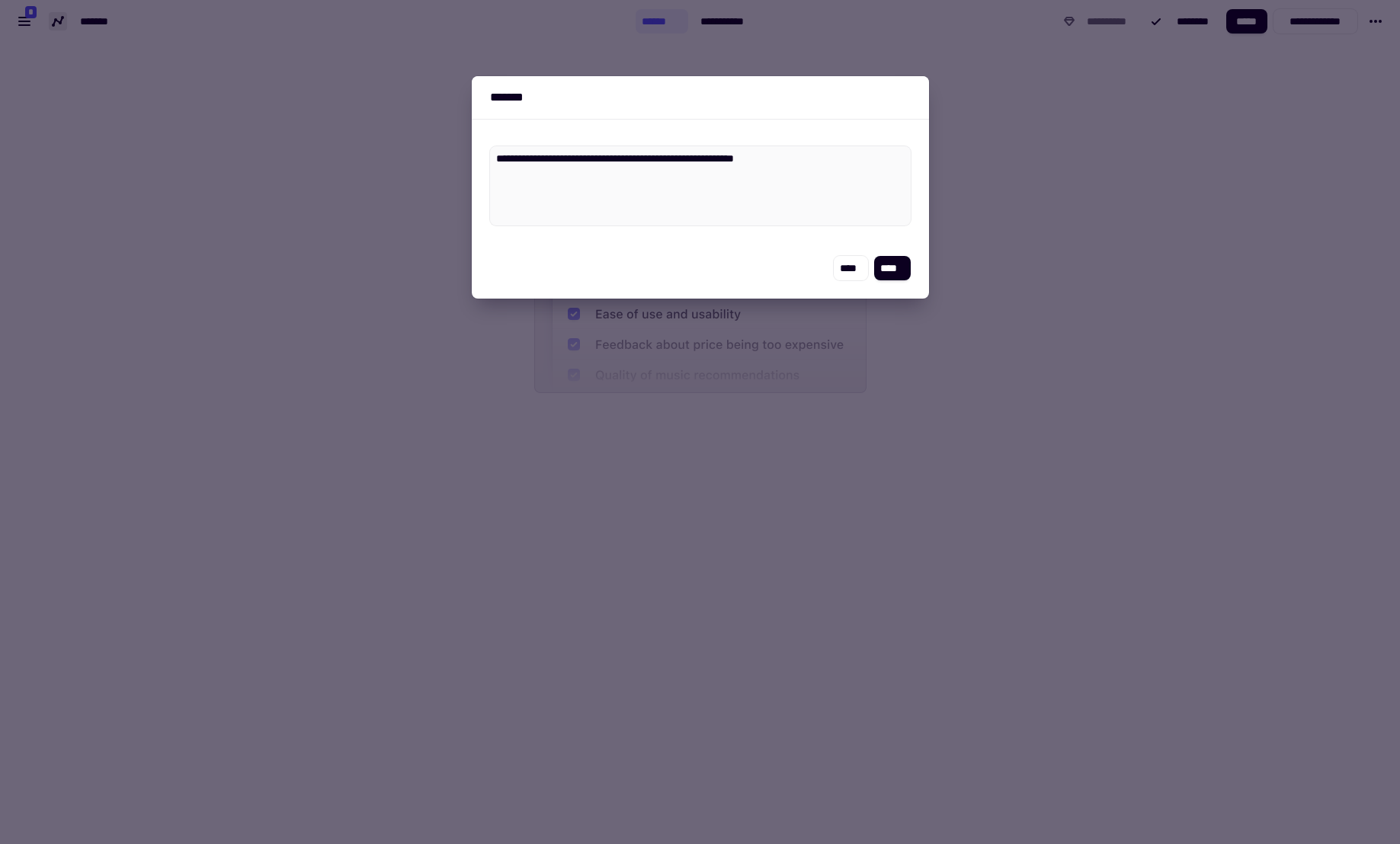 type on "*" 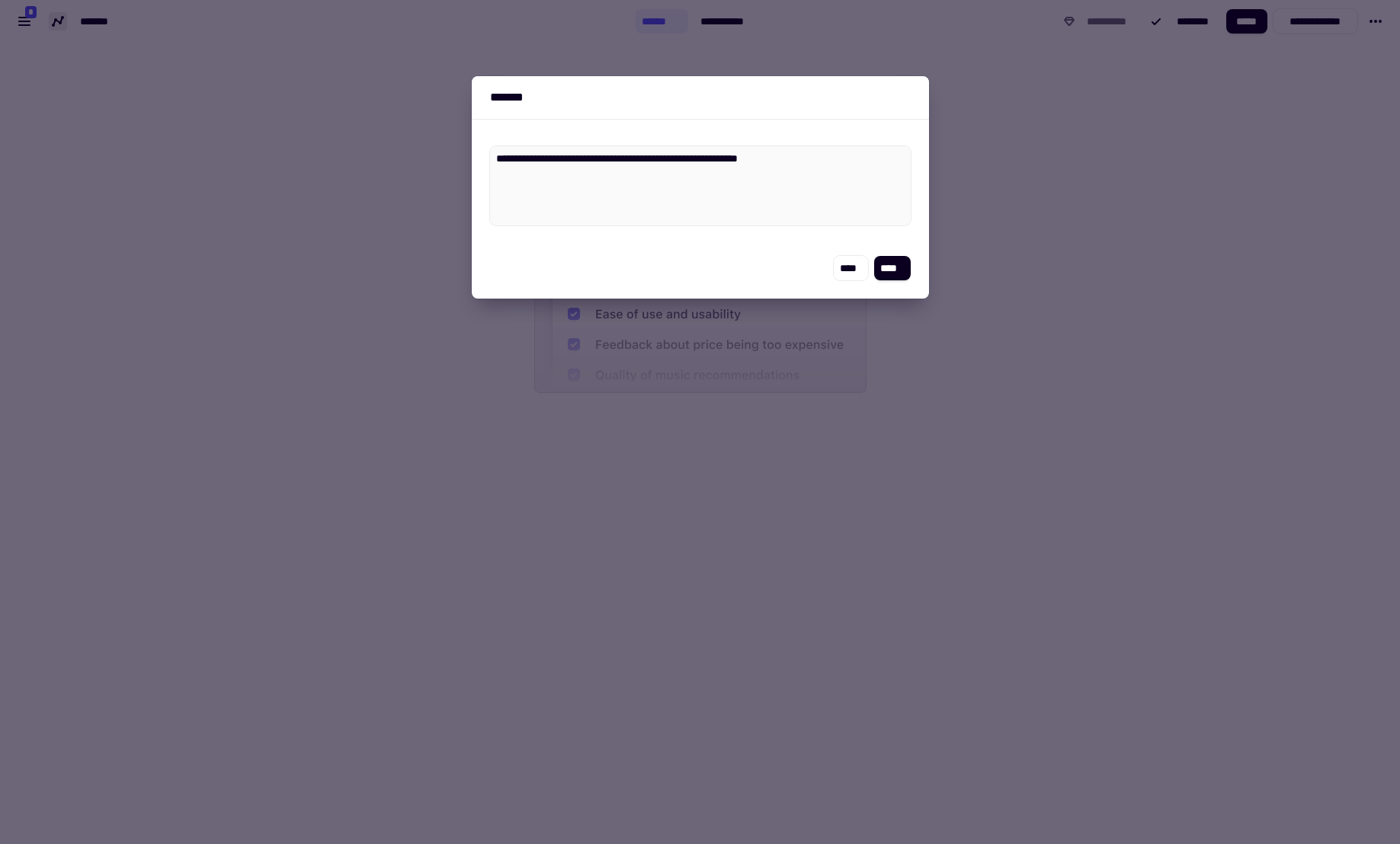 type on "*" 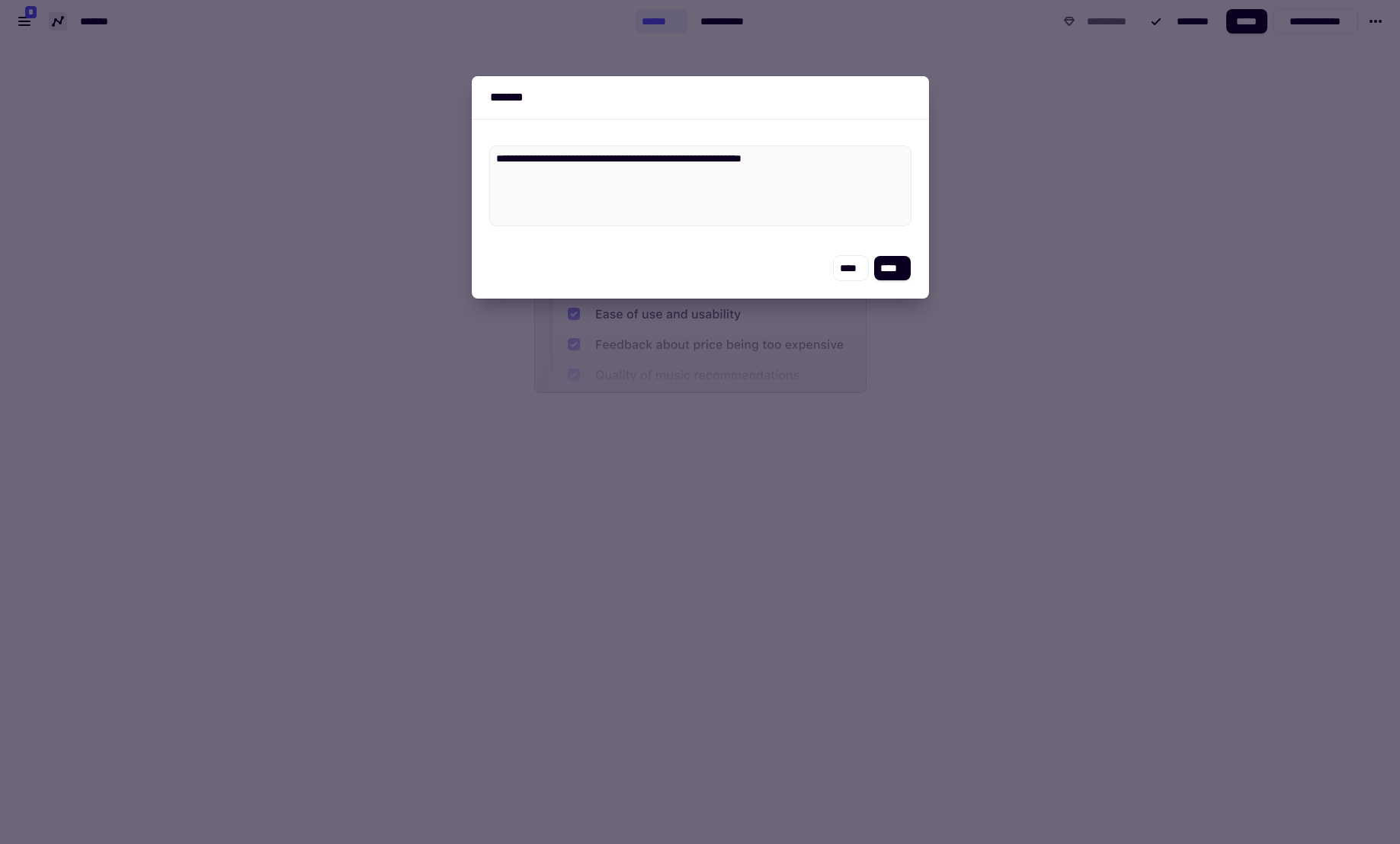type on "*" 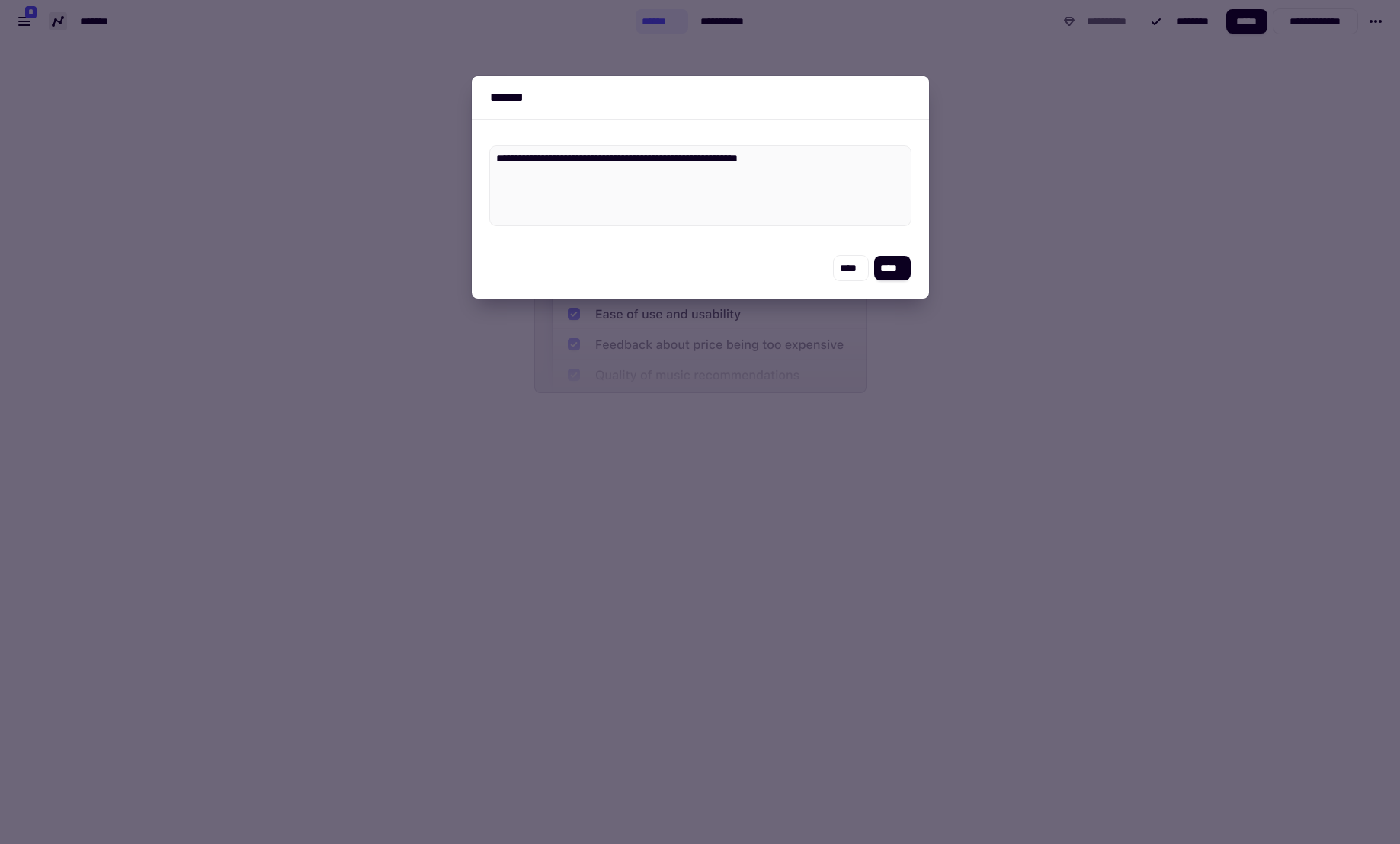 type on "*" 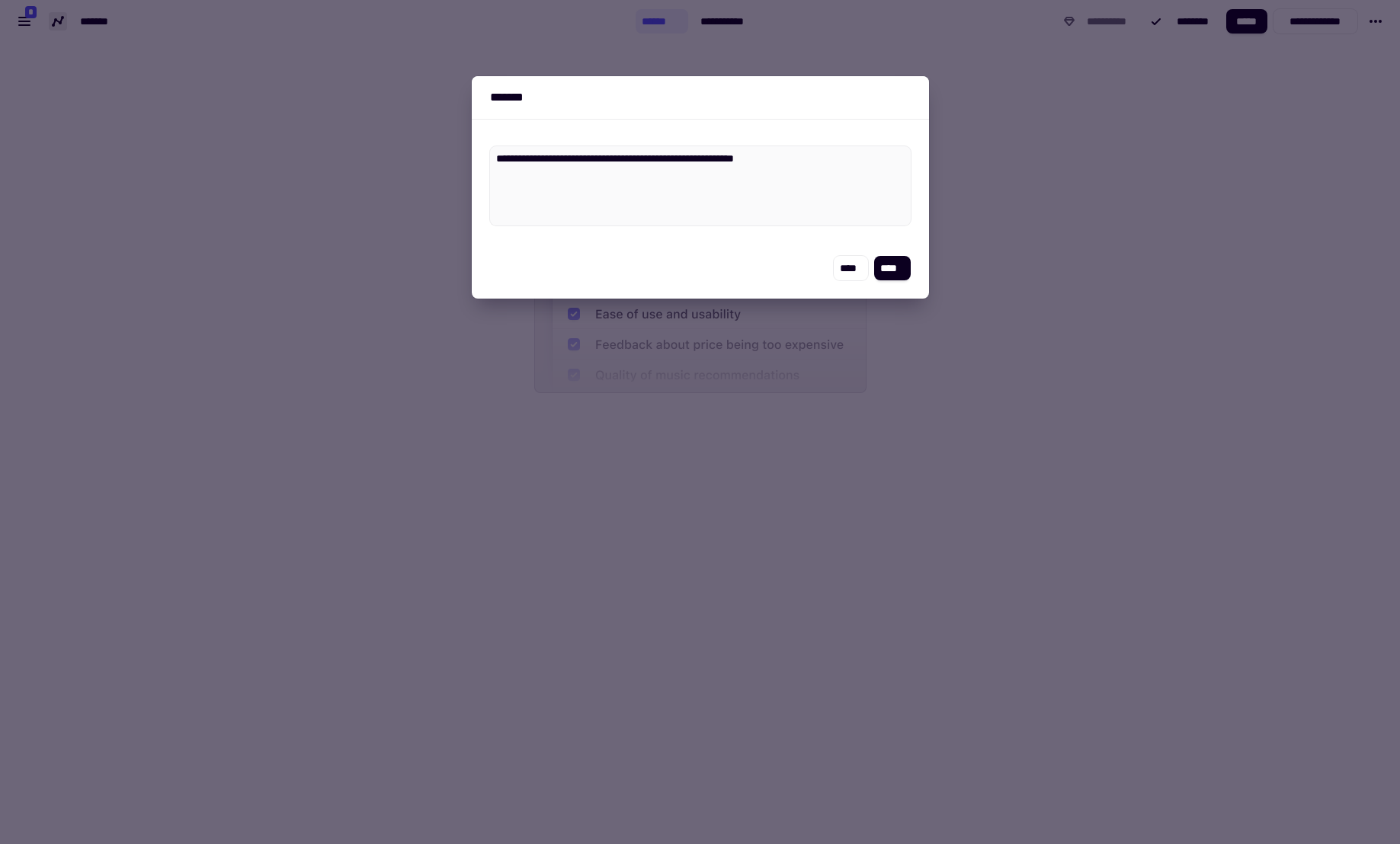 type on "*" 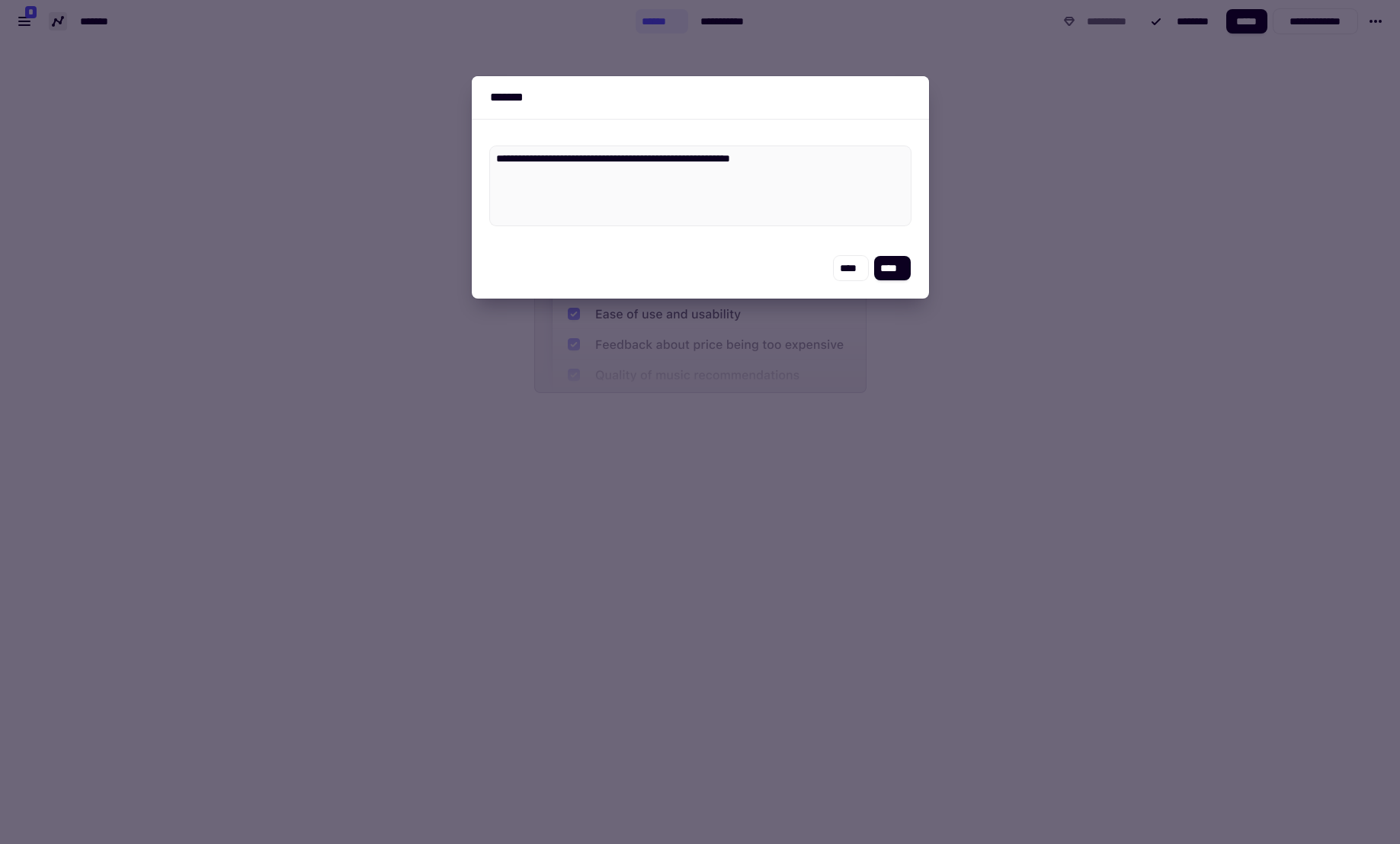 type on "*" 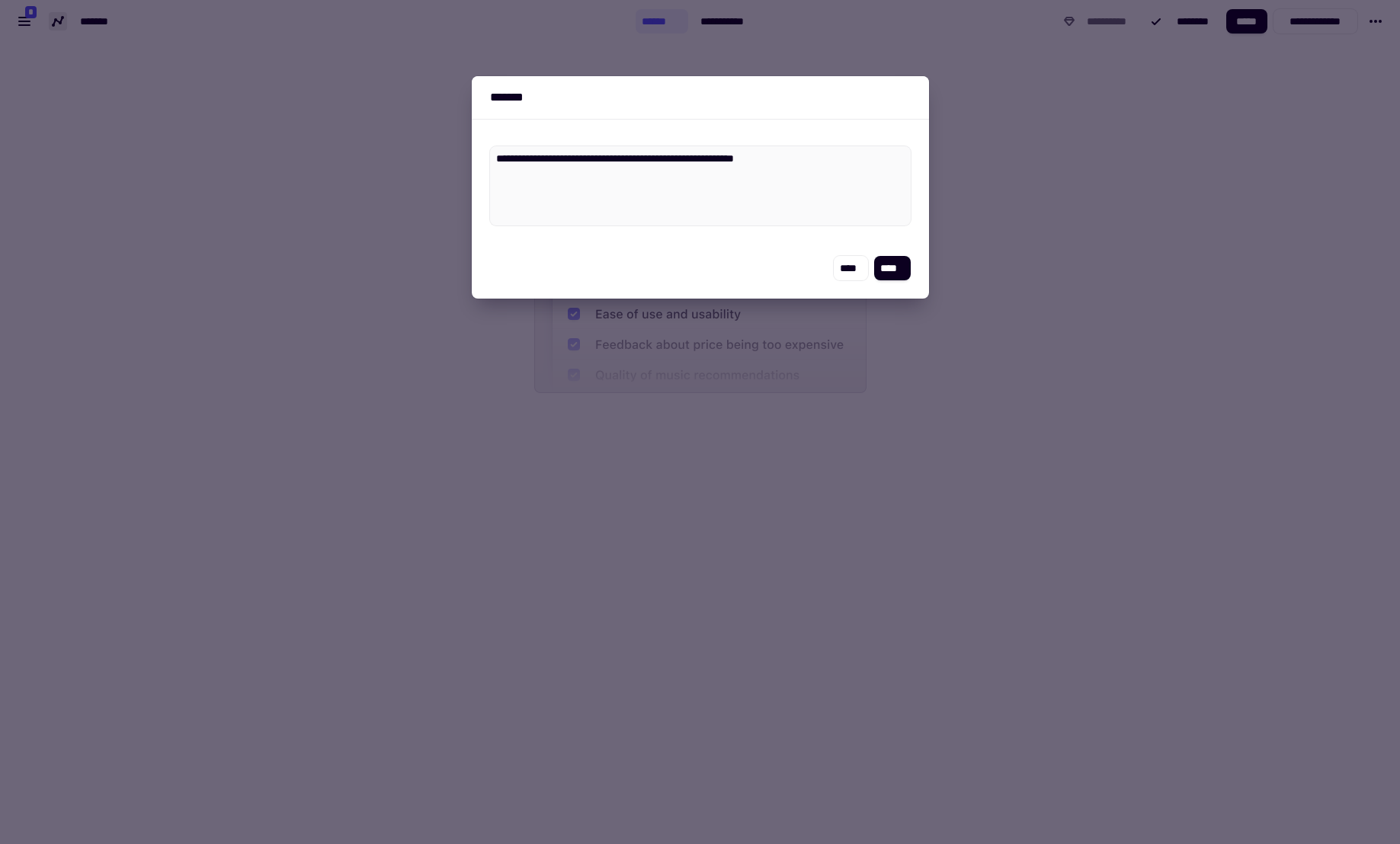 type on "*" 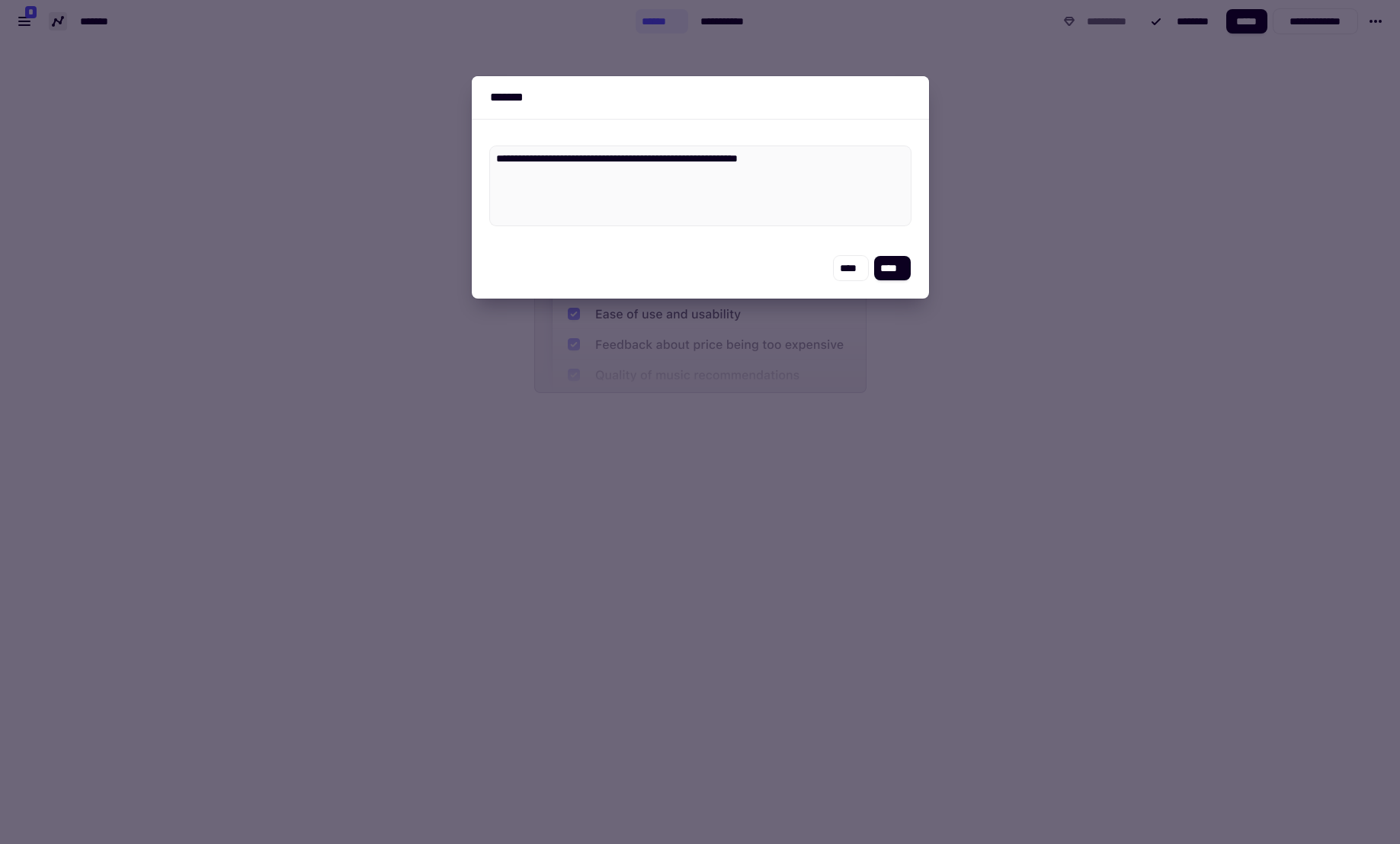 type on "*" 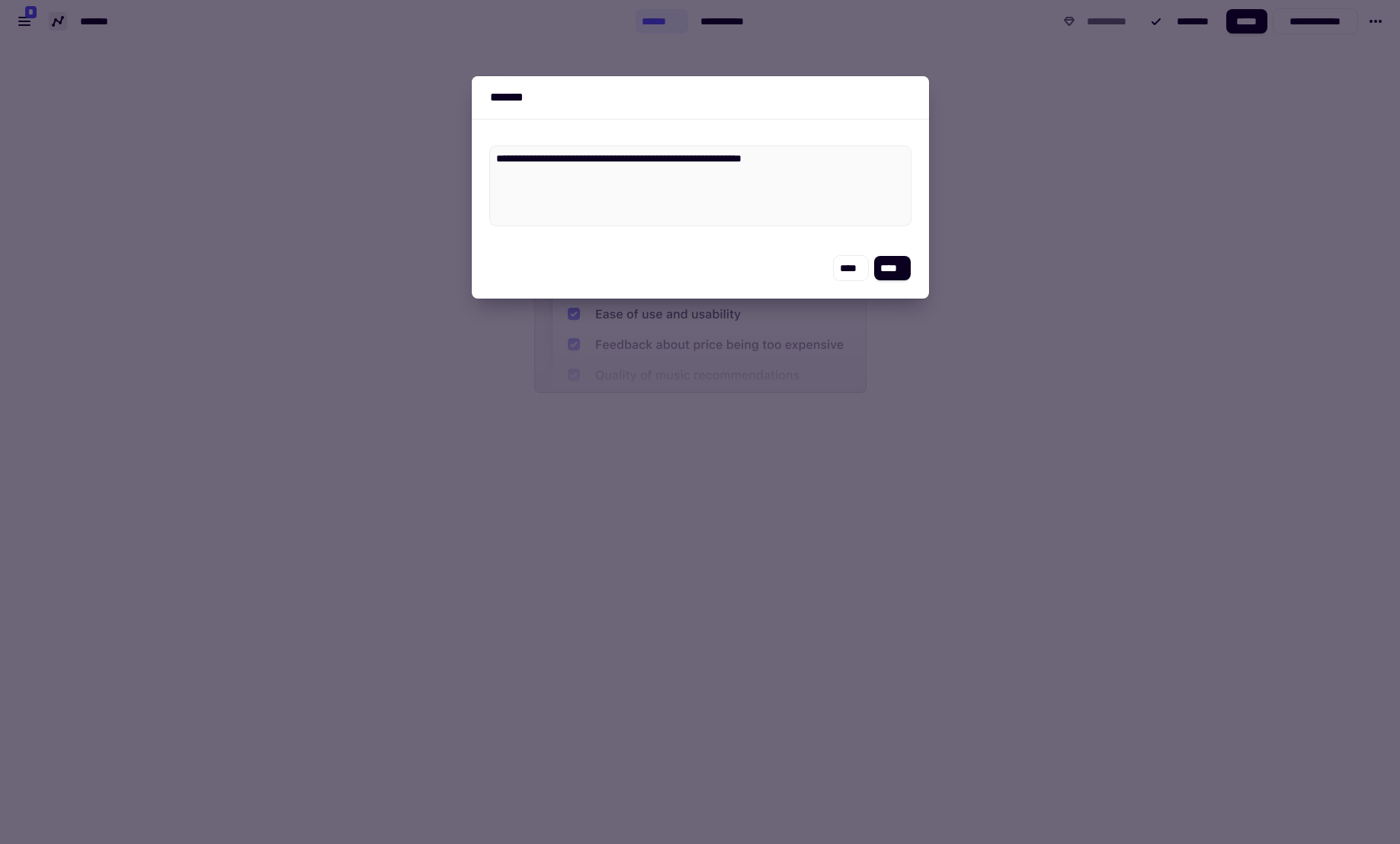 type on "*" 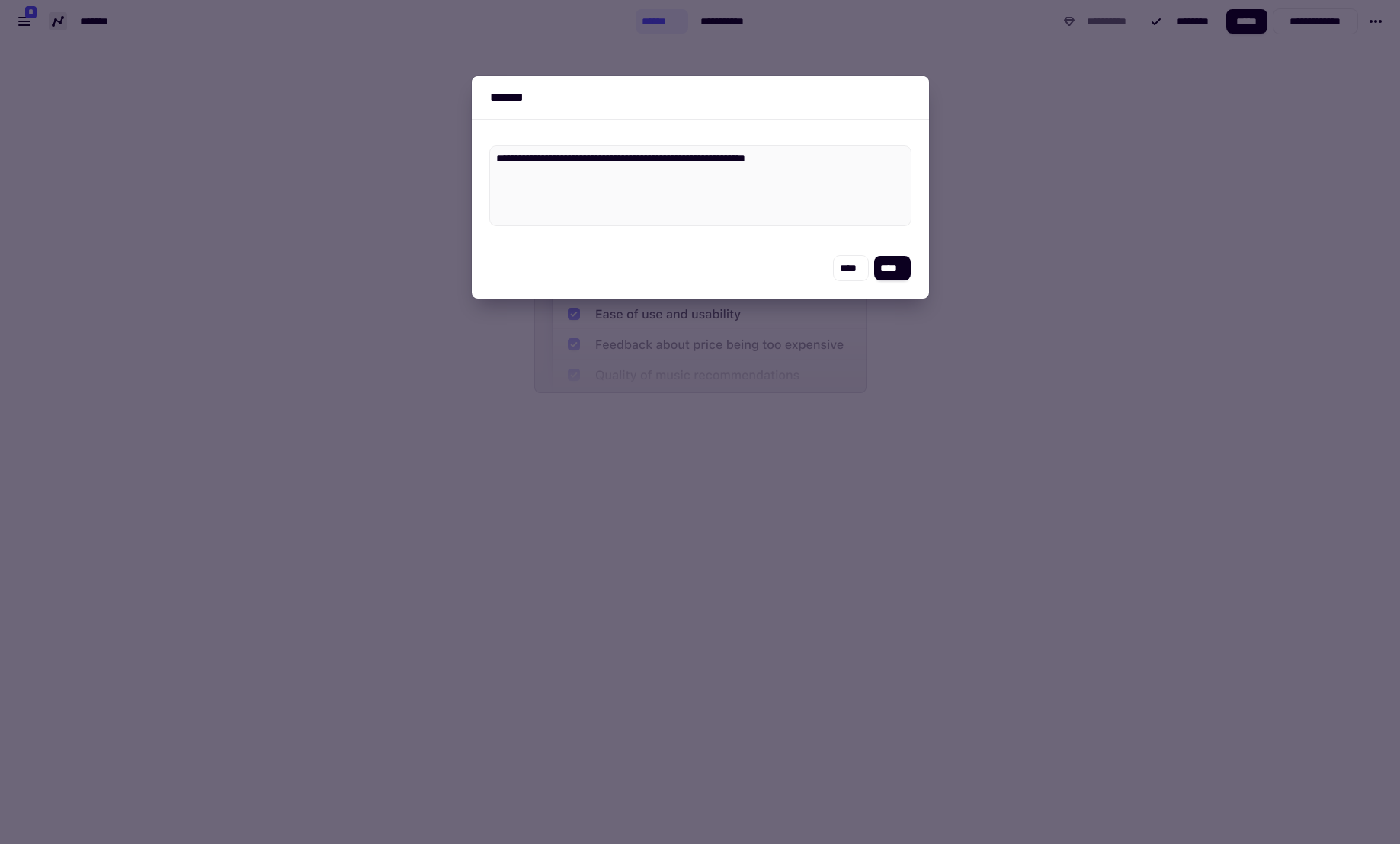 type on "*" 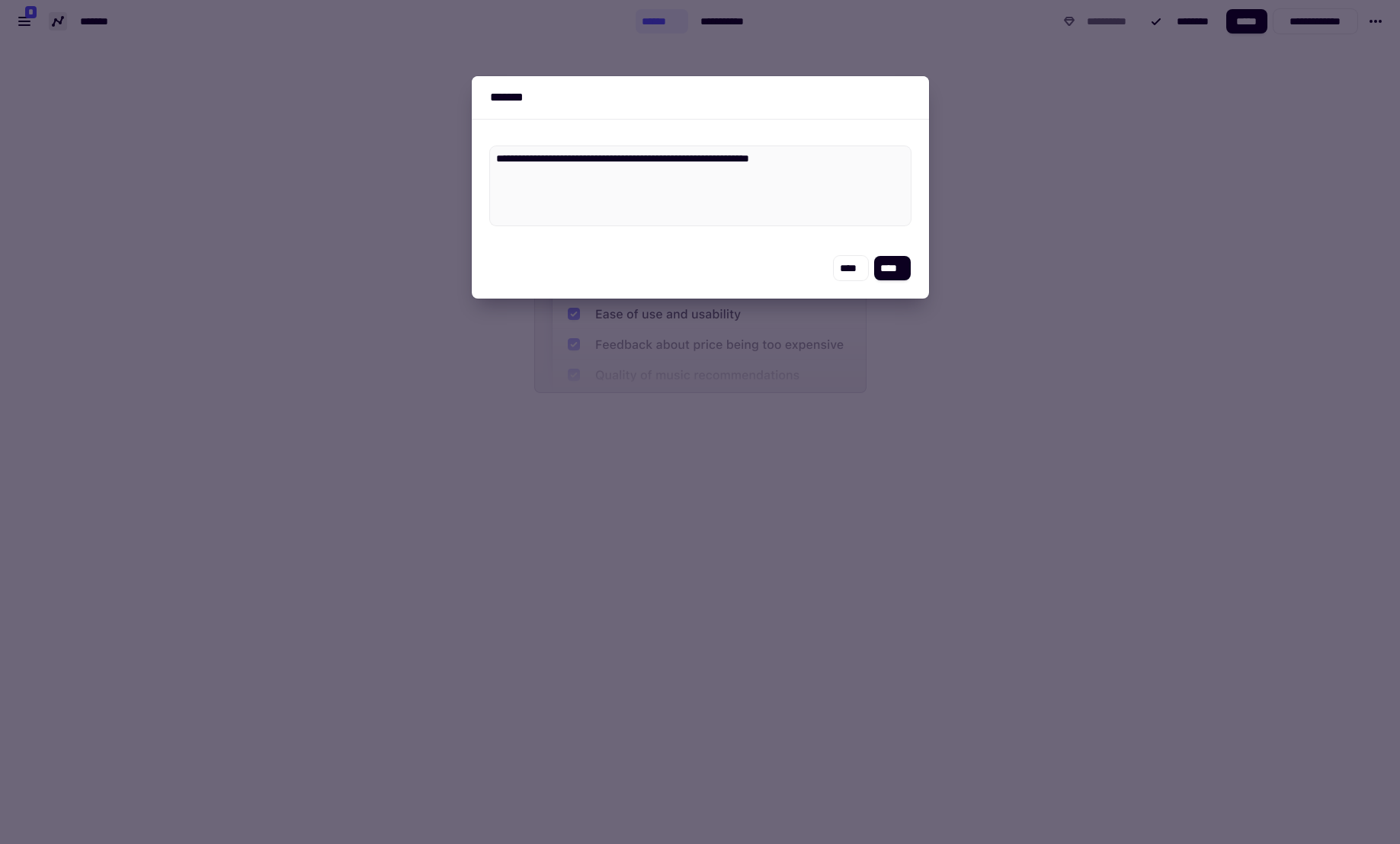 type on "*" 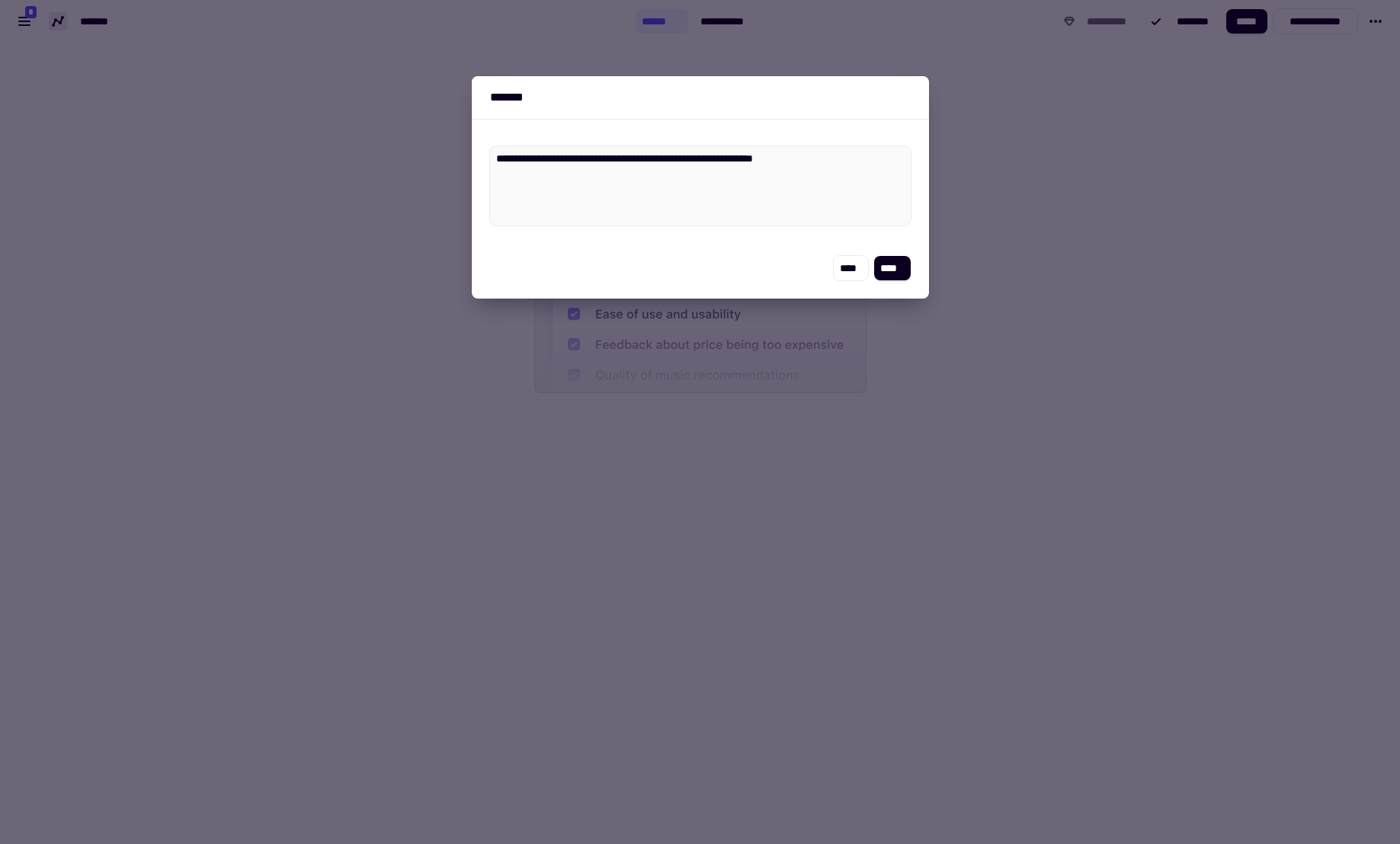 type on "*" 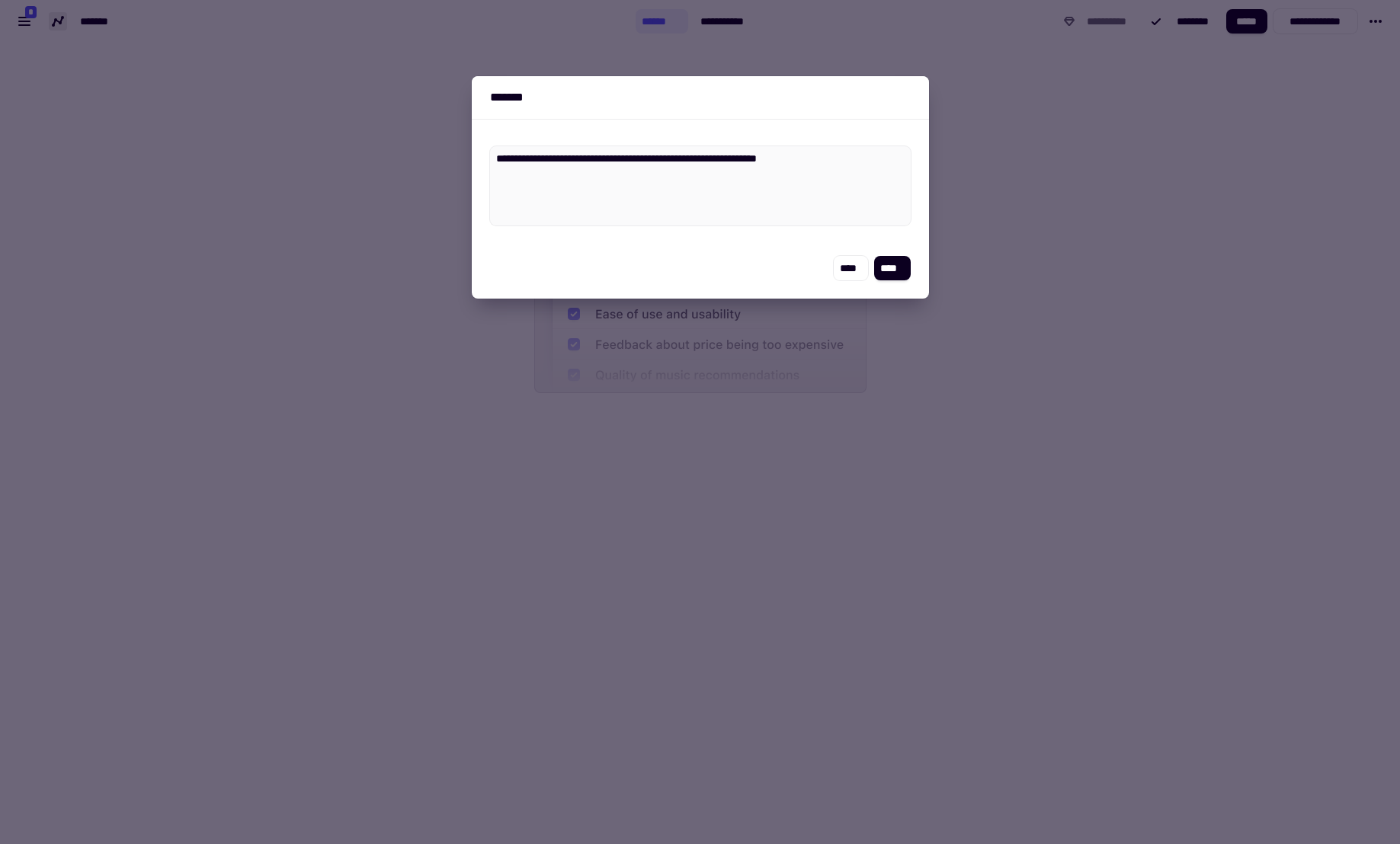 type on "*" 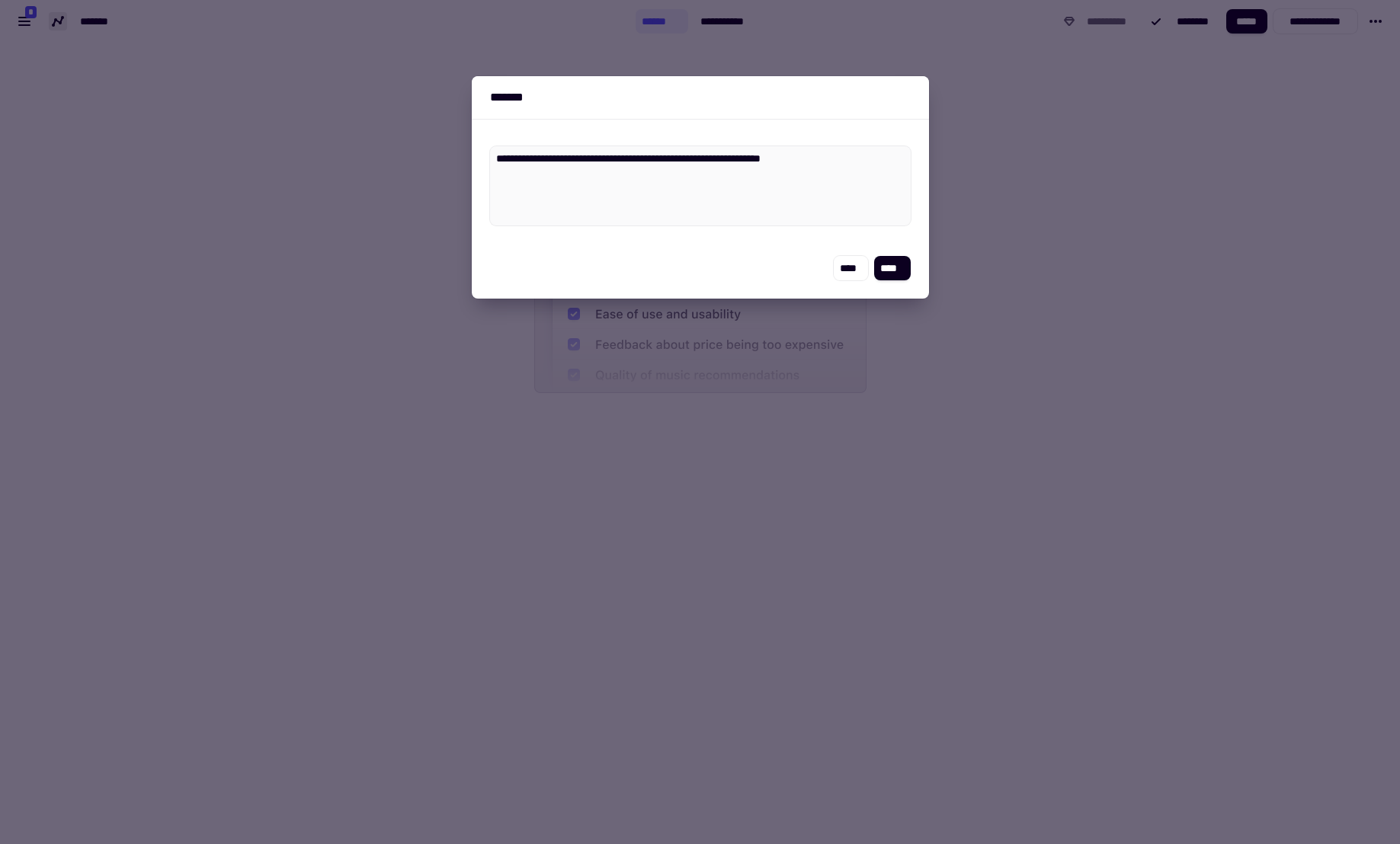 type on "*" 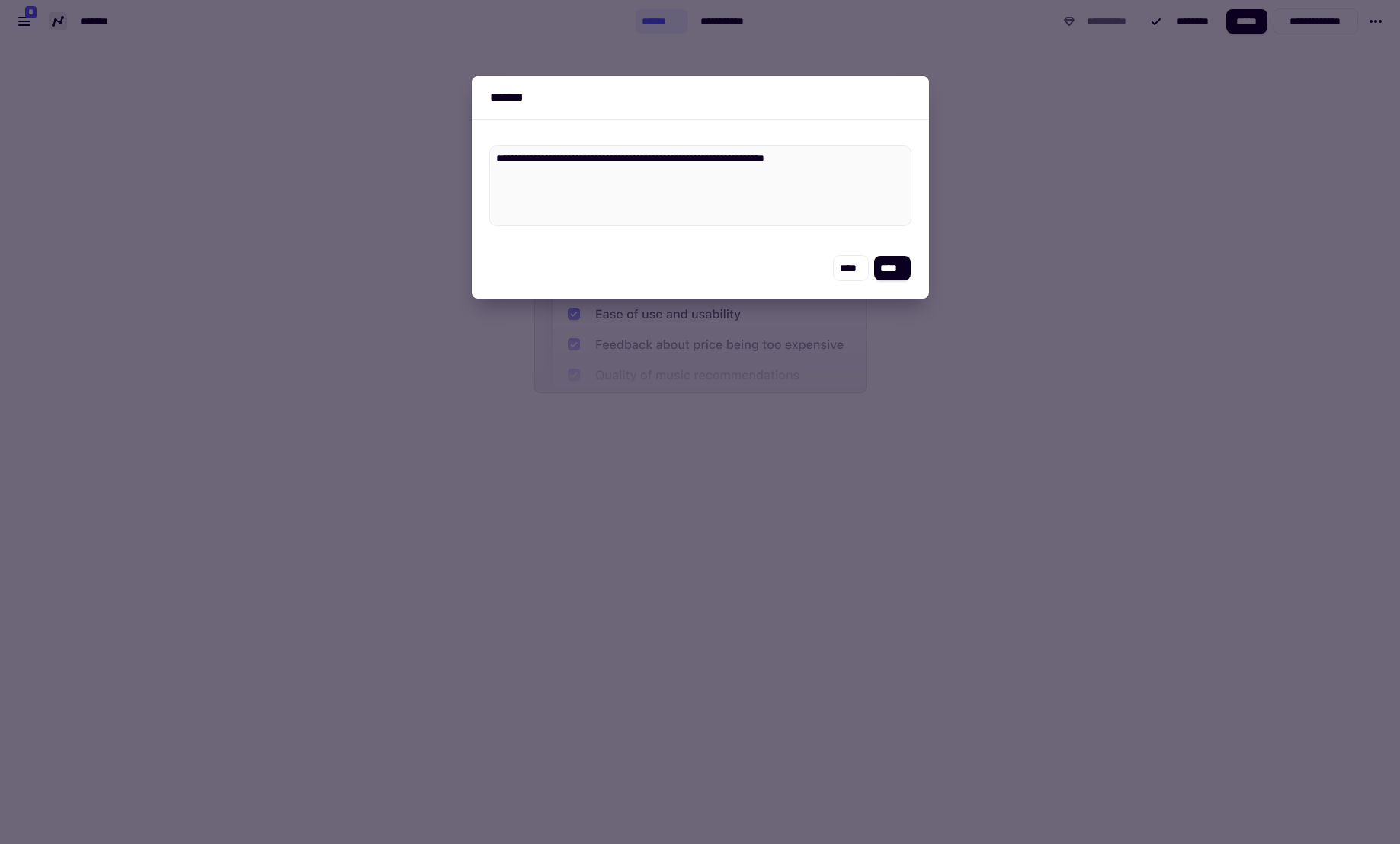 type on "*" 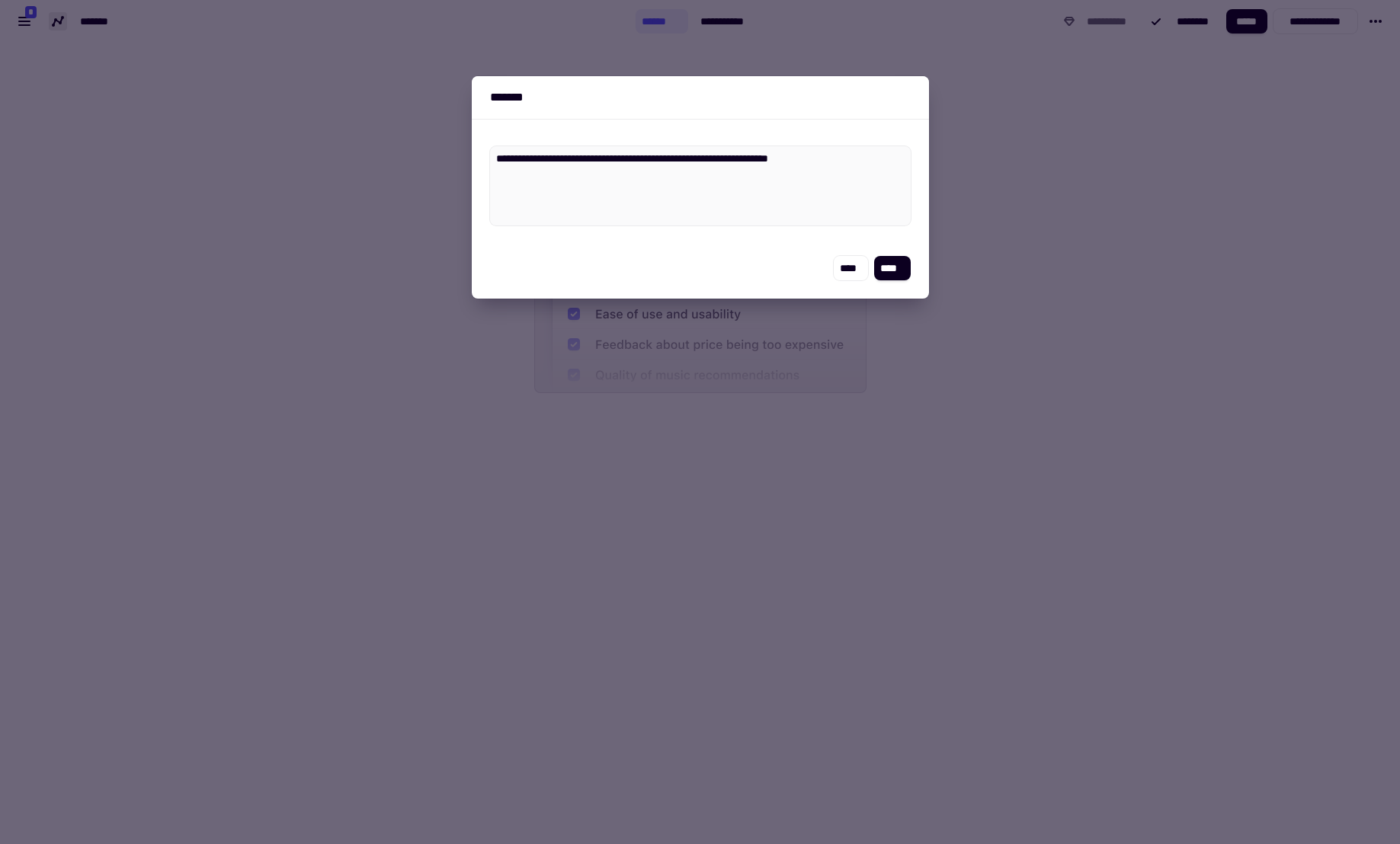 type on "*" 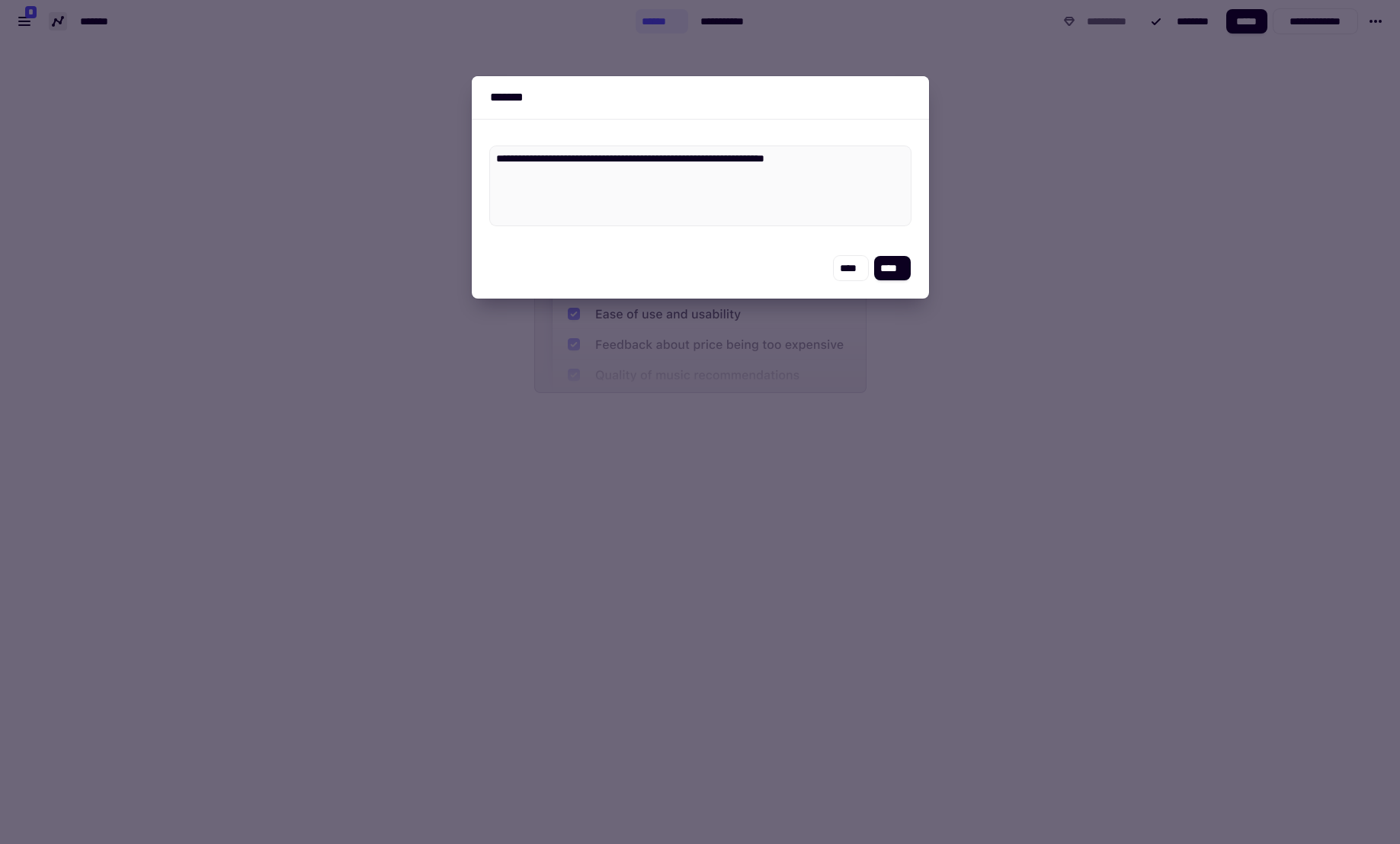 type on "*" 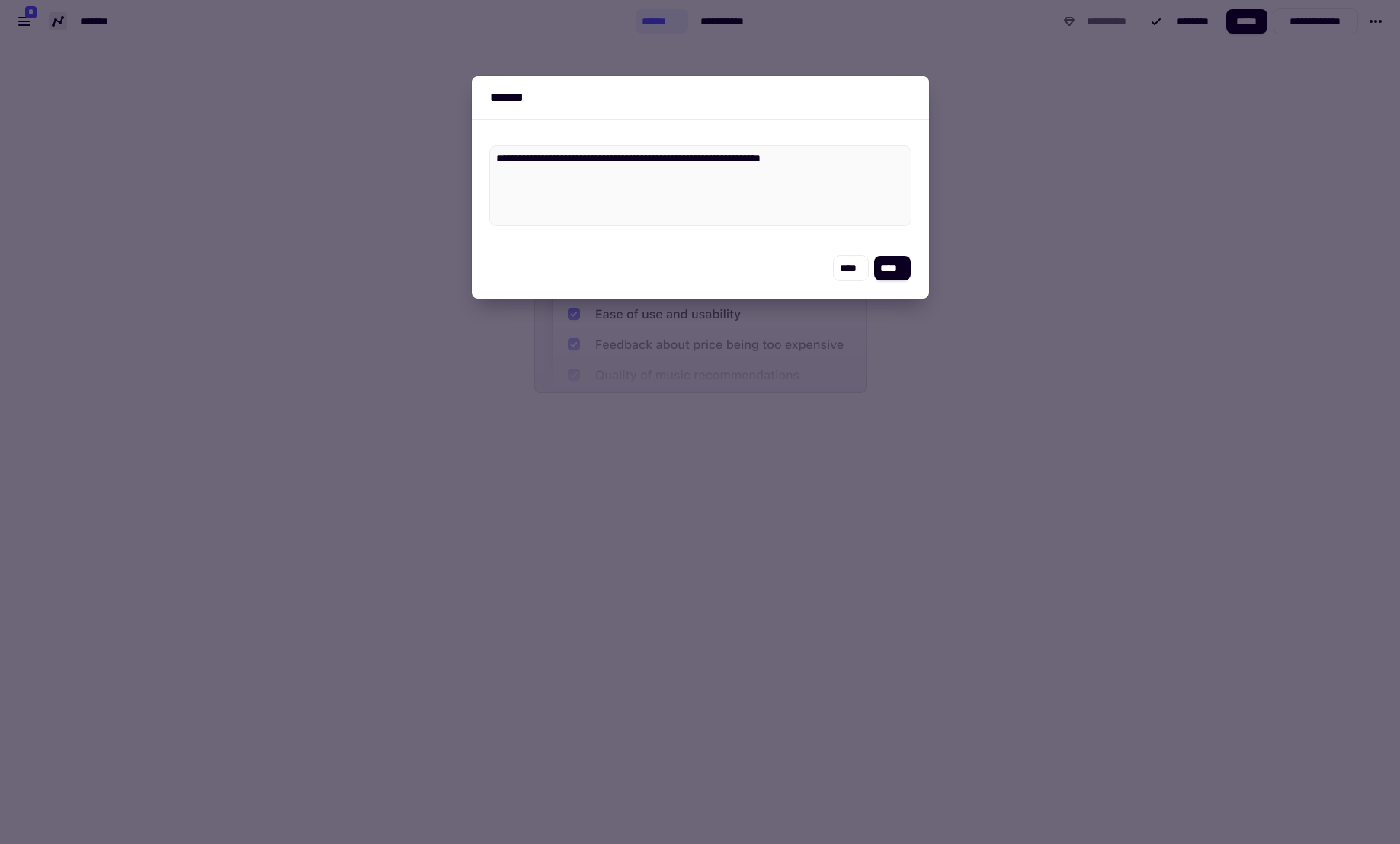 type on "*" 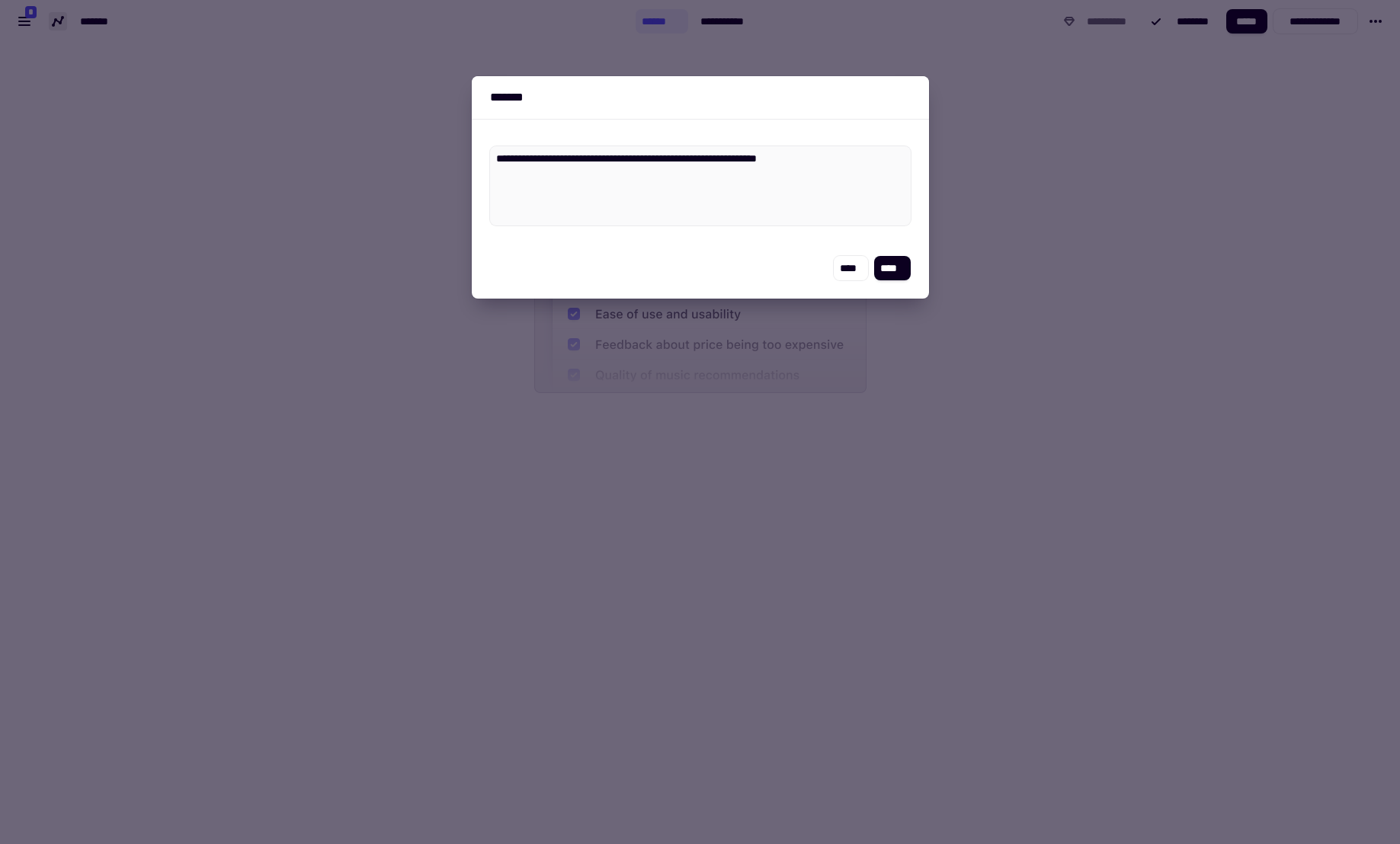 type on "*" 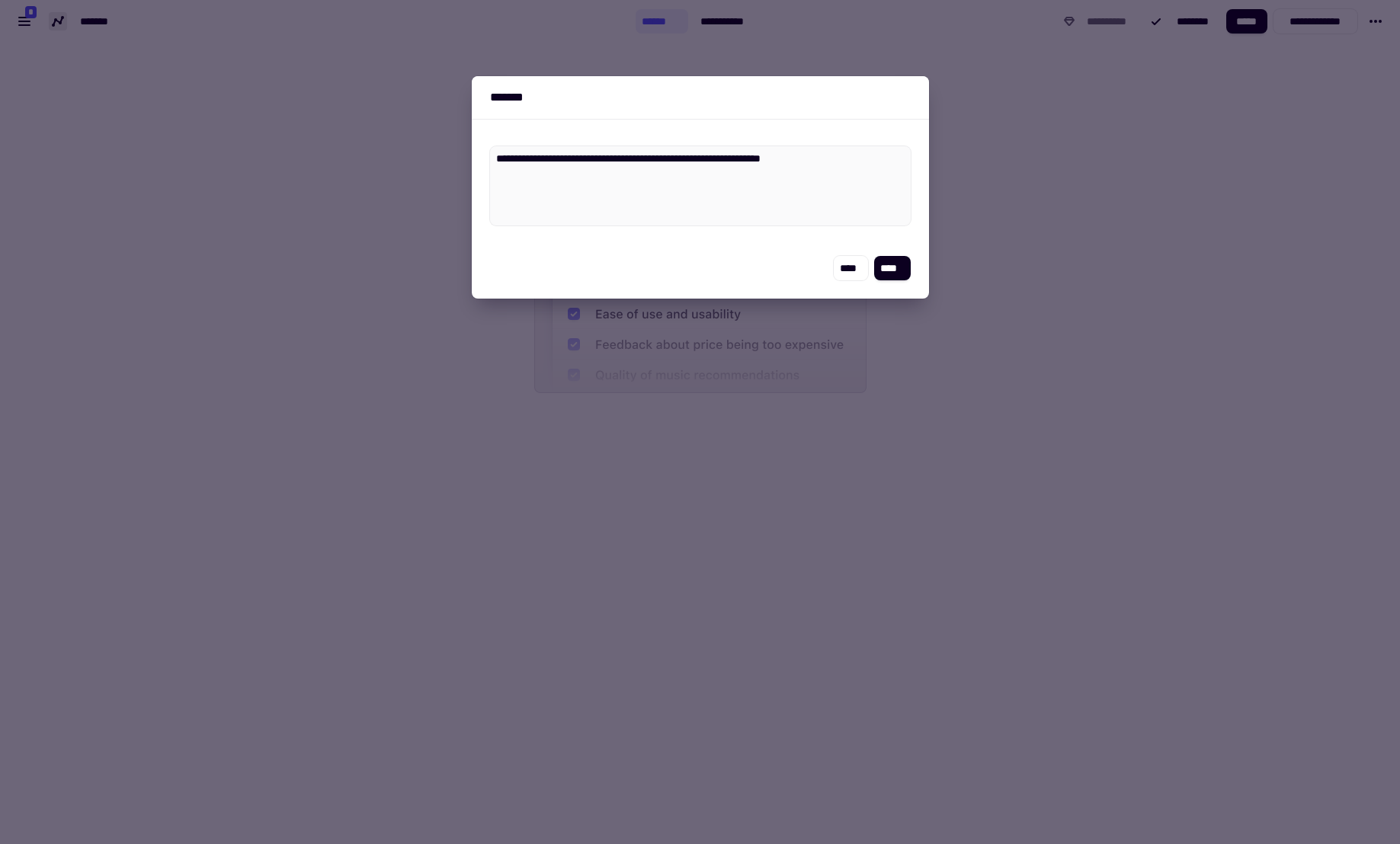 type on "*" 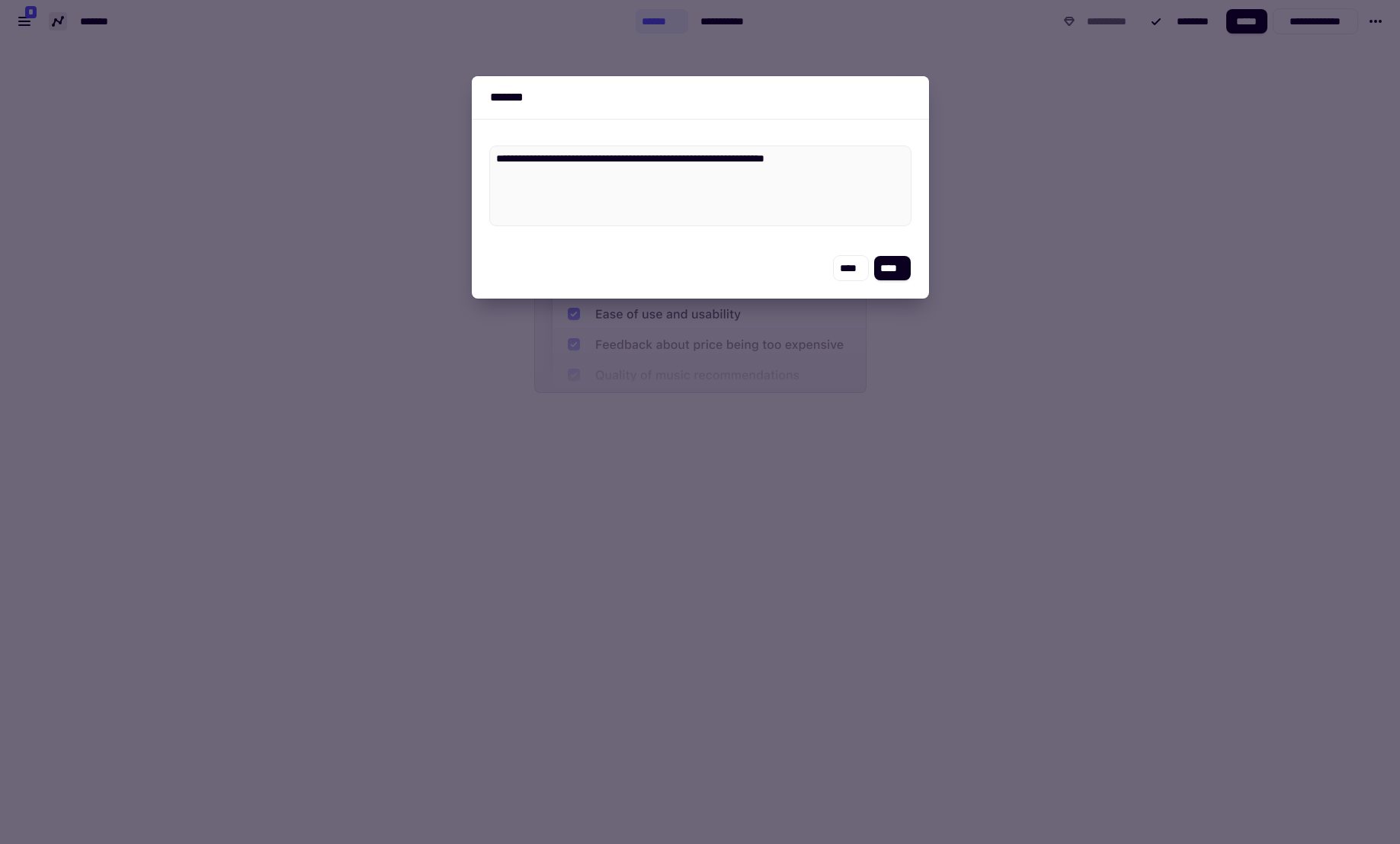 type on "*" 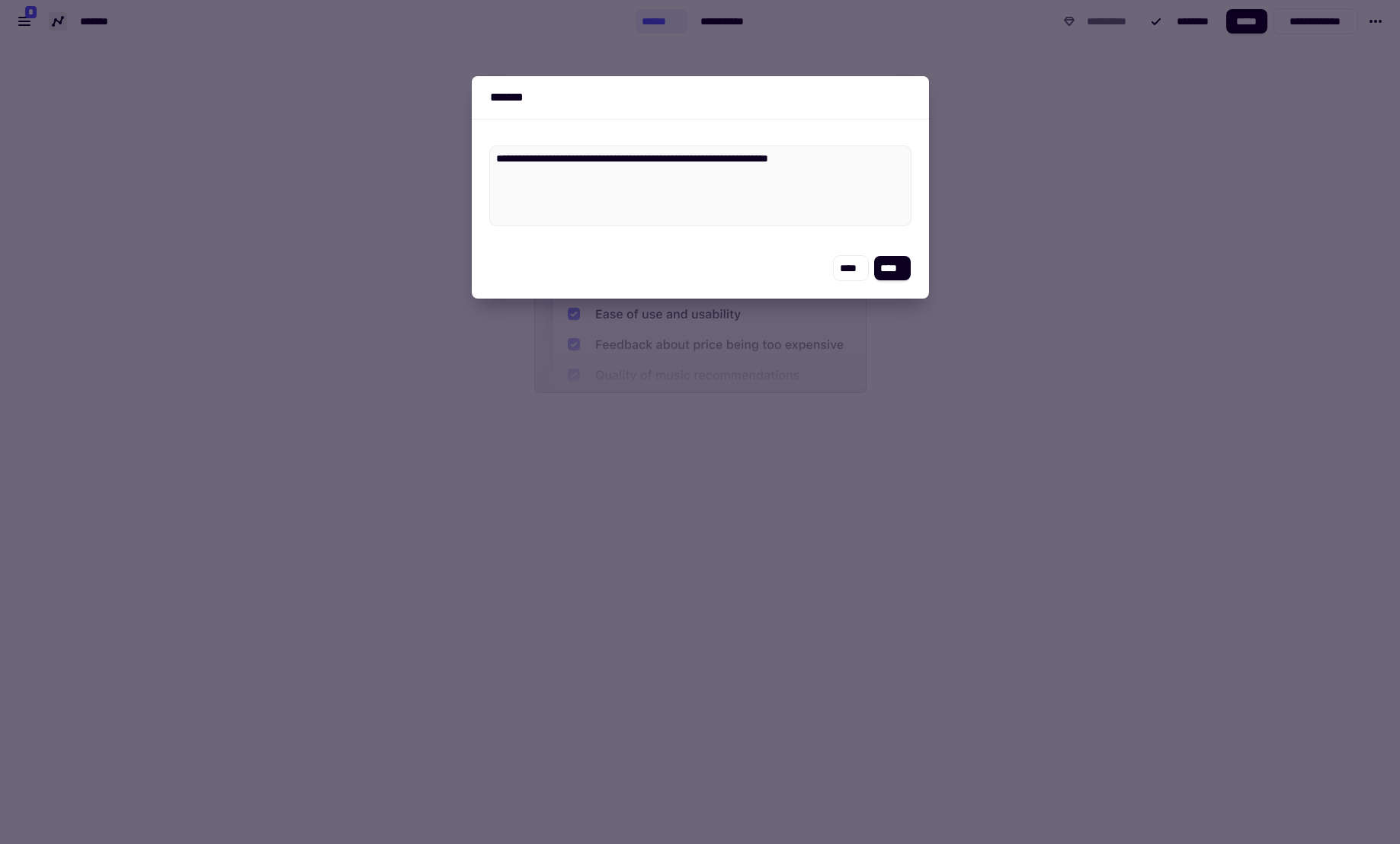type on "*" 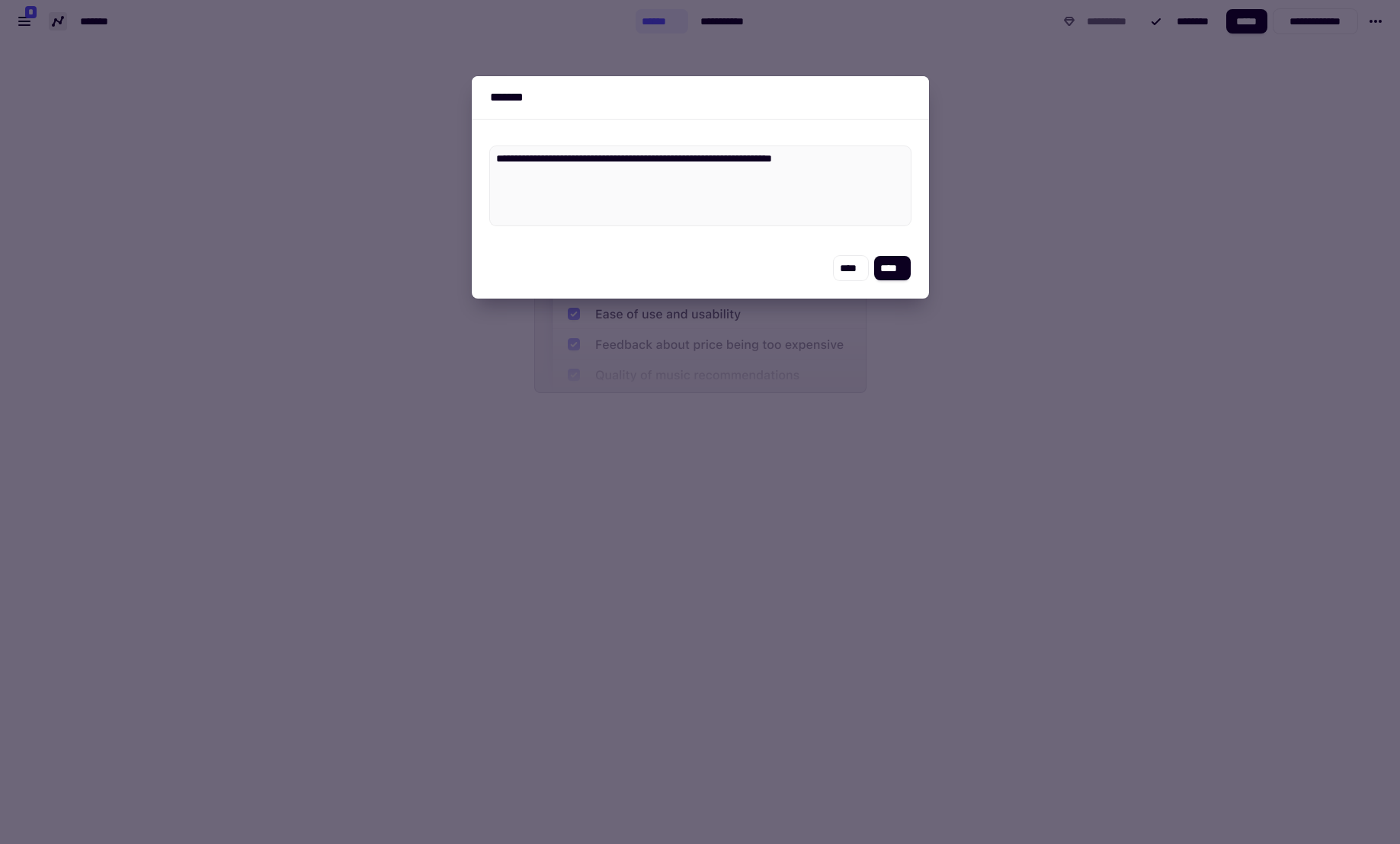 type on "*" 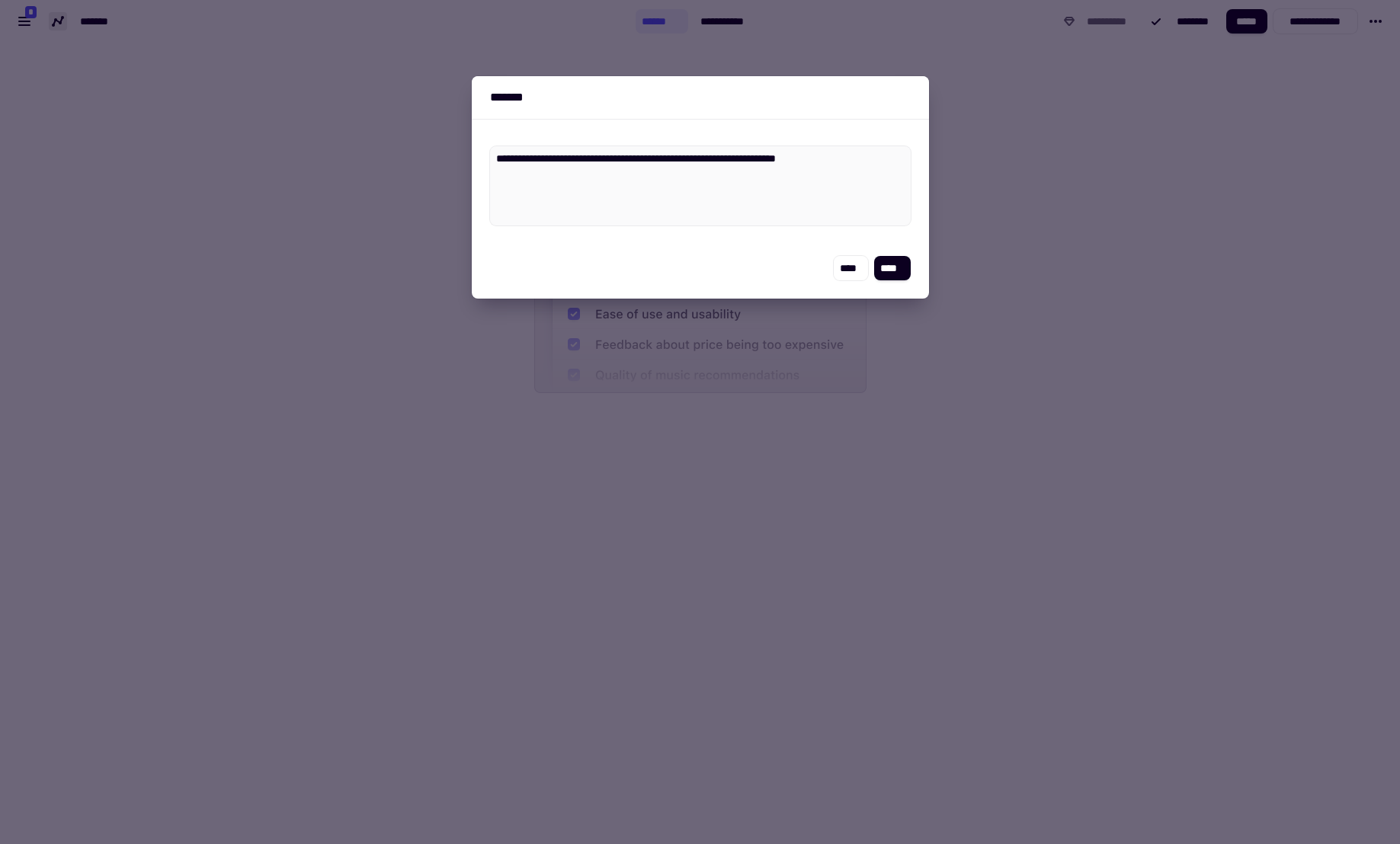 type on "*" 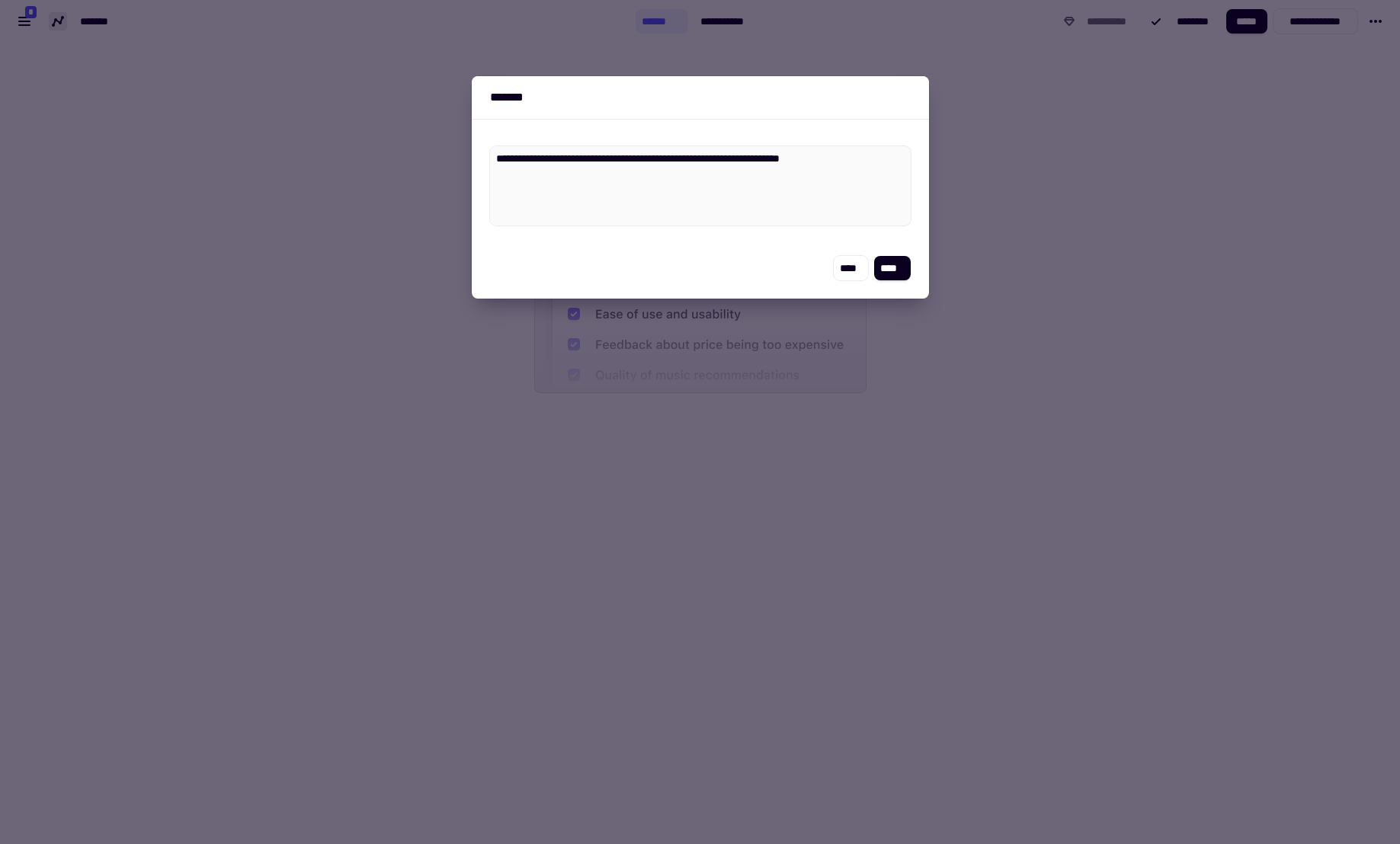type on "*" 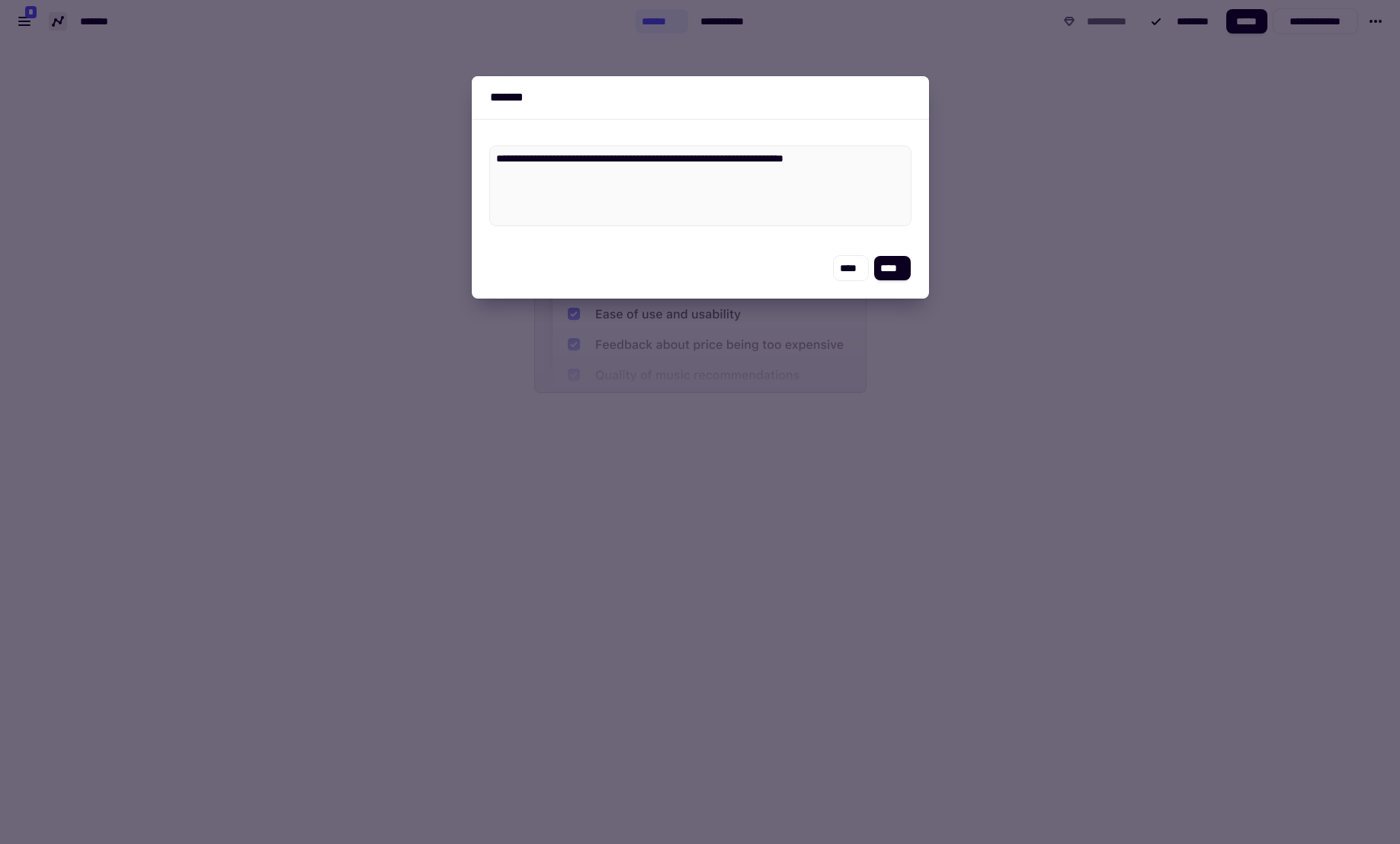type on "*" 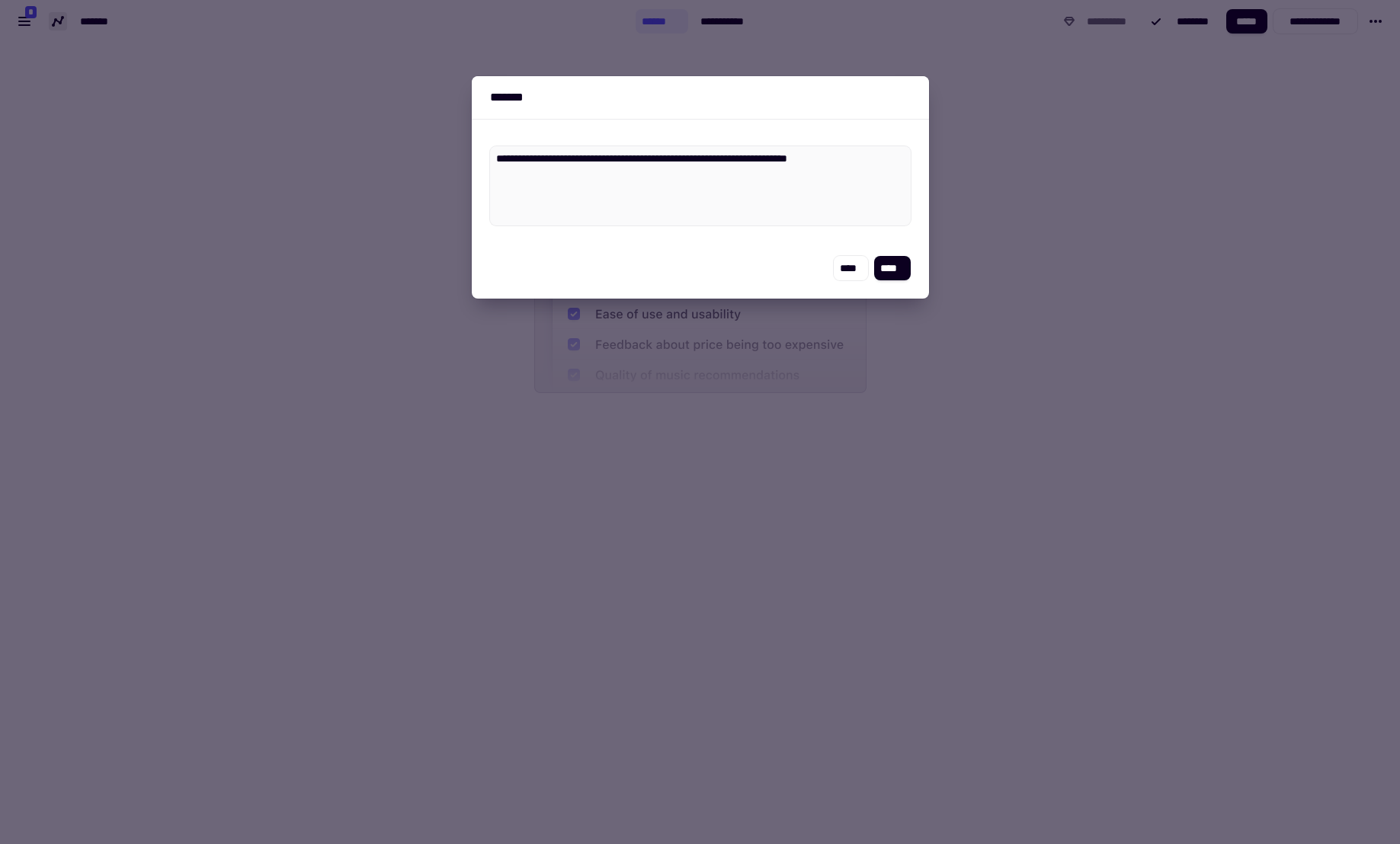 type on "*" 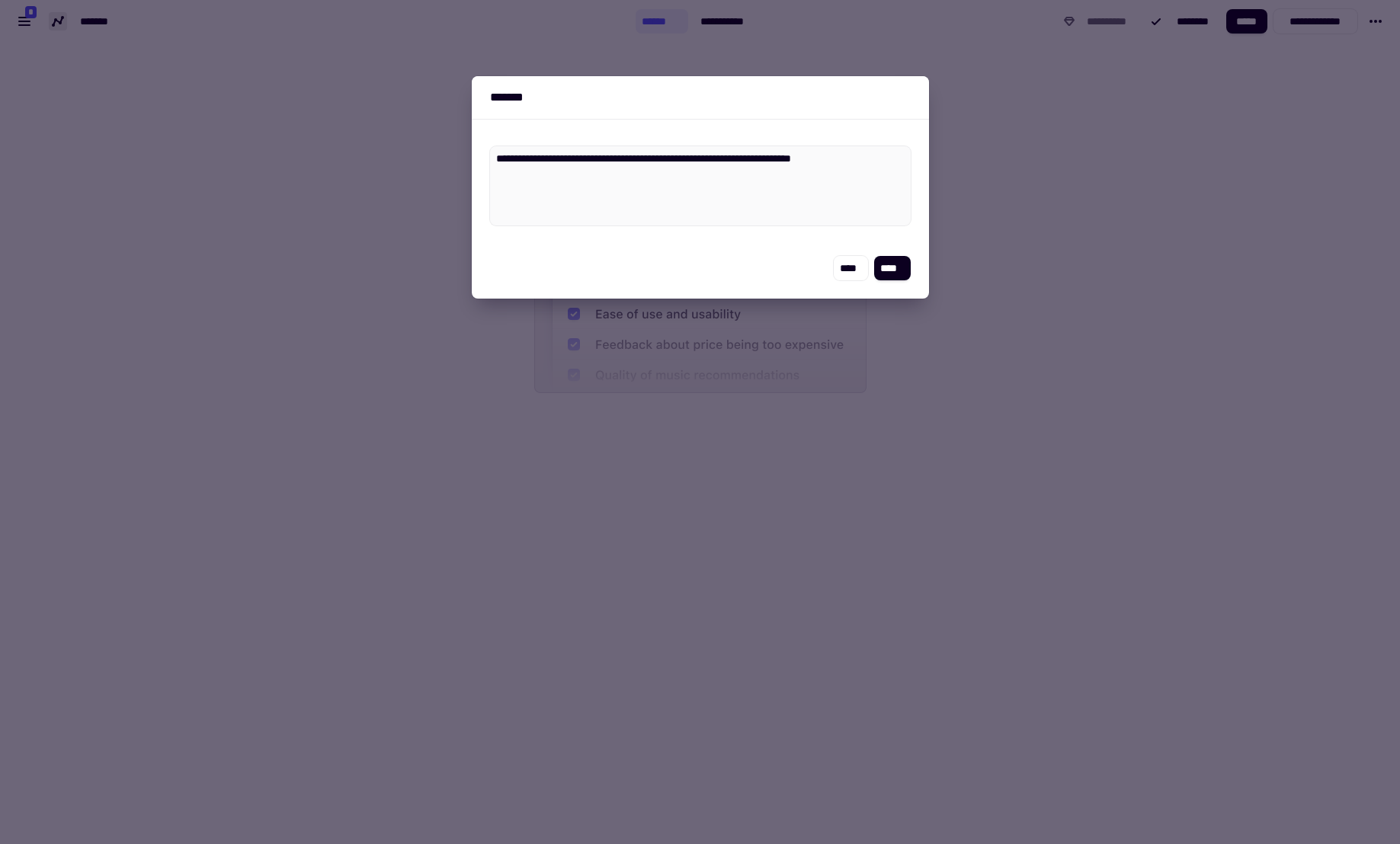 type on "*" 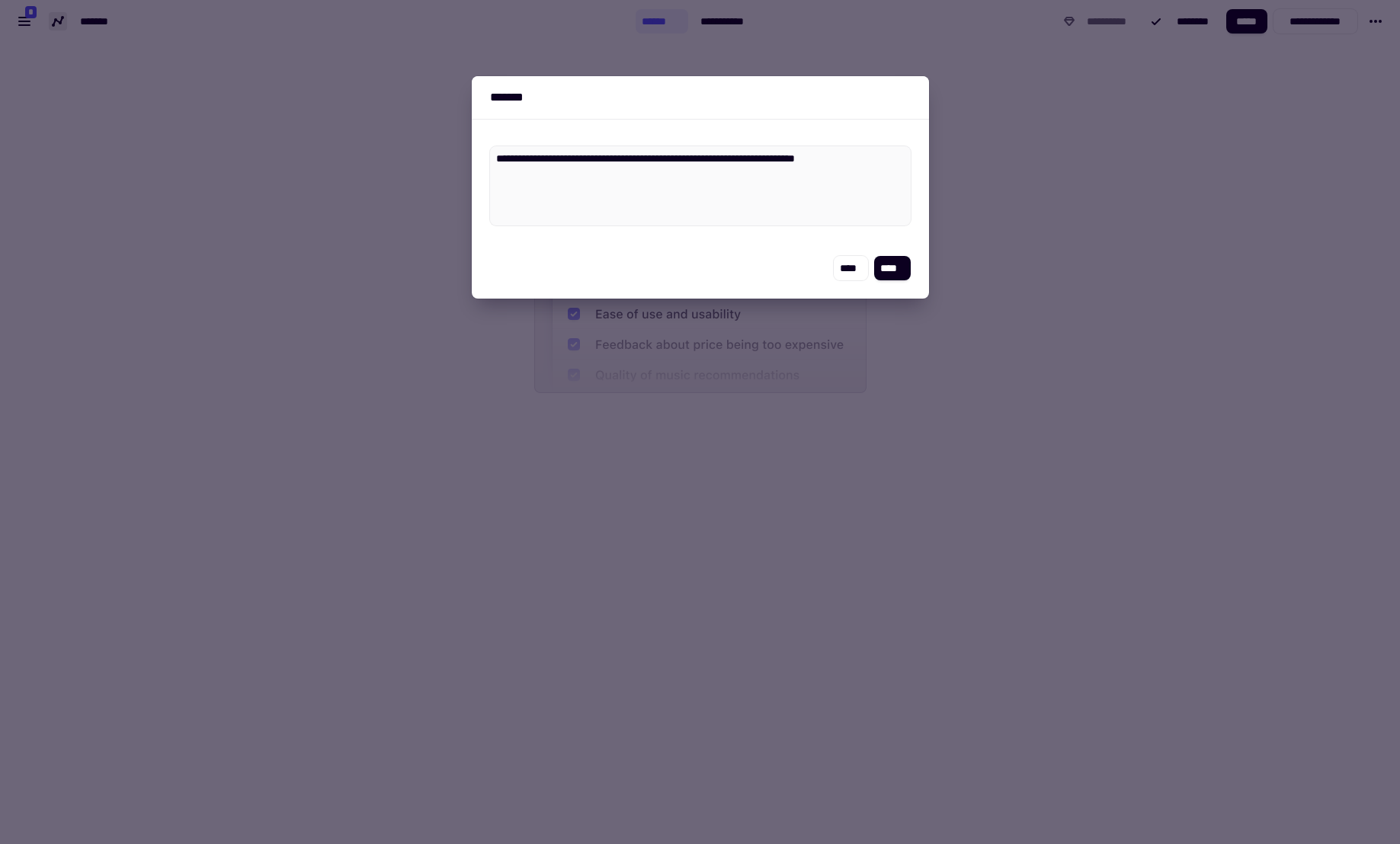 type on "*" 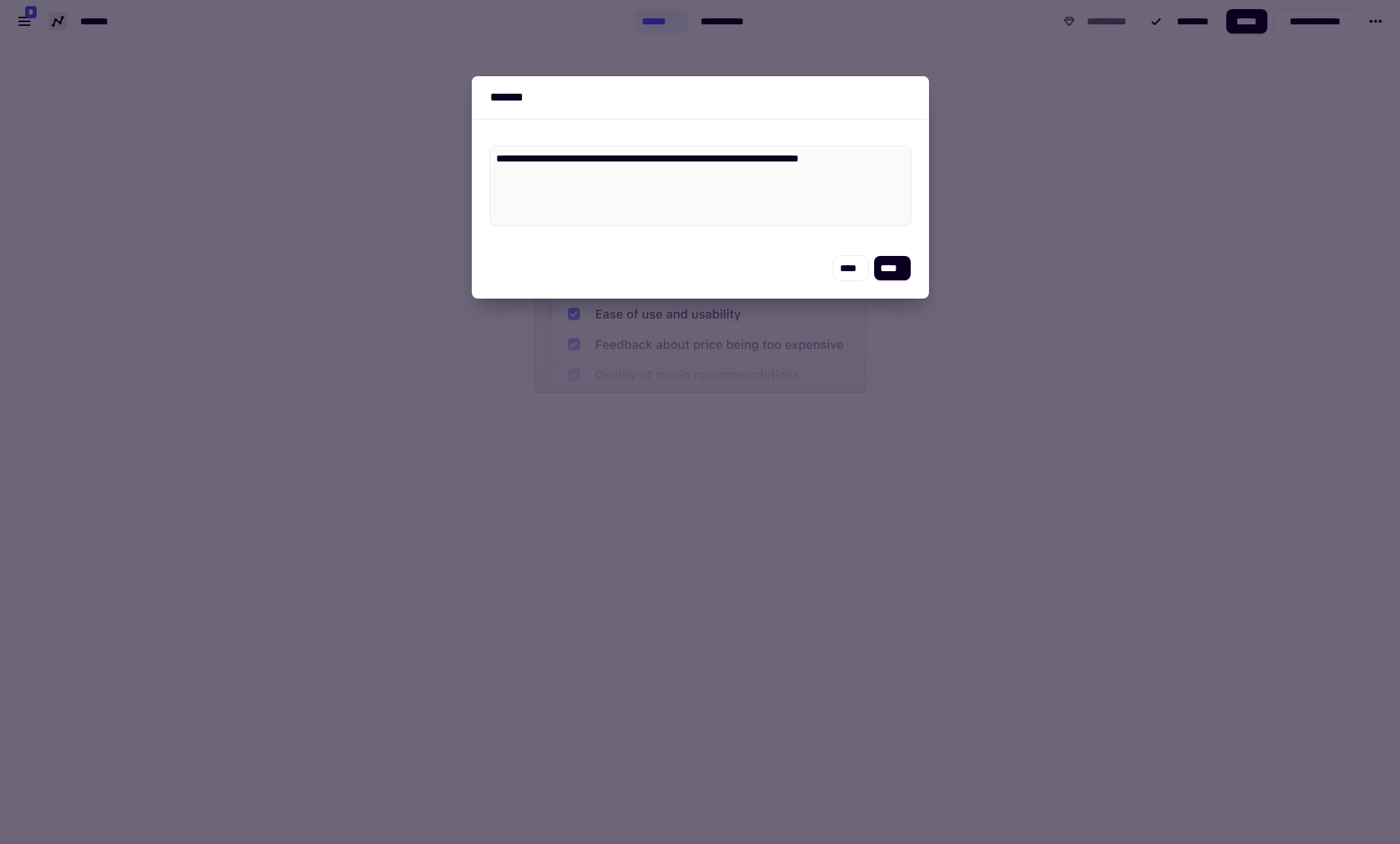 type on "*" 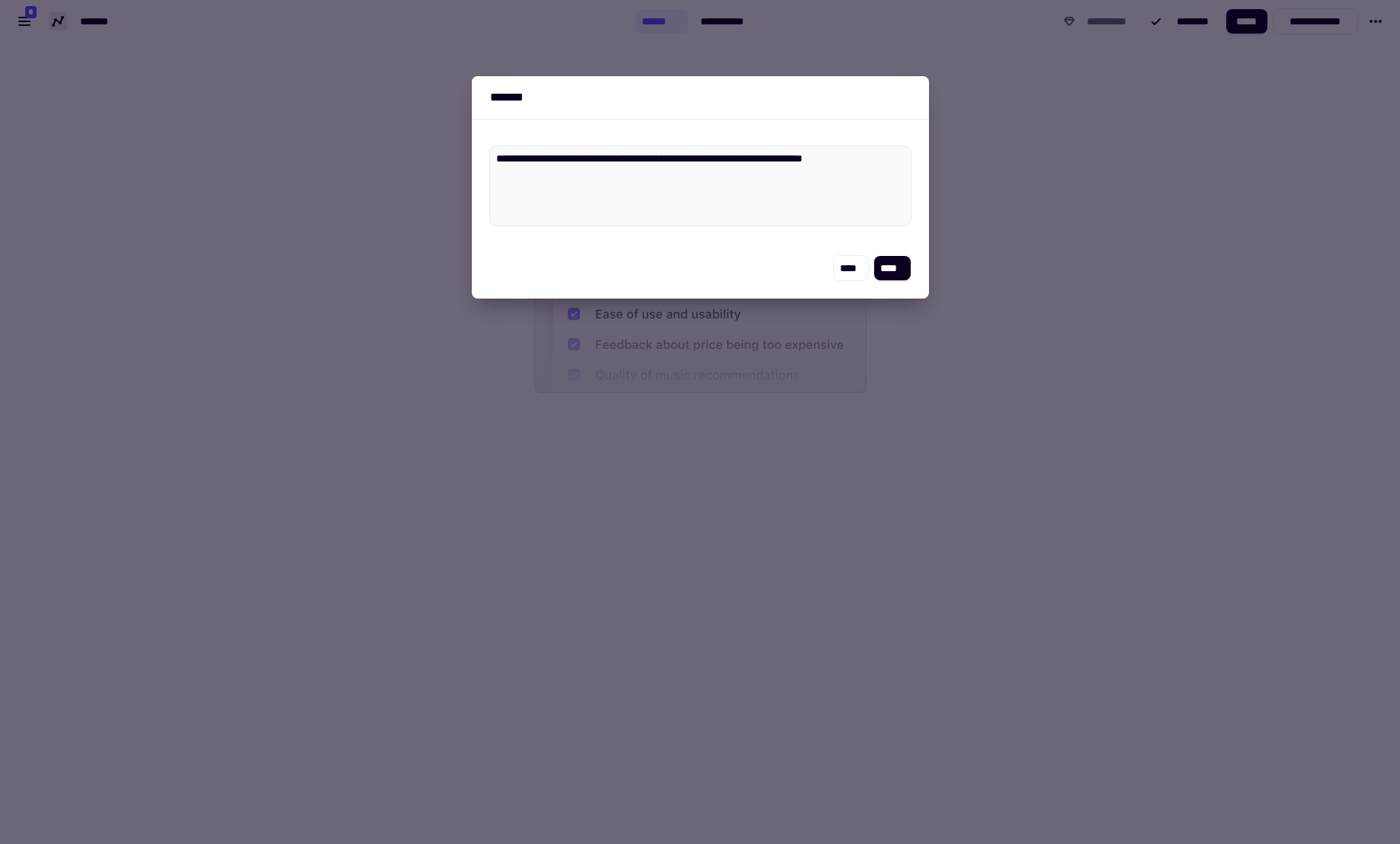 type on "*" 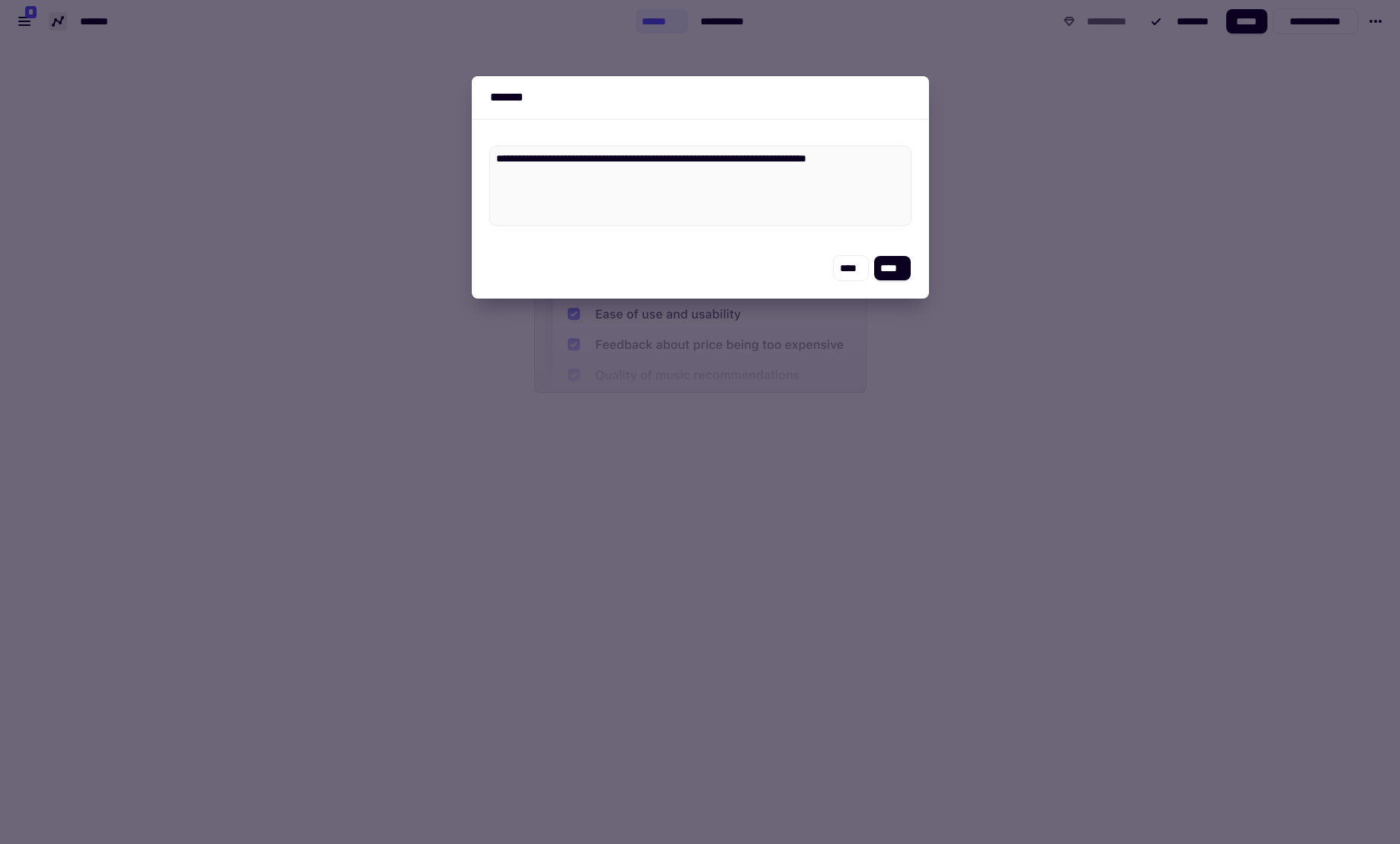 type on "*" 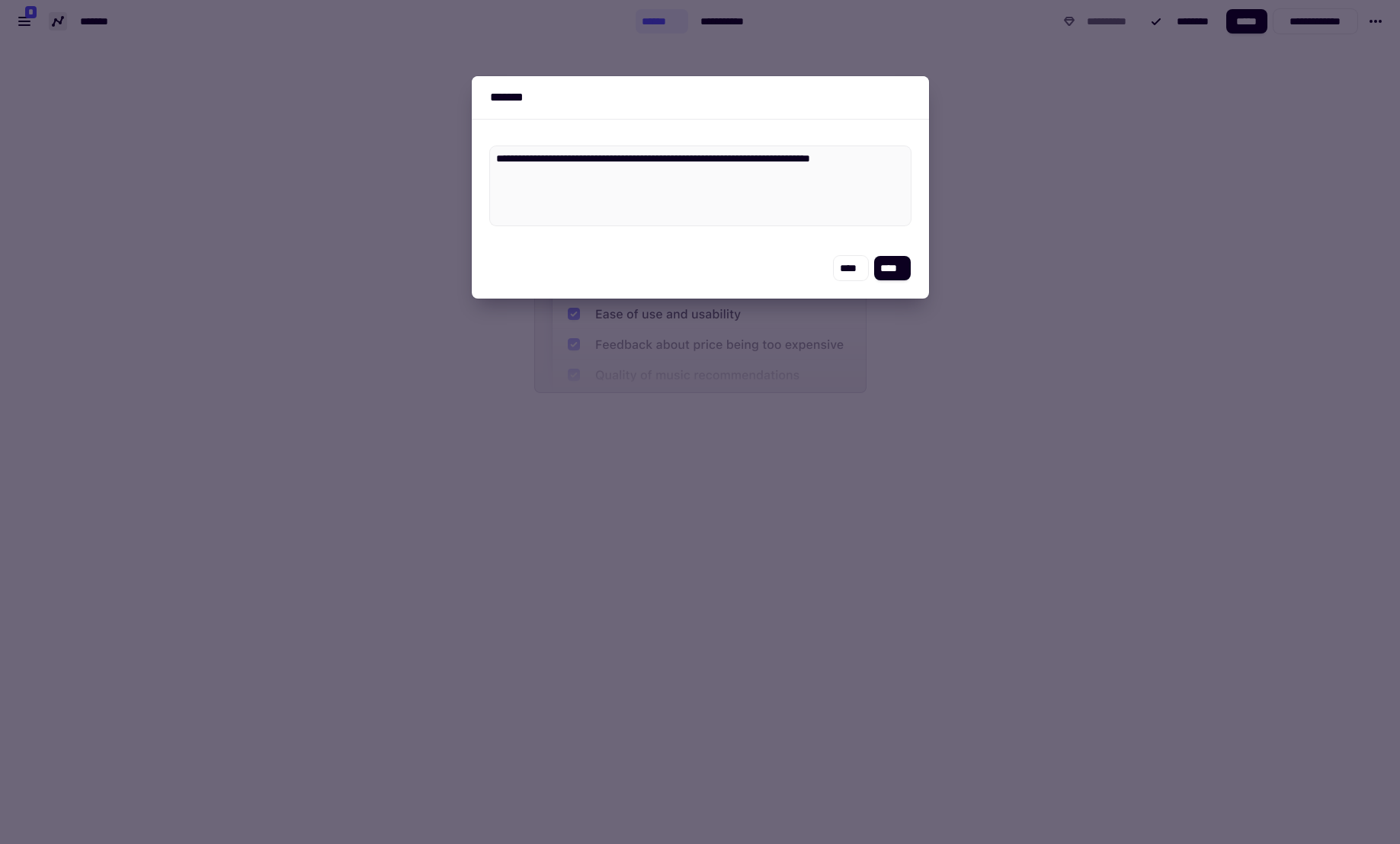 type on "*" 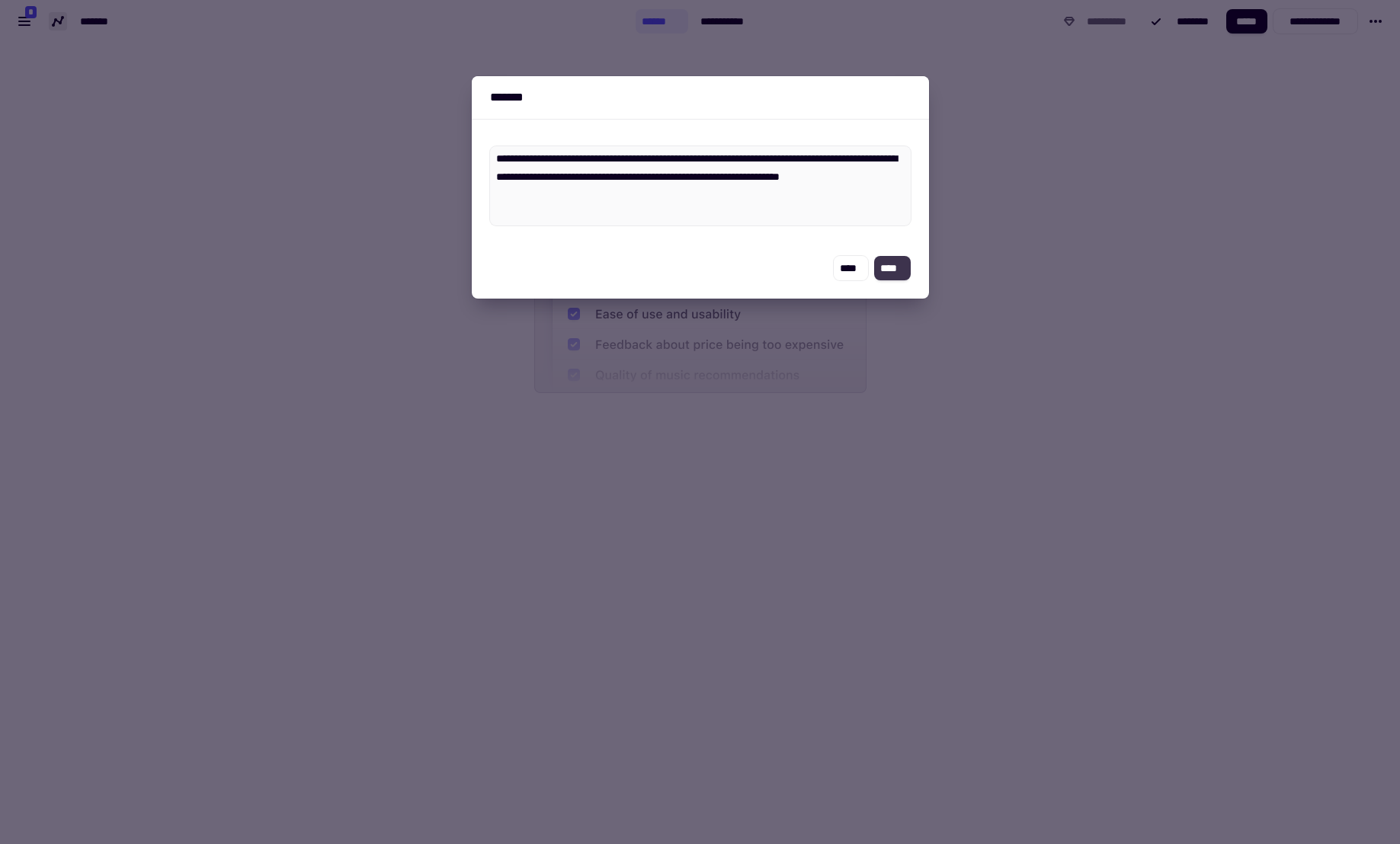 click on "****" 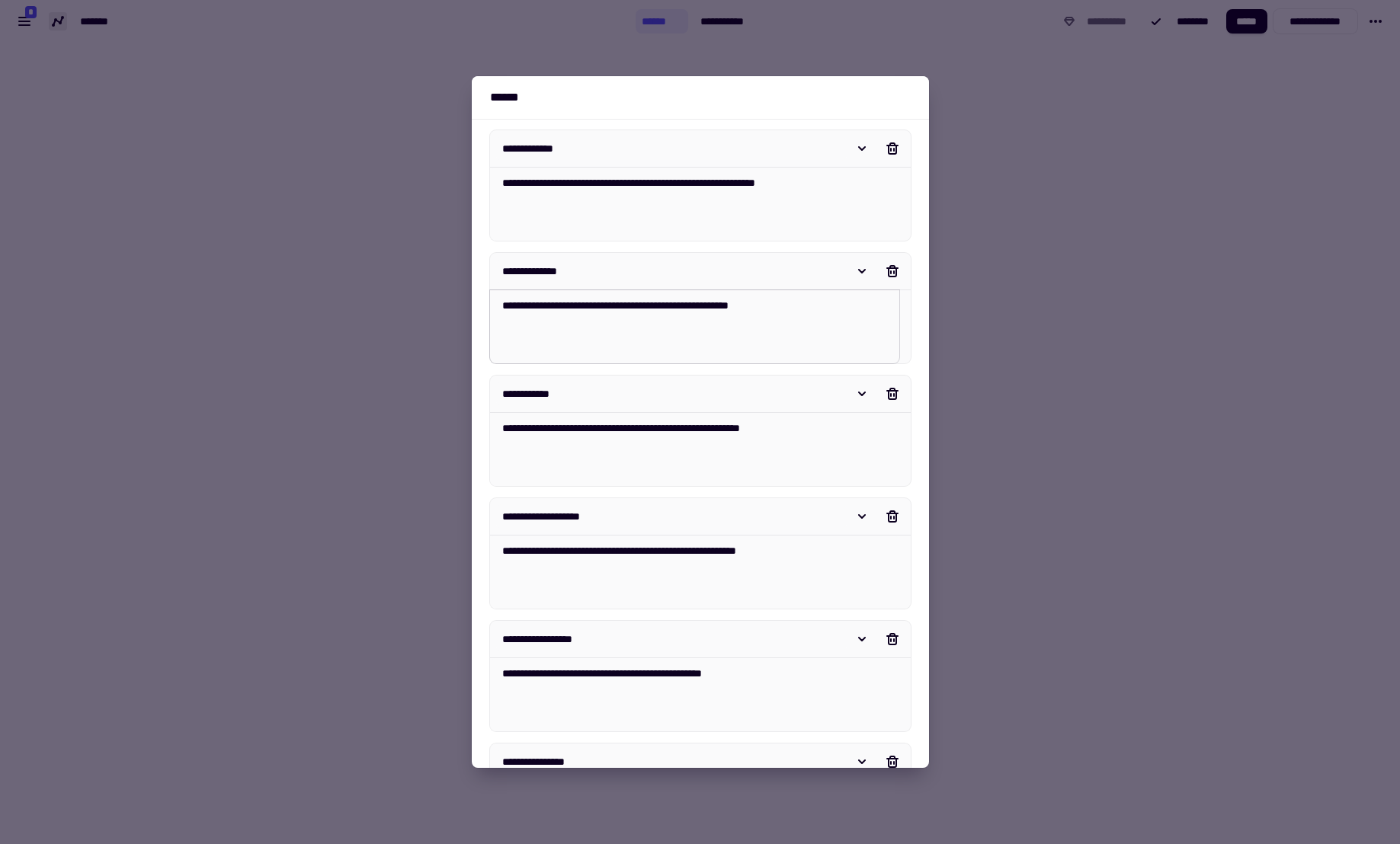 scroll, scrollTop: 0, scrollLeft: 0, axis: both 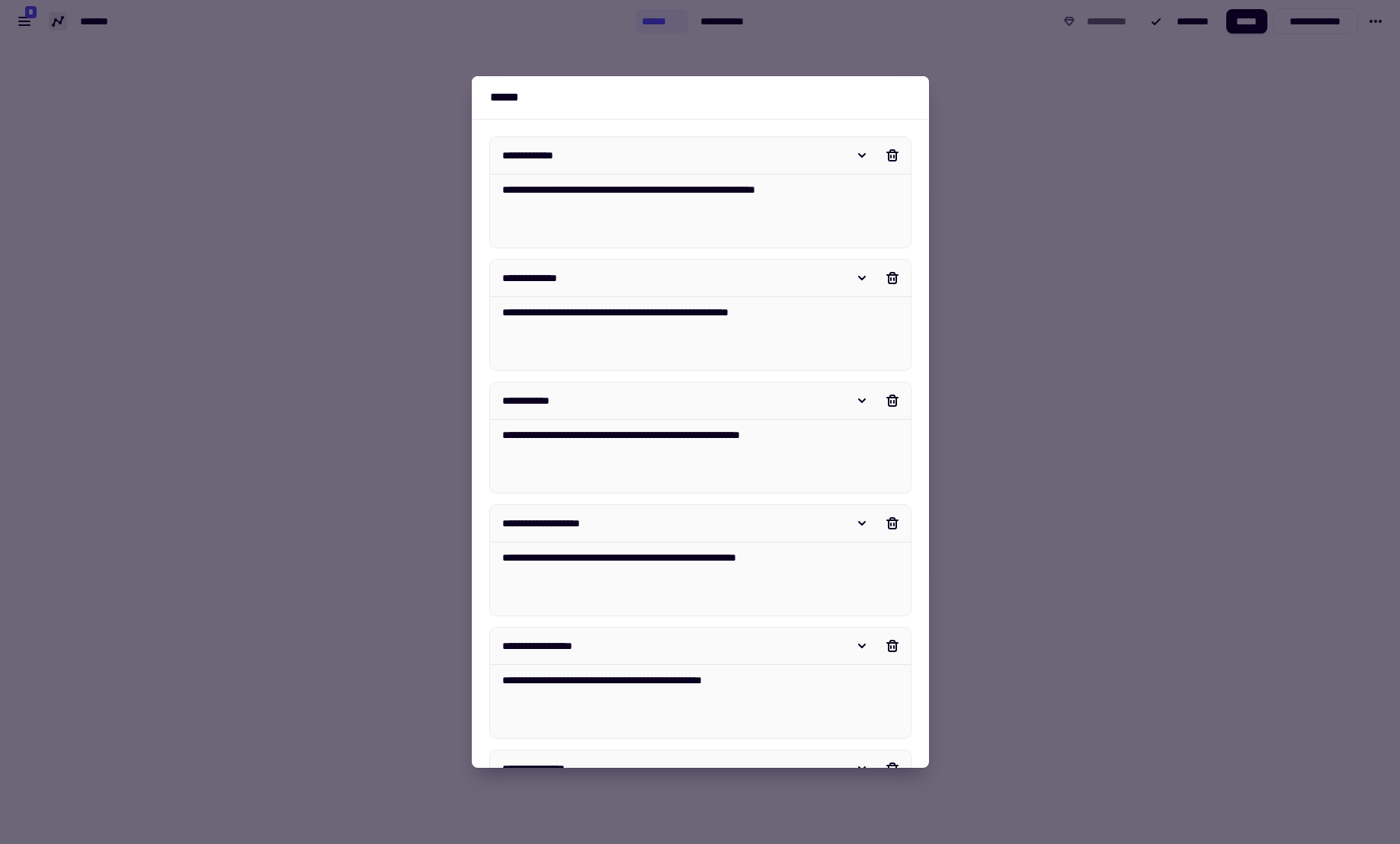 click on "**********" at bounding box center (671, 155) 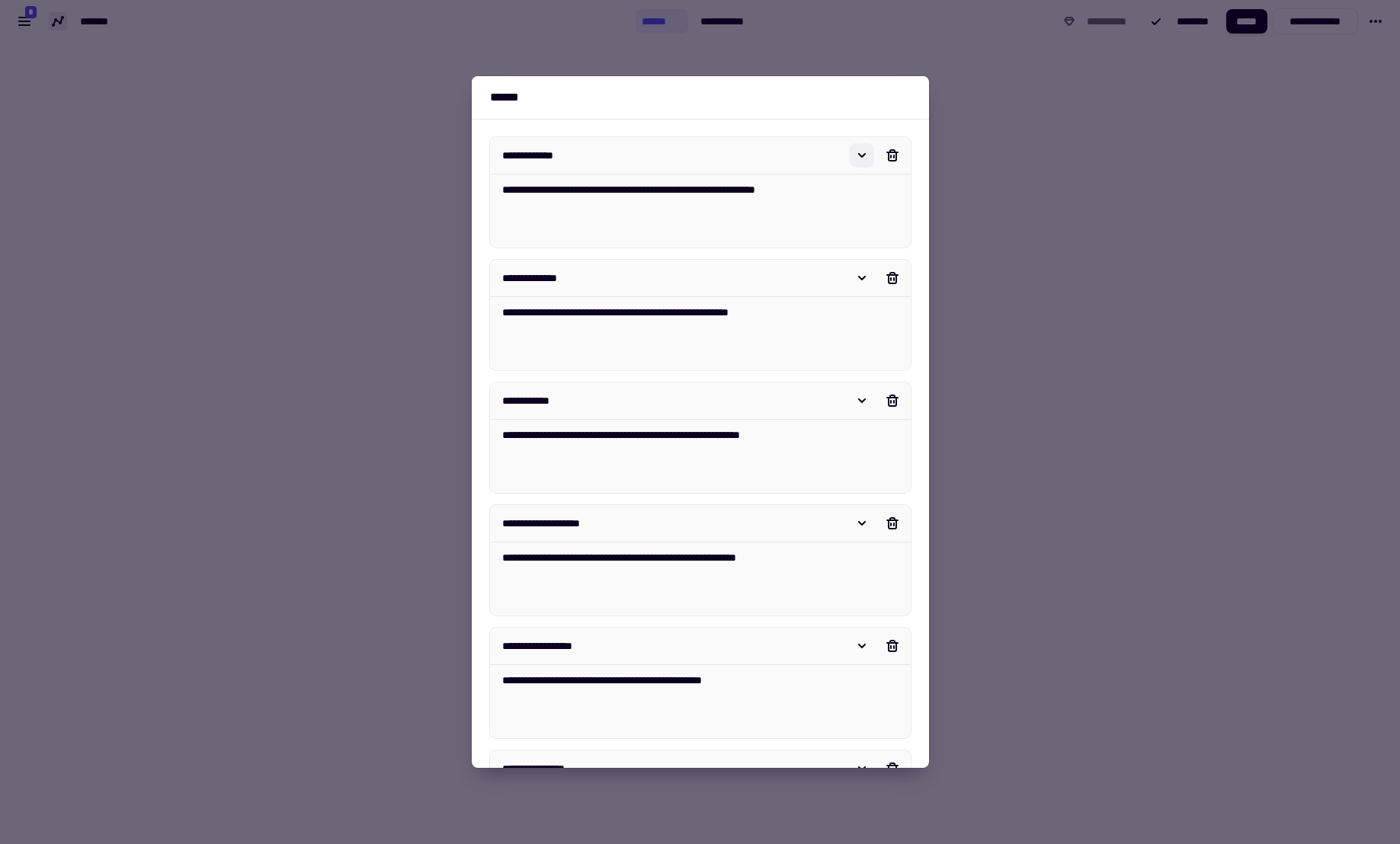 click 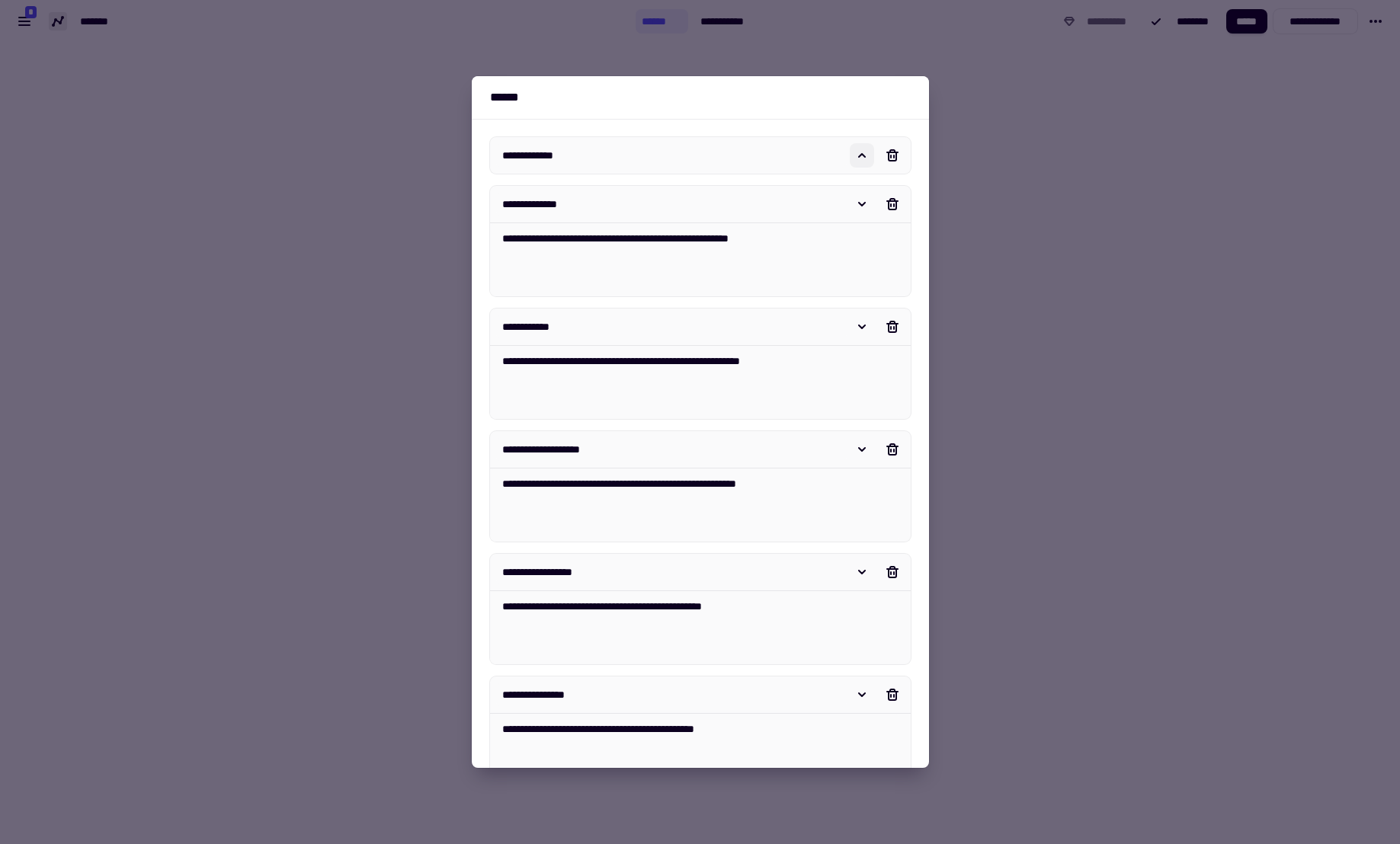 click 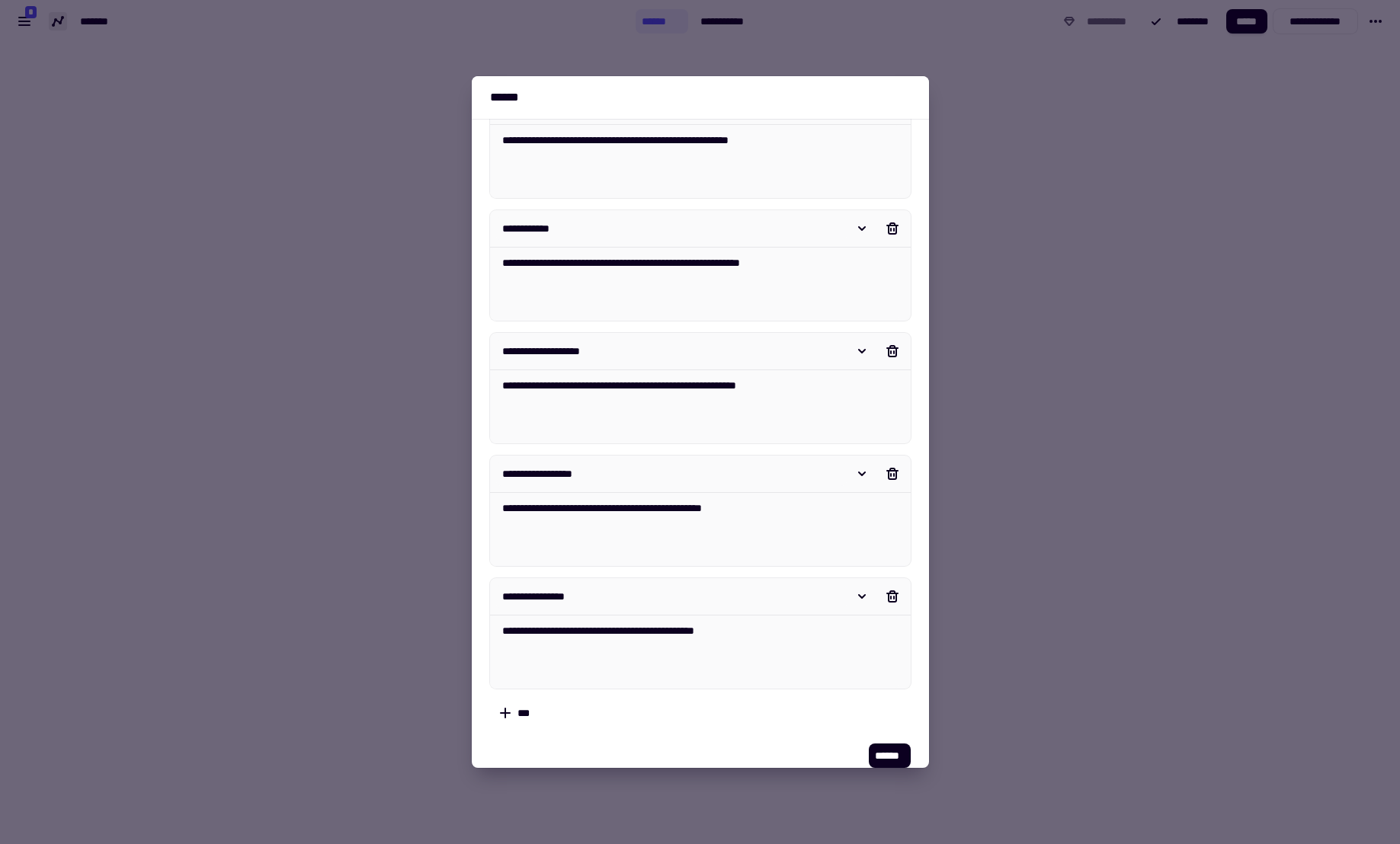 scroll, scrollTop: 190, scrollLeft: 0, axis: vertical 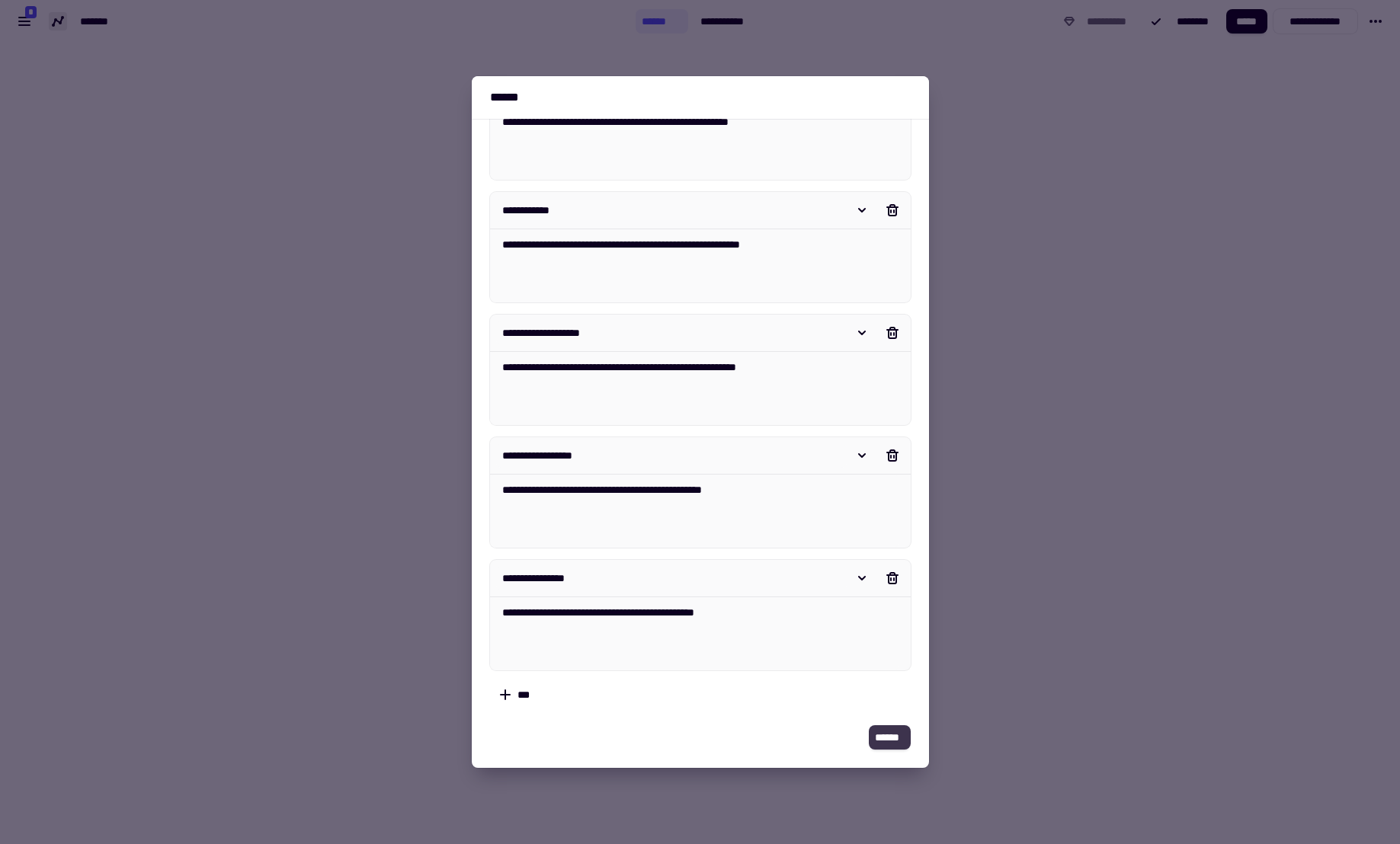 click on "******" 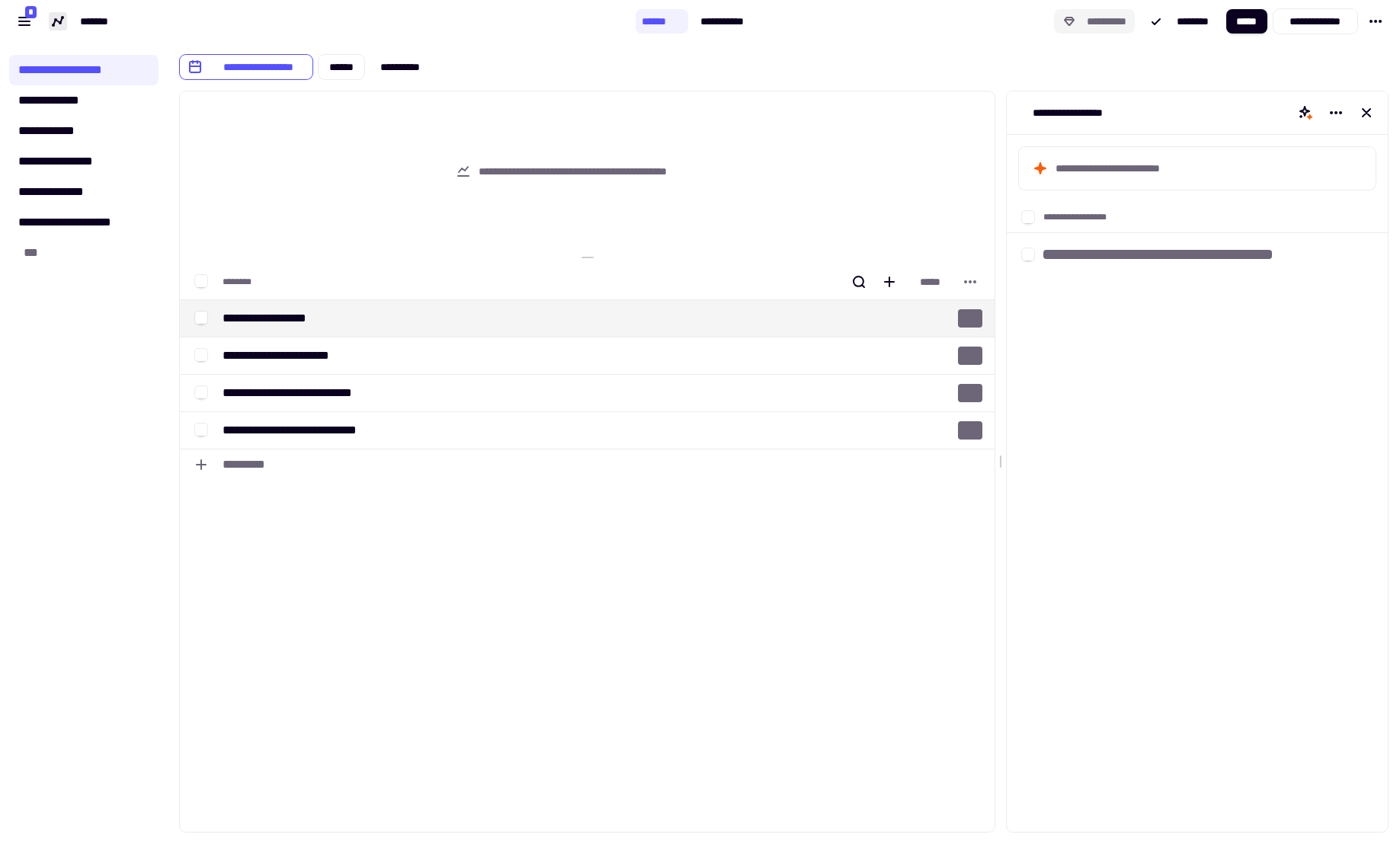 click 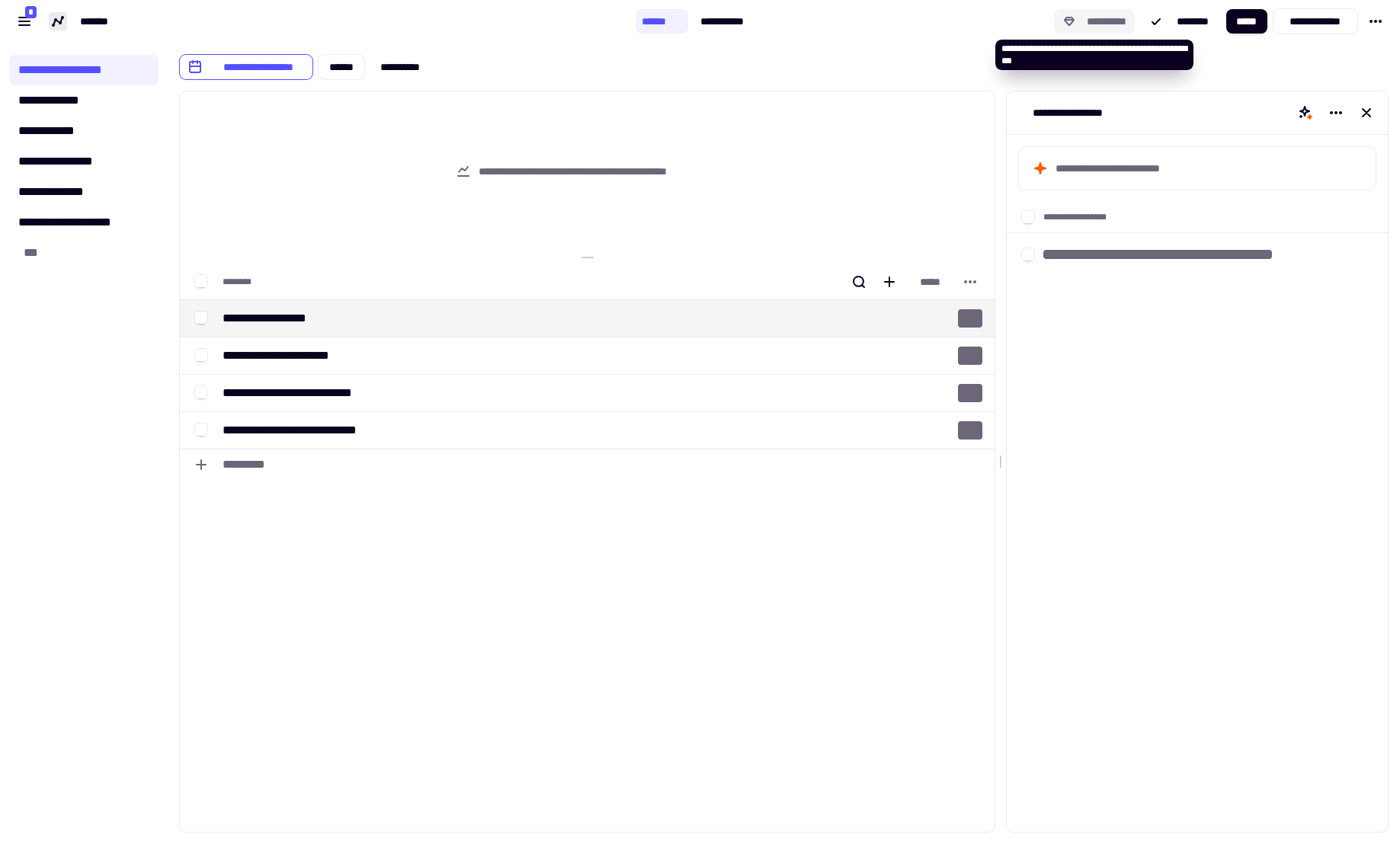 click on "**********" 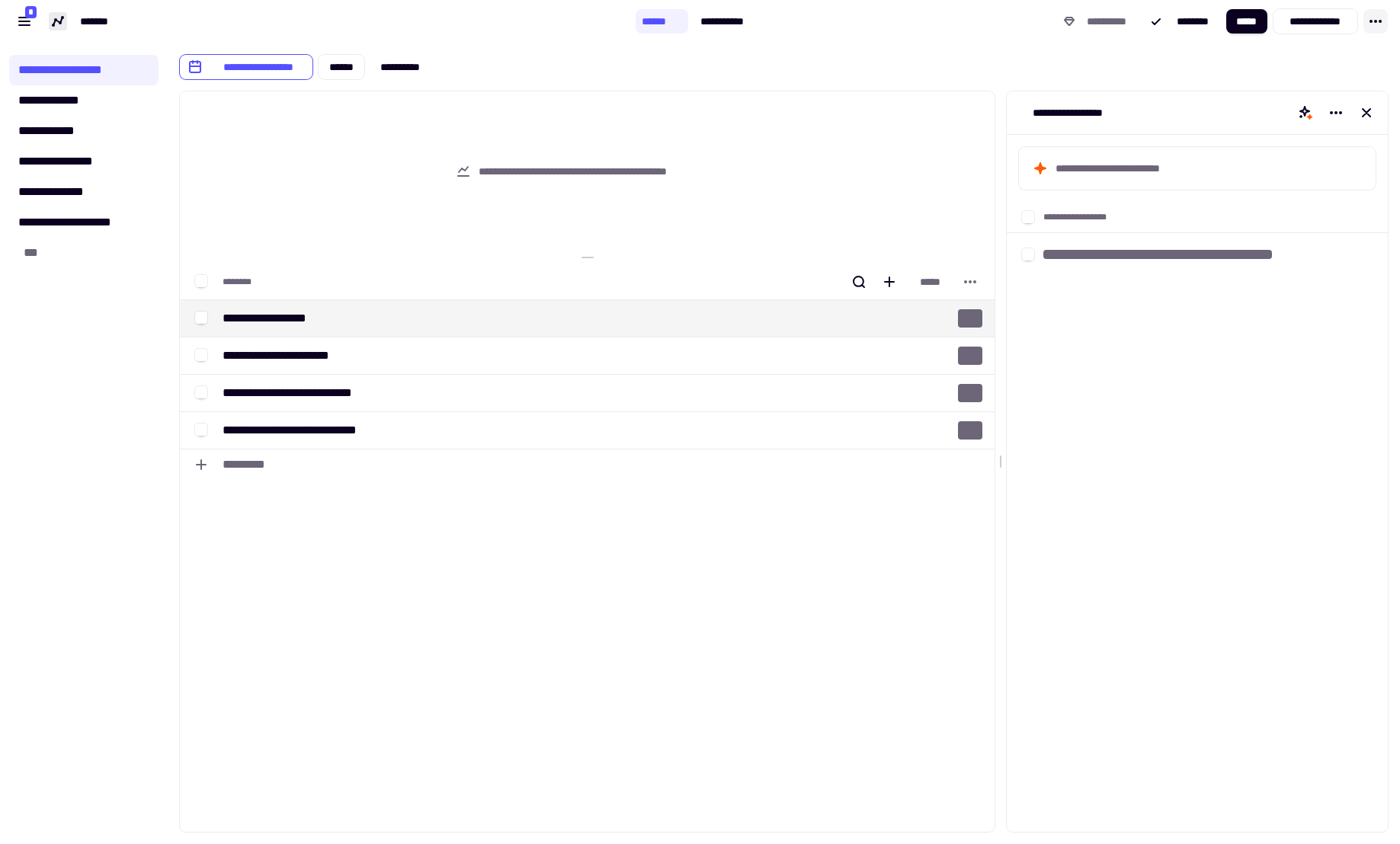 click 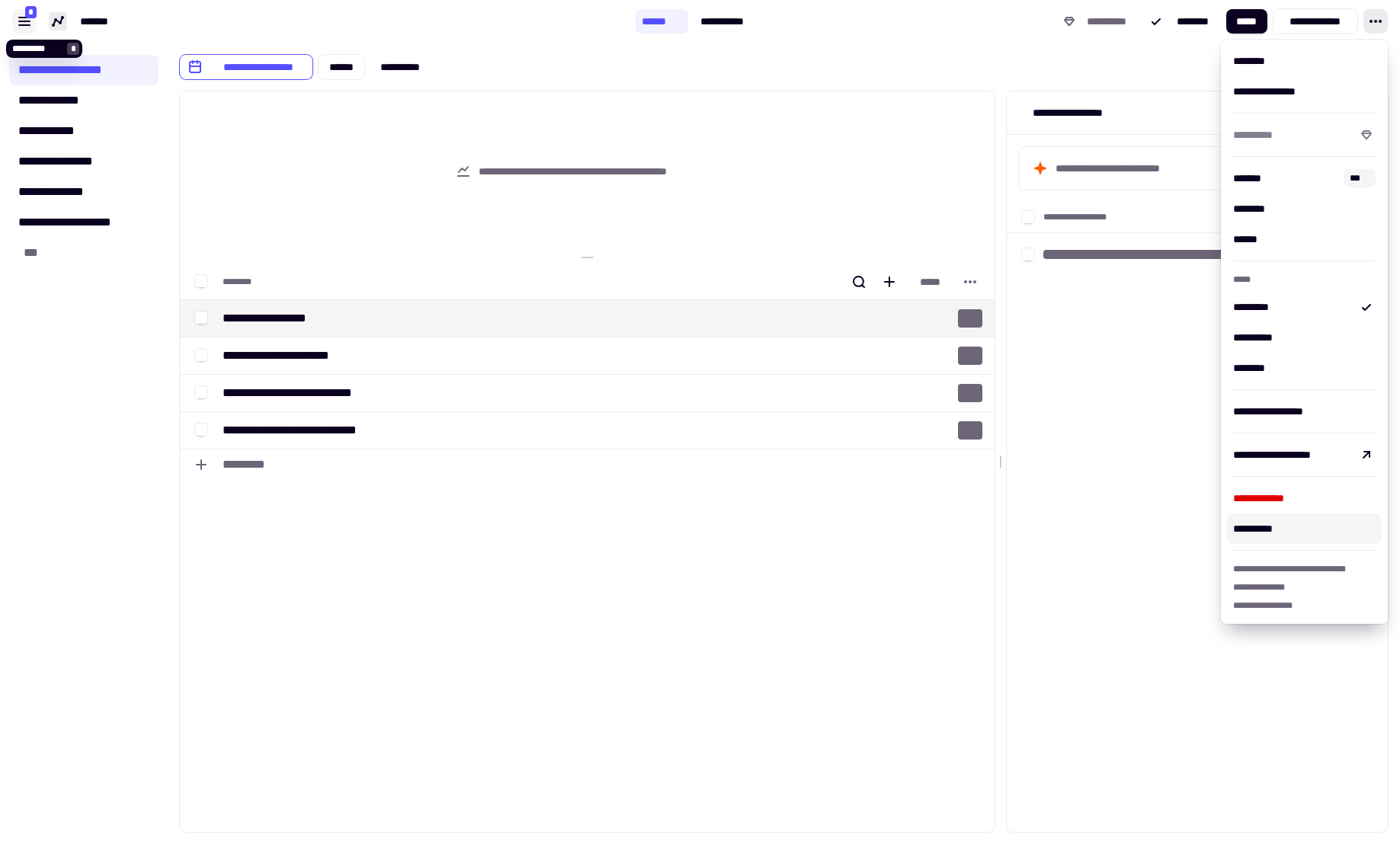 click 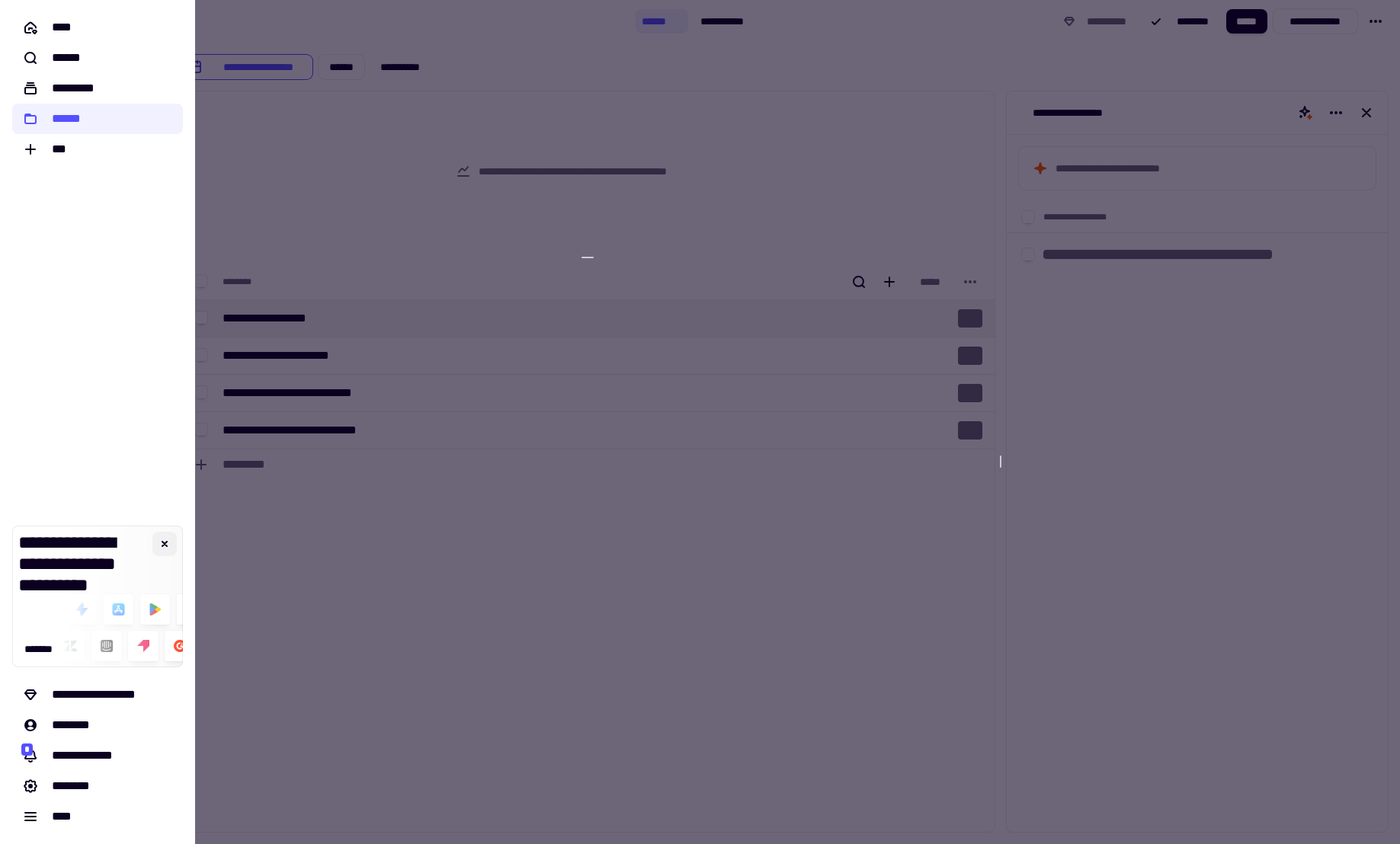 click 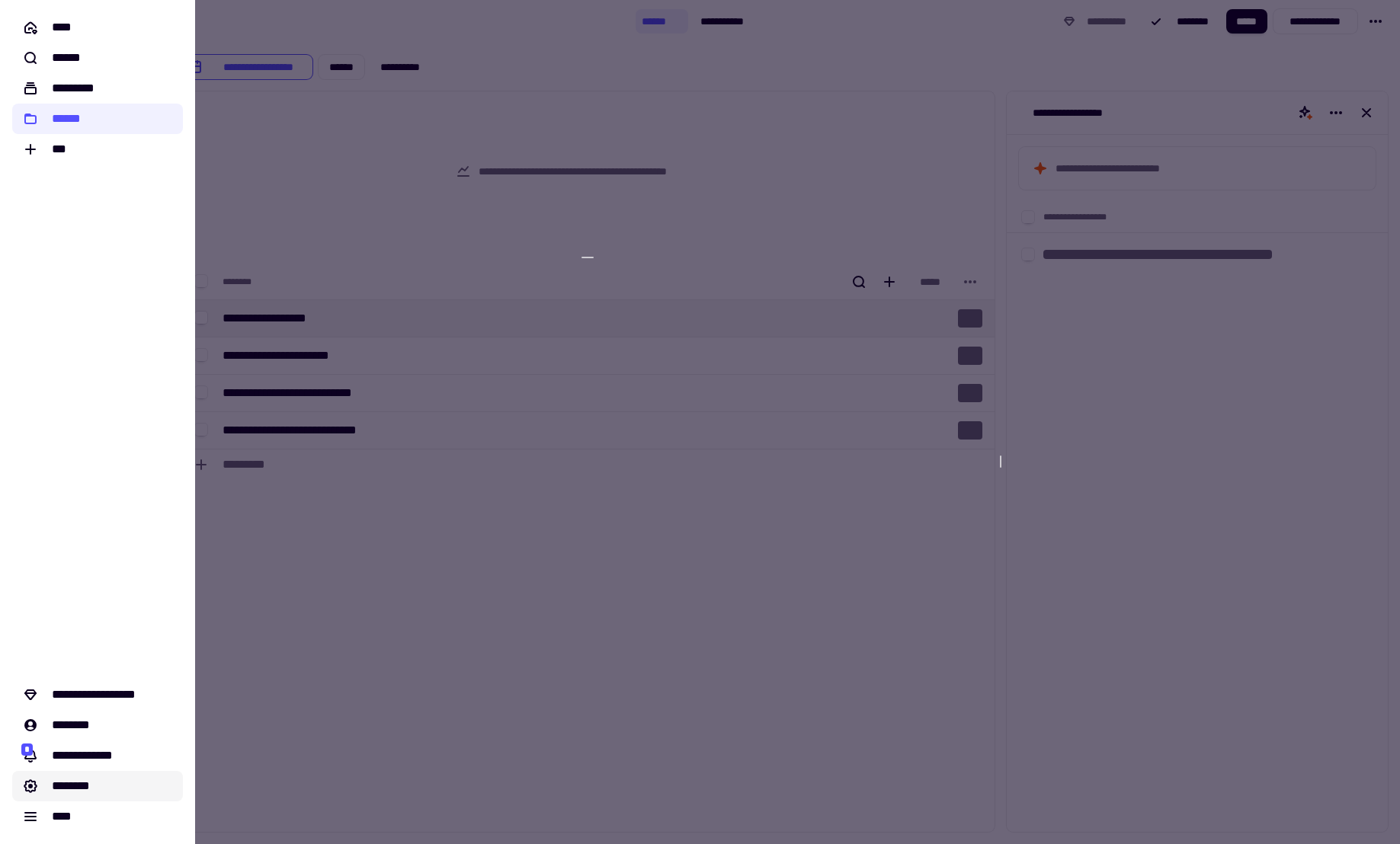 click on "********" 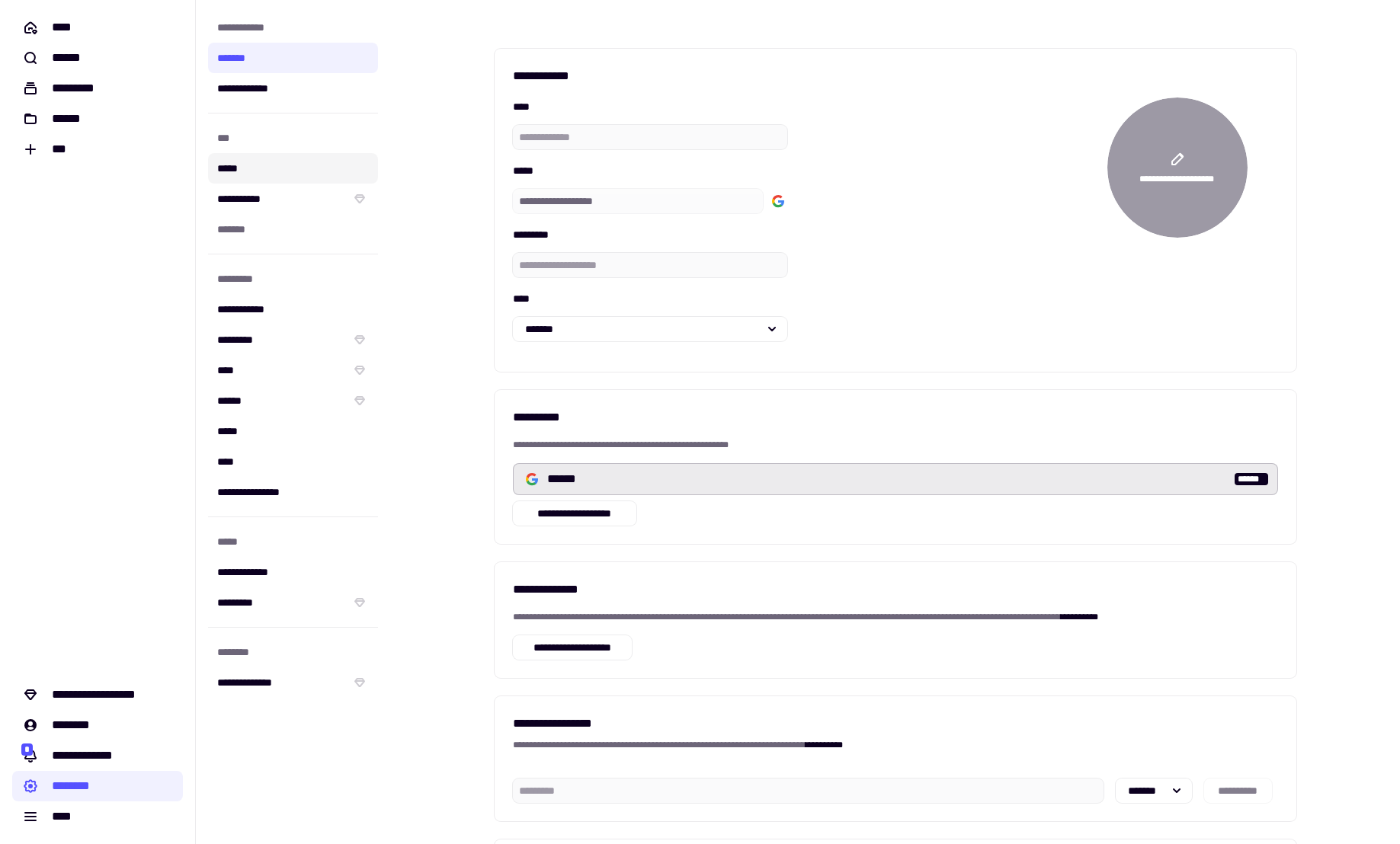 click on "*****" 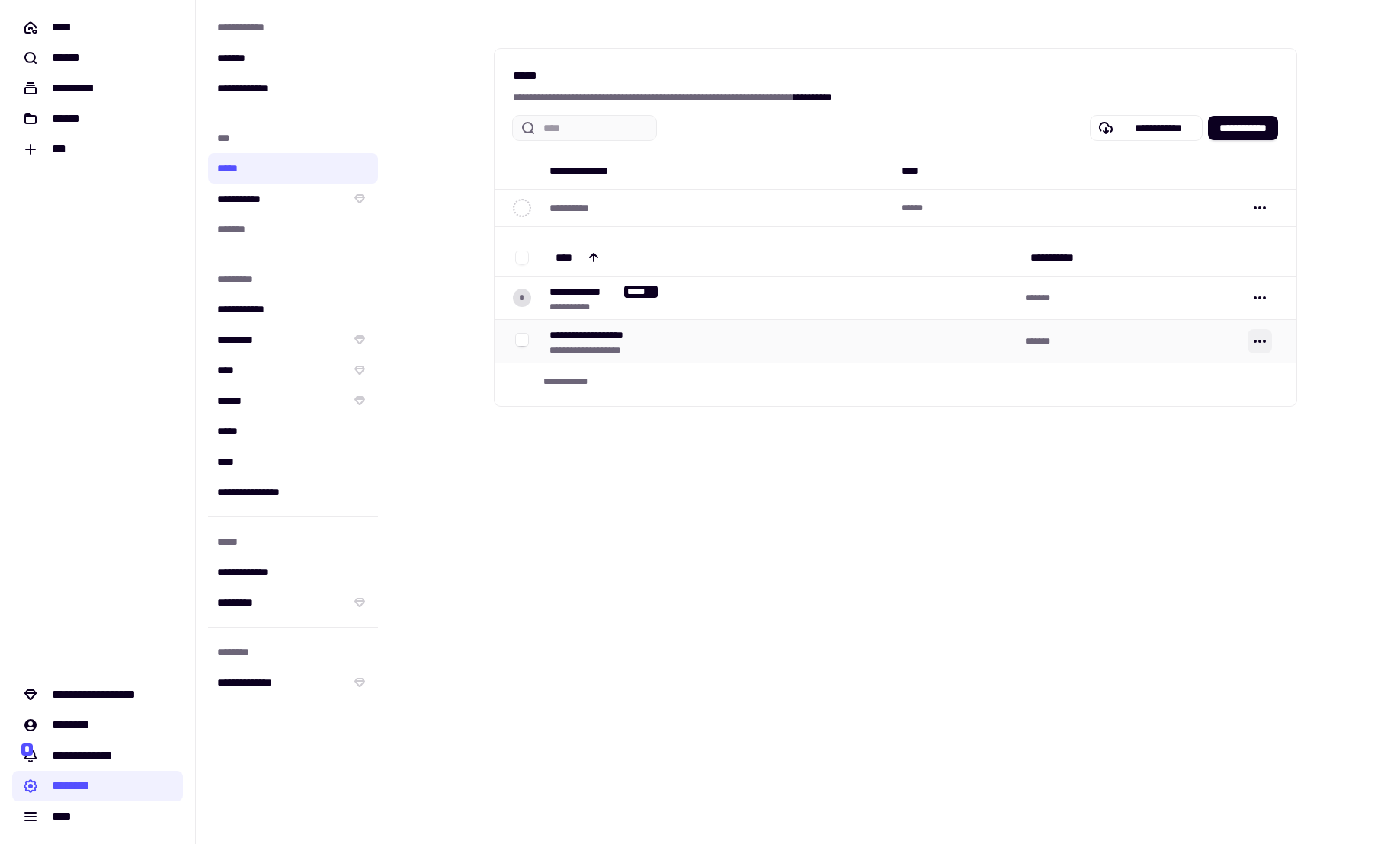click 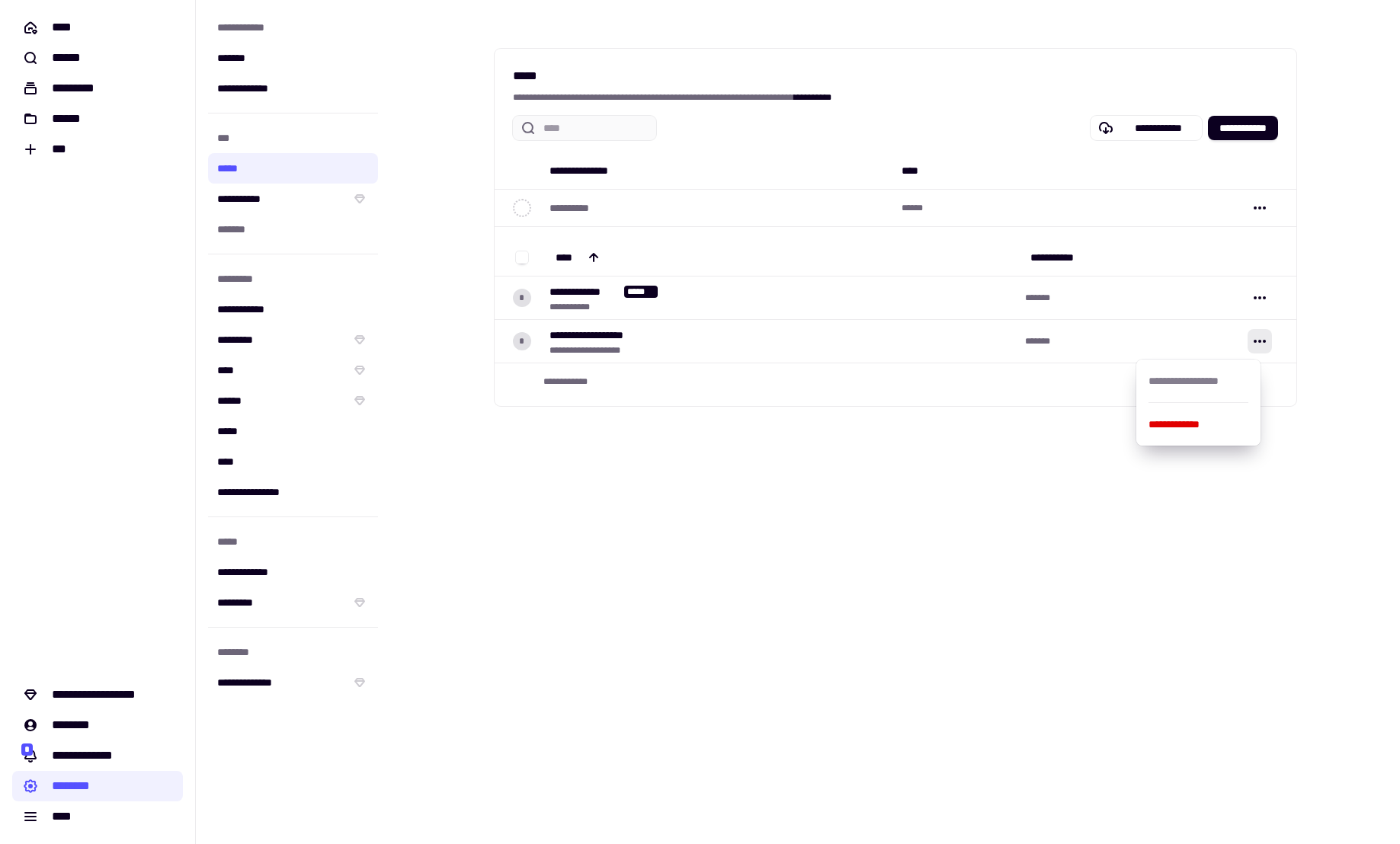 click on "**********" at bounding box center (1198, 381) 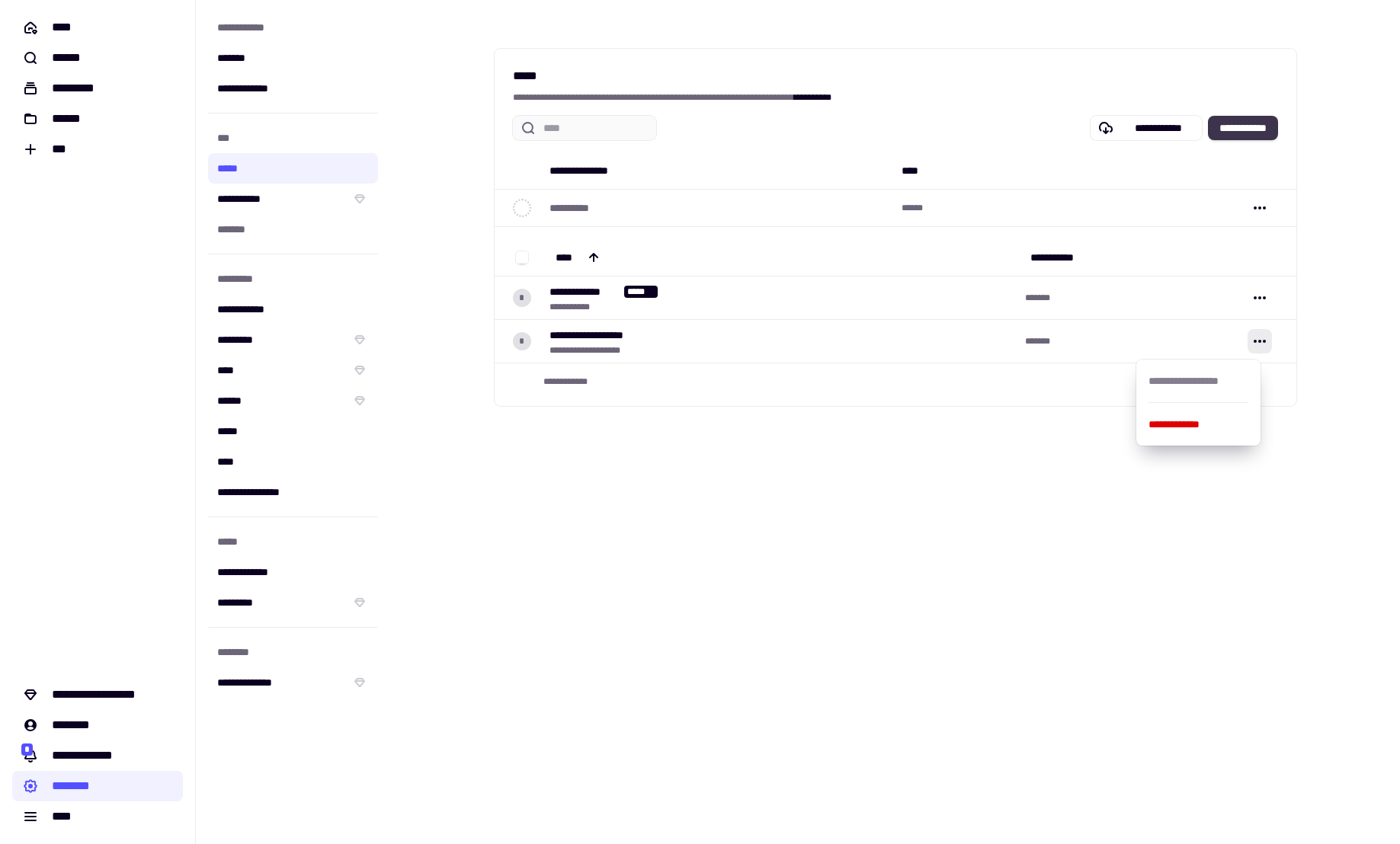 click on "**********" 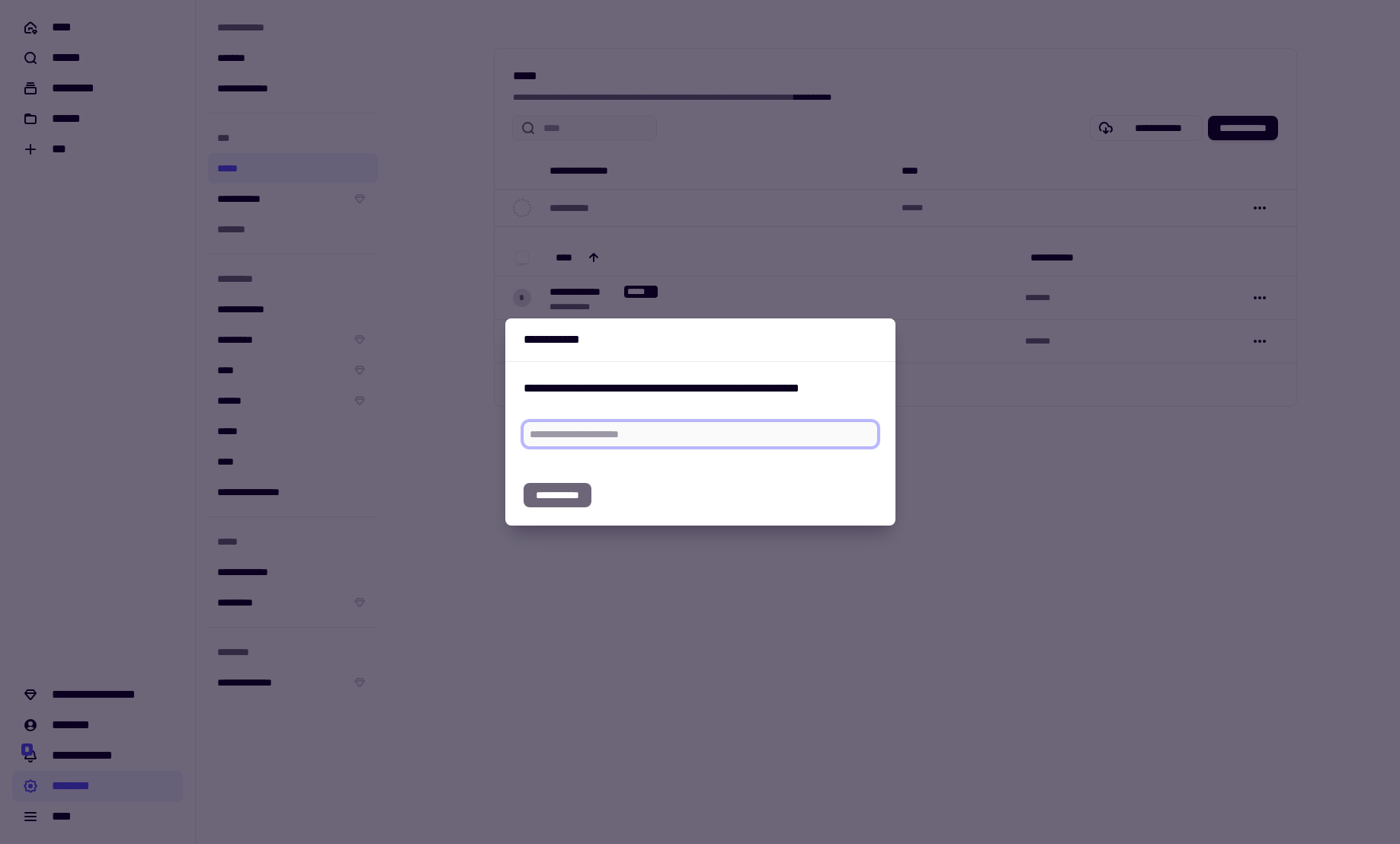 click at bounding box center [700, 434] 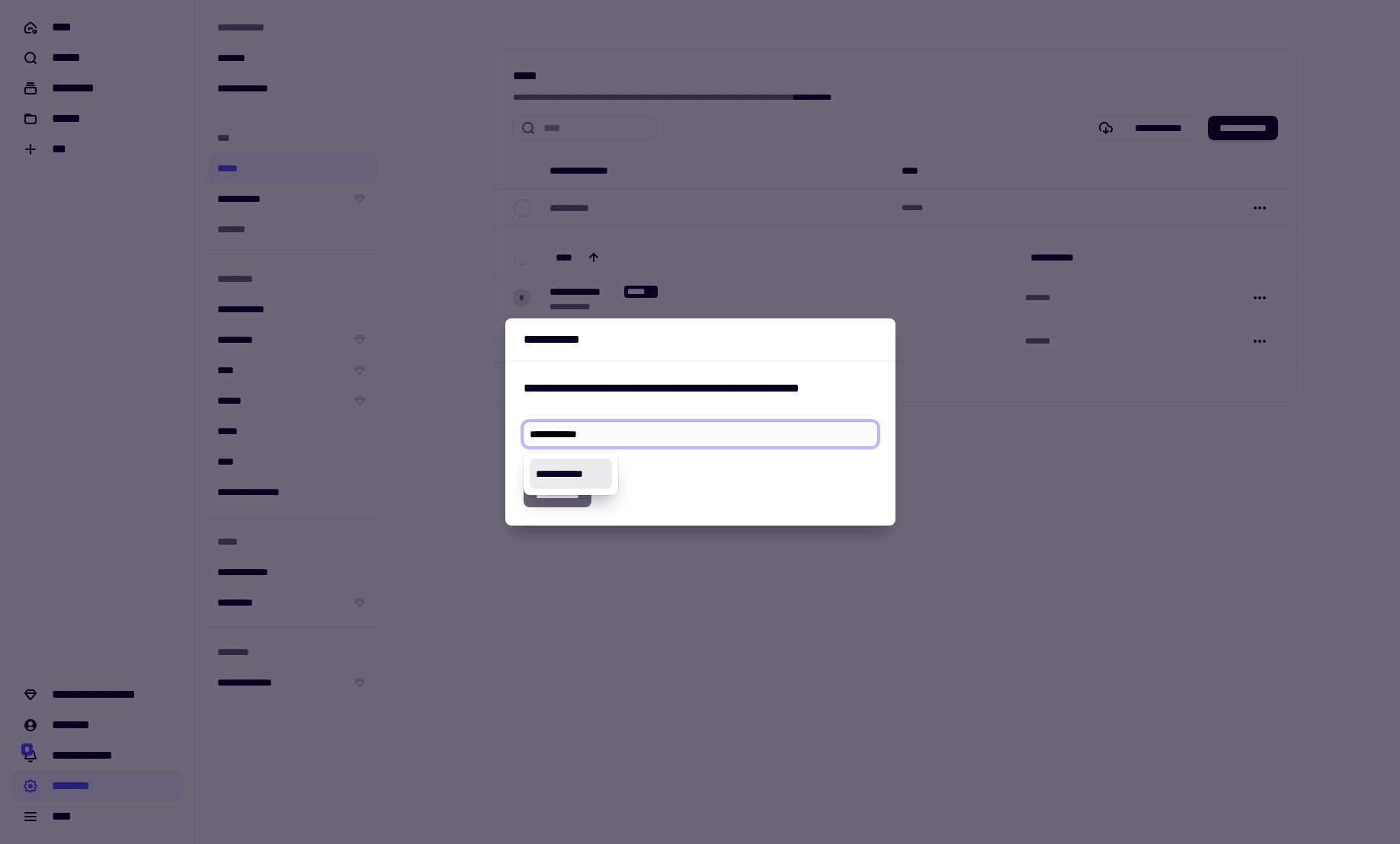 click on "**********" at bounding box center (700, 434) 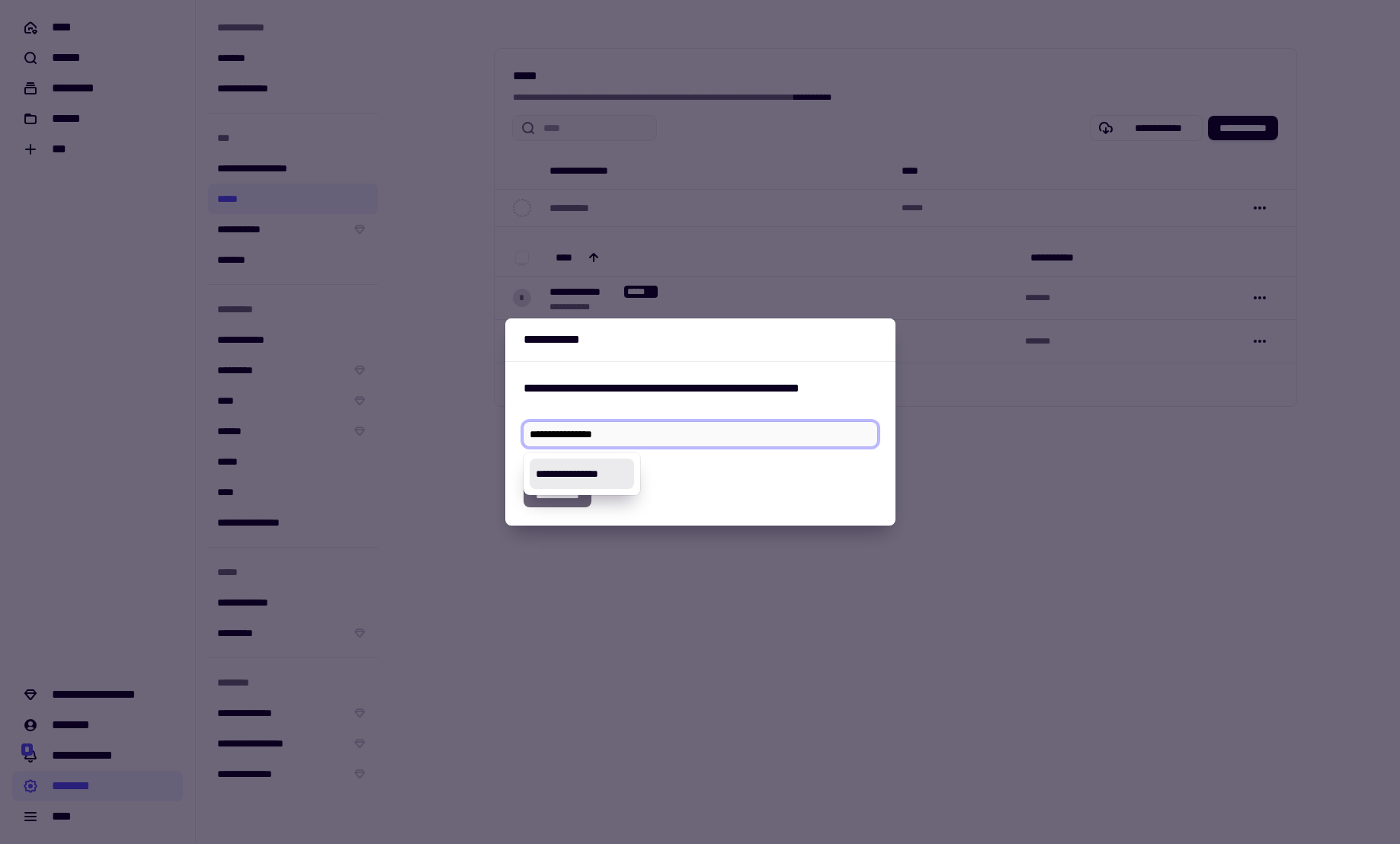 click on "**********" at bounding box center (582, 474) 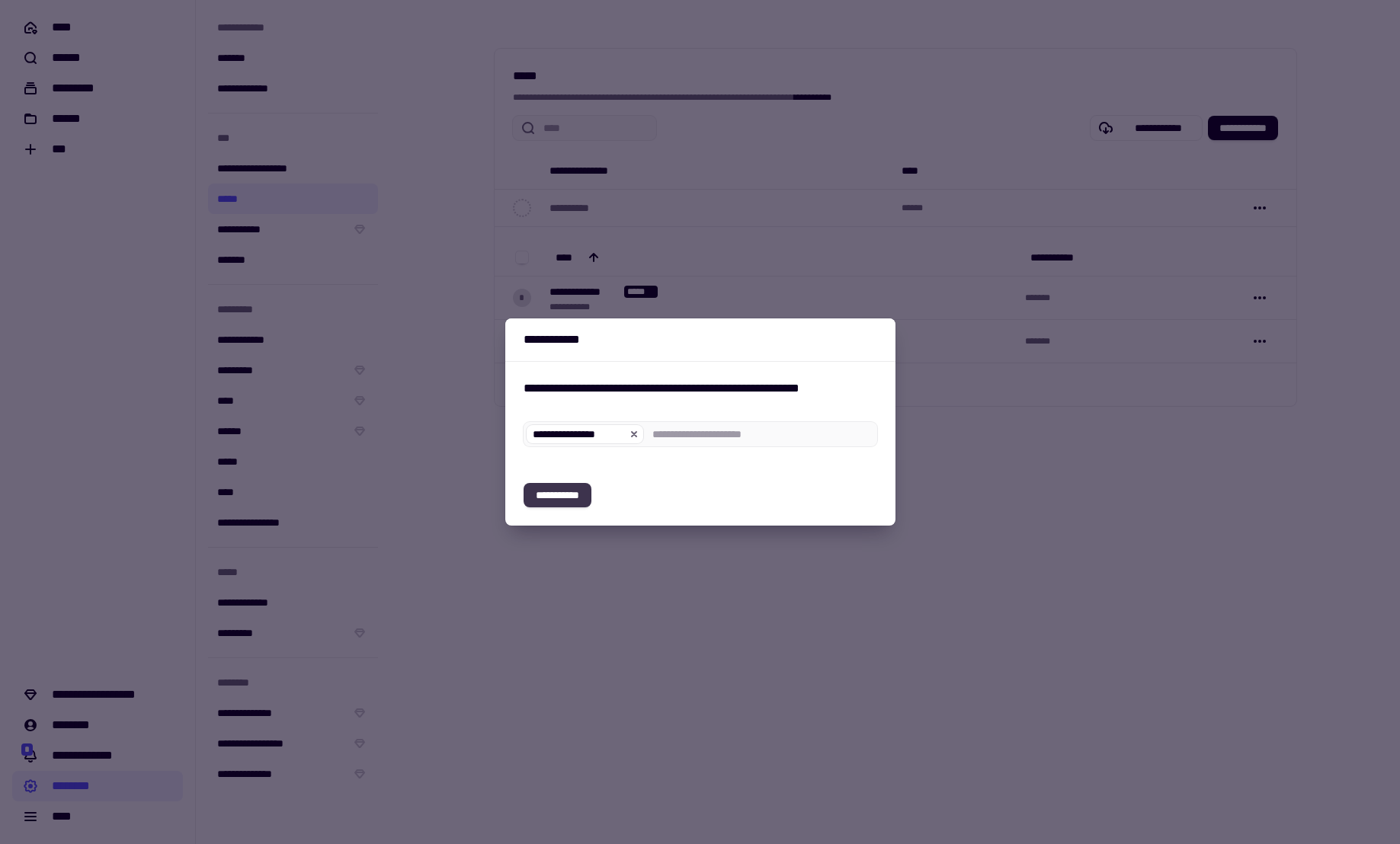 click on "**********" 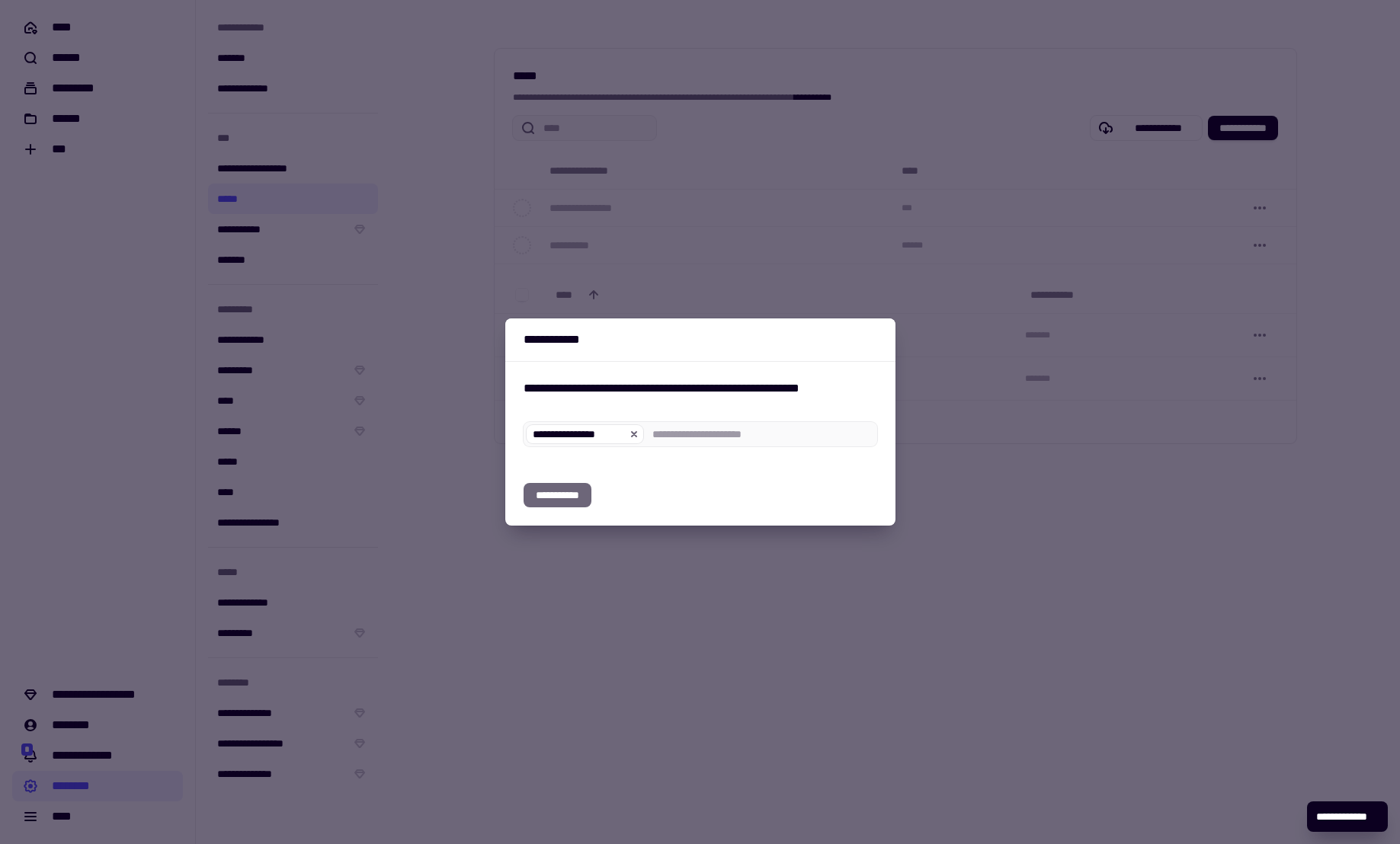 click at bounding box center [700, 422] 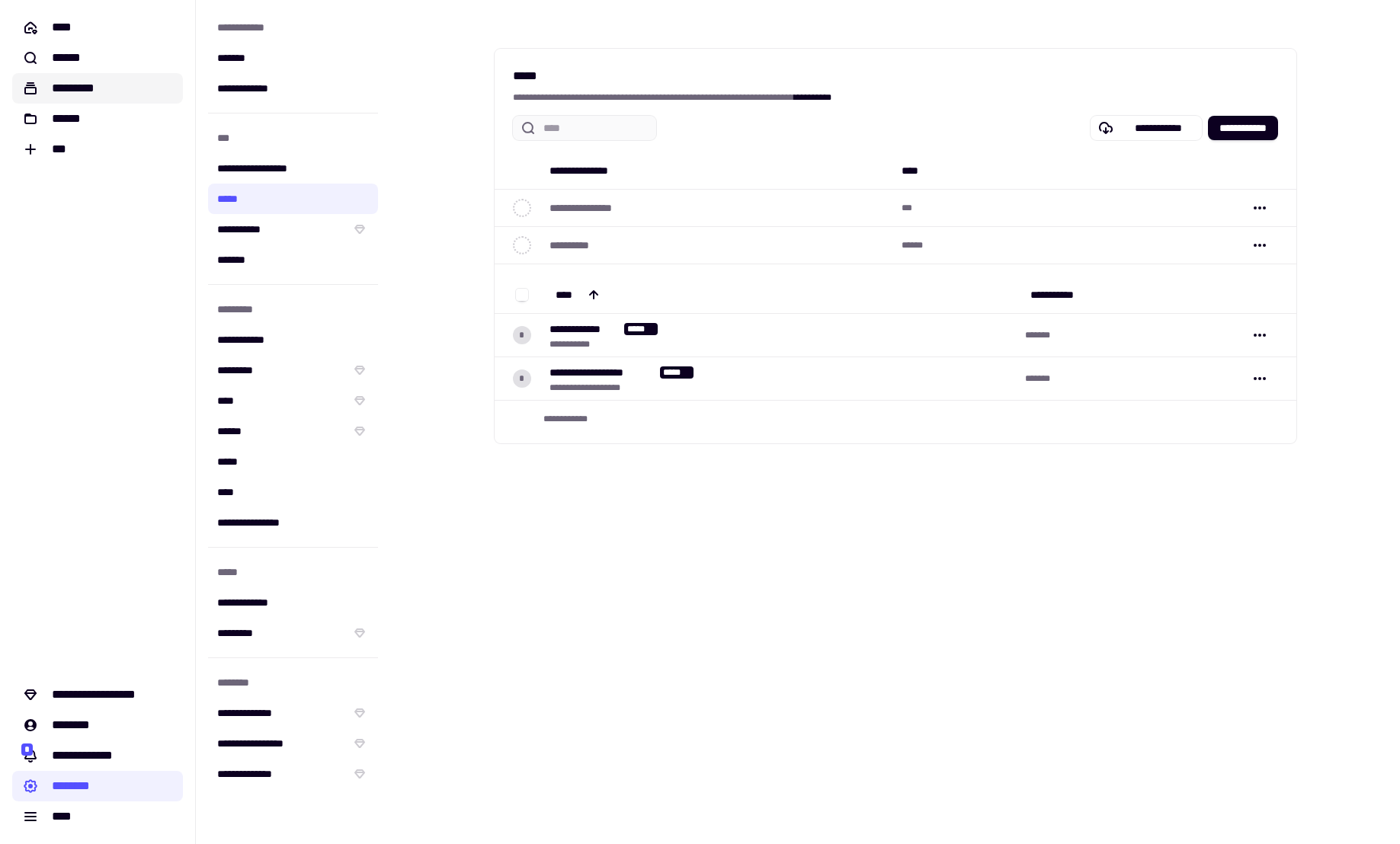 click on "*********" 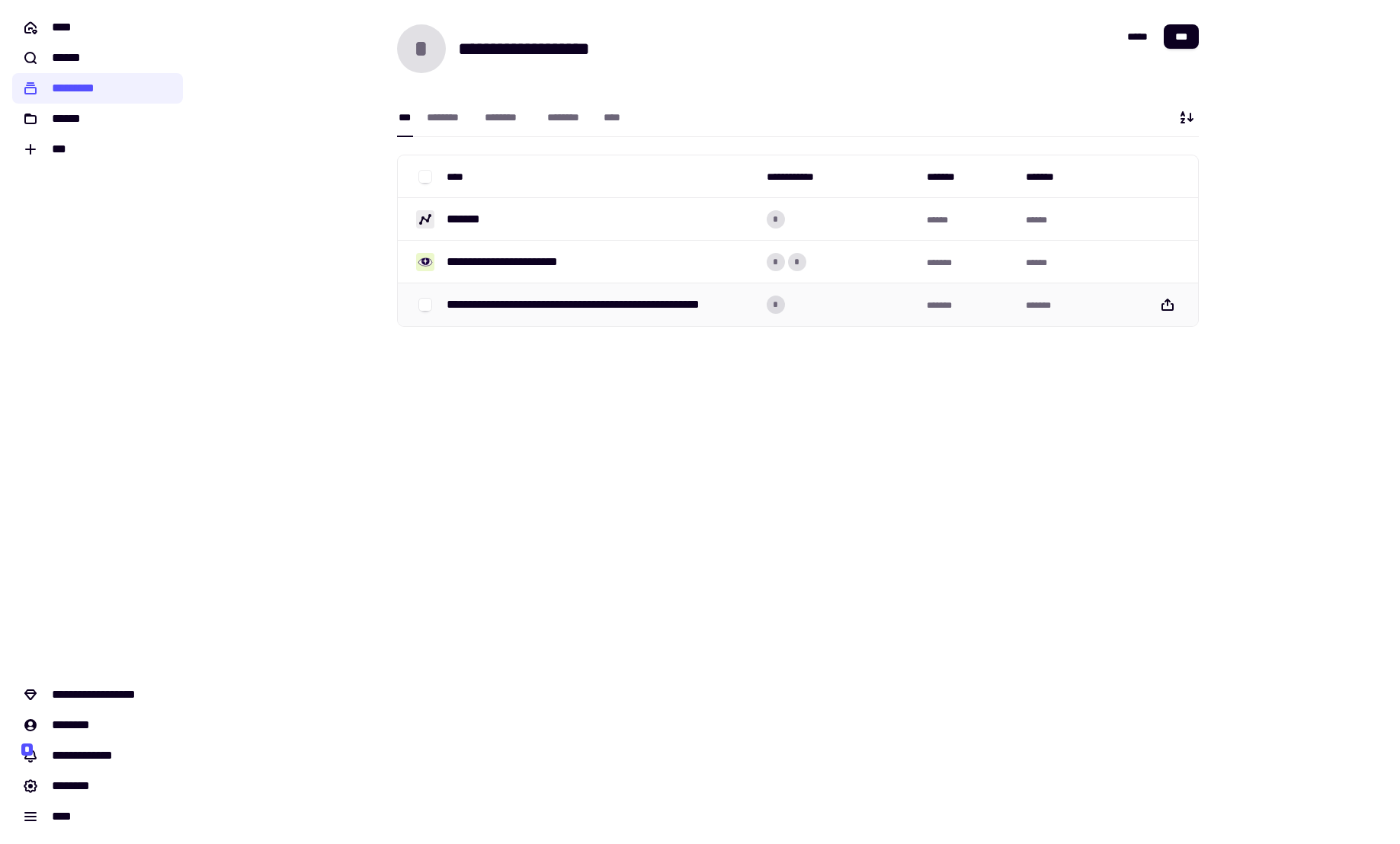 click on "*" at bounding box center [841, 305] 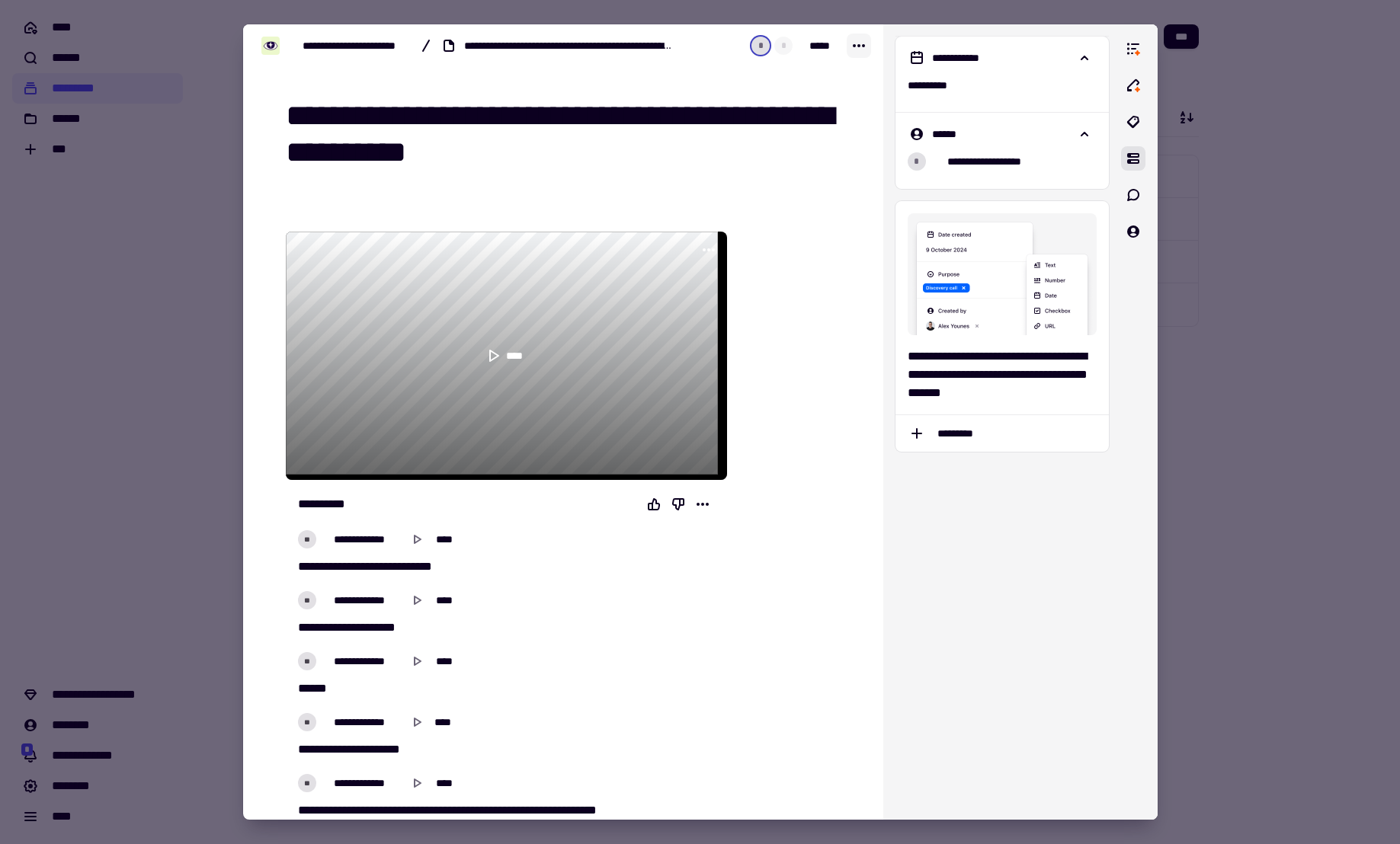 click 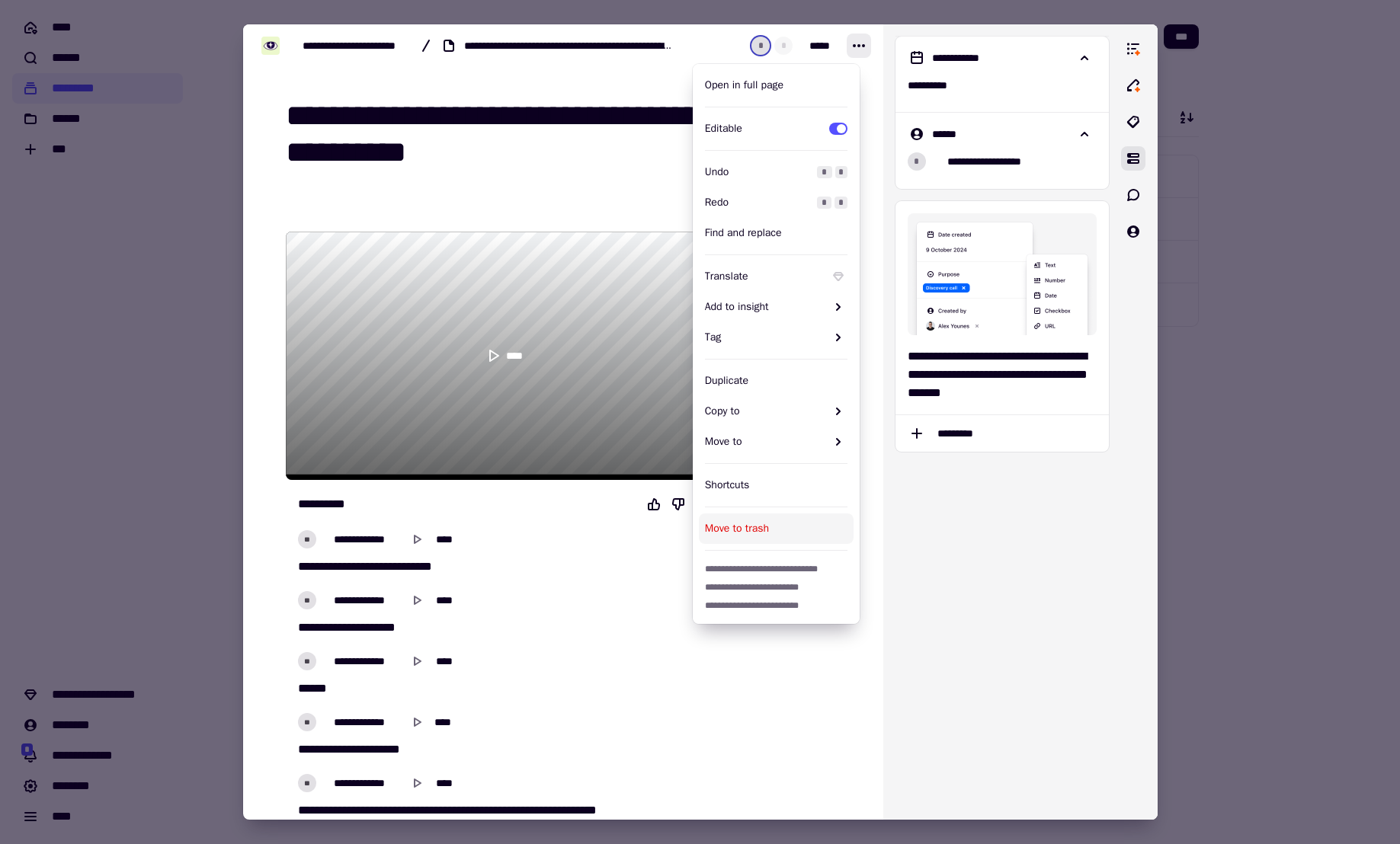 click on "Move to trash" at bounding box center (776, 529) 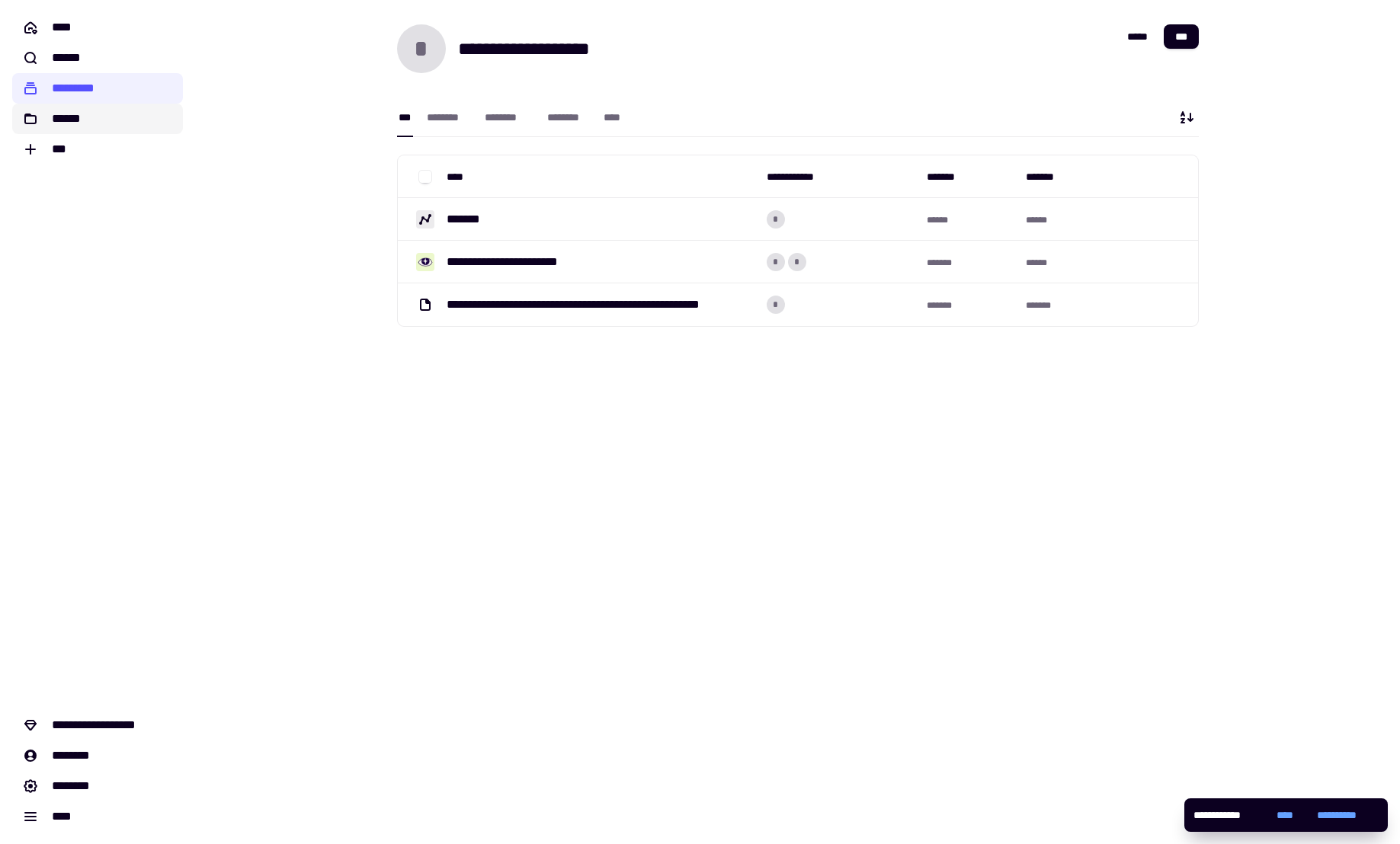 click on "******" 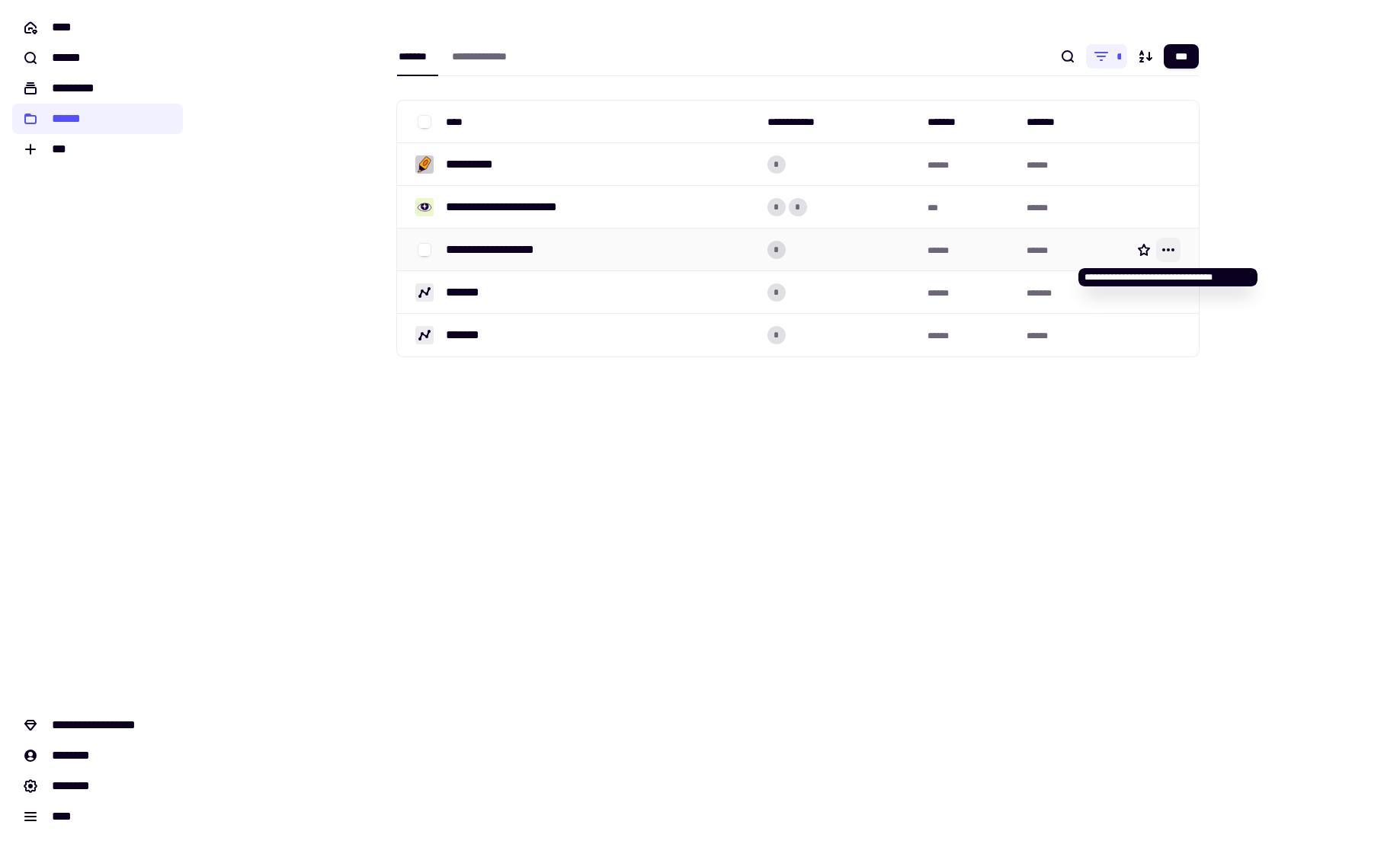 click 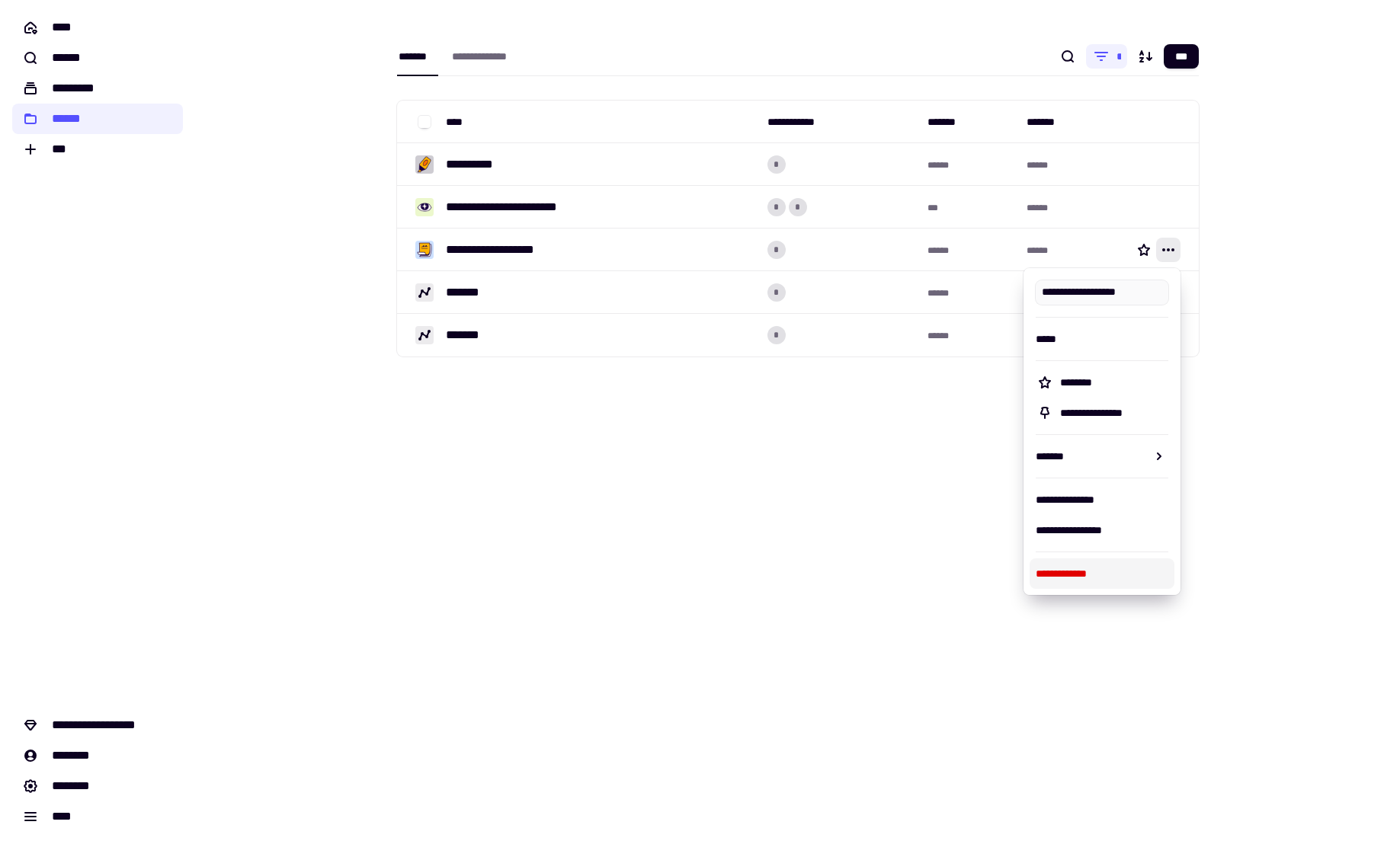 click on "**********" at bounding box center (1102, 574) 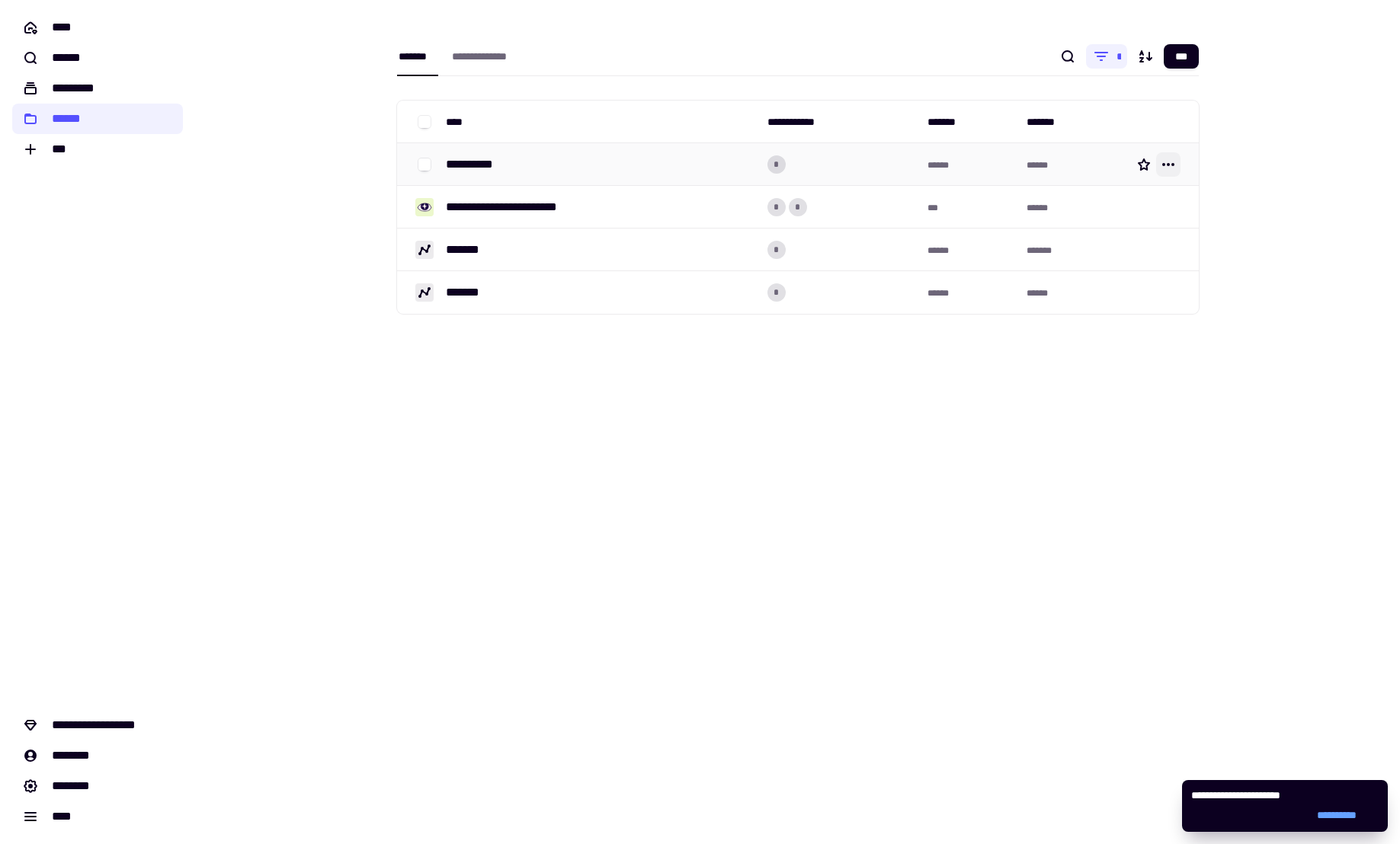 click 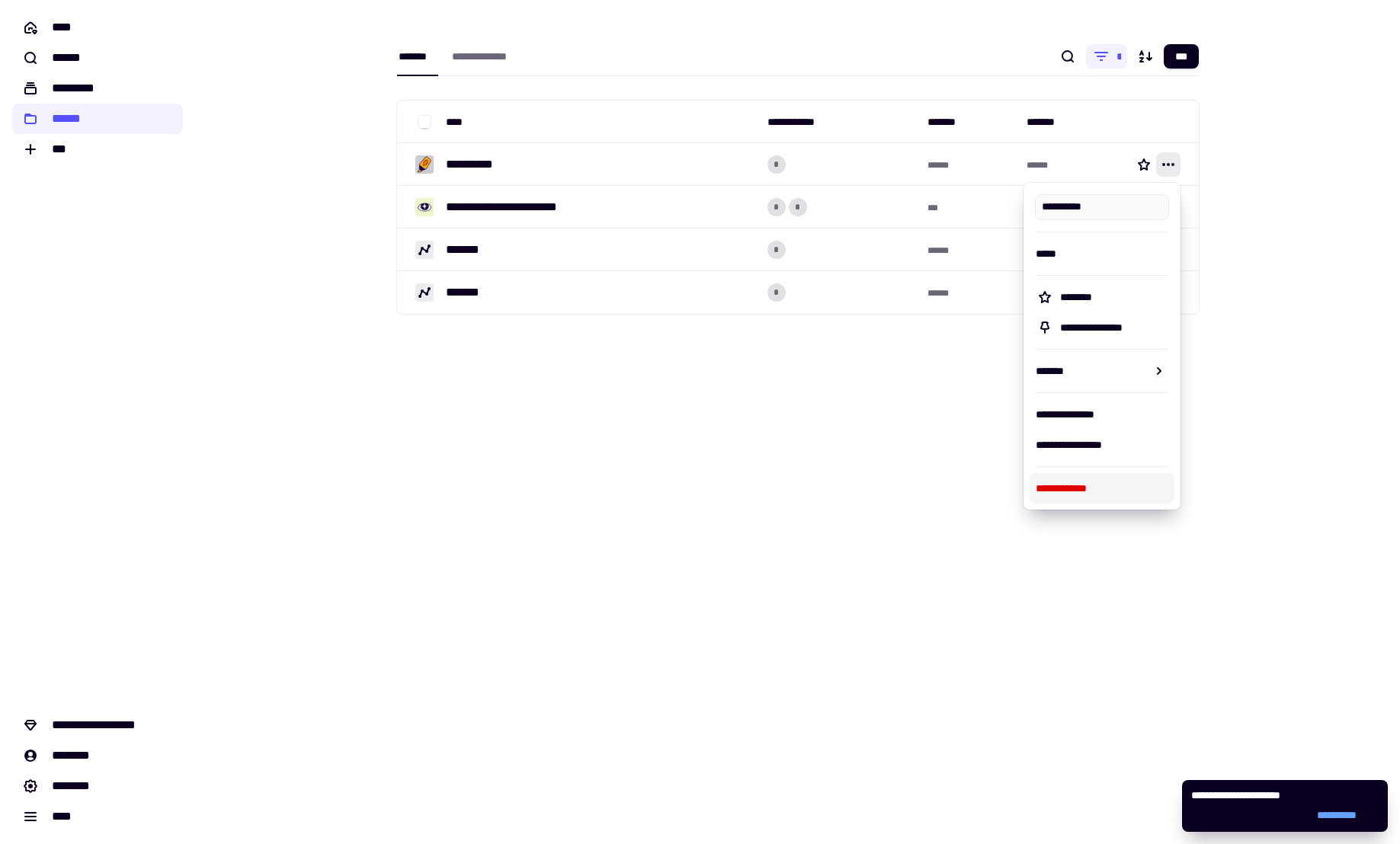 click on "**********" at bounding box center [1102, 488] 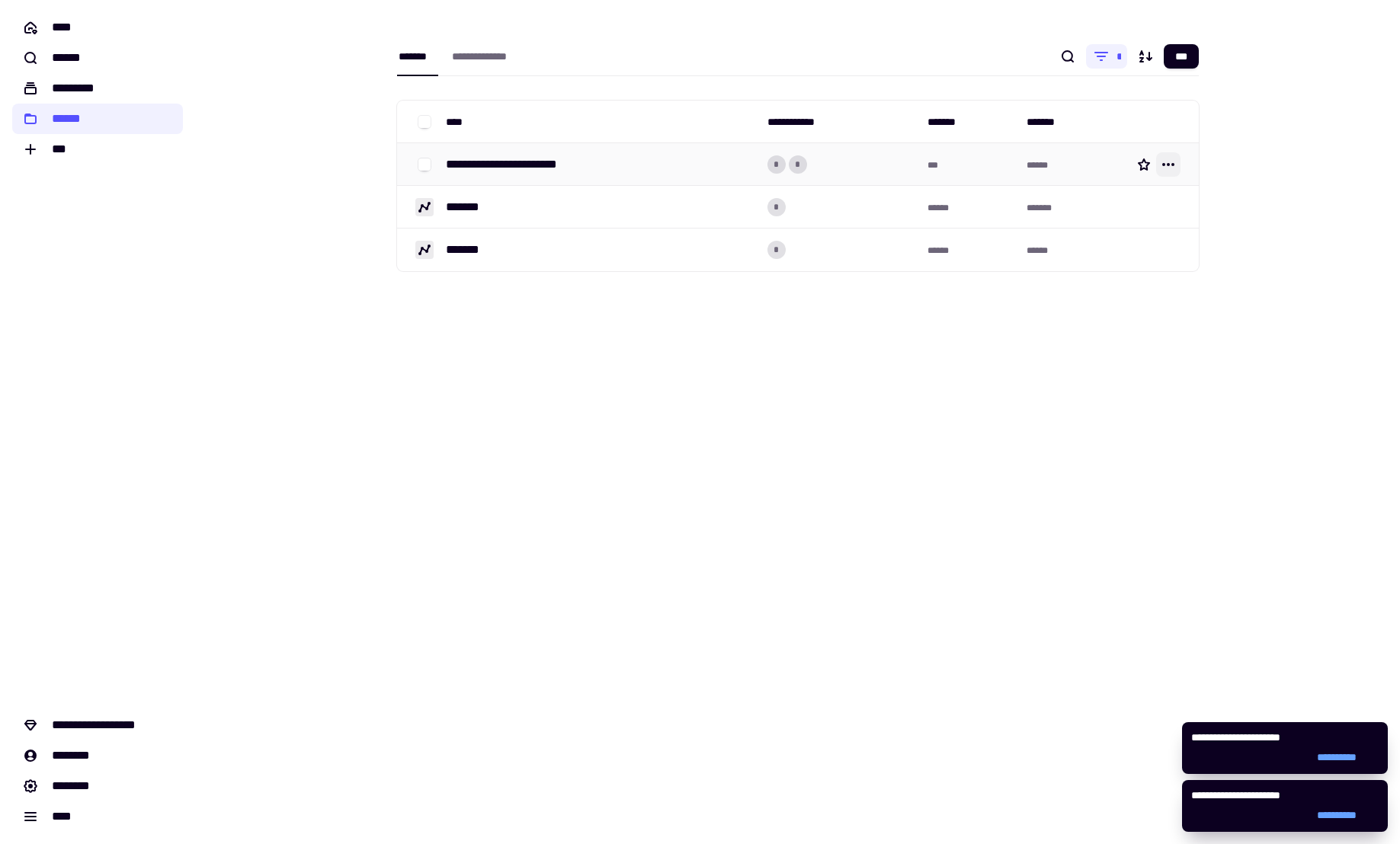 click 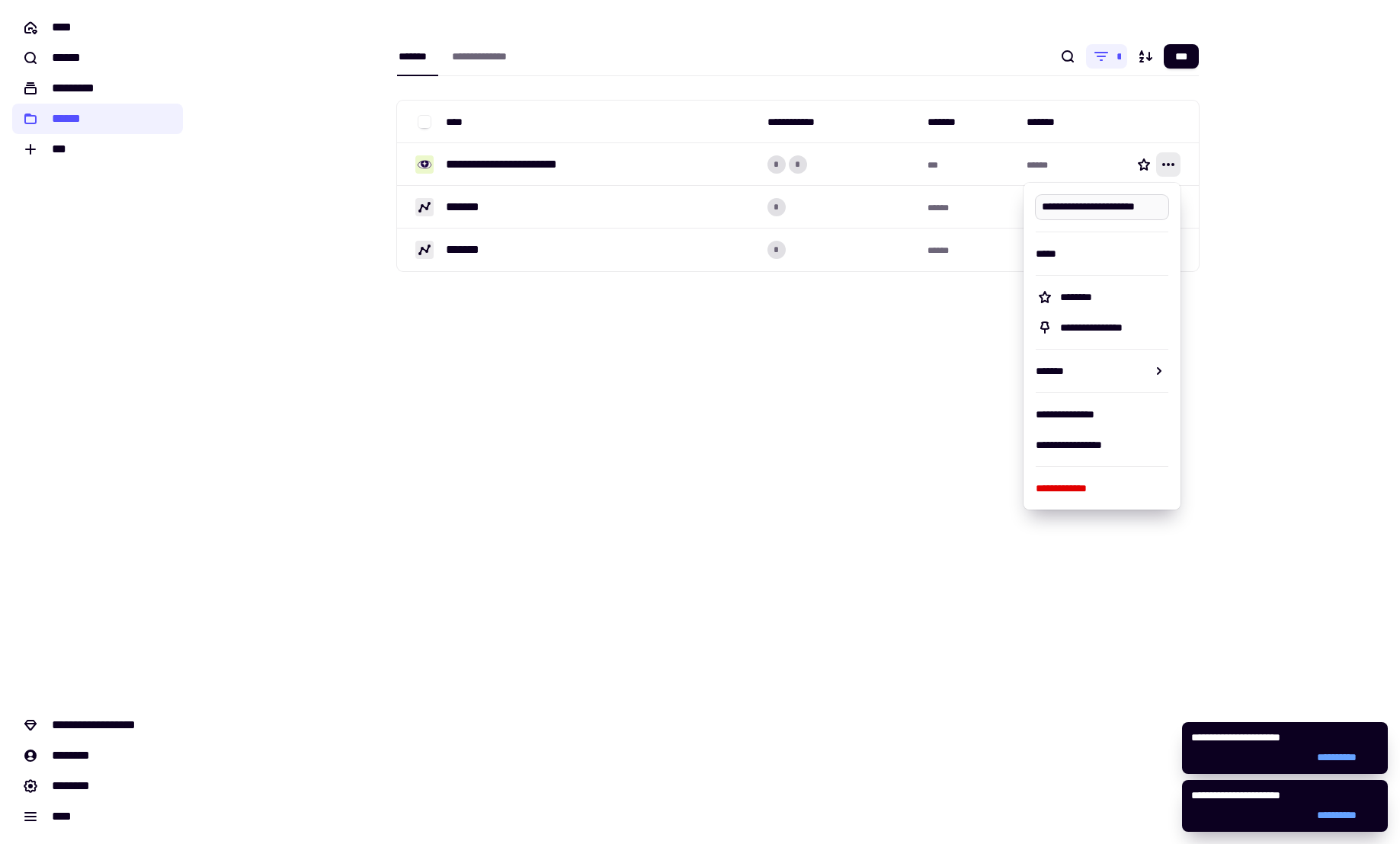 scroll, scrollTop: 0, scrollLeft: 6, axis: horizontal 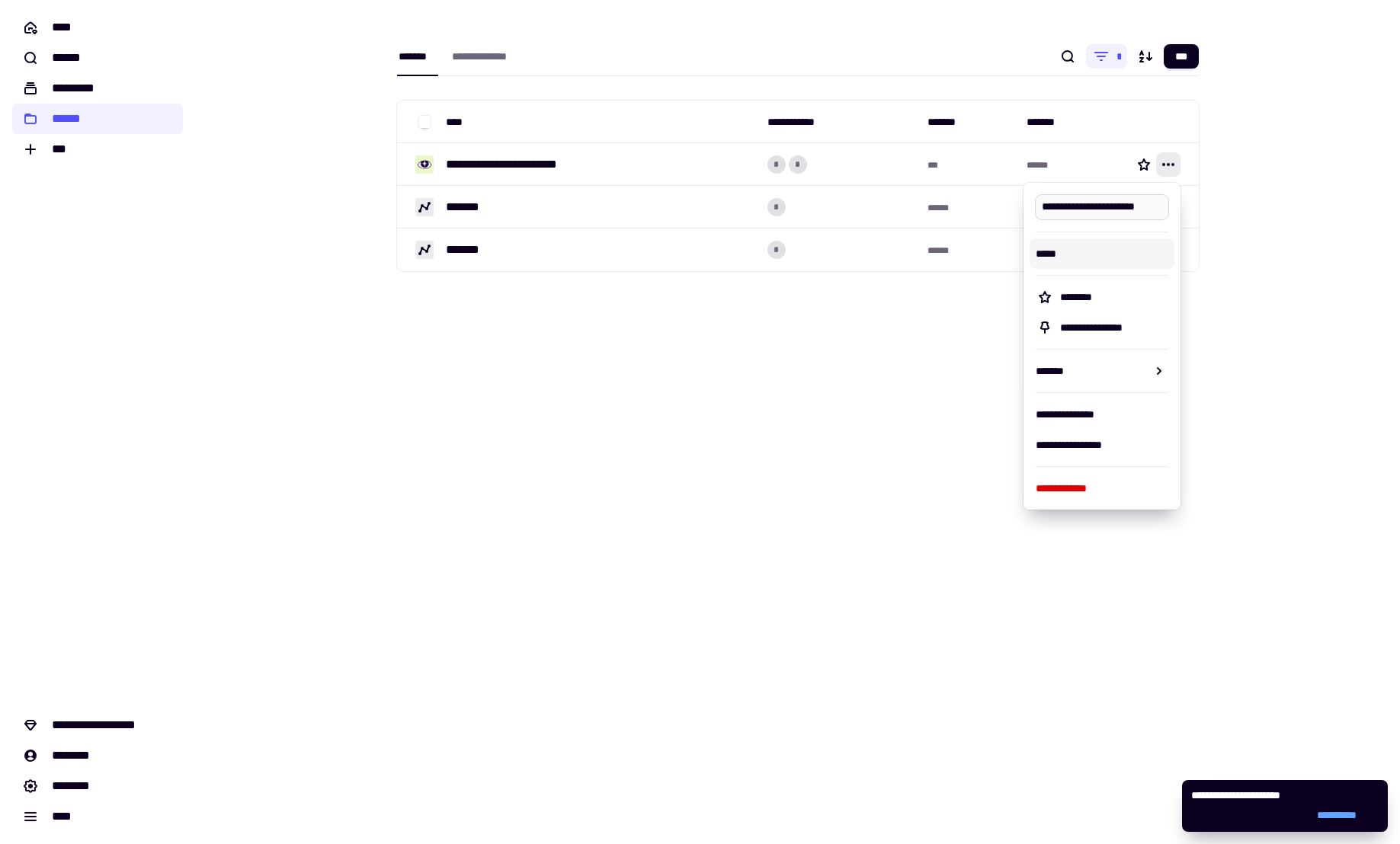 click on "**********" at bounding box center (1102, 207) 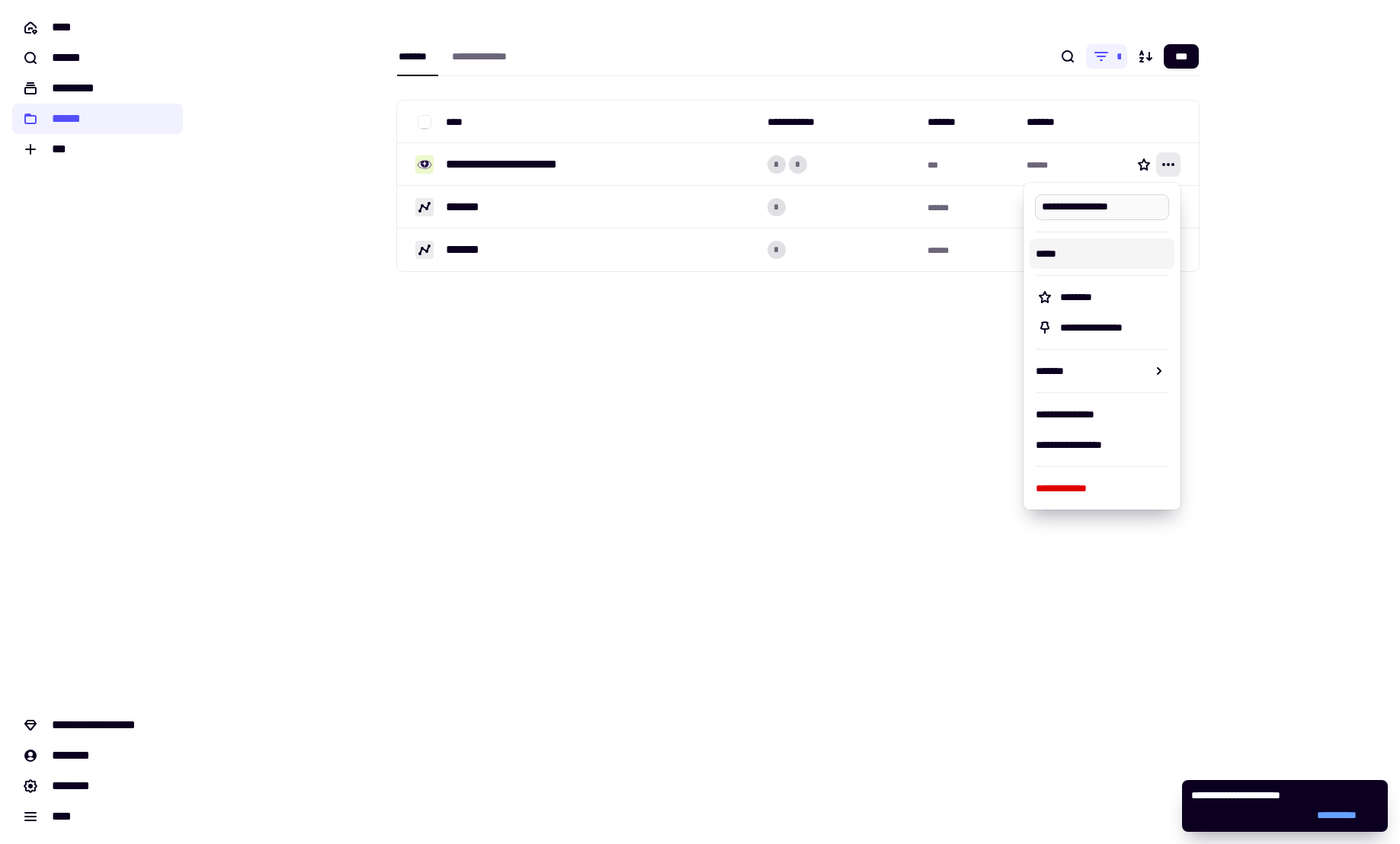 scroll, scrollTop: 0, scrollLeft: 0, axis: both 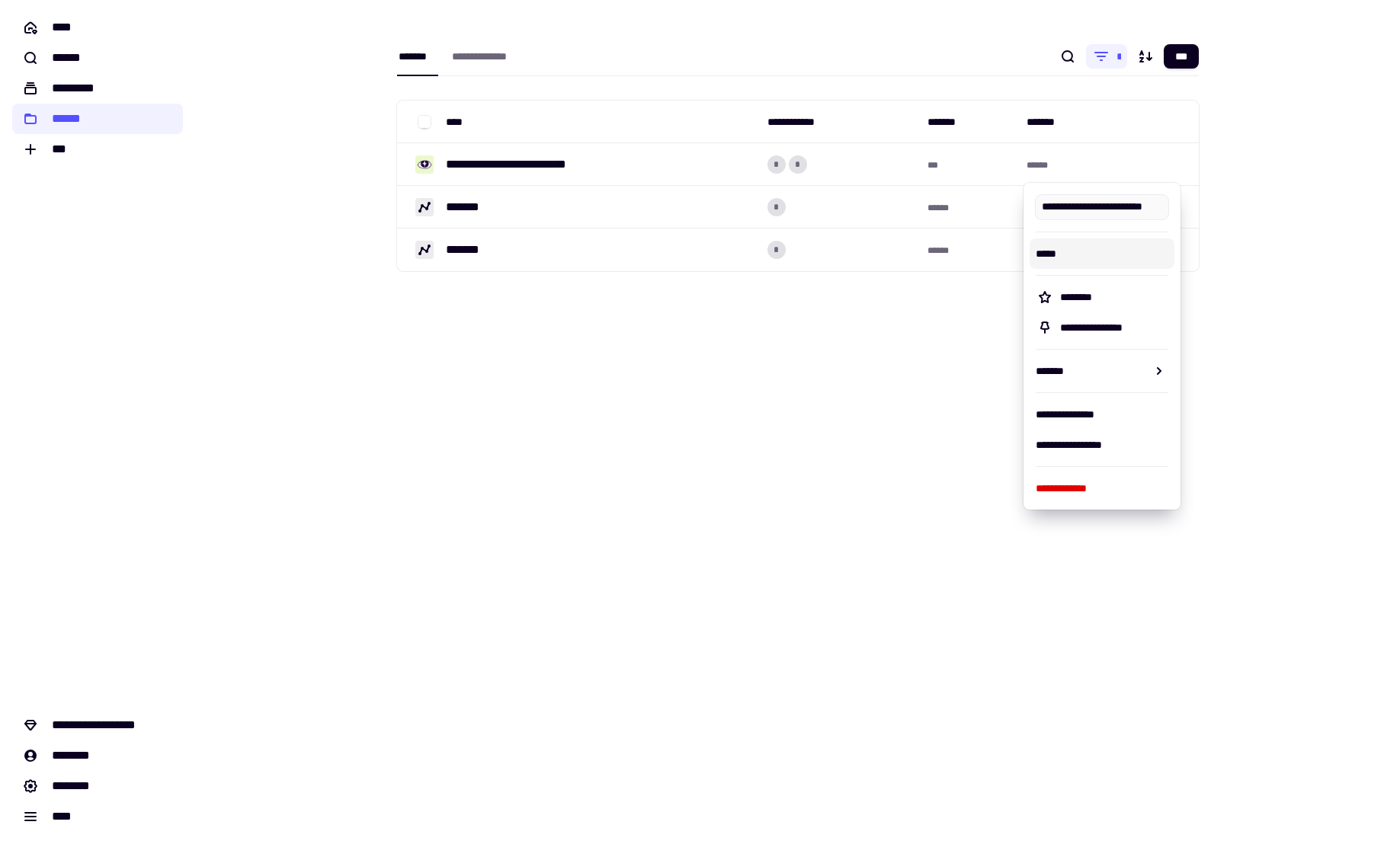 click on "**********" at bounding box center (797, 172) 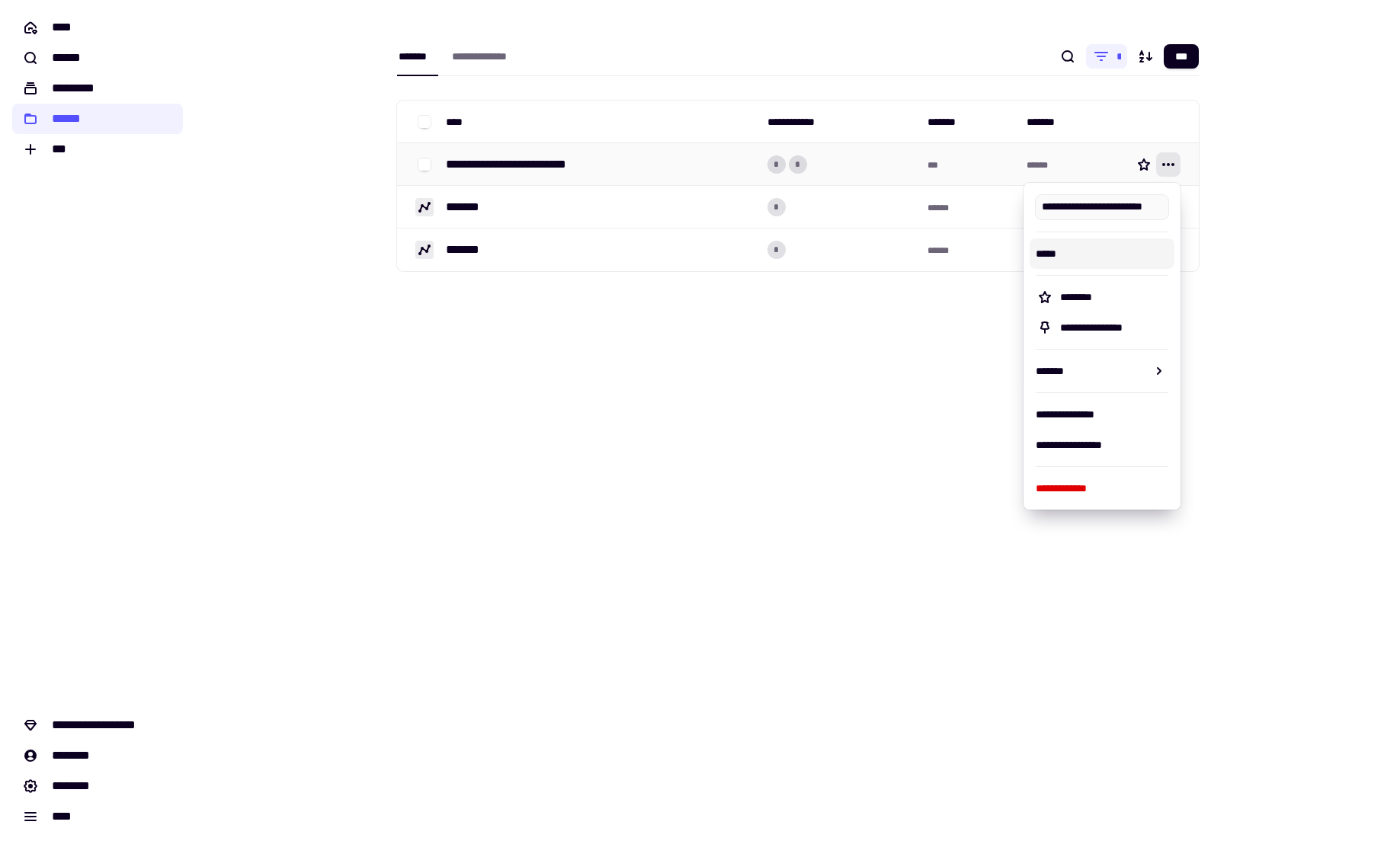 click on "**********" at bounding box center [601, 165] 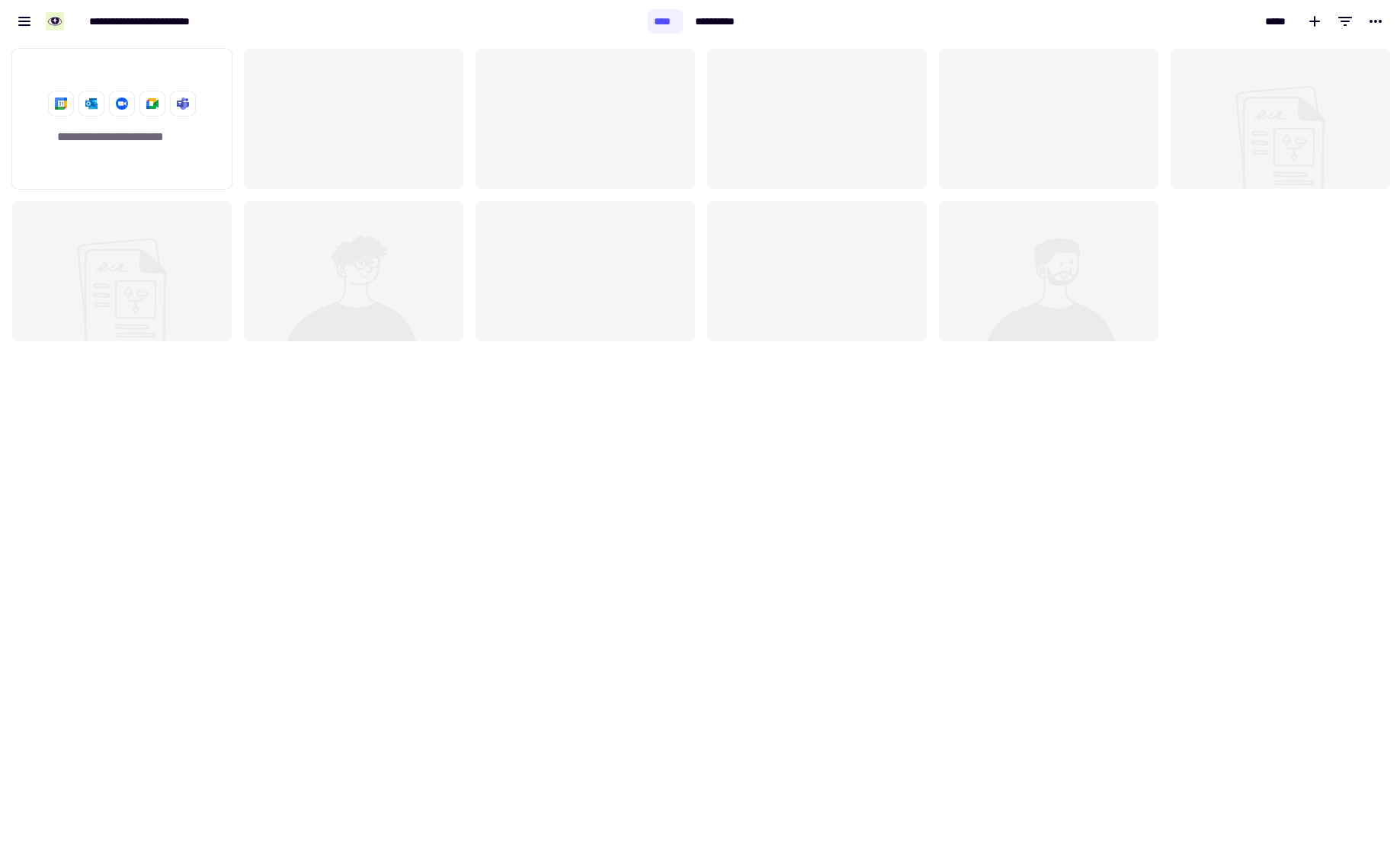 scroll, scrollTop: 12, scrollLeft: 12, axis: both 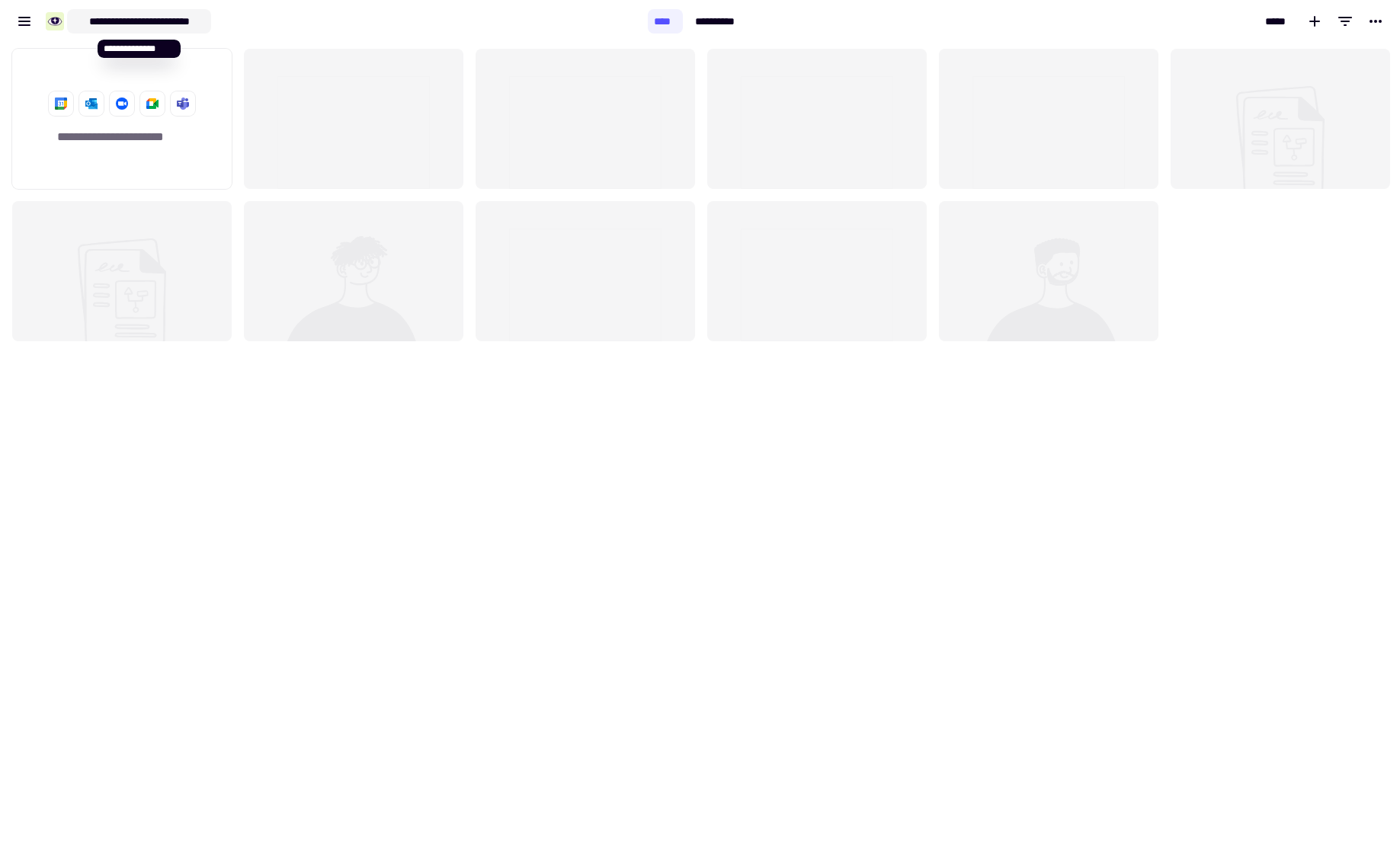 click on "**********" 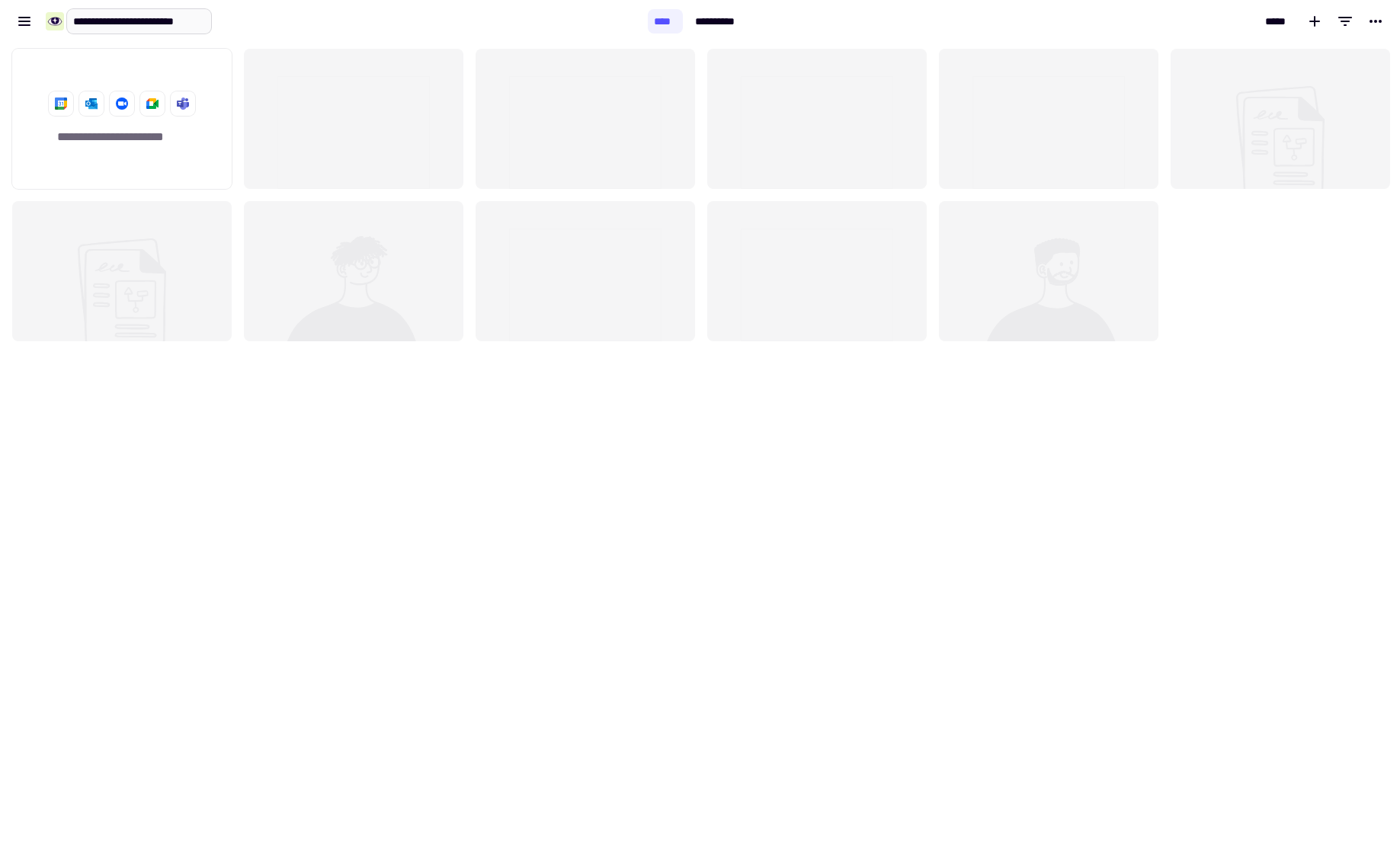 click on "**********" at bounding box center [139, 21] 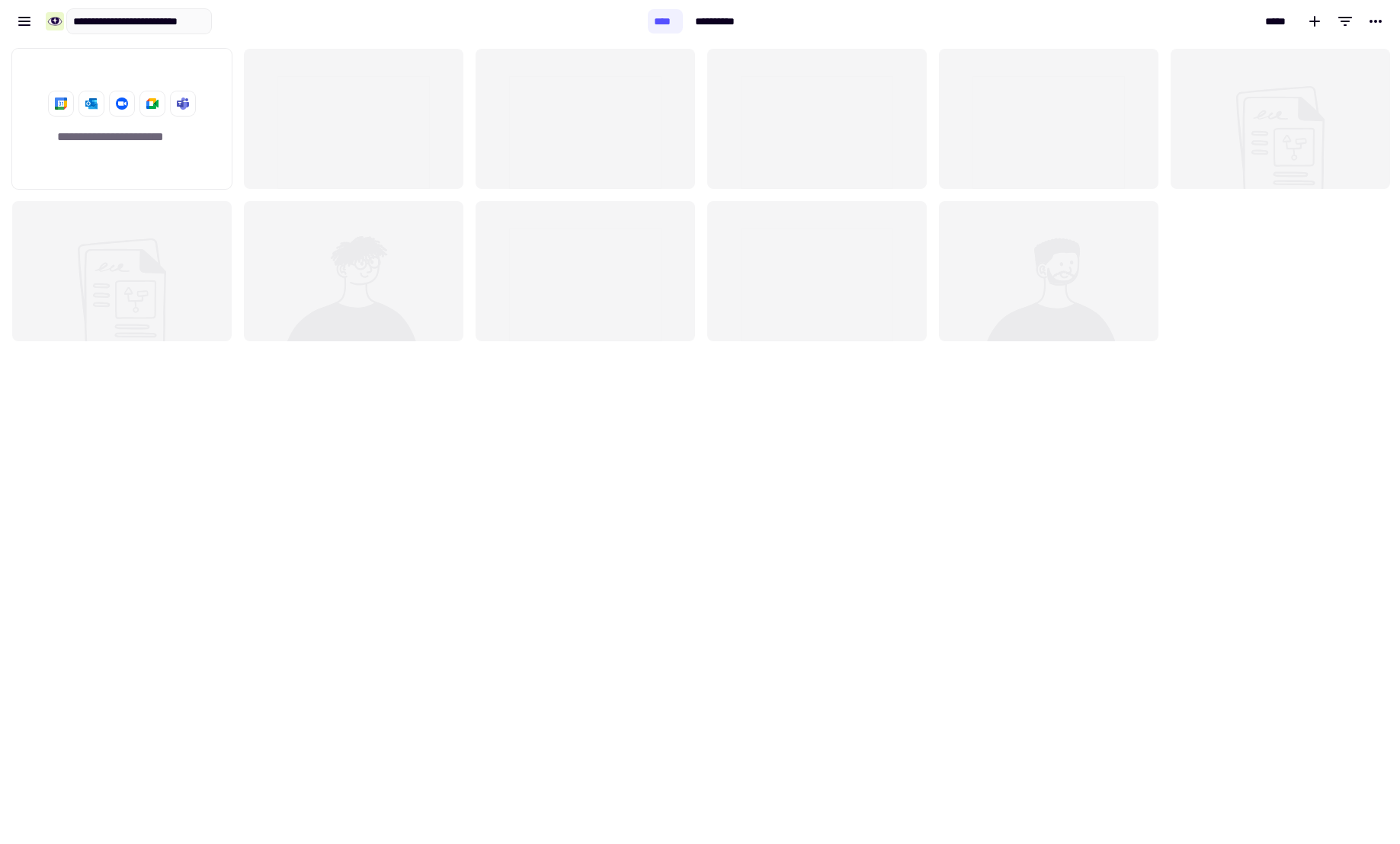 scroll, scrollTop: 0, scrollLeft: 14, axis: horizontal 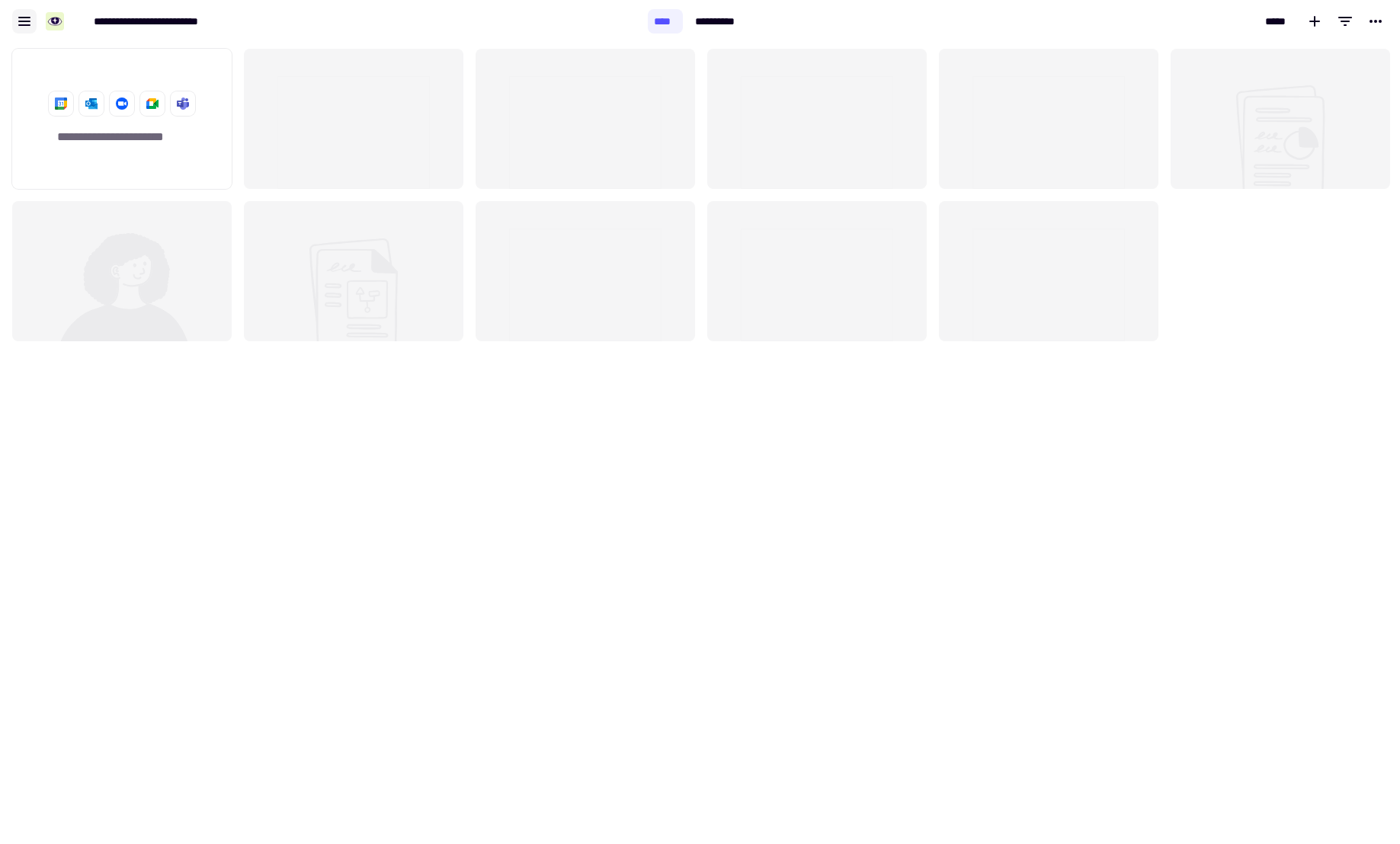 click 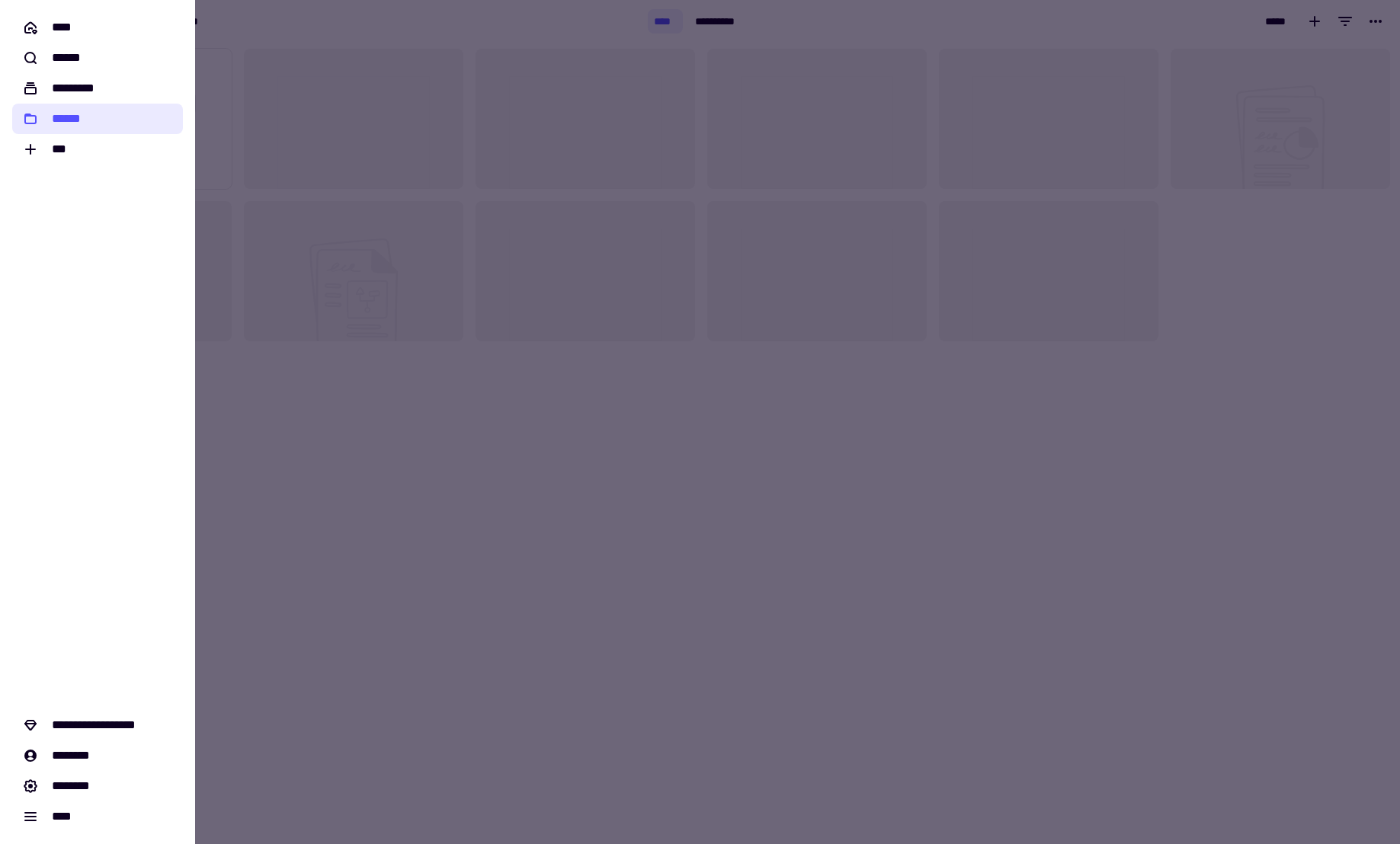 click on "******" 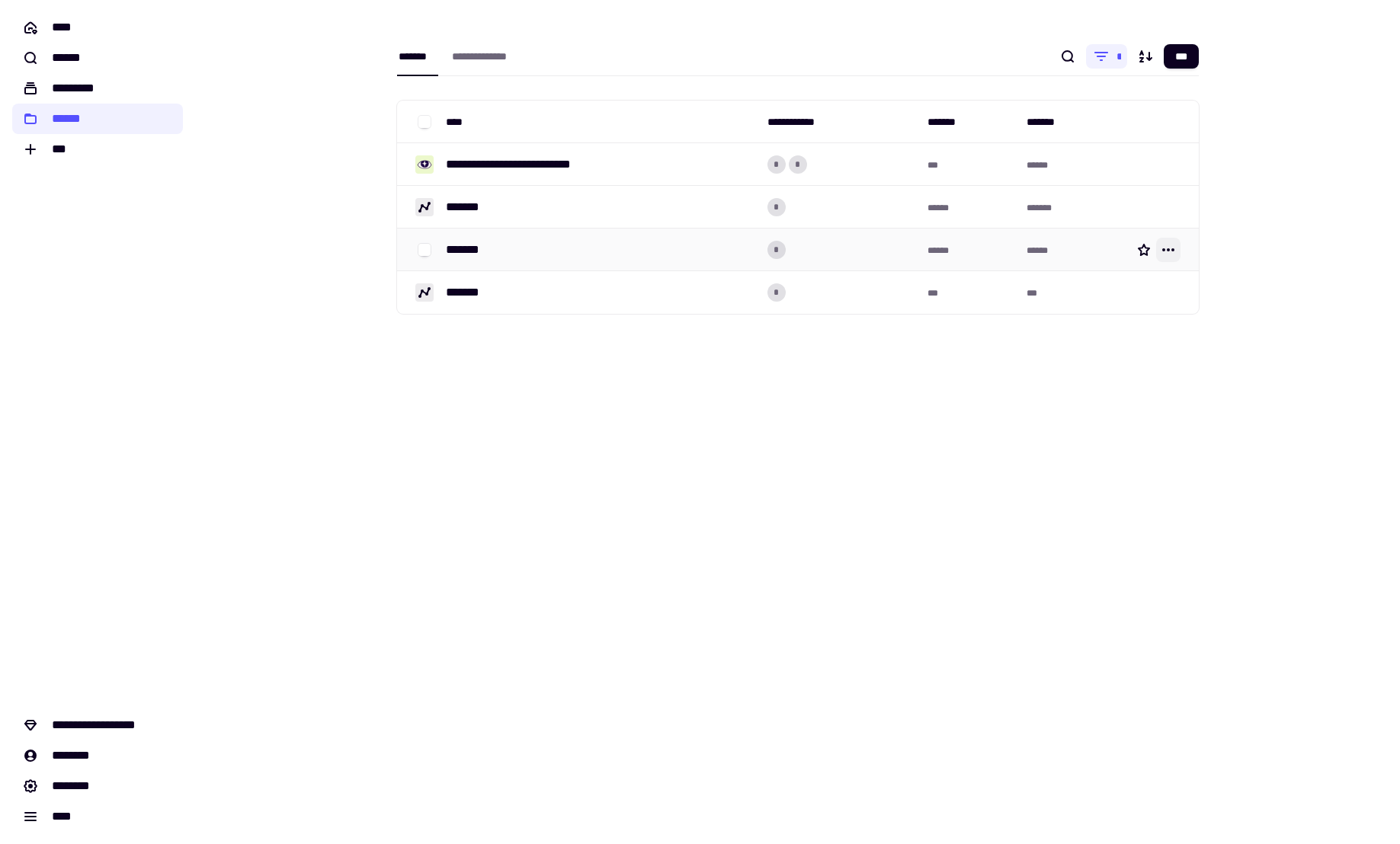 click 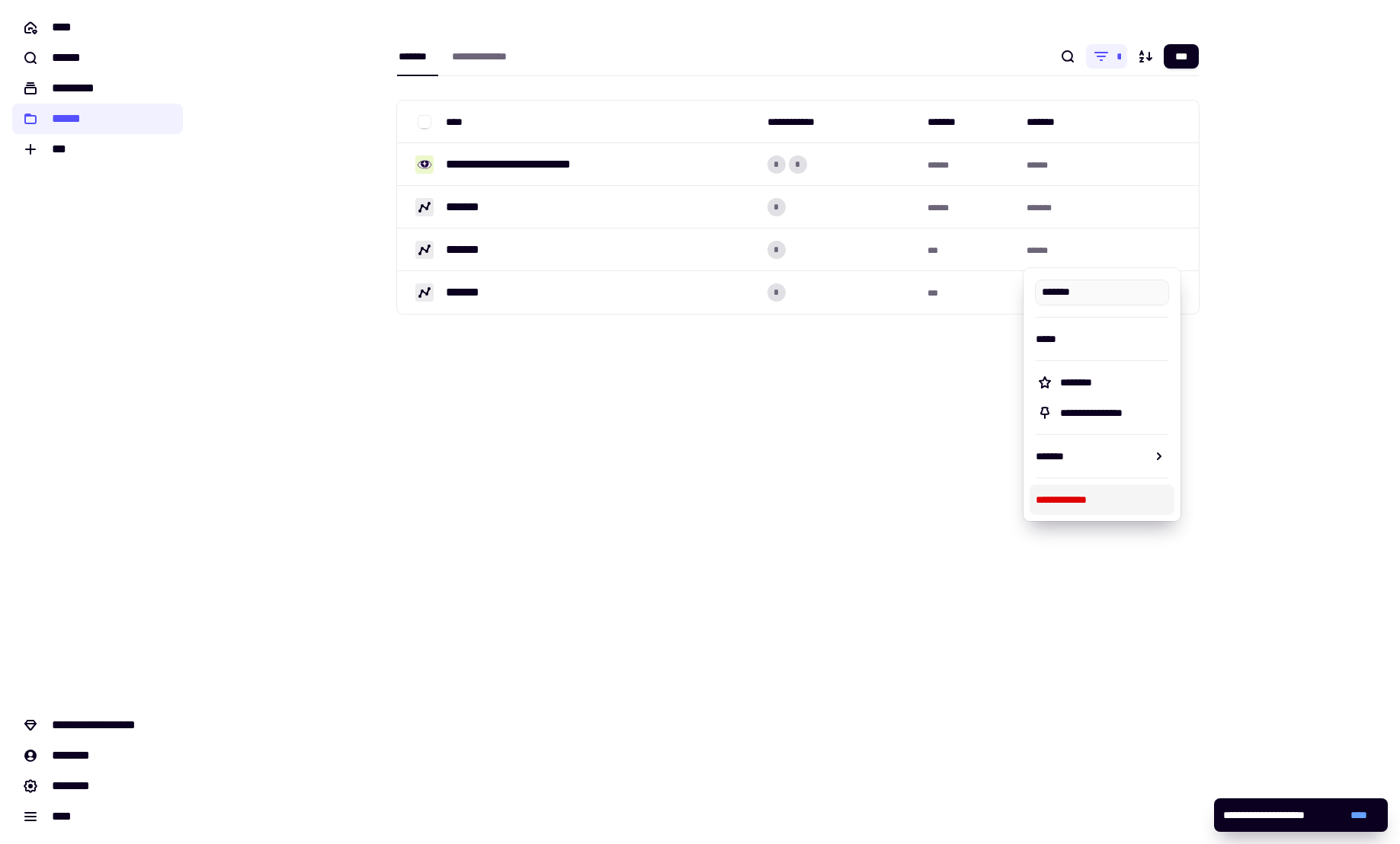 click on "**********" at bounding box center (797, 422) 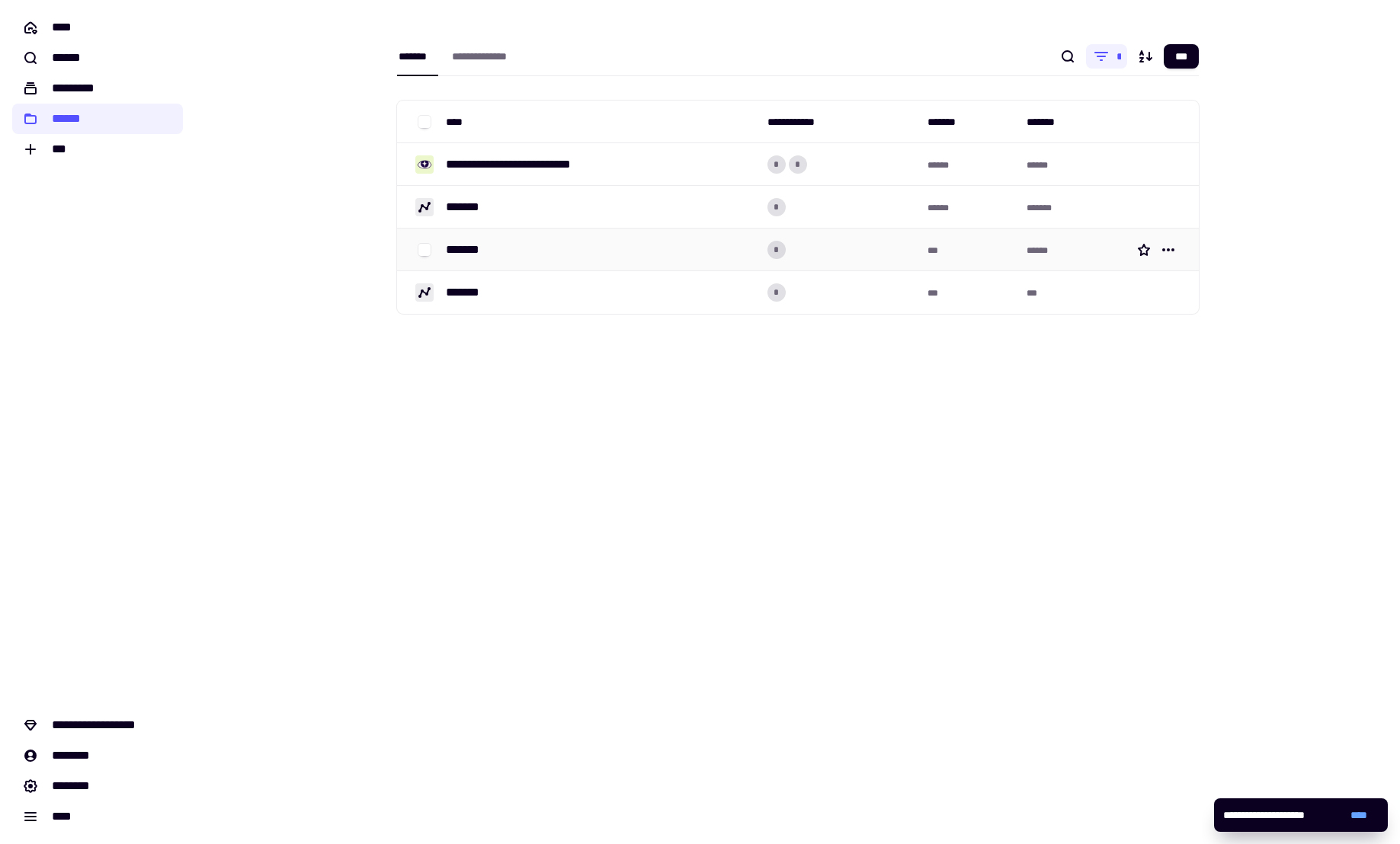 click on "*******" at bounding box center [601, 250] 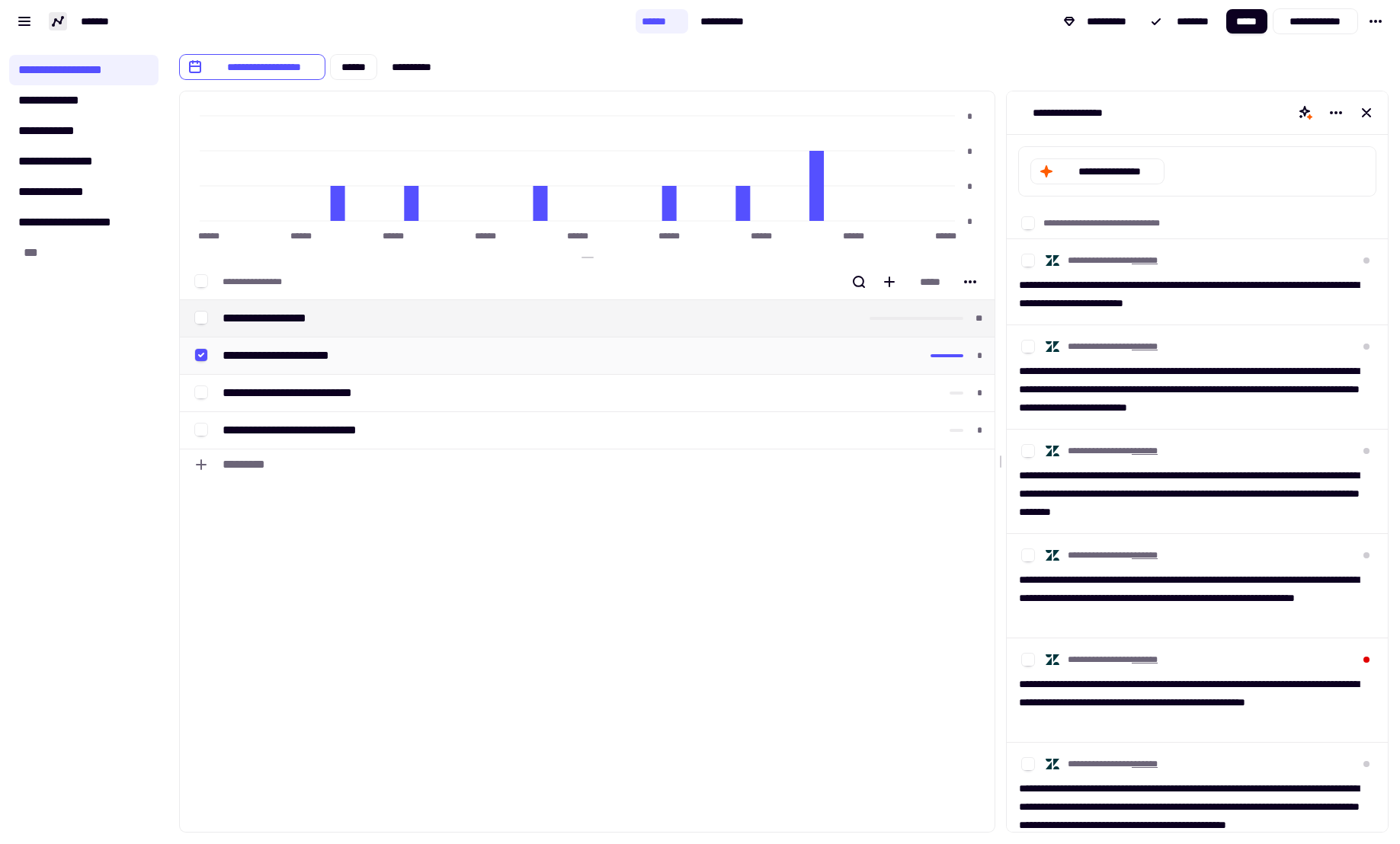 click on "**********" at bounding box center [517, 356] 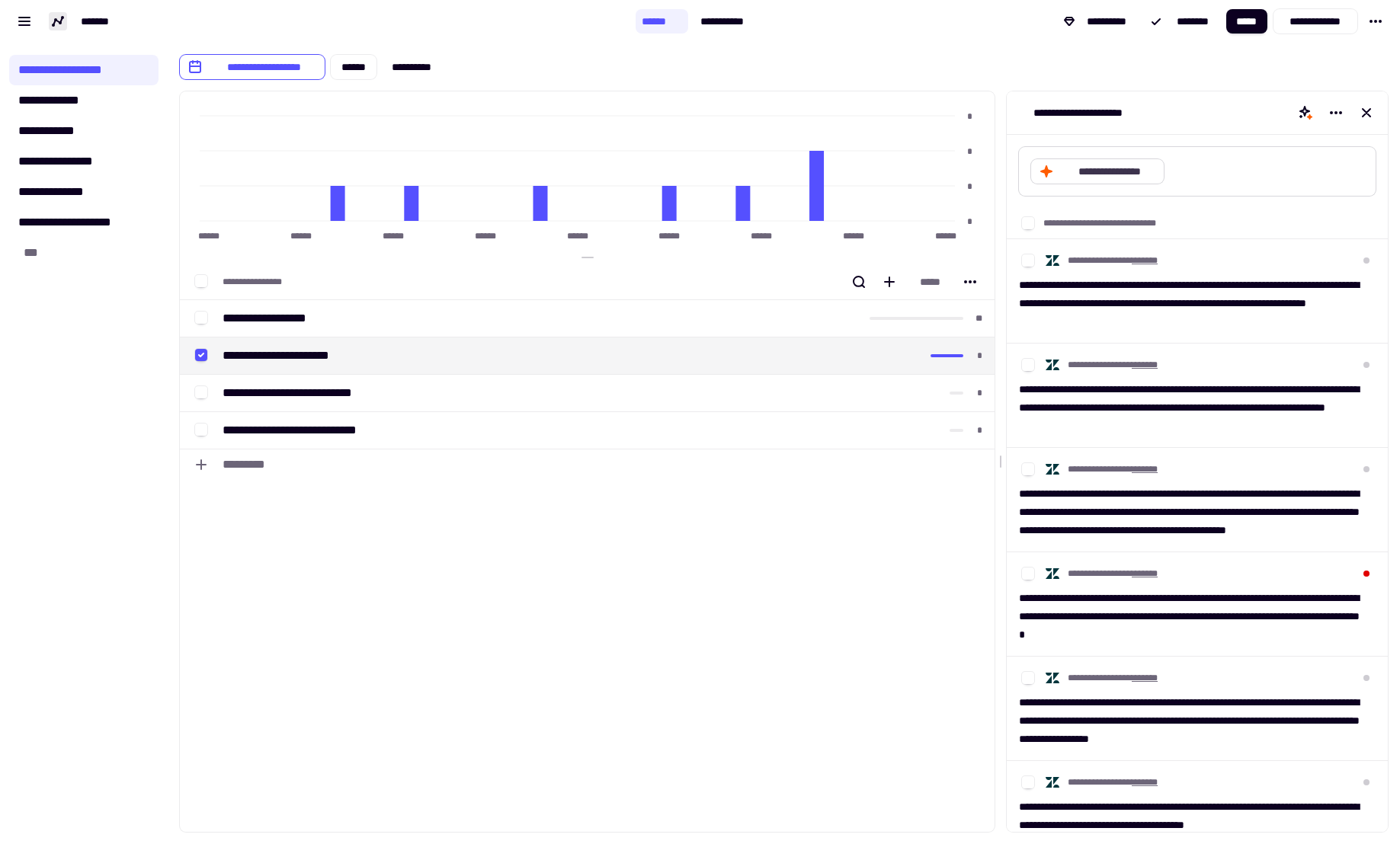 click on "**********" 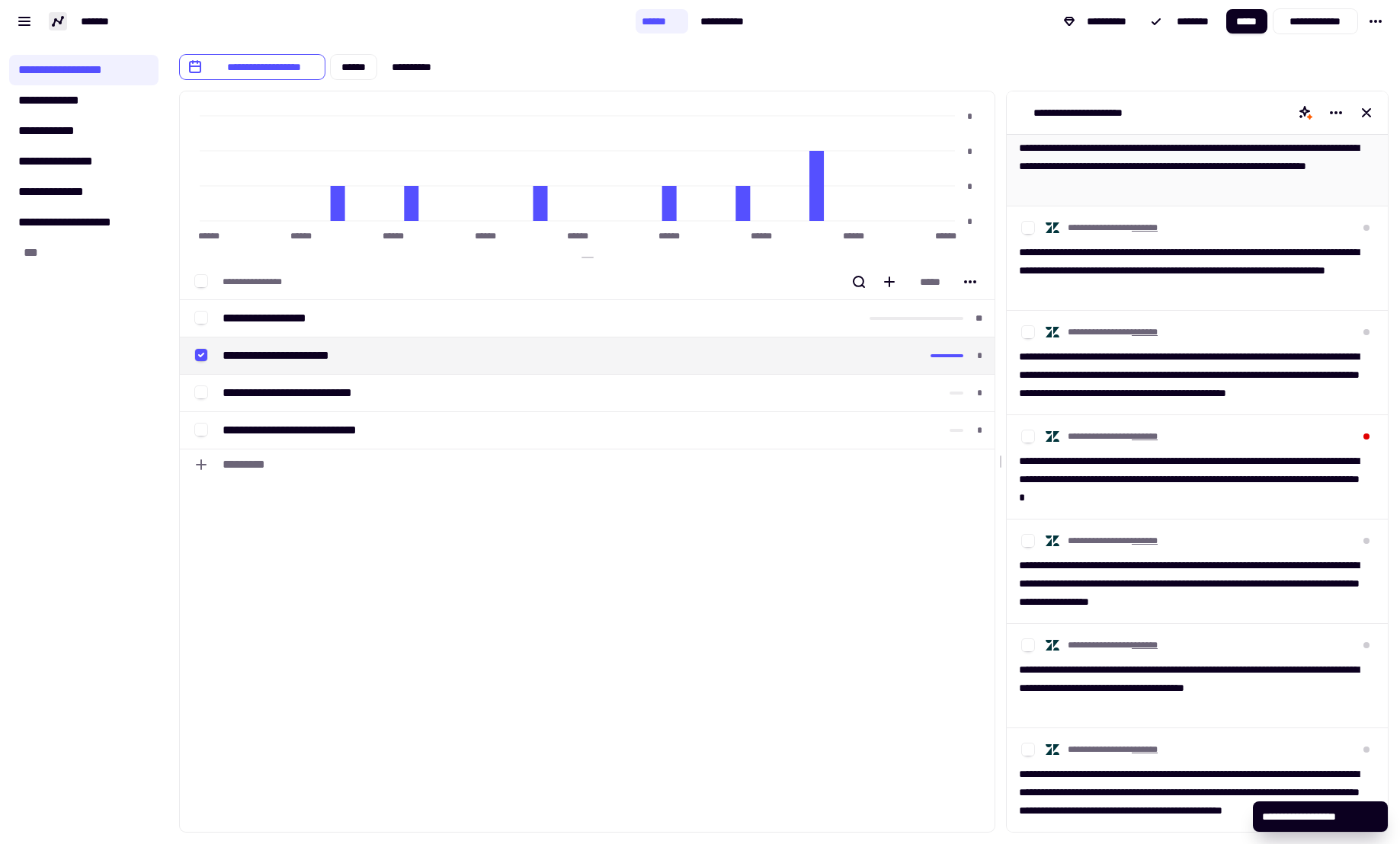 scroll, scrollTop: 0, scrollLeft: 0, axis: both 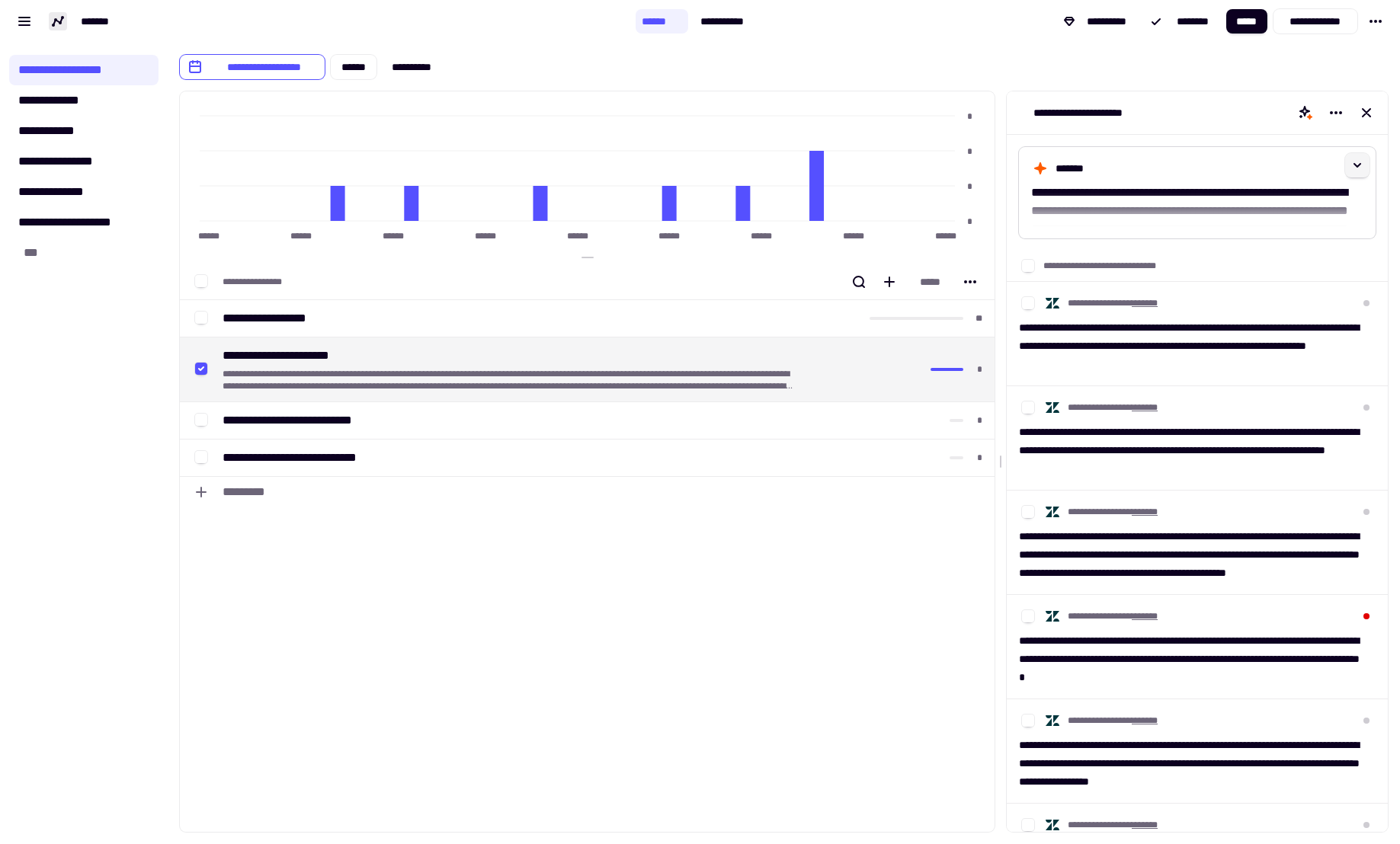 click 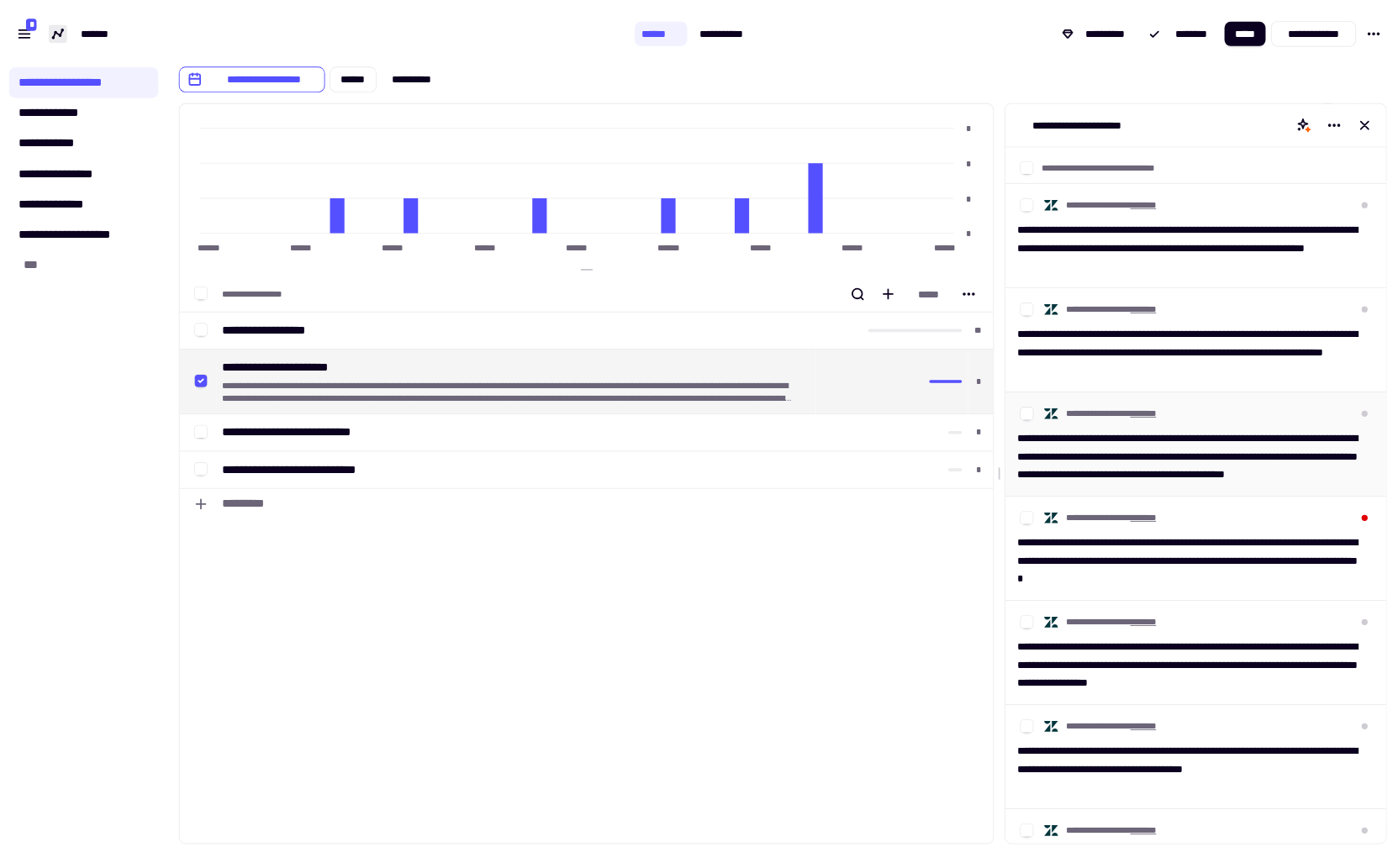 scroll, scrollTop: 645, scrollLeft: 0, axis: vertical 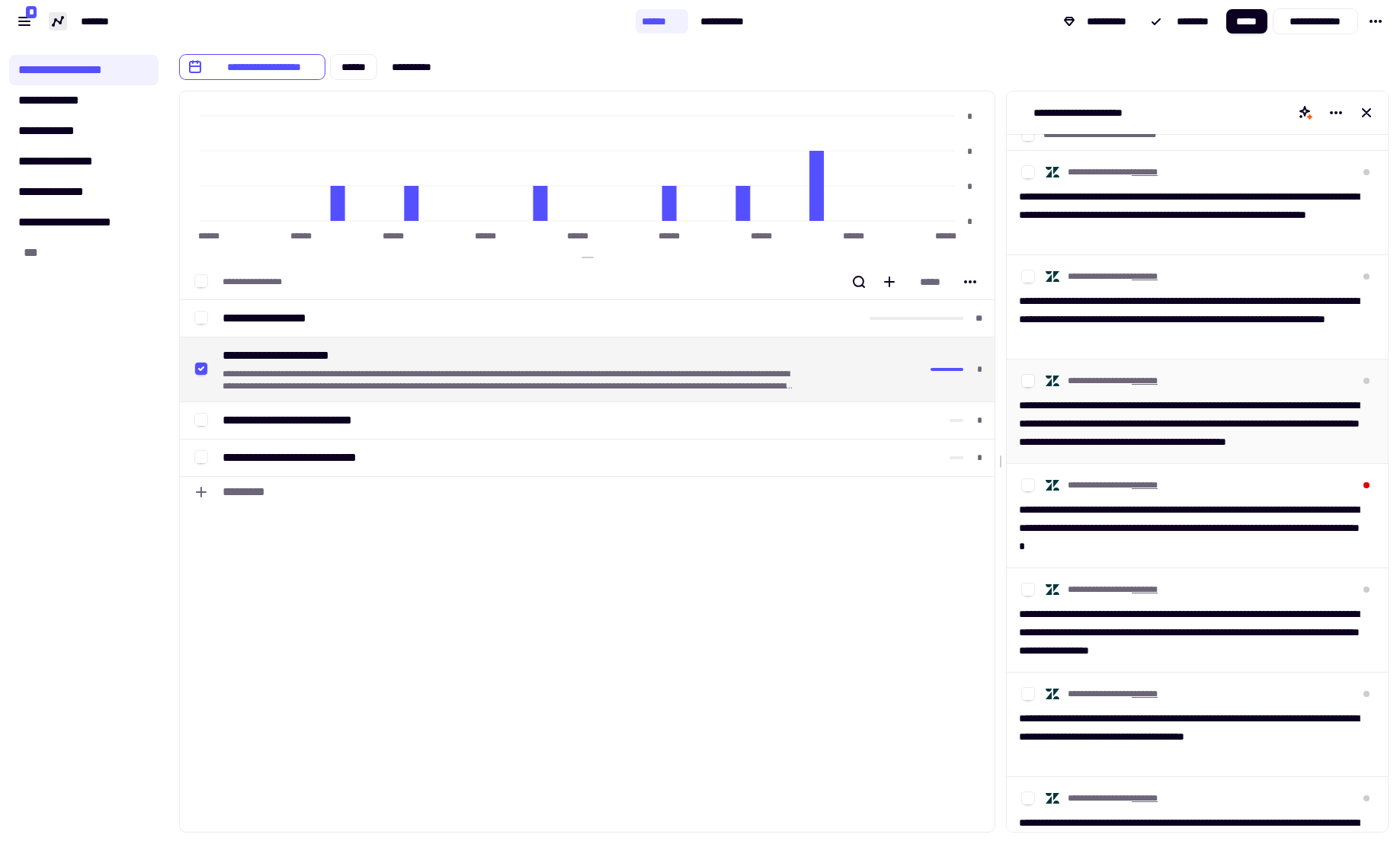 click on "**********" at bounding box center (1191, 424) 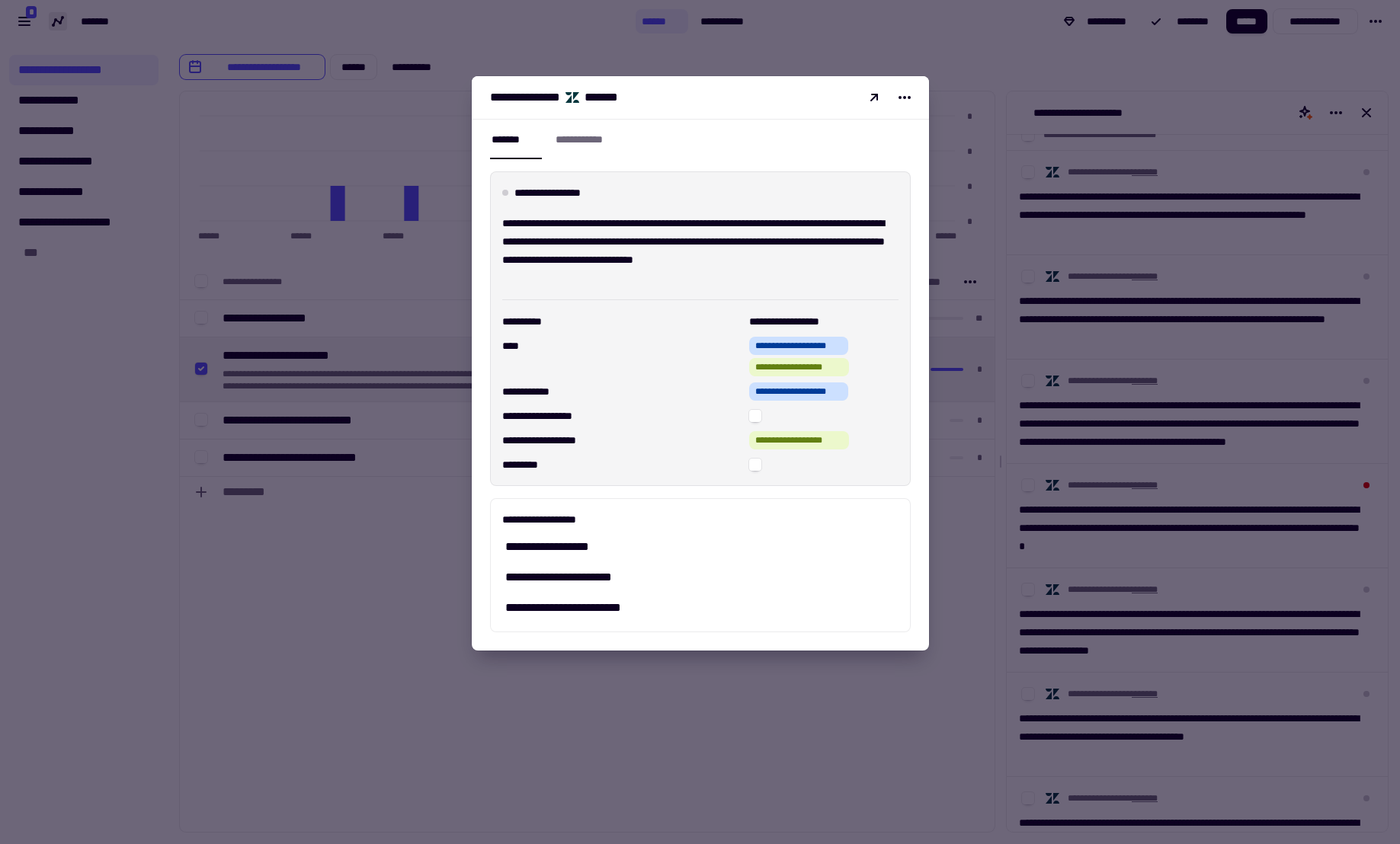 click at bounding box center [700, 422] 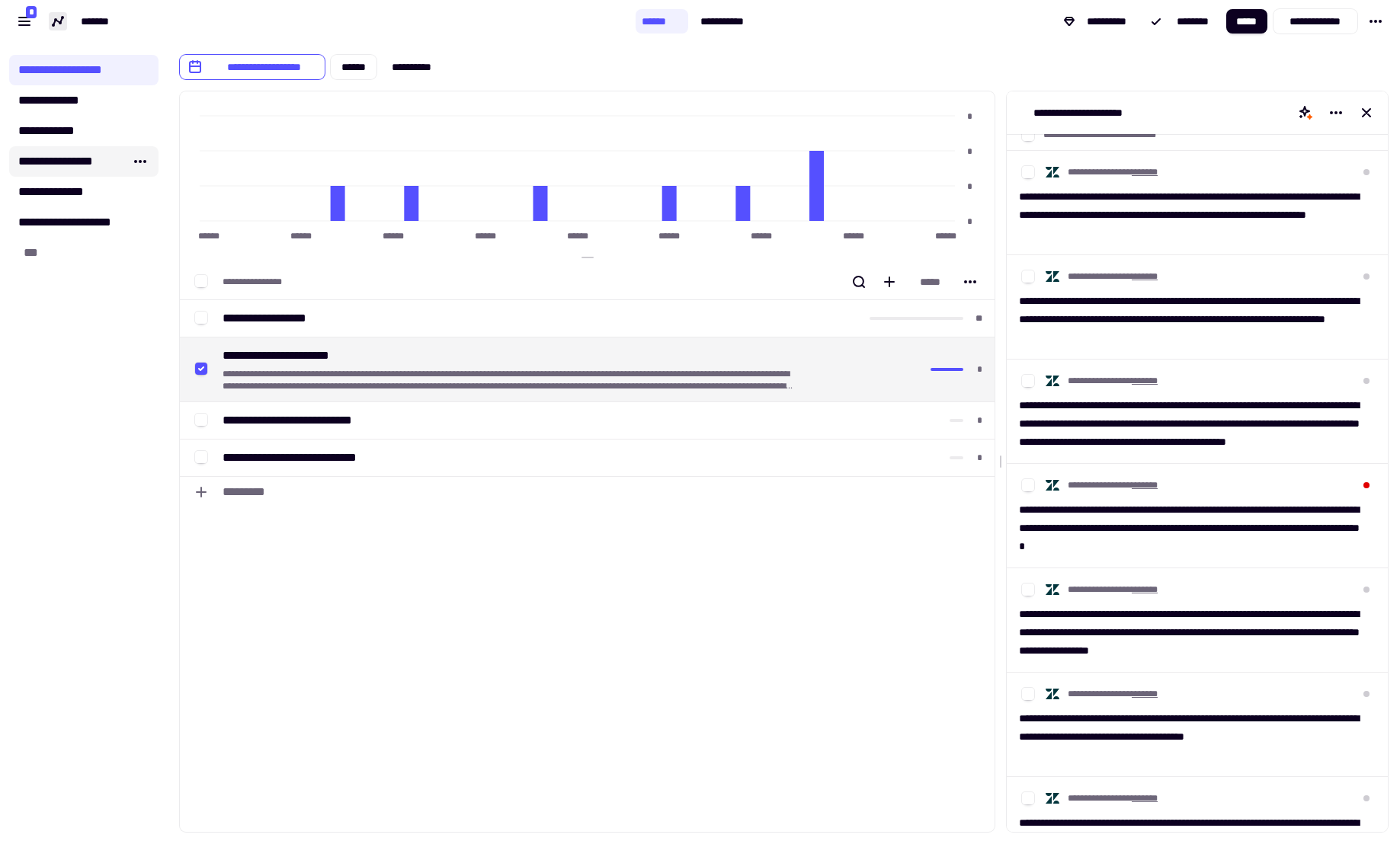 click on "**********" 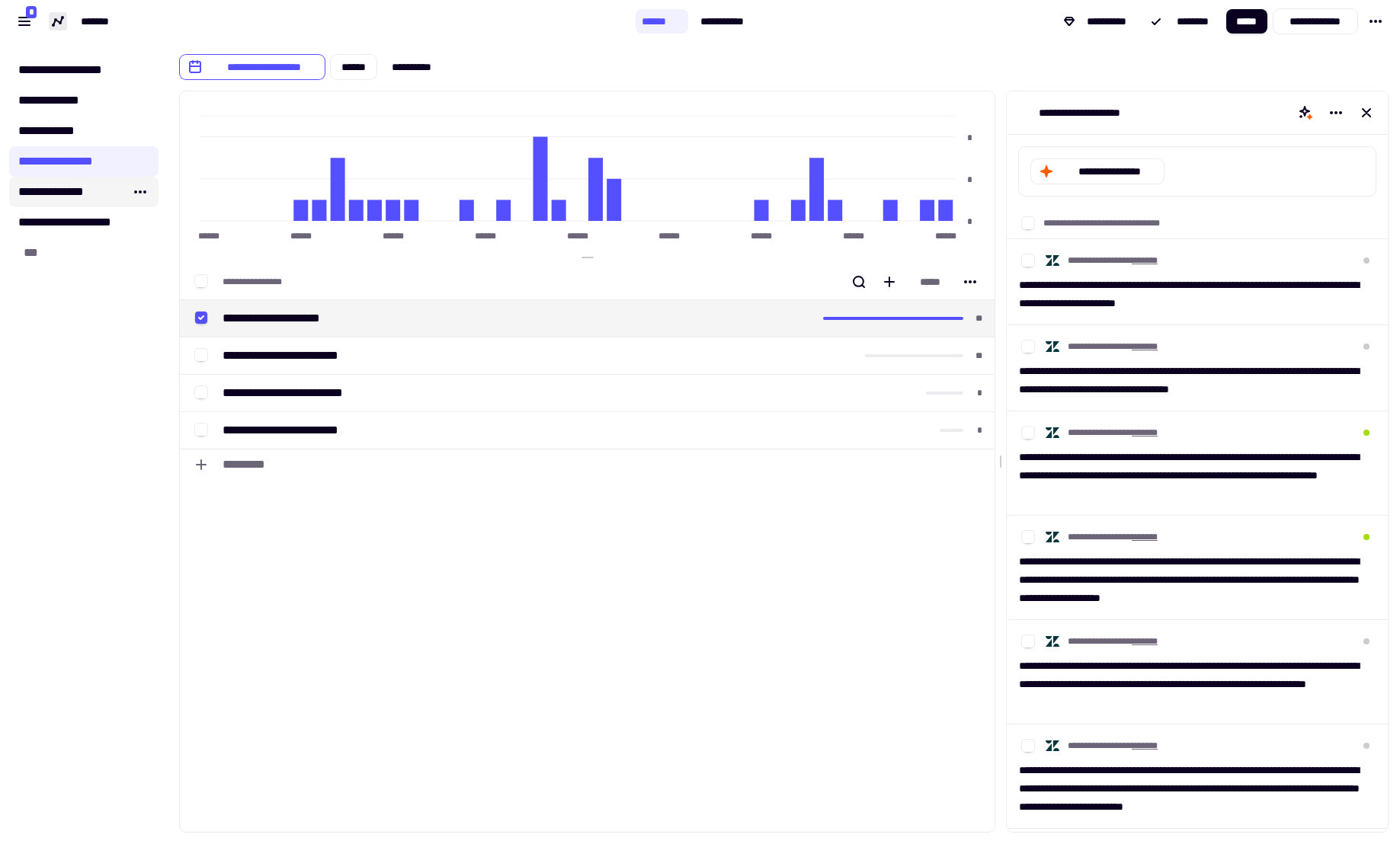 click on "**********" 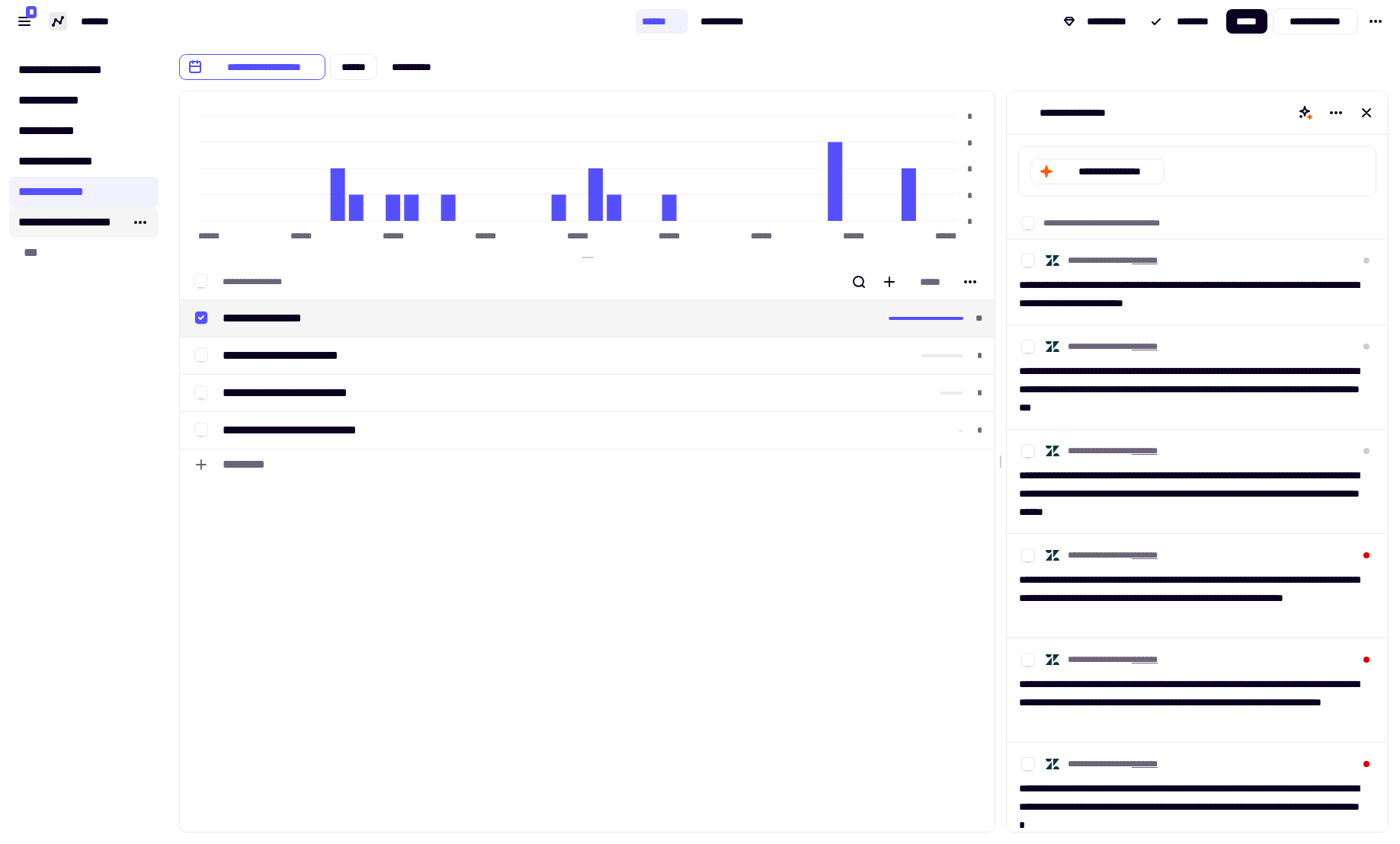 click on "**********" 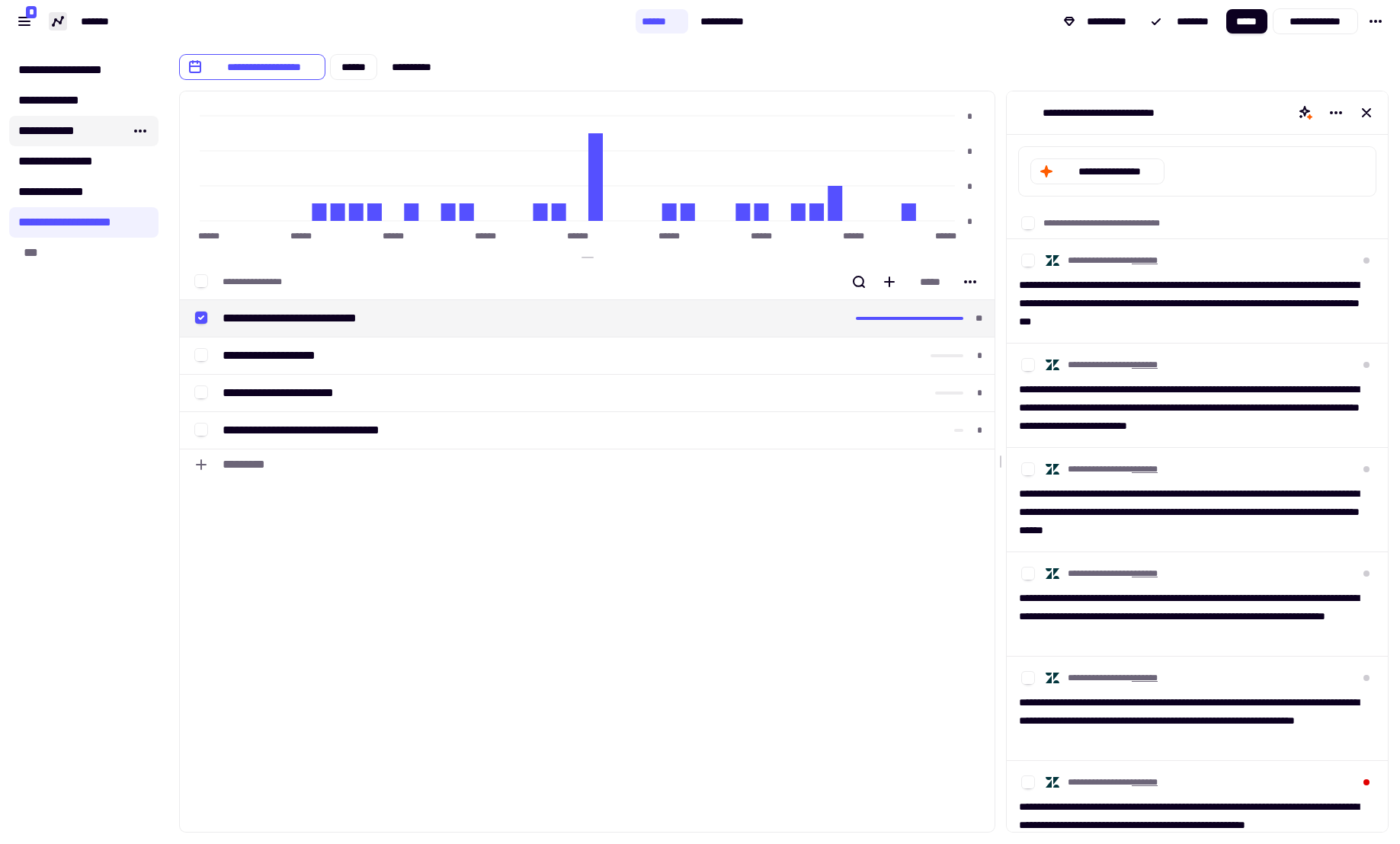 click on "**********" 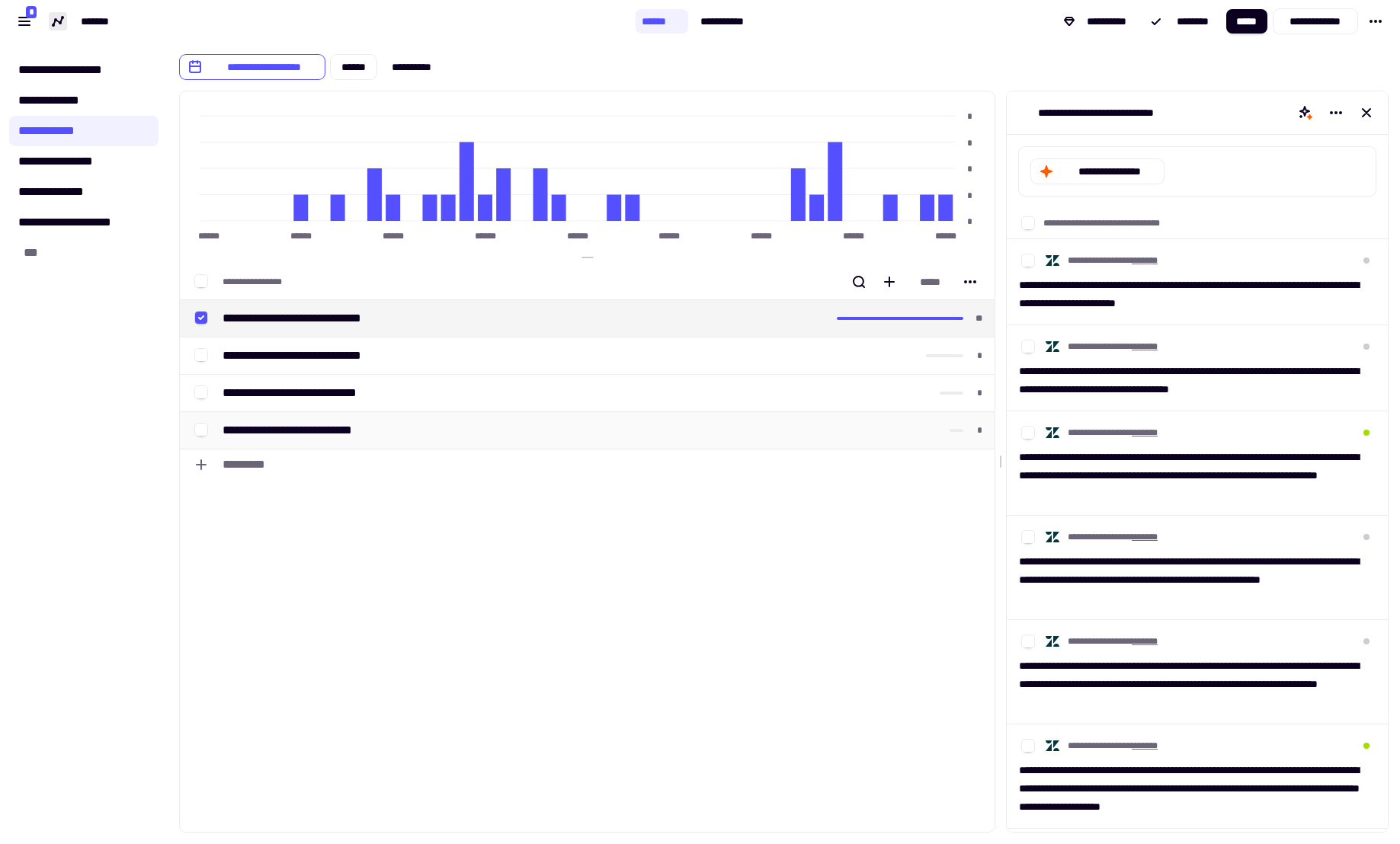 click on "**********" at bounding box center (517, 430) 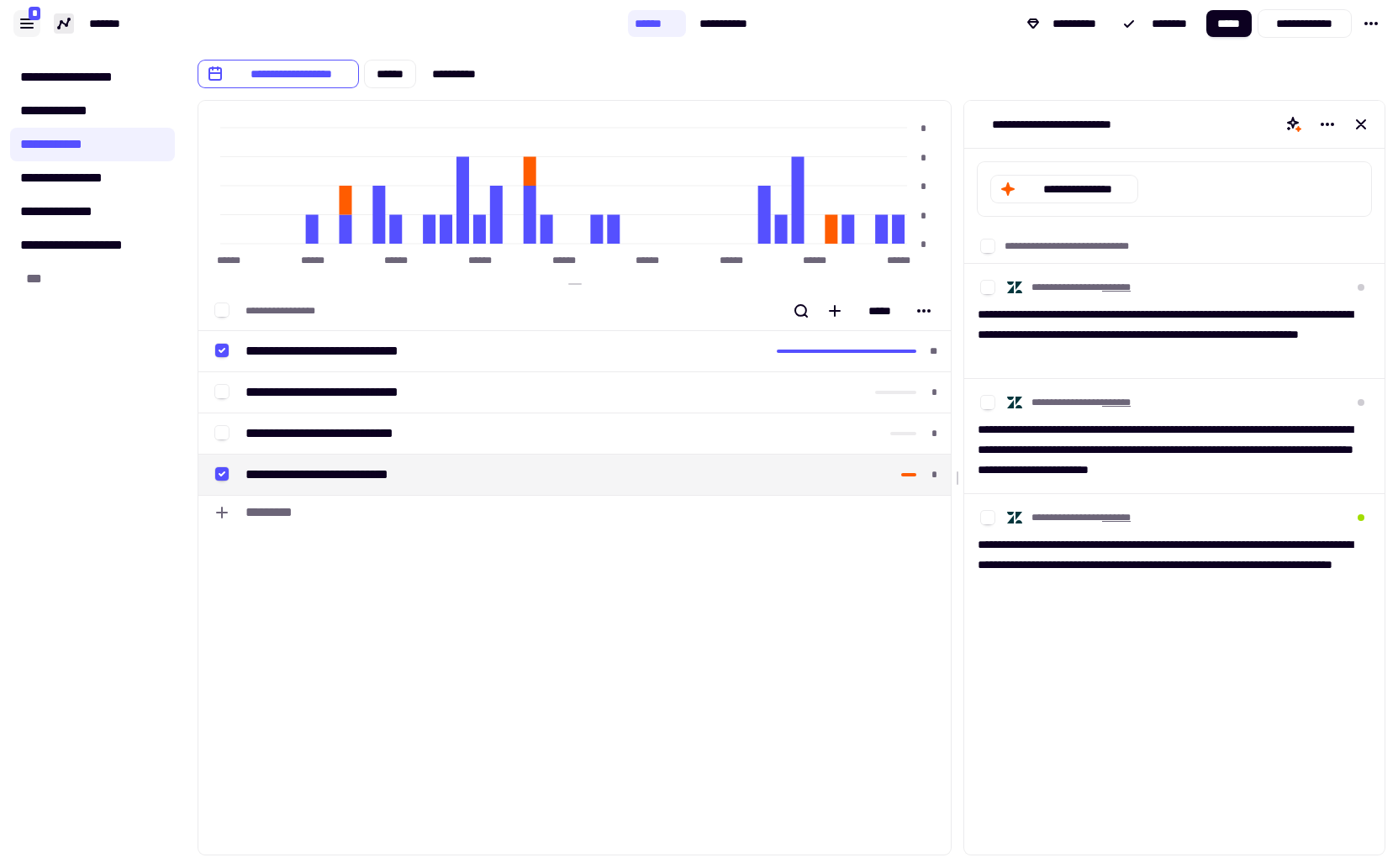 click 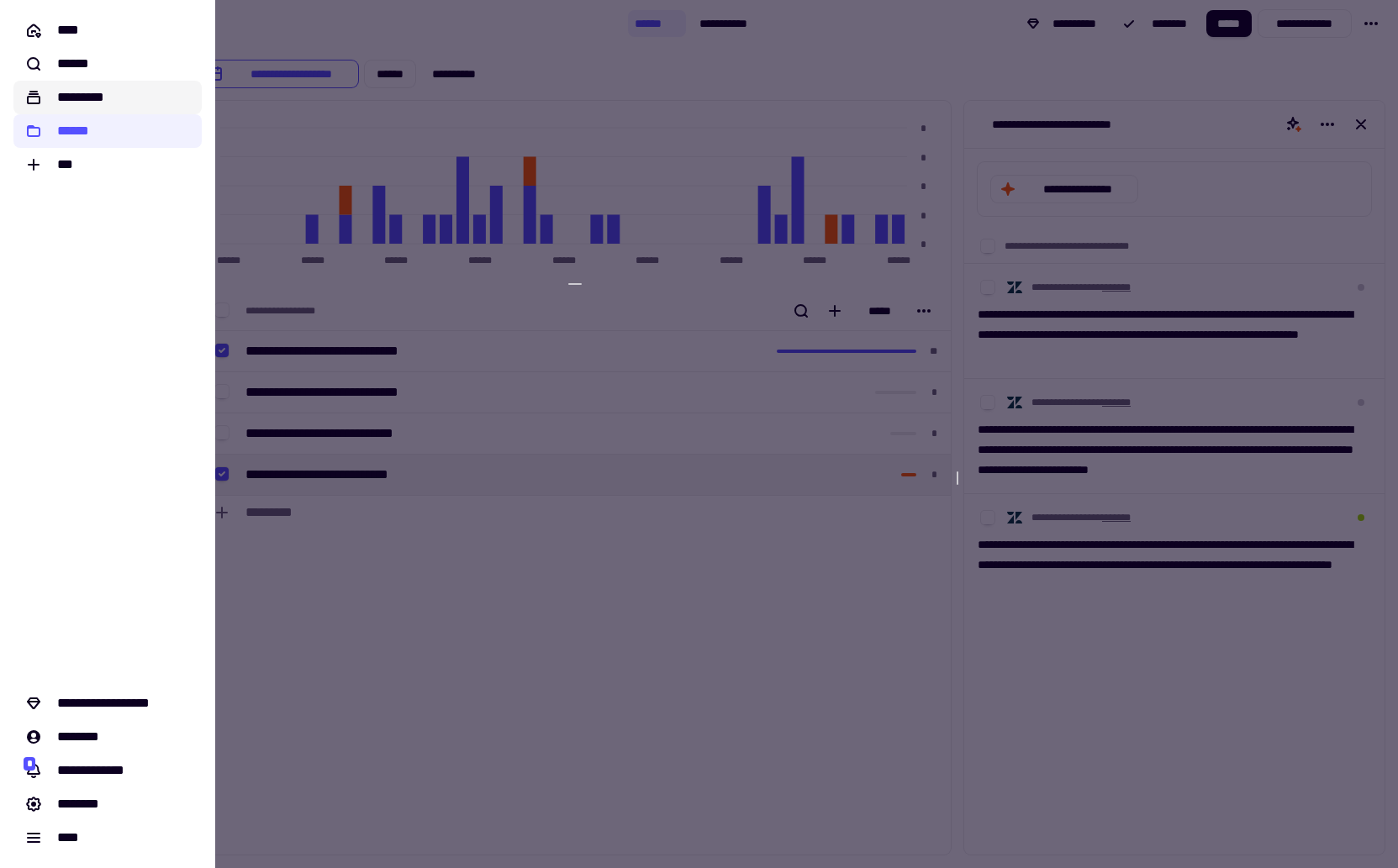 click on "*********" 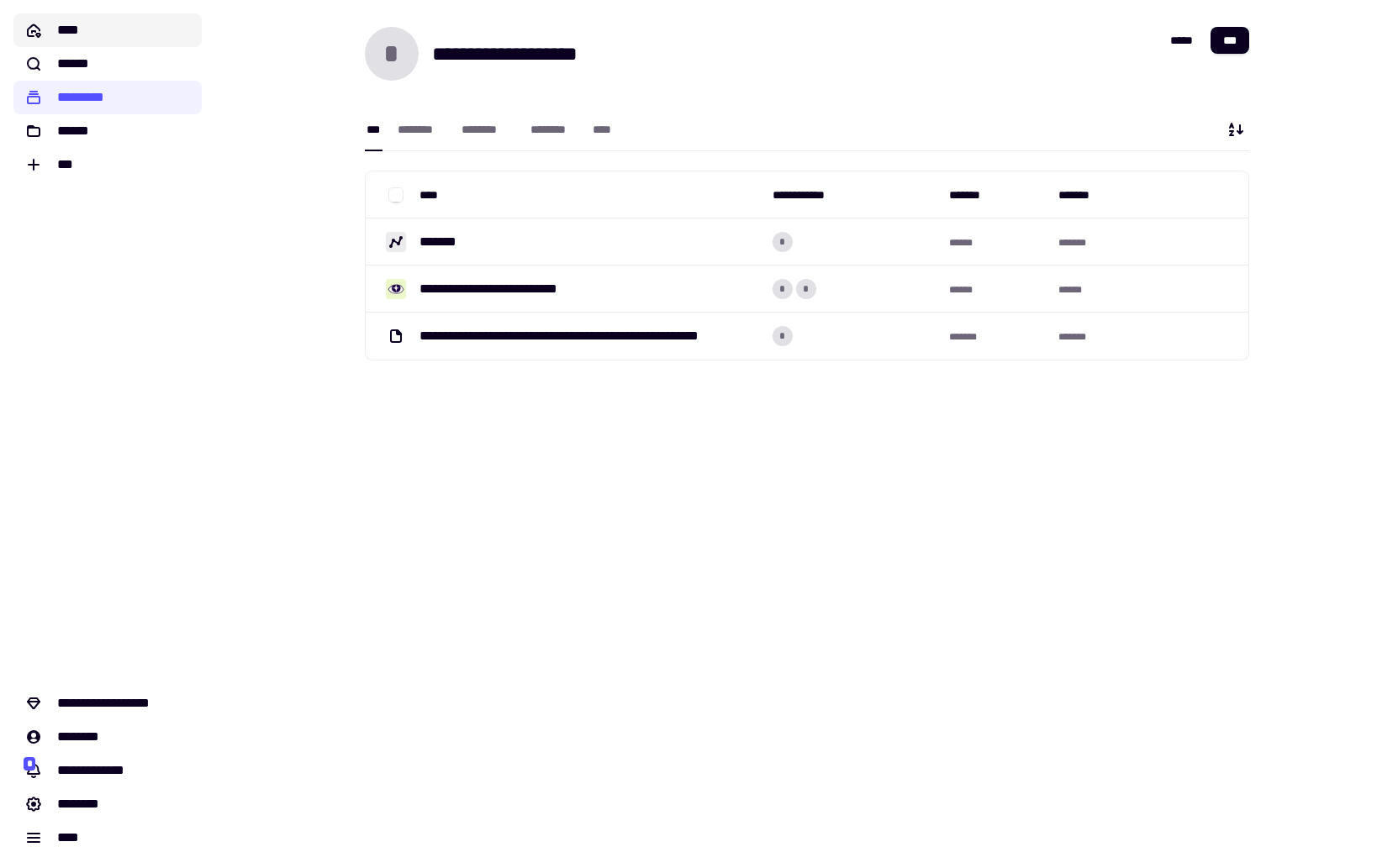 click on "****" 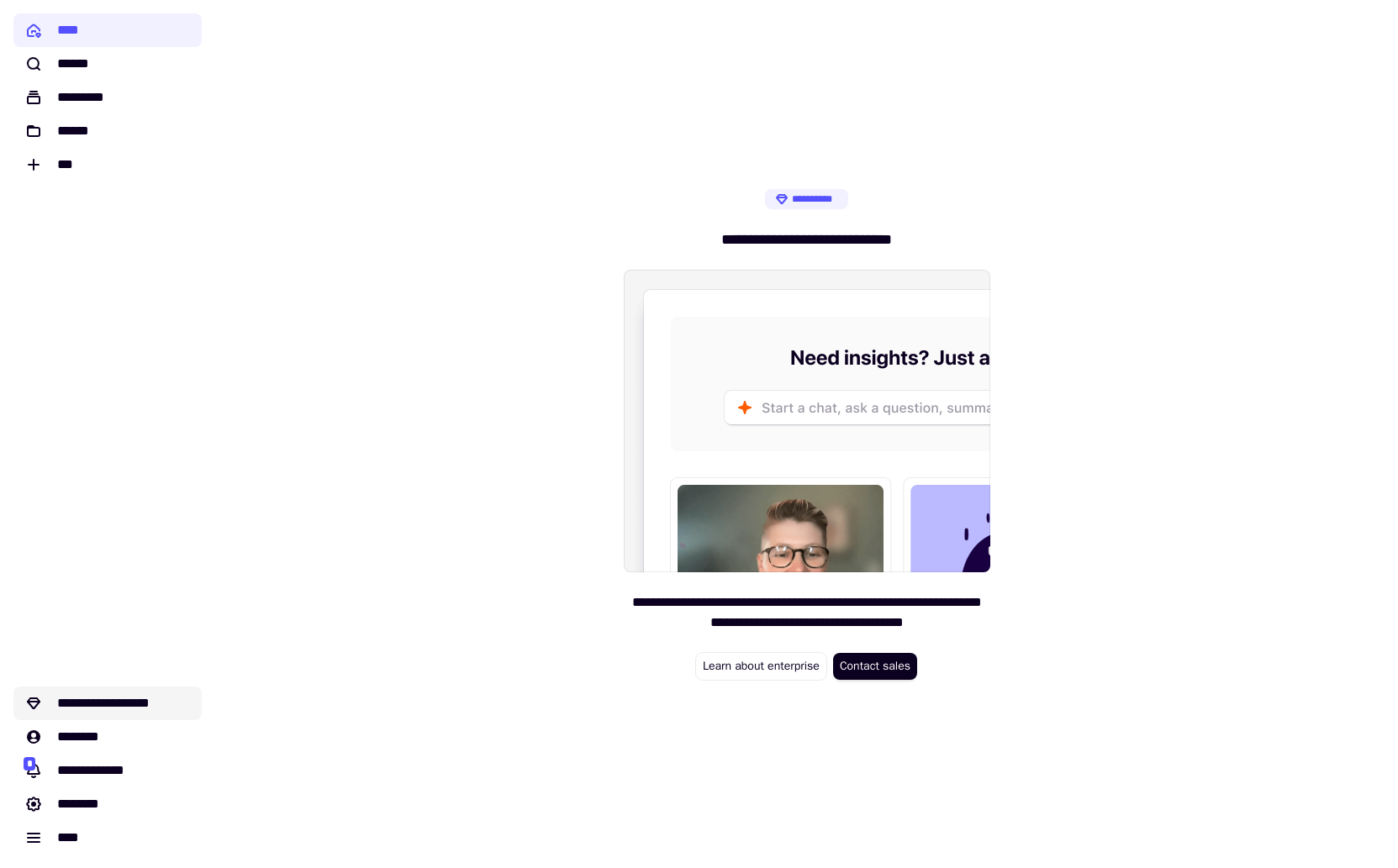 click on "**********" 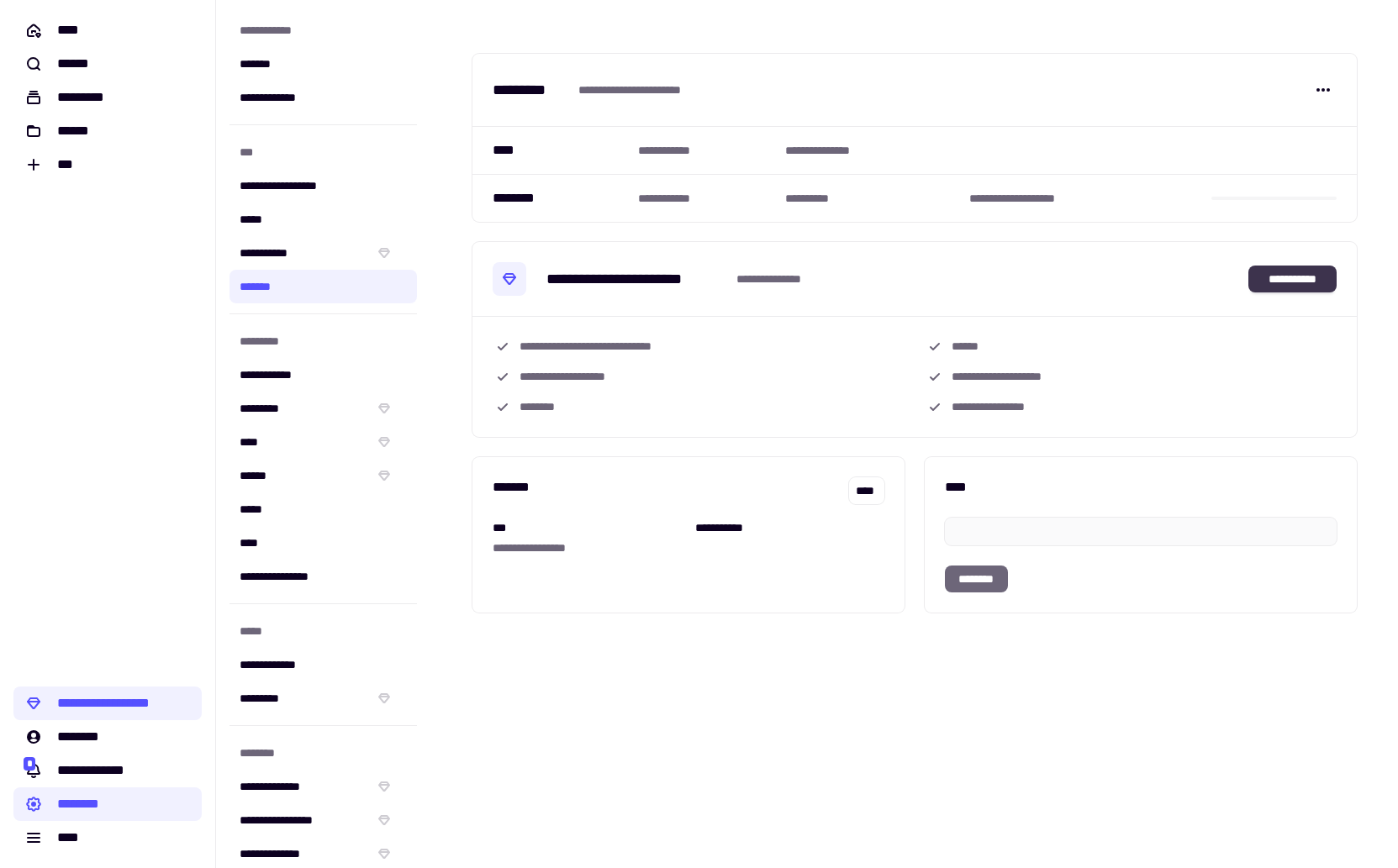 click on "**********" 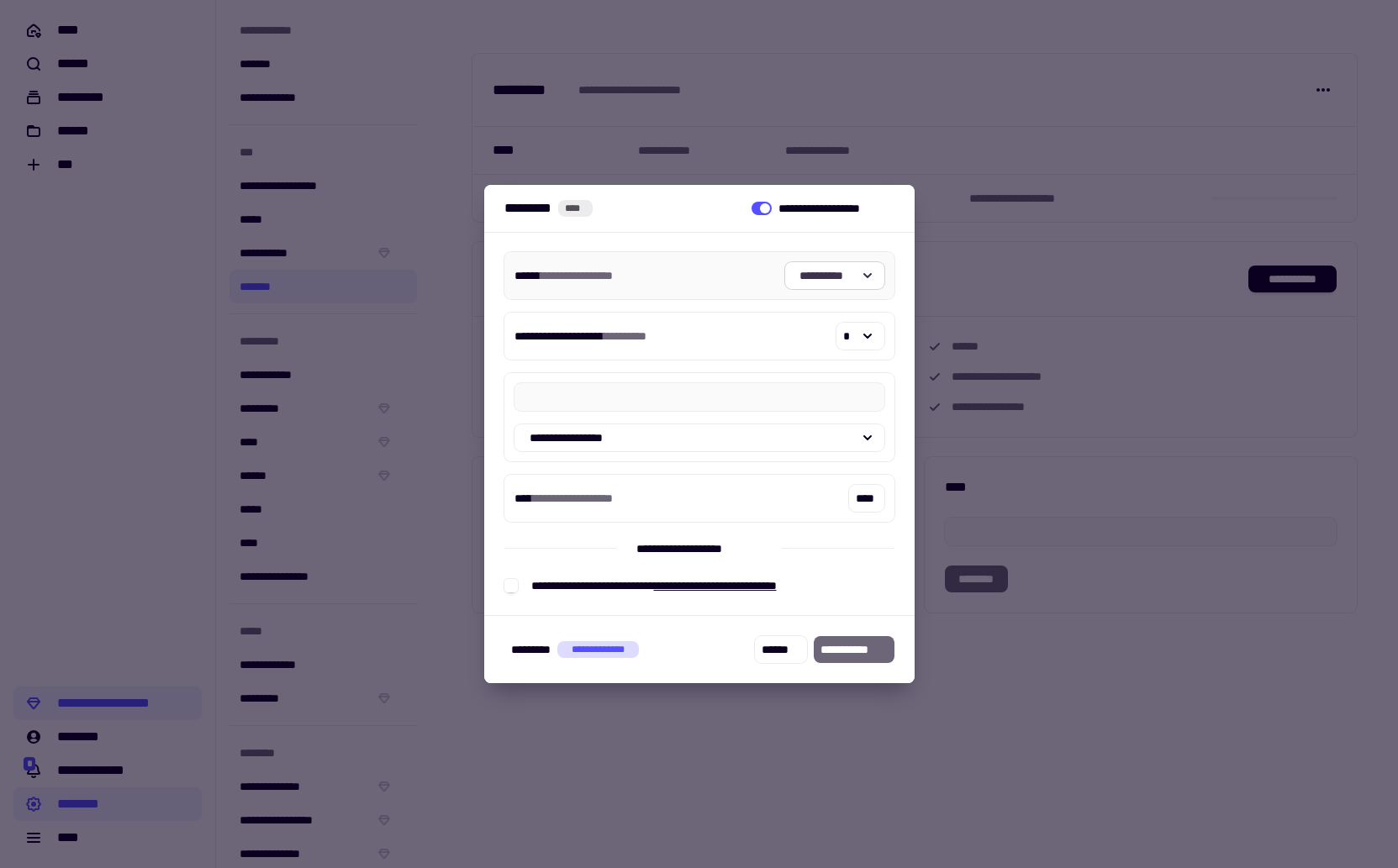 click 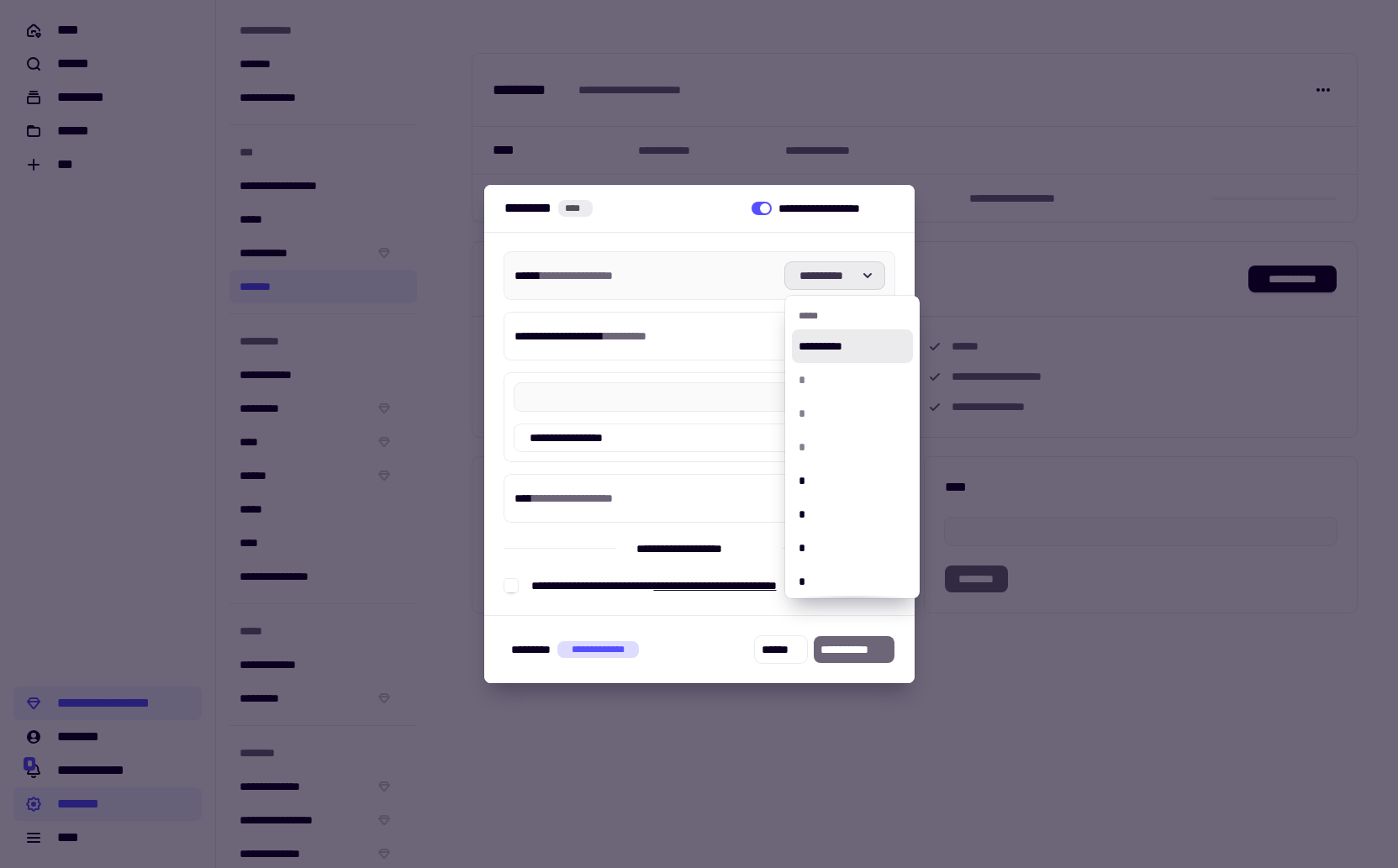 click 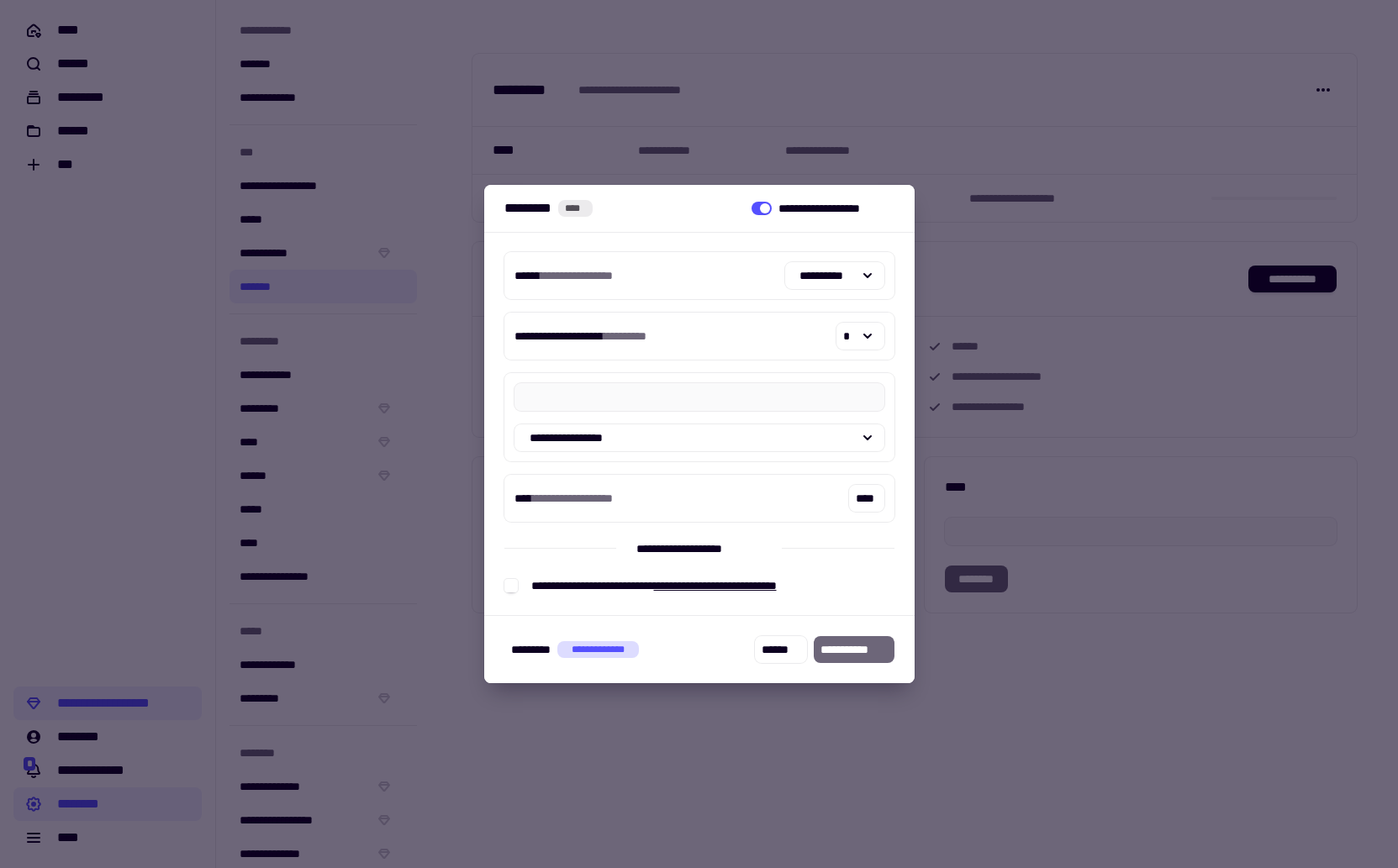 click at bounding box center [699, 434] 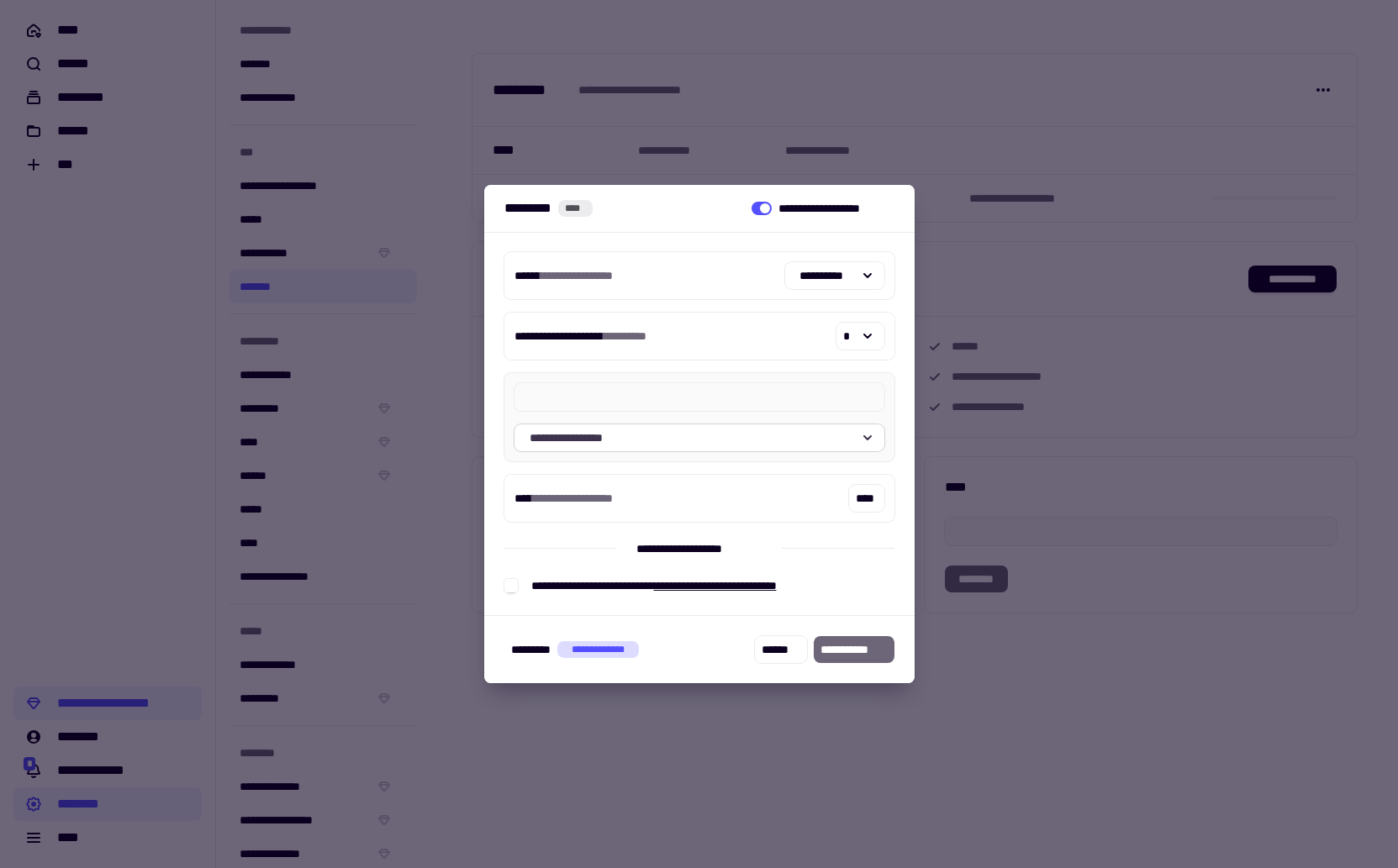 click on "**********" 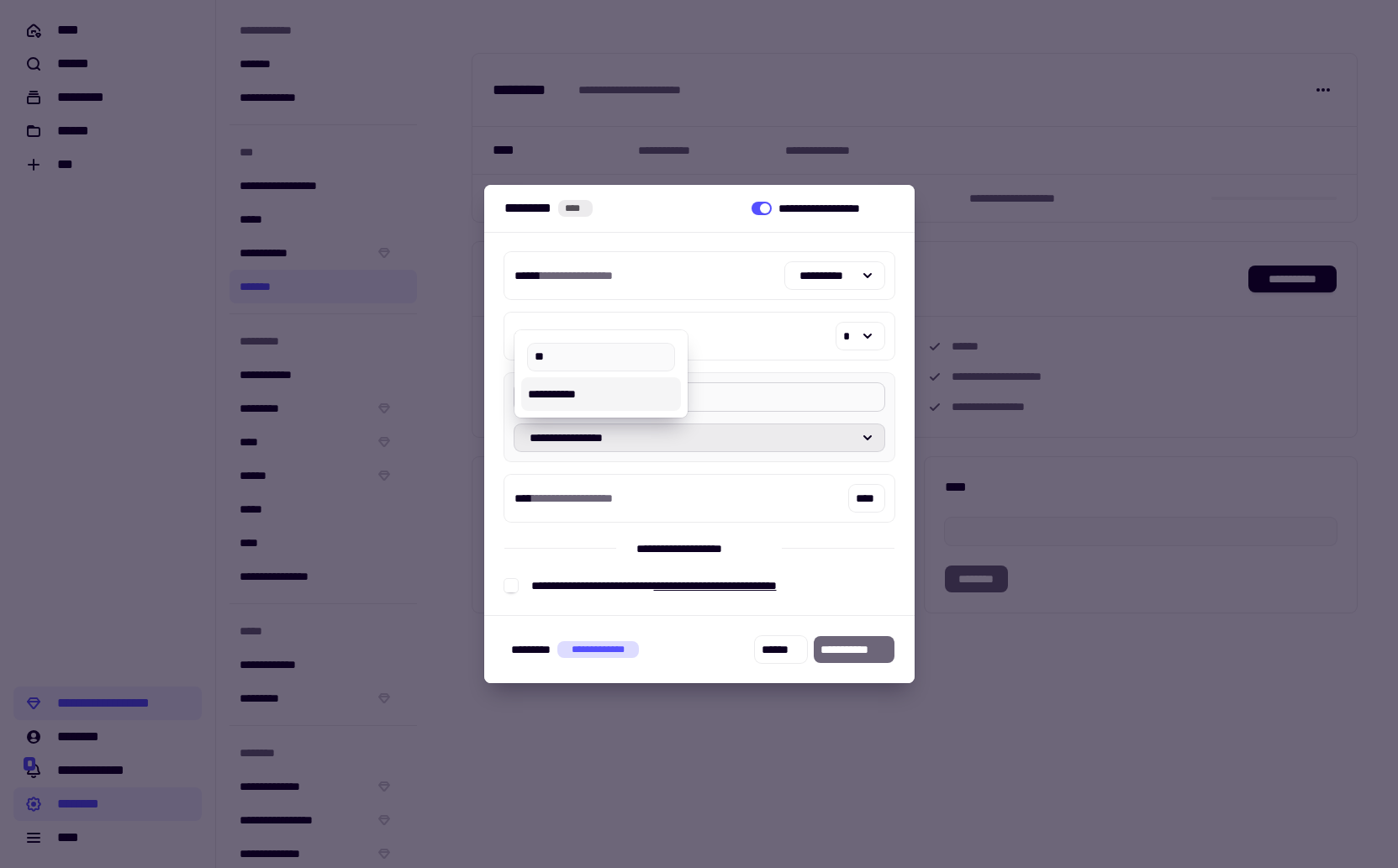 click on "**********" at bounding box center (601, 394) 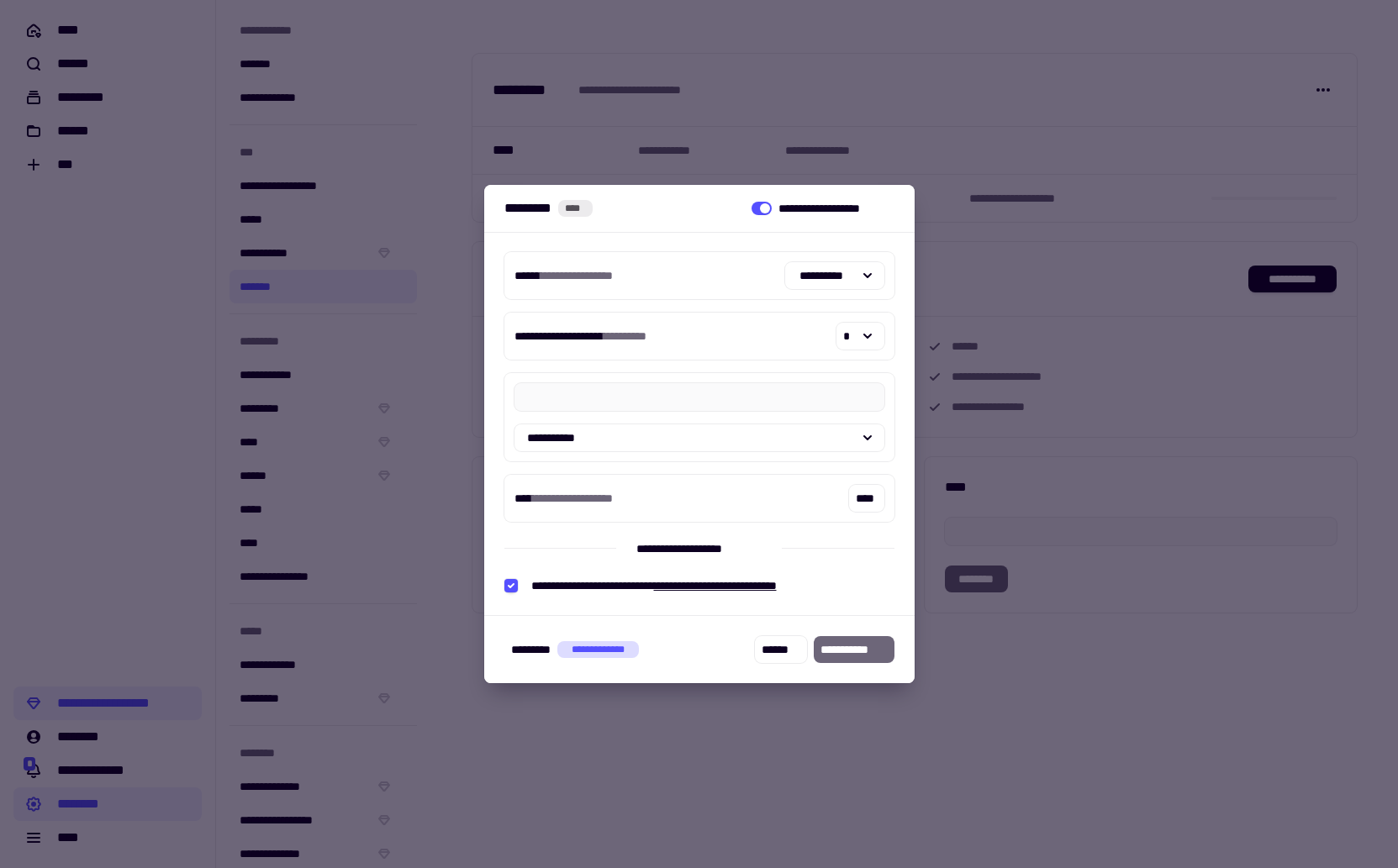 click on "**********" at bounding box center [854, 650] 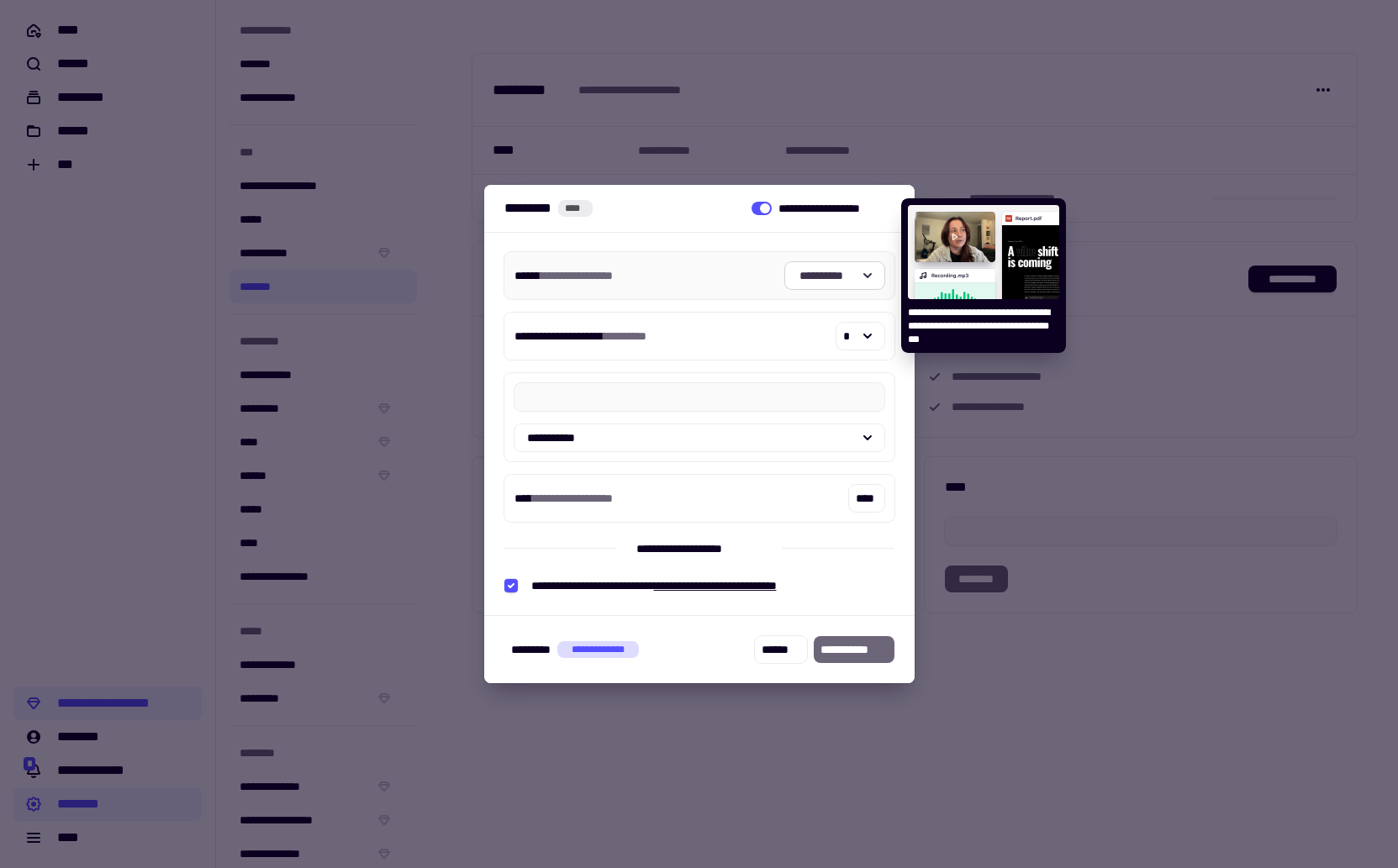 click on "**********" 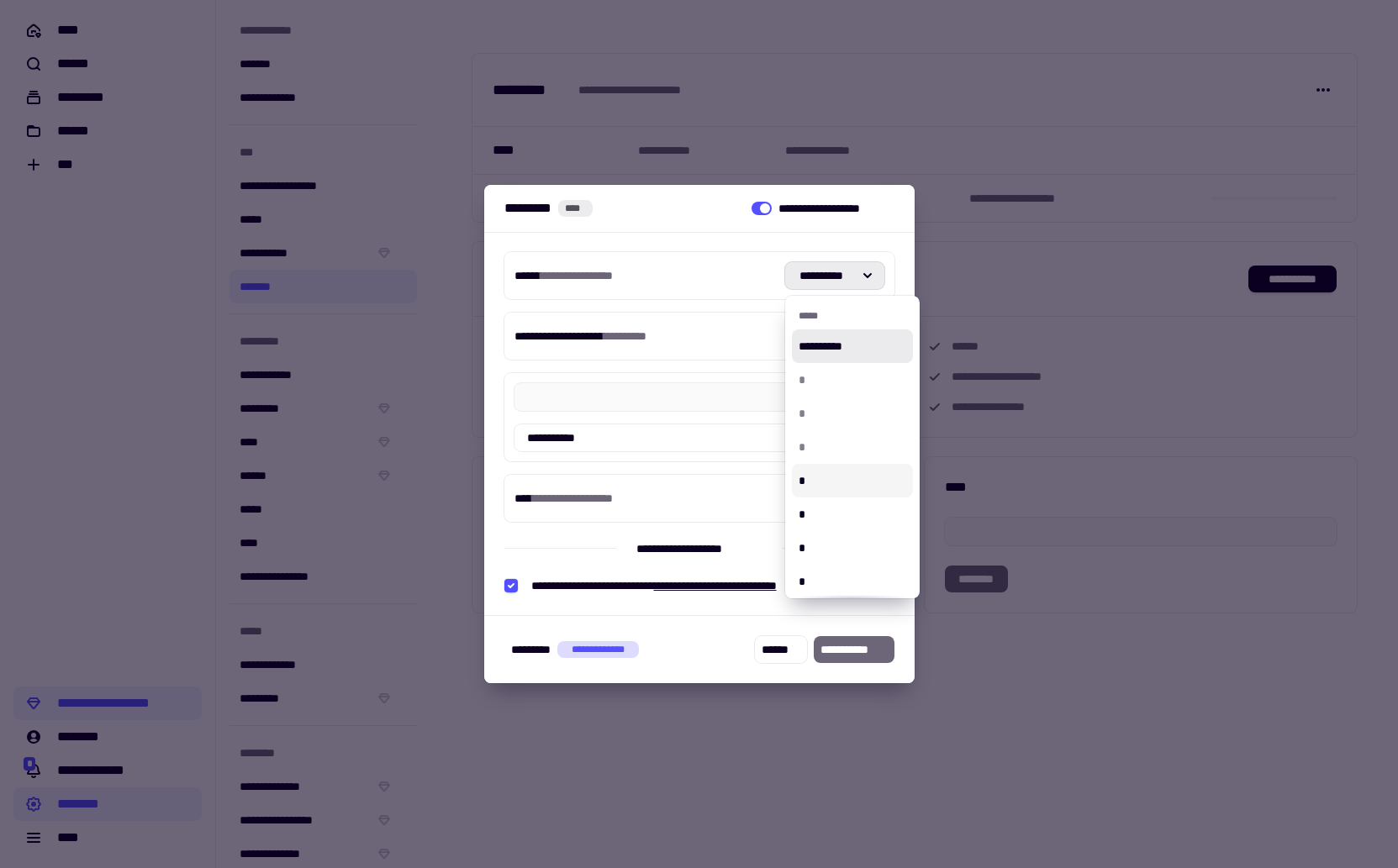 click on "*" at bounding box center (852, 481) 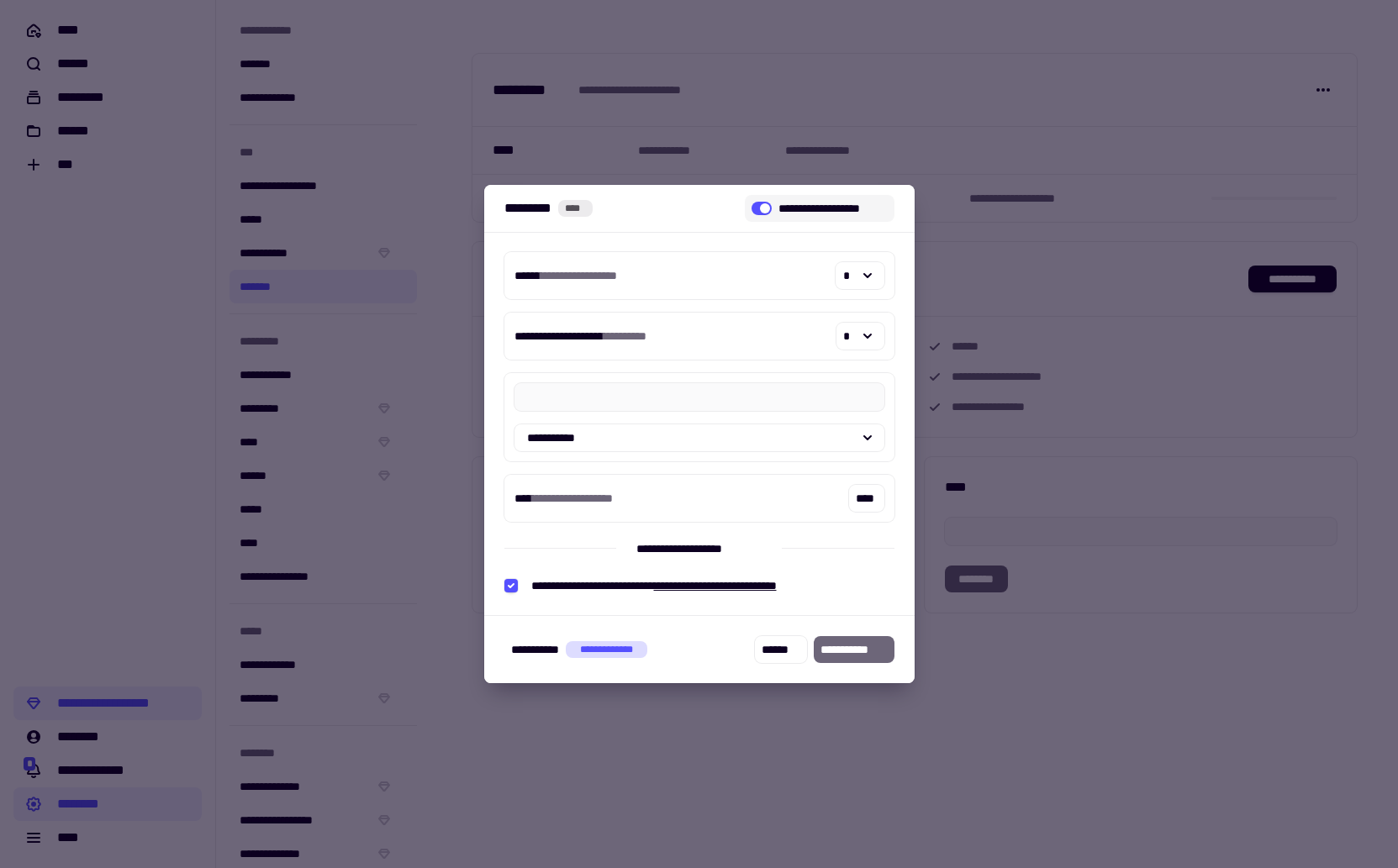 click 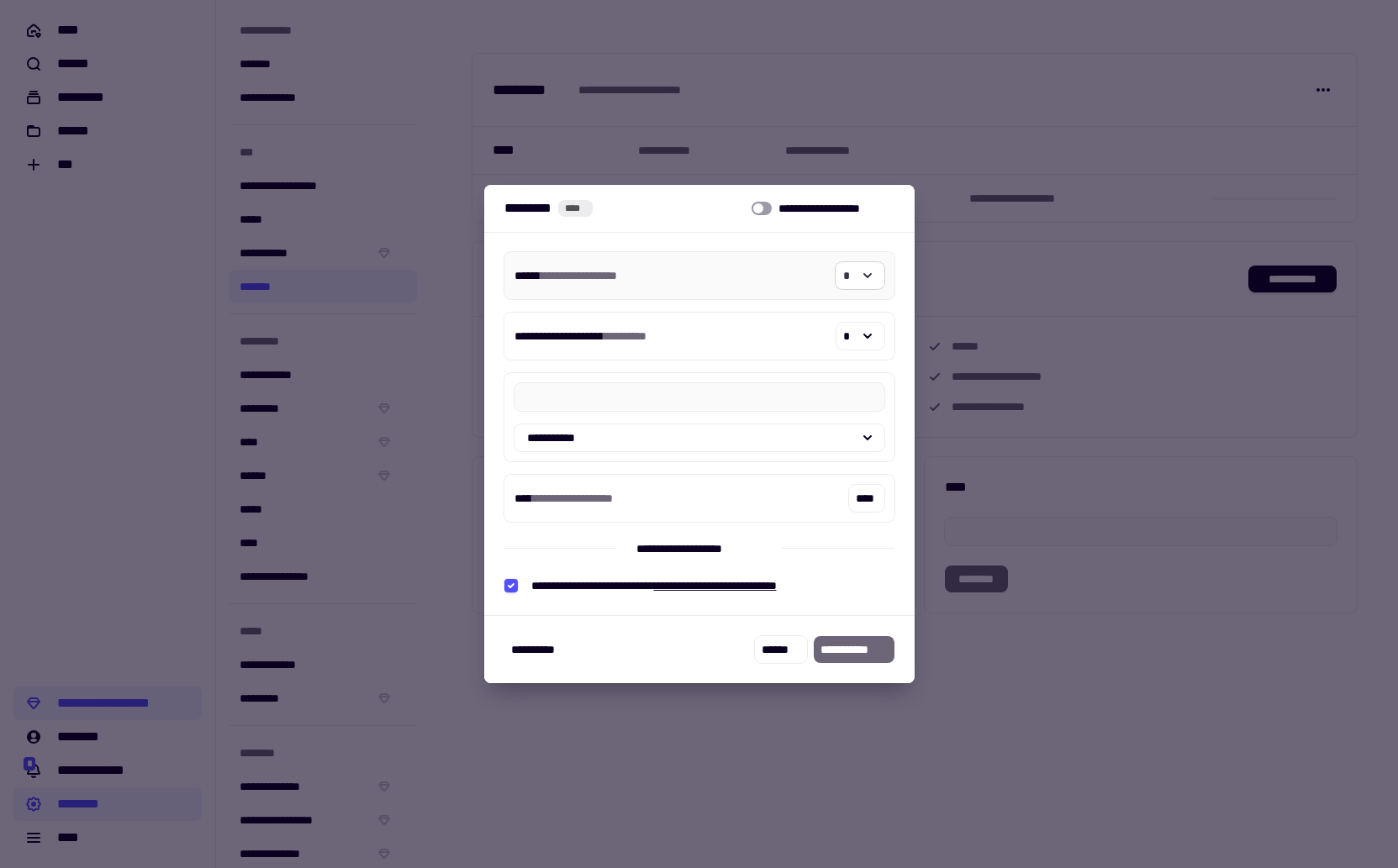 click 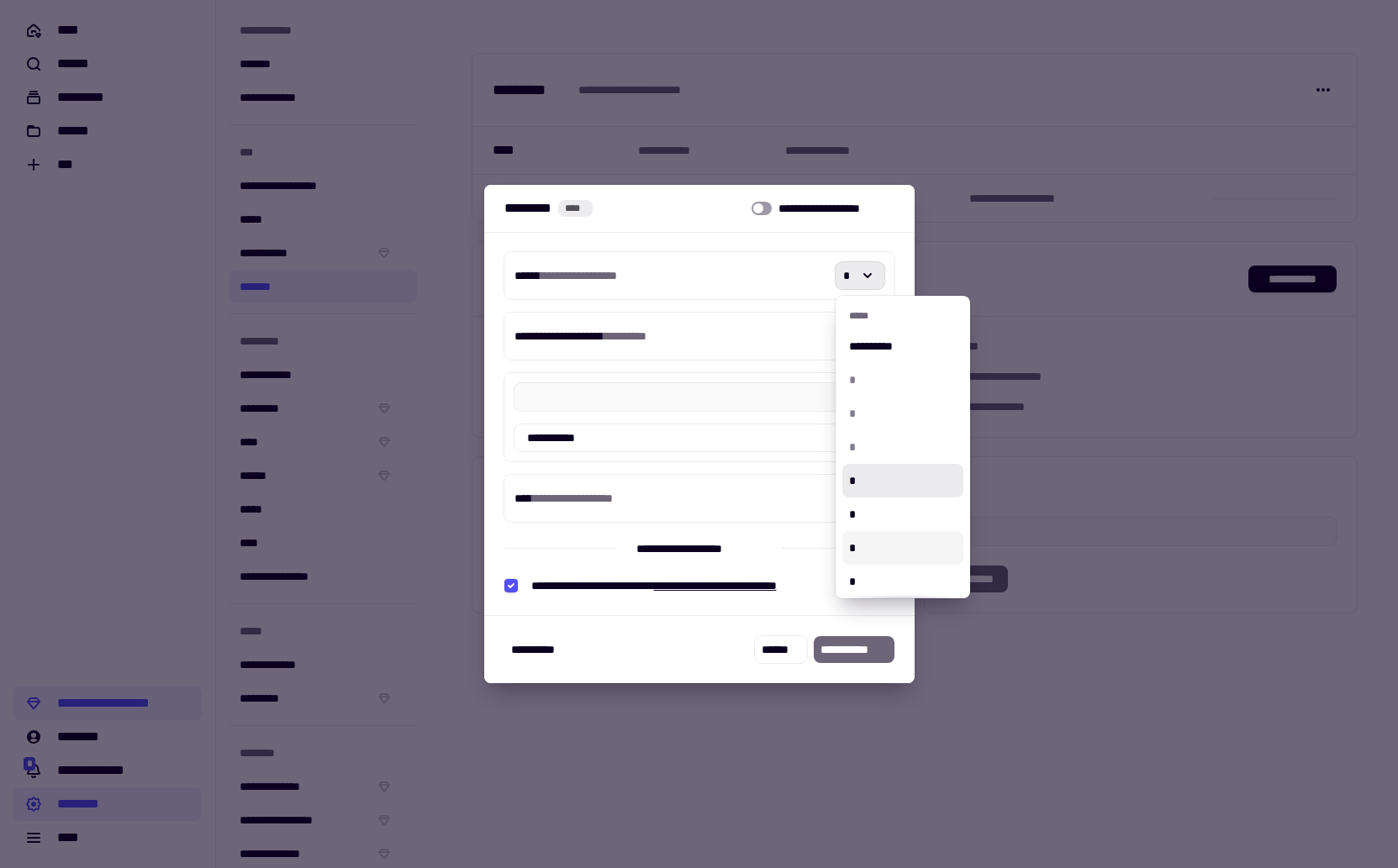 click on "*" at bounding box center [903, 548] 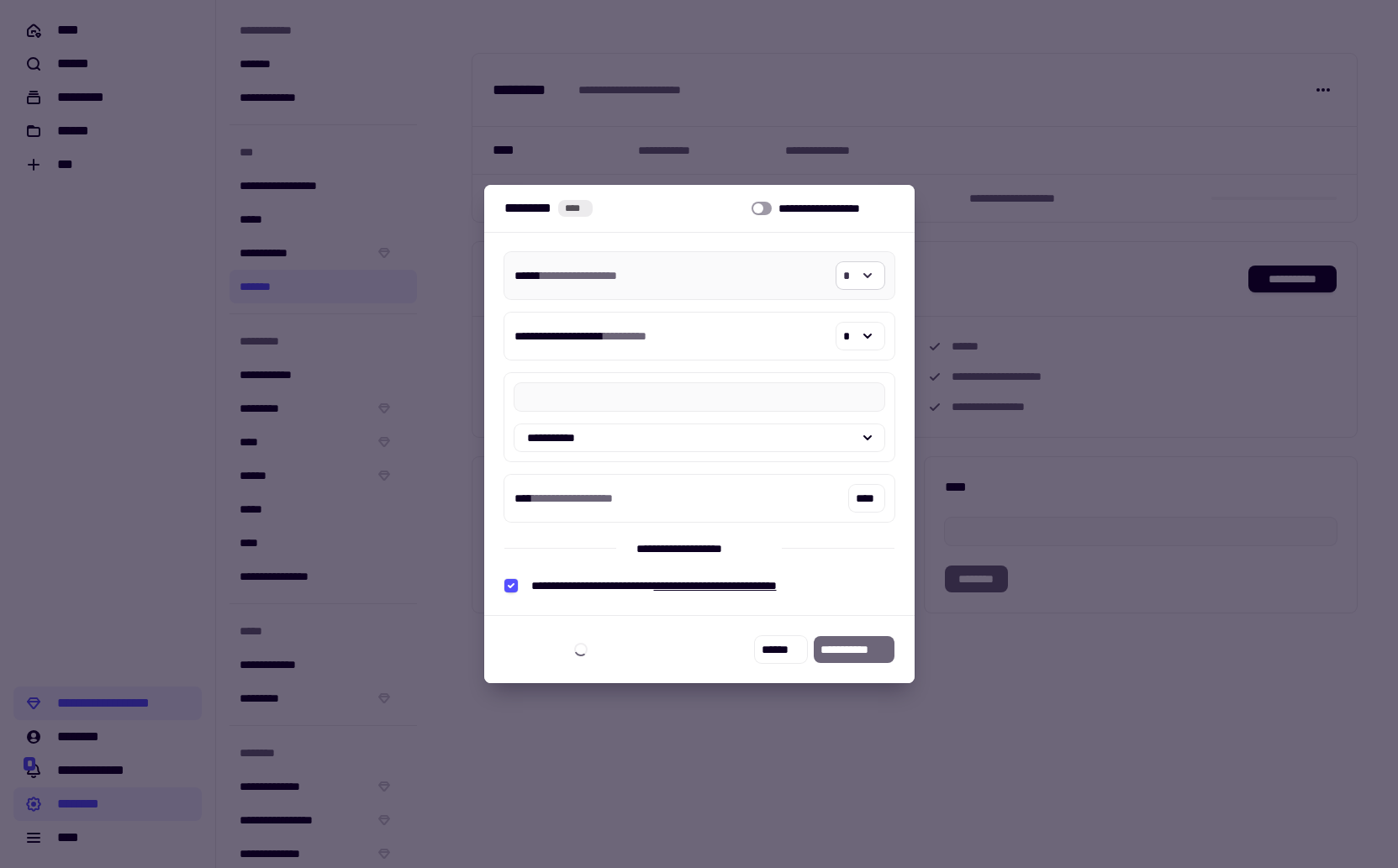 click 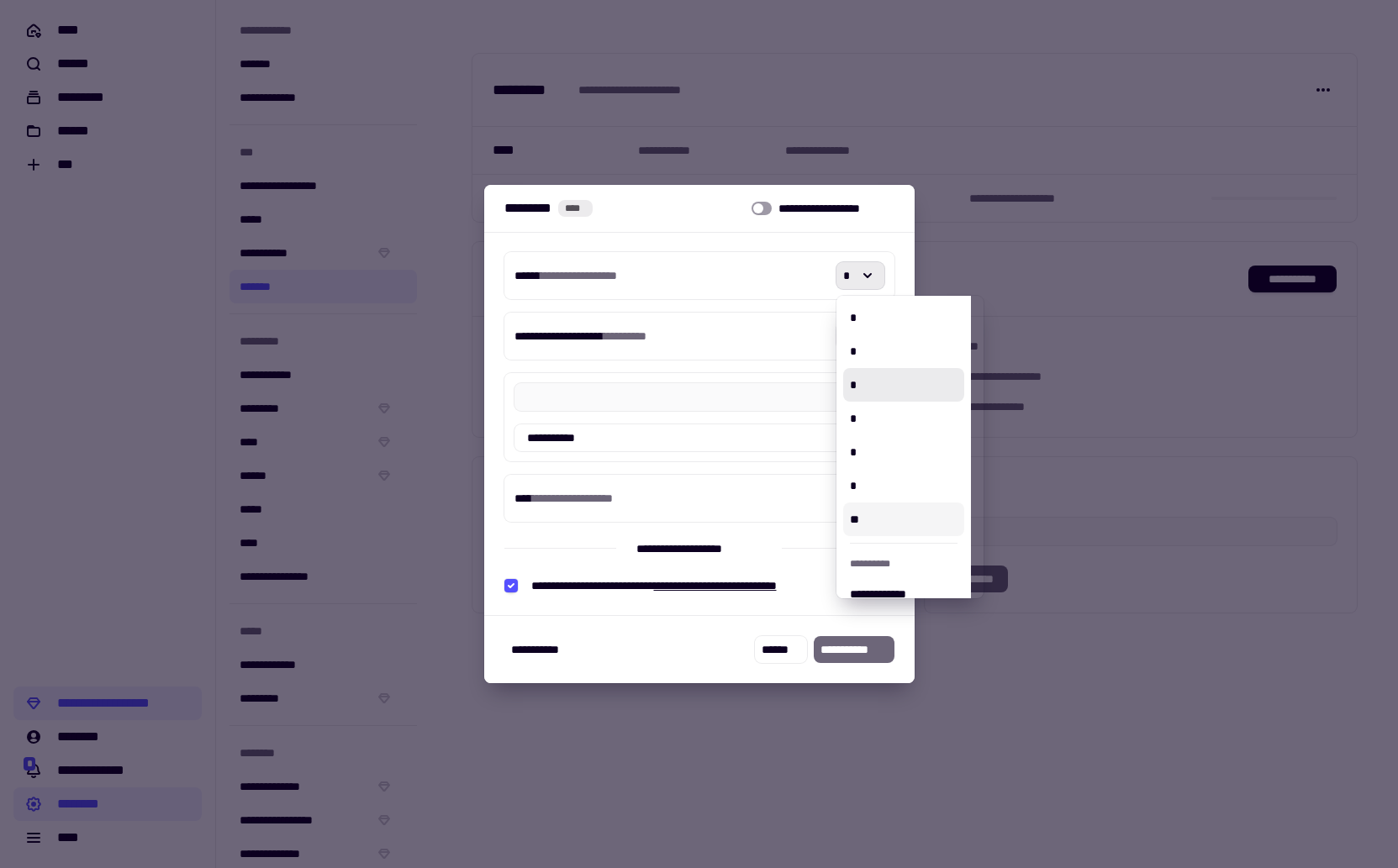 scroll, scrollTop: 182, scrollLeft: 0, axis: vertical 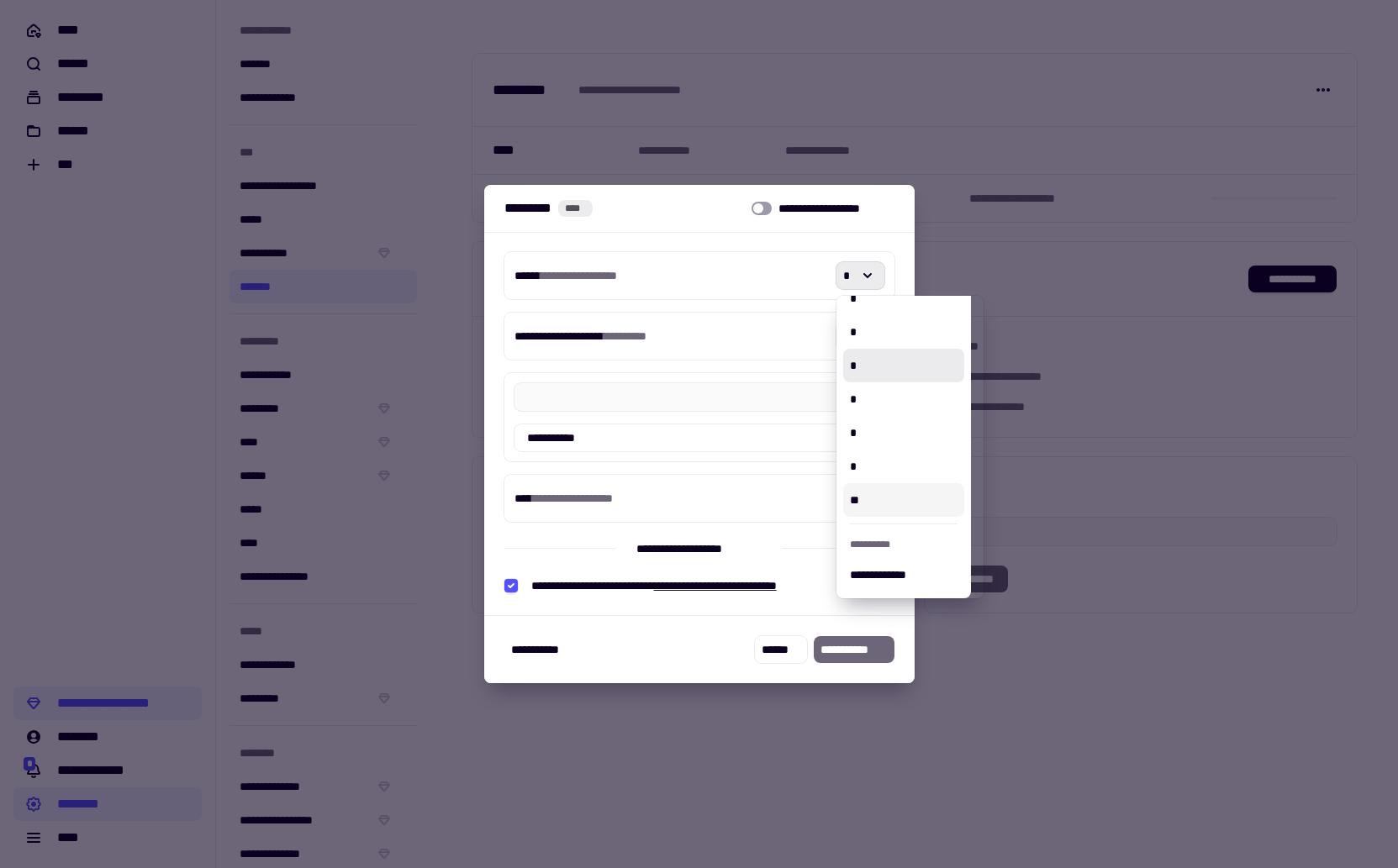 click on "**" at bounding box center (904, 500) 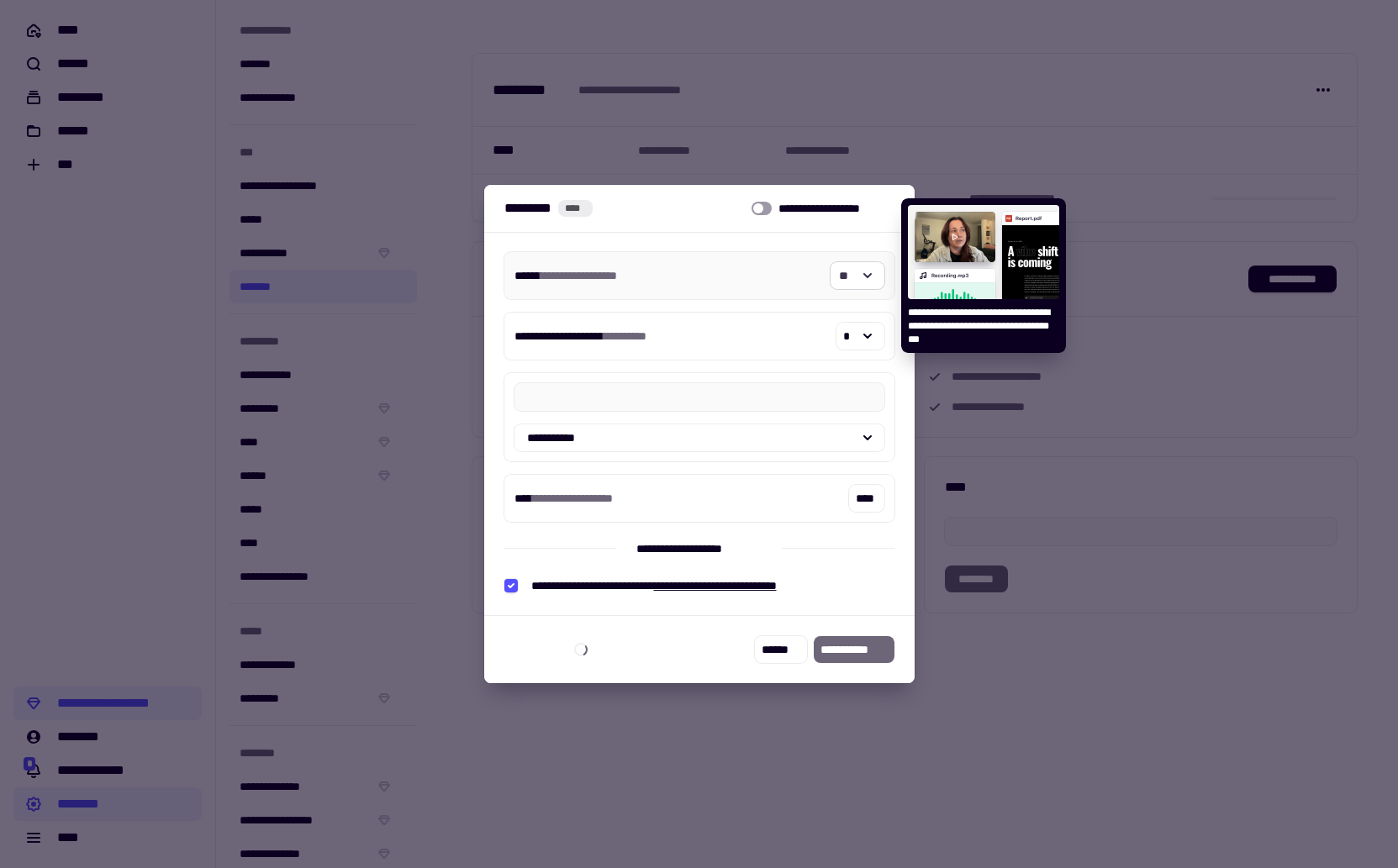click on "**" 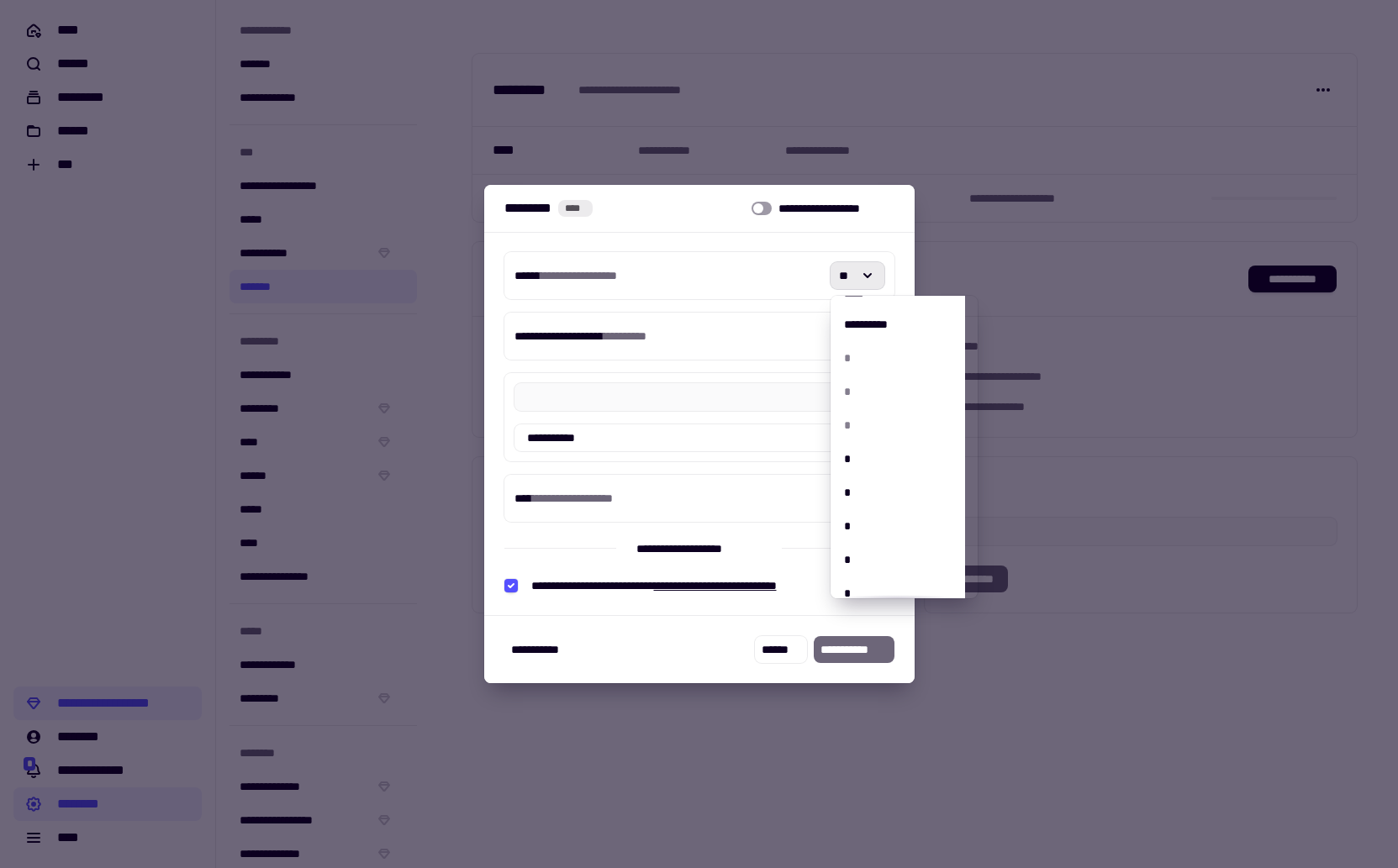 scroll, scrollTop: 0, scrollLeft: 0, axis: both 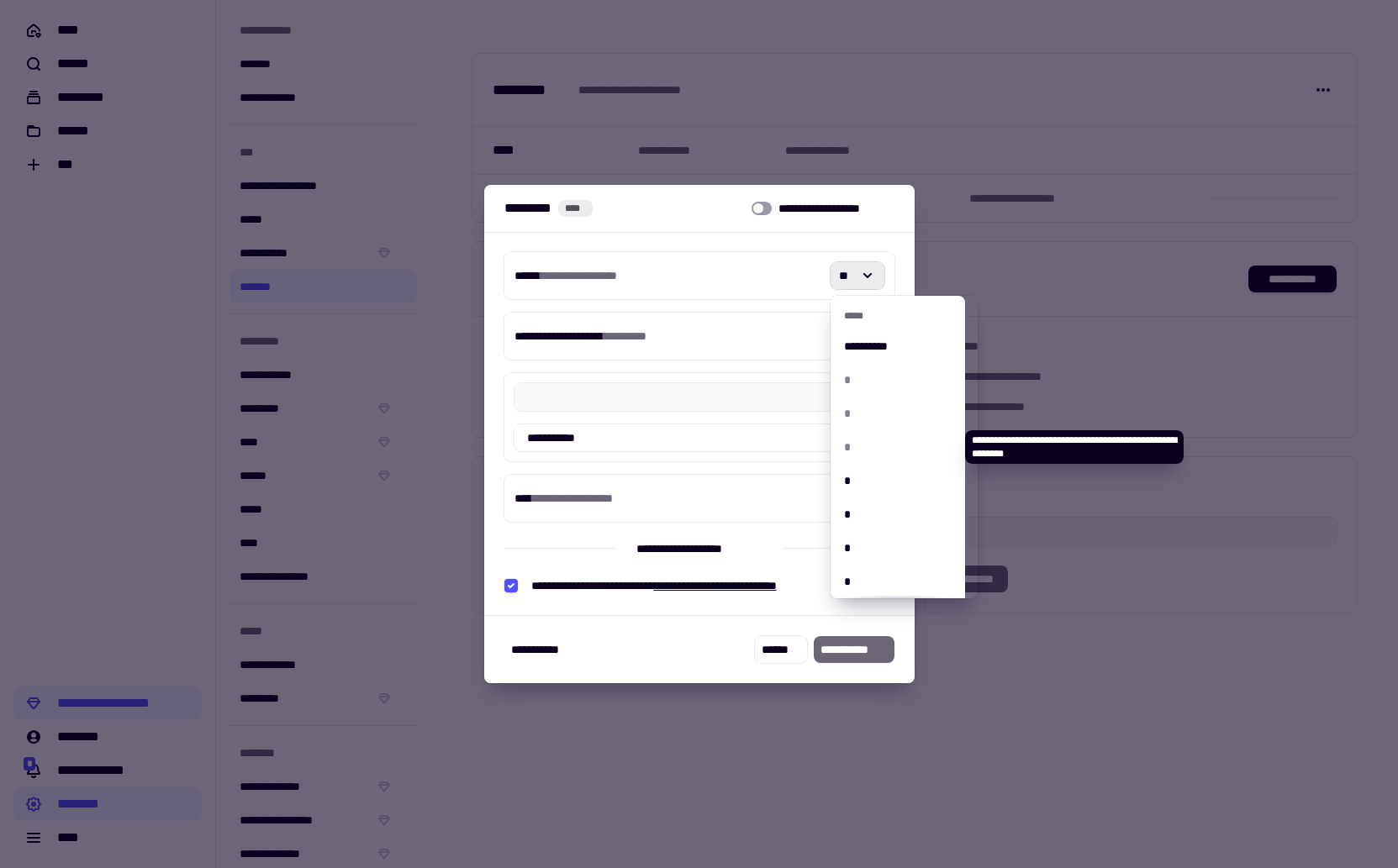 click on "*" at bounding box center [898, 447] 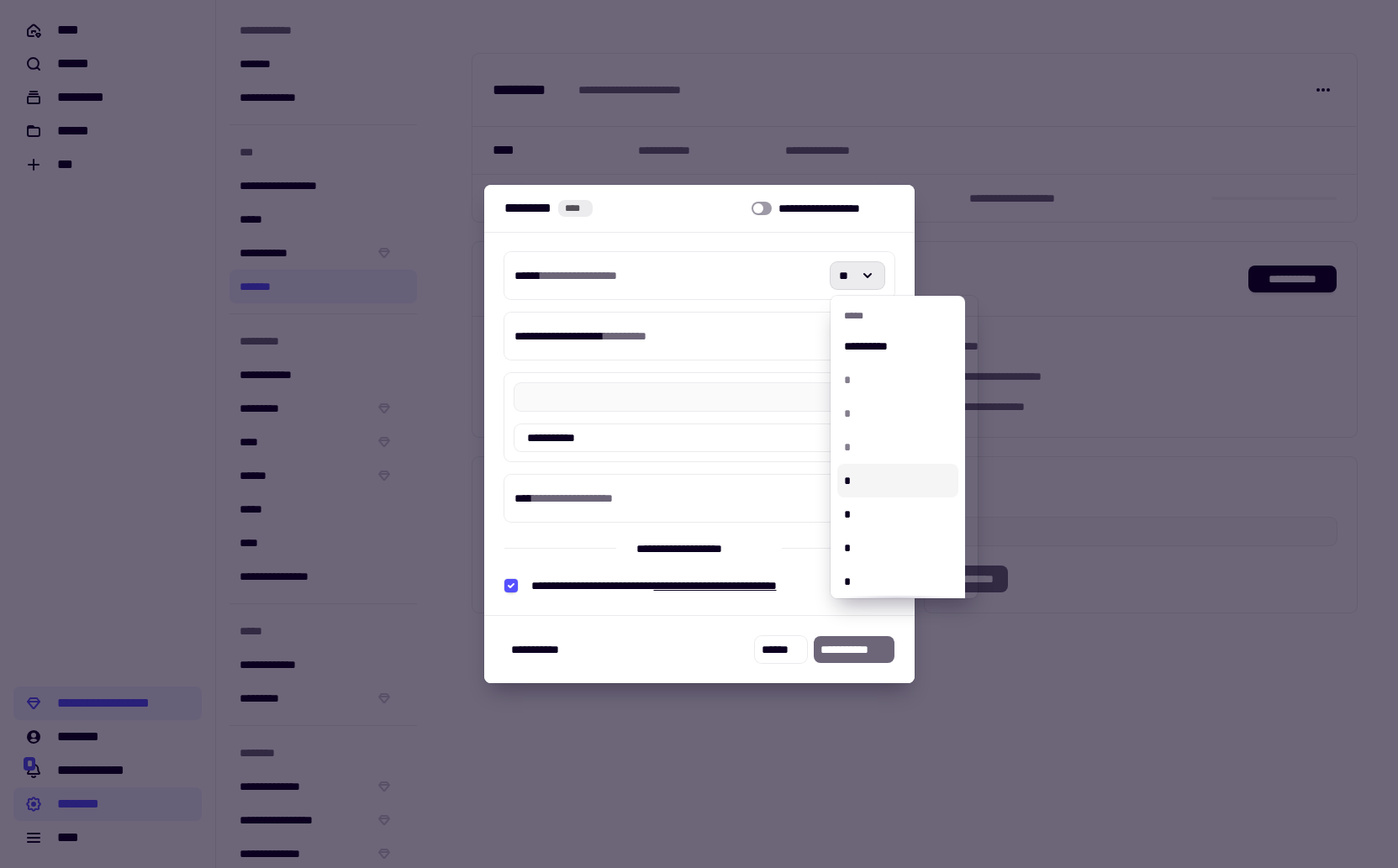 click on "*" at bounding box center (898, 481) 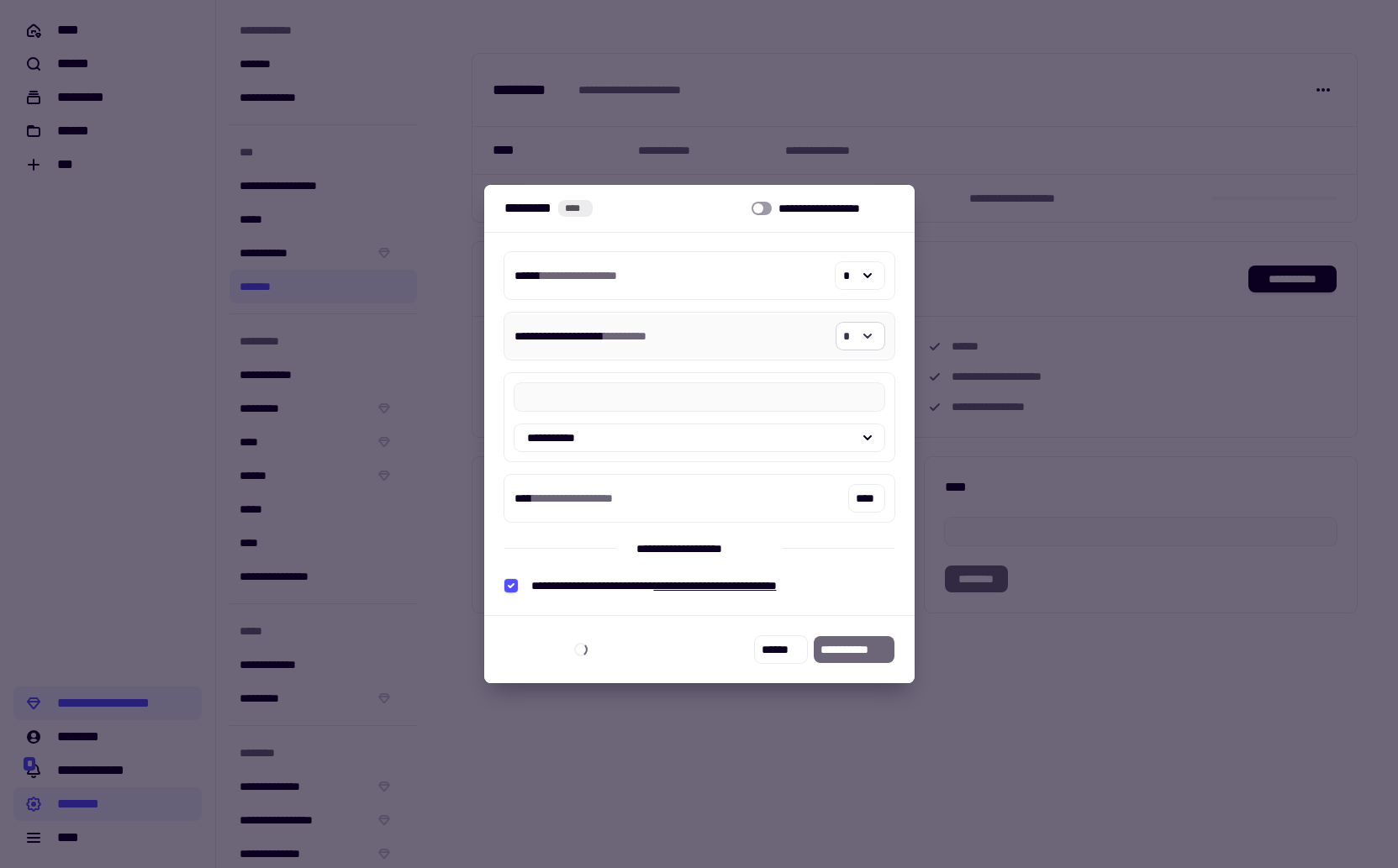 click on "*" 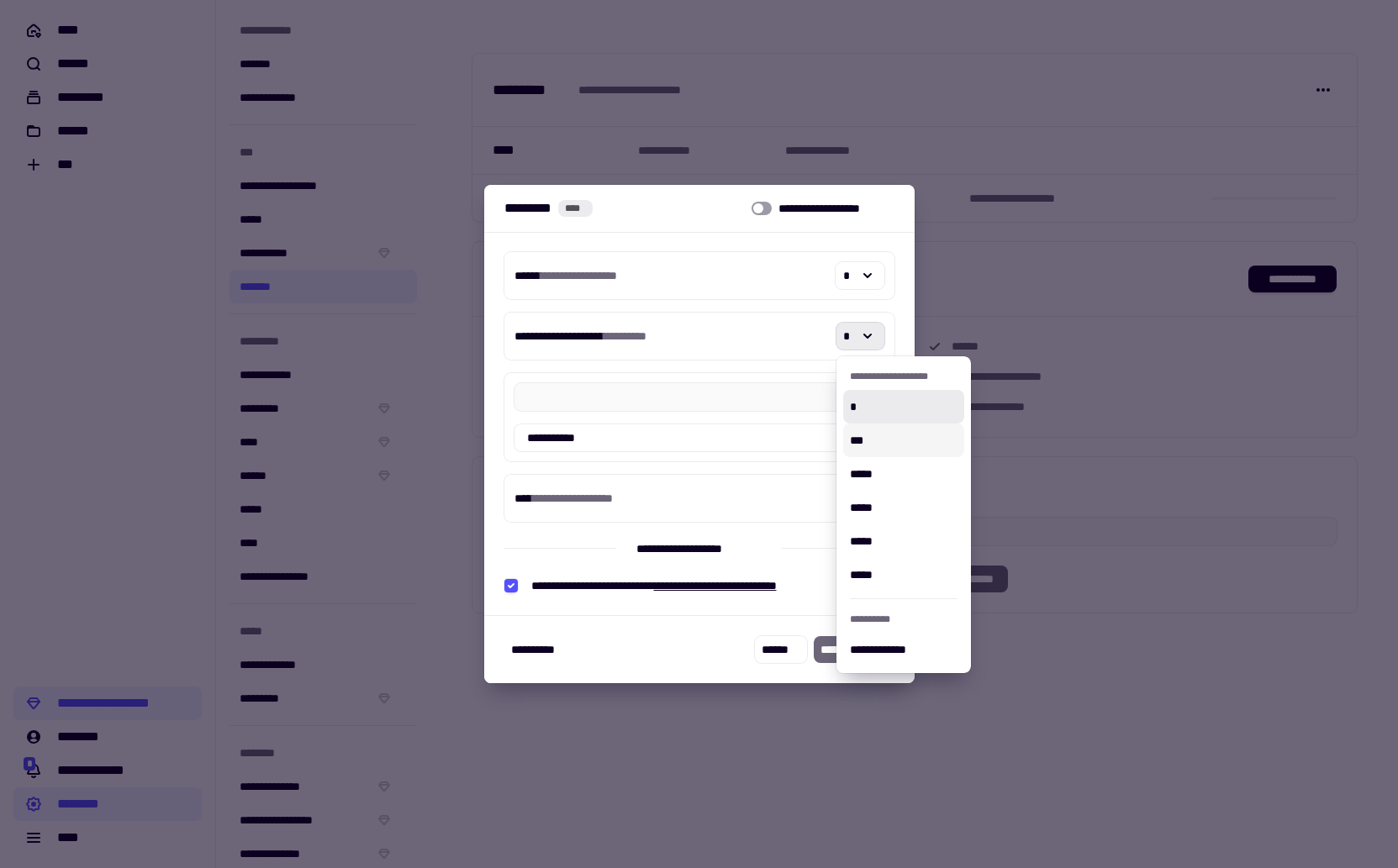 click on "***" at bounding box center [904, 440] 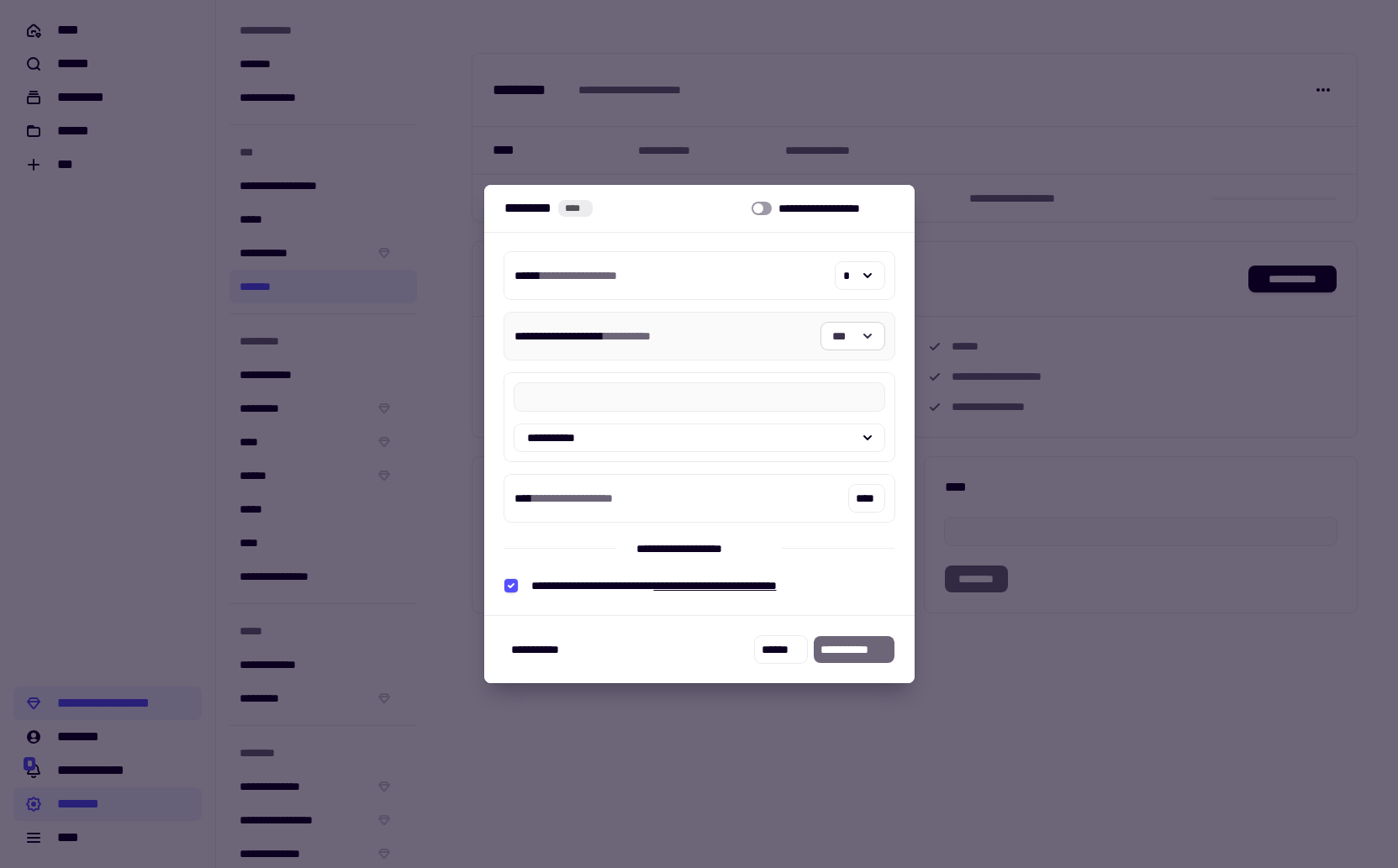 click on "***" 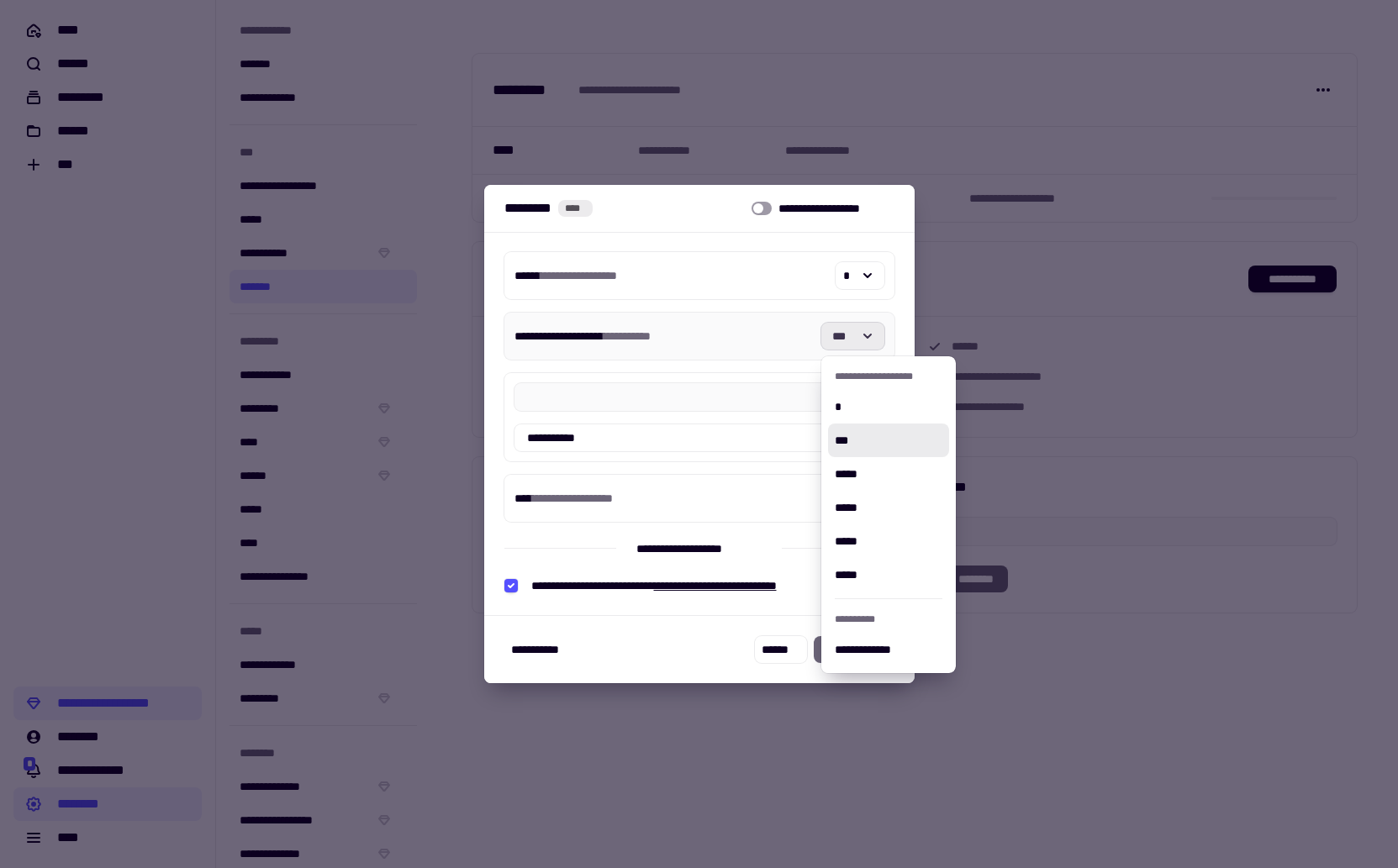 click on "***" 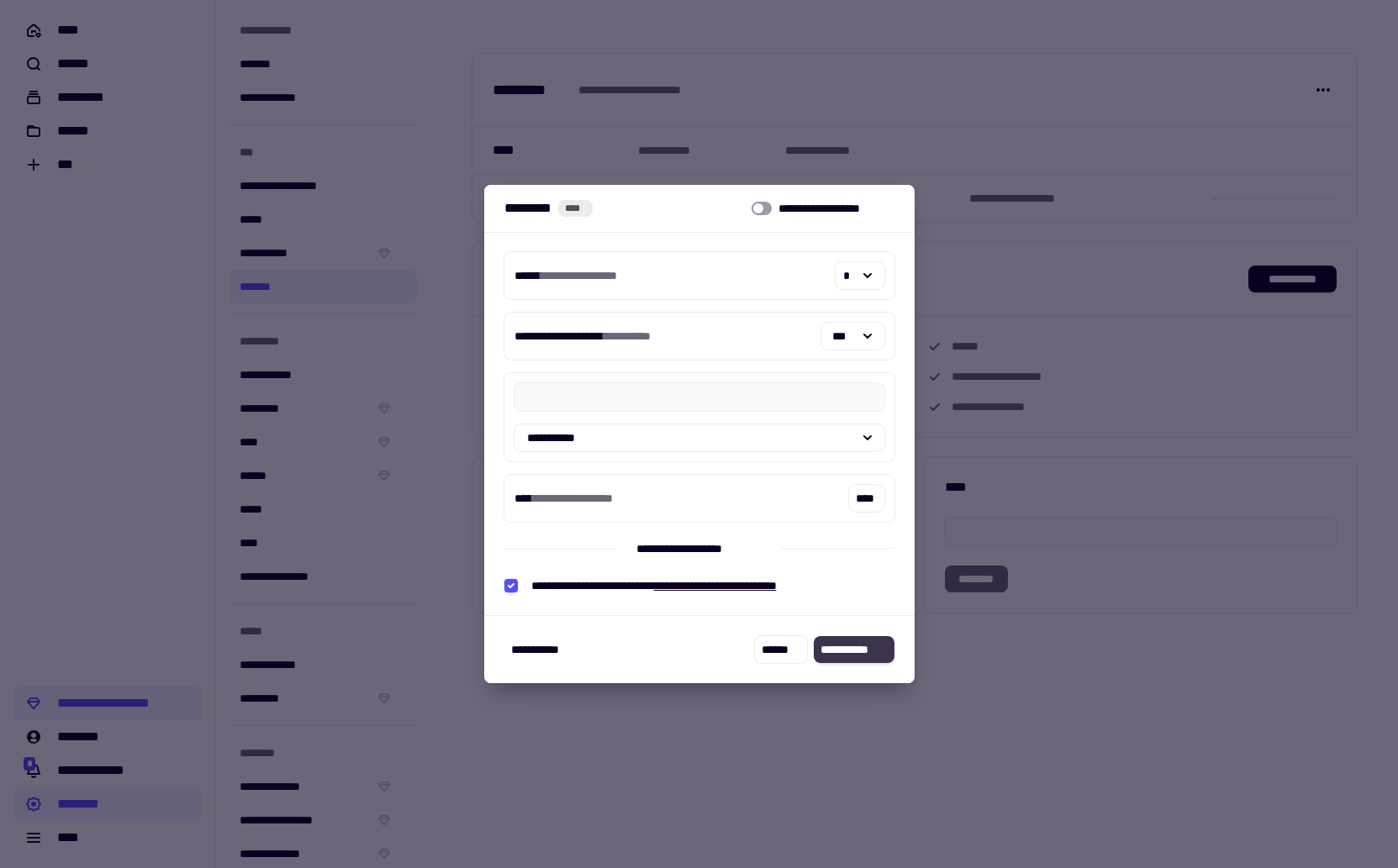 click on "**********" at bounding box center (854, 650) 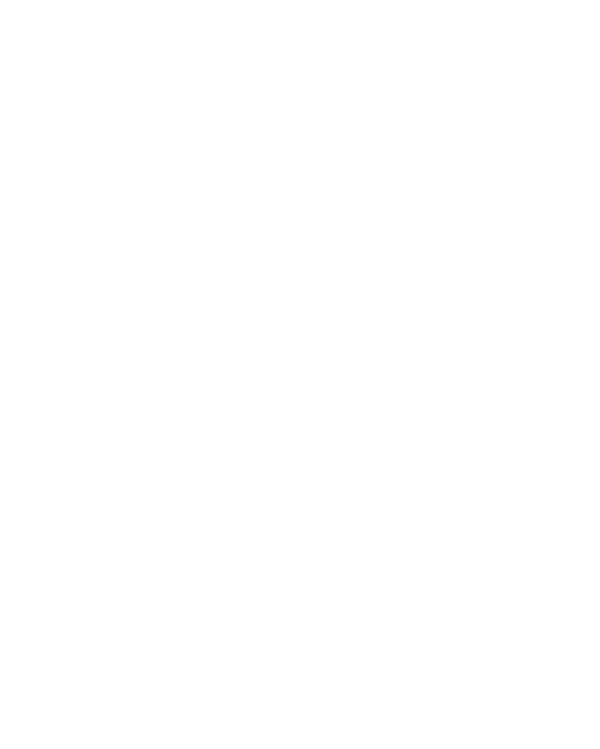 scroll, scrollTop: 0, scrollLeft: 0, axis: both 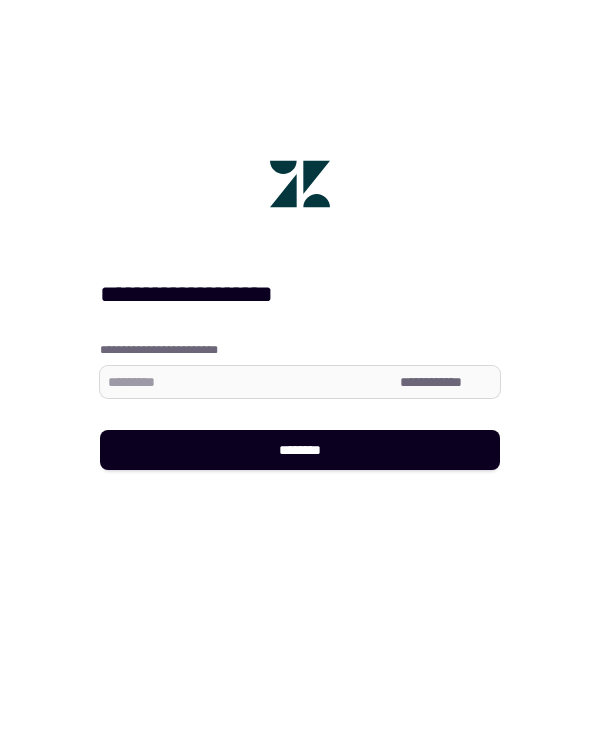 click at bounding box center (300, 382) 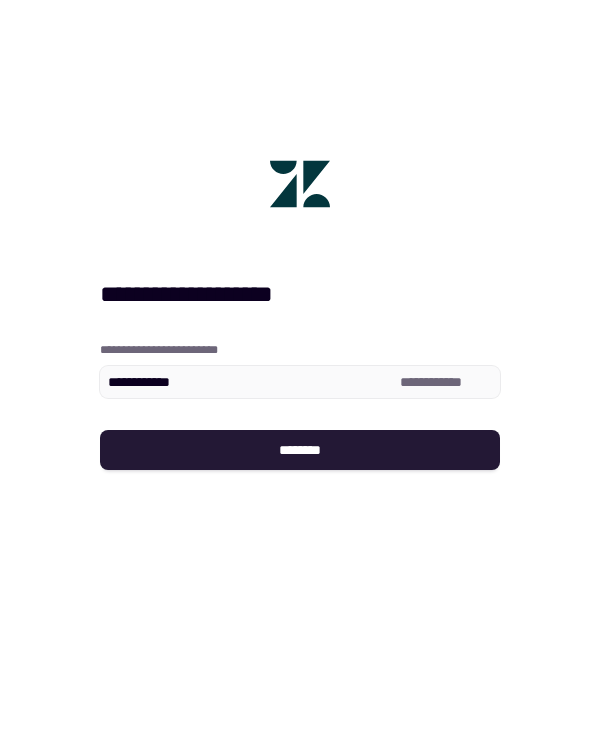 type on "**********" 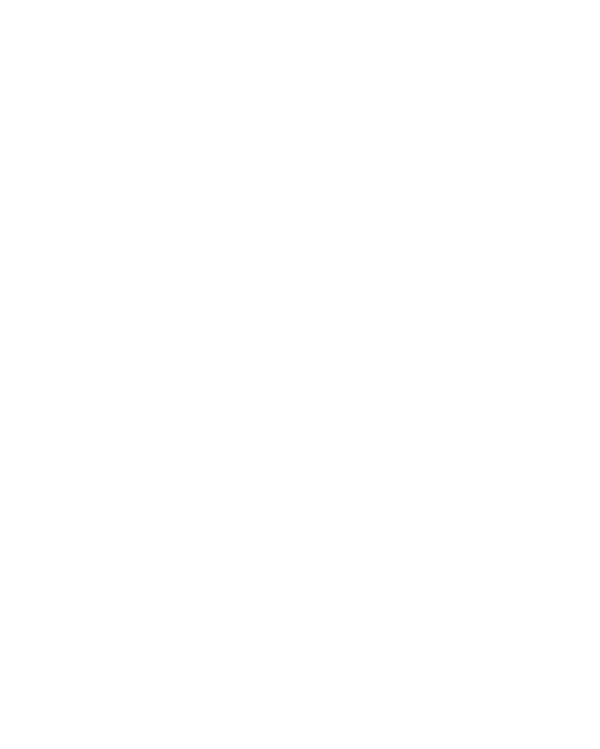 scroll, scrollTop: 0, scrollLeft: 0, axis: both 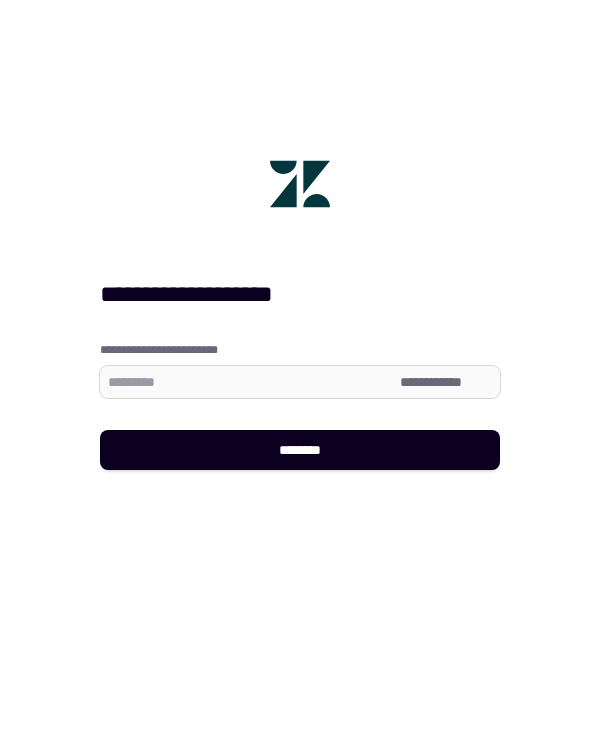 click at bounding box center [300, 382] 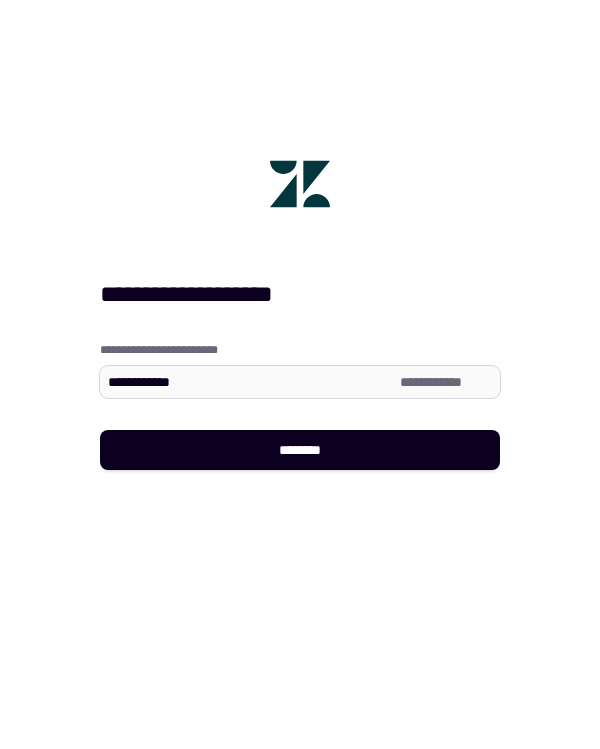 type on "**********" 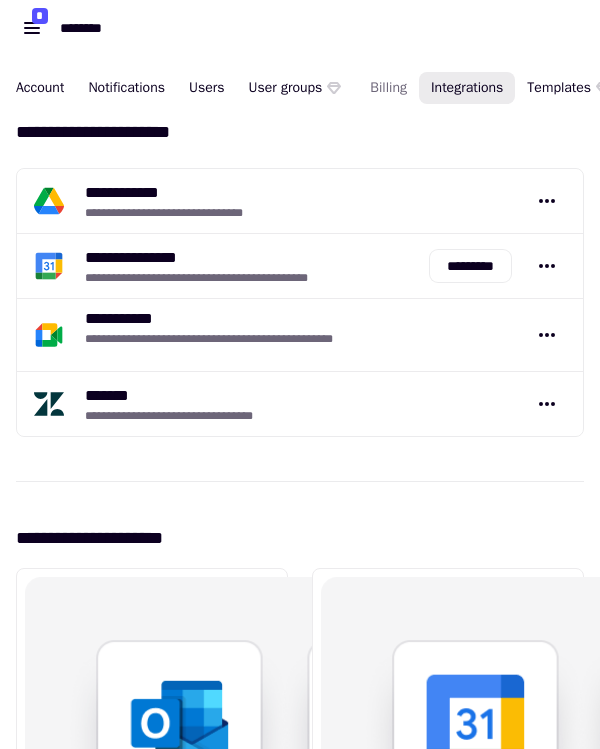 scroll, scrollTop: 0, scrollLeft: 0, axis: both 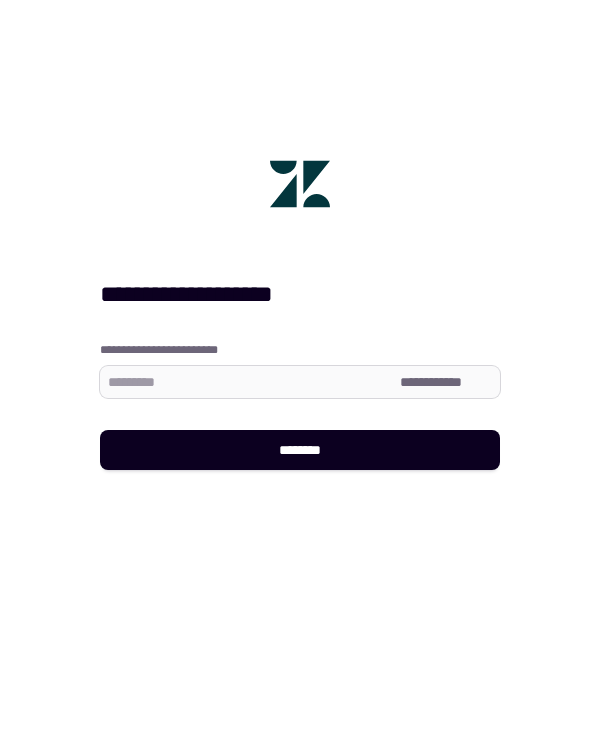 click at bounding box center (300, 382) 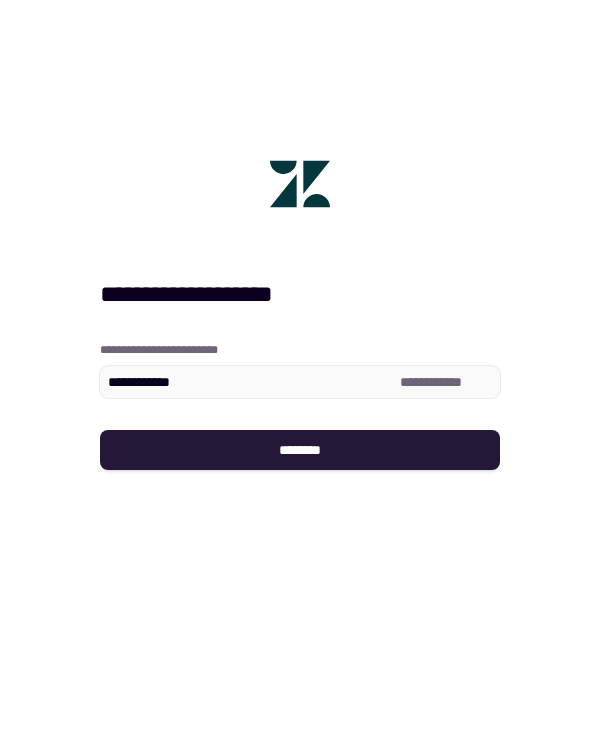 type on "**********" 